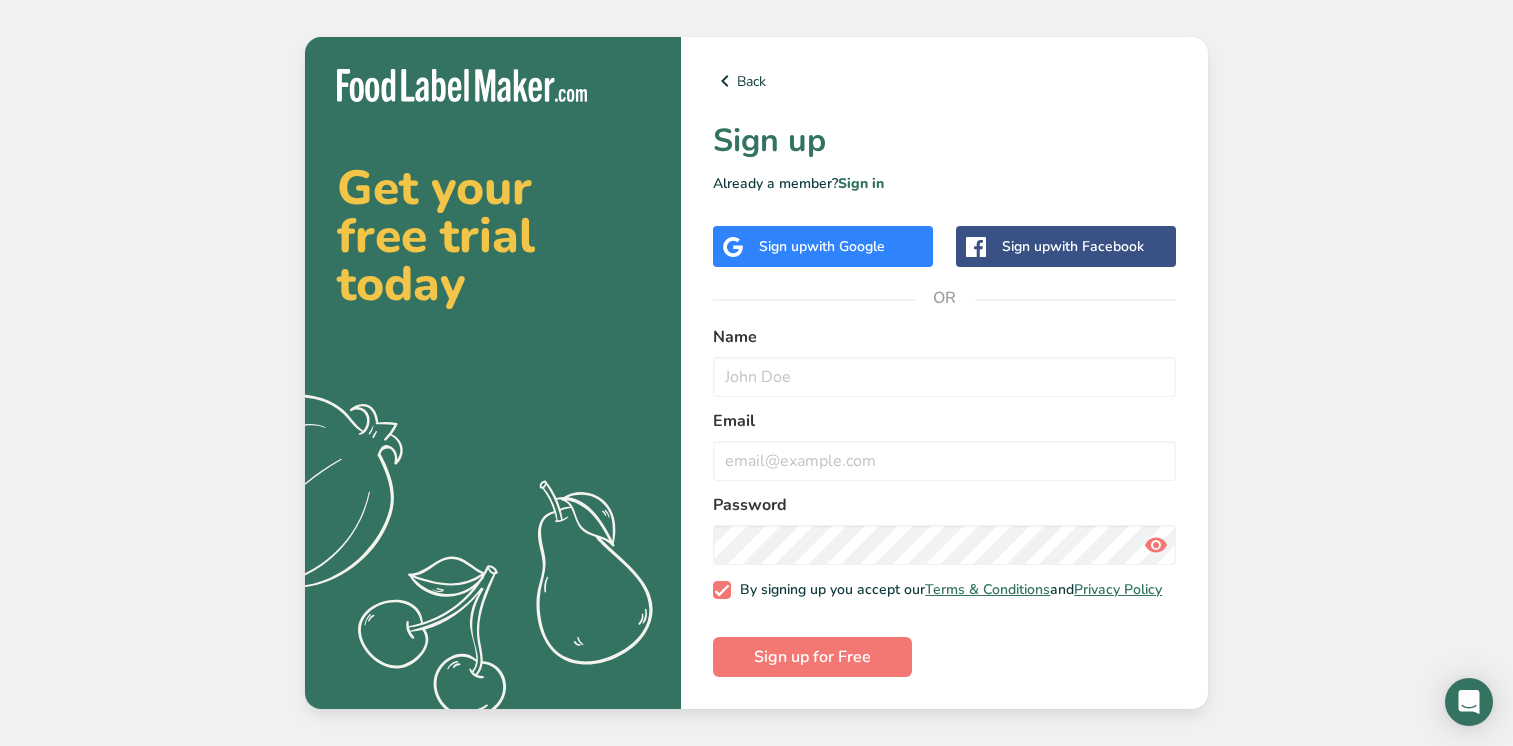 scroll, scrollTop: 0, scrollLeft: 0, axis: both 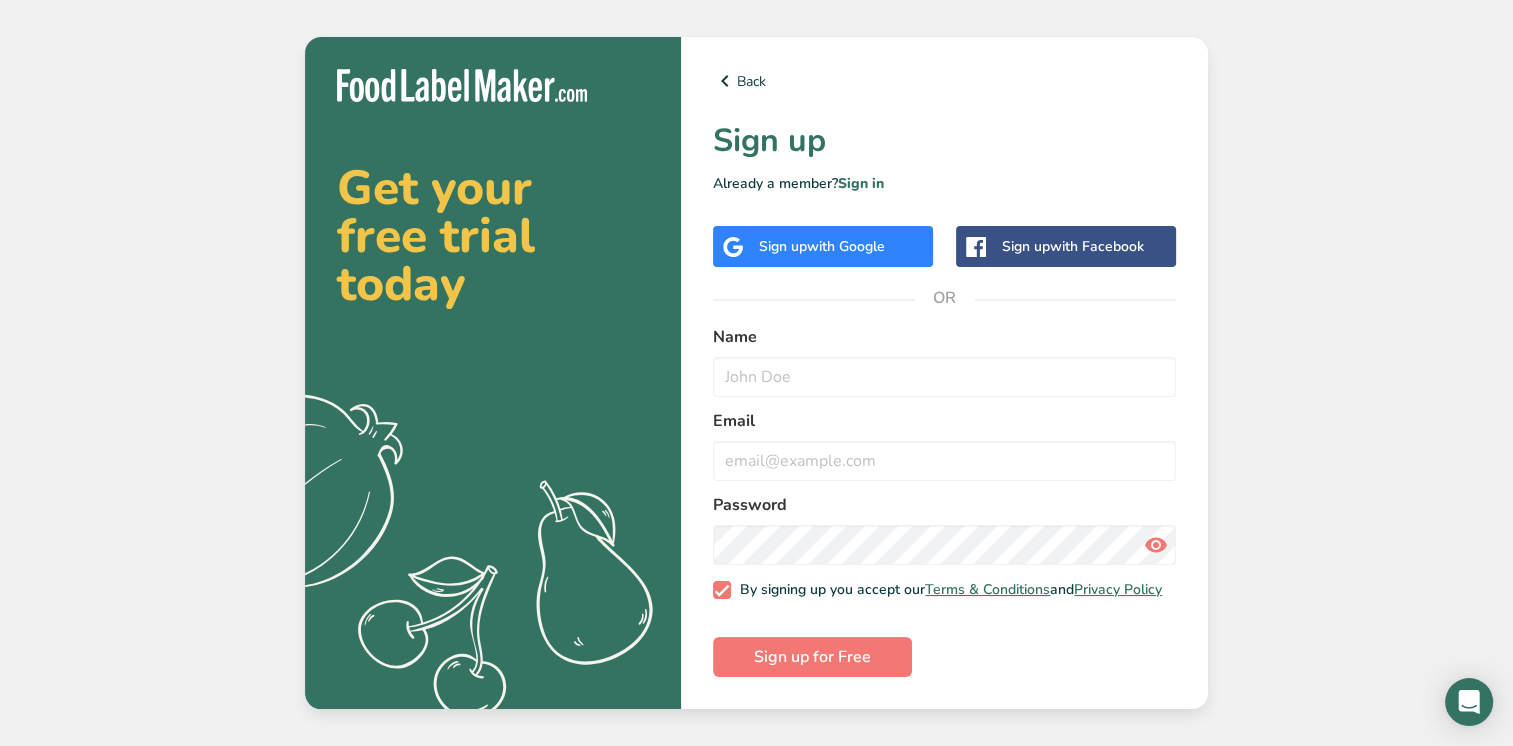 click on "Sign up  with Google" at bounding box center [822, 246] 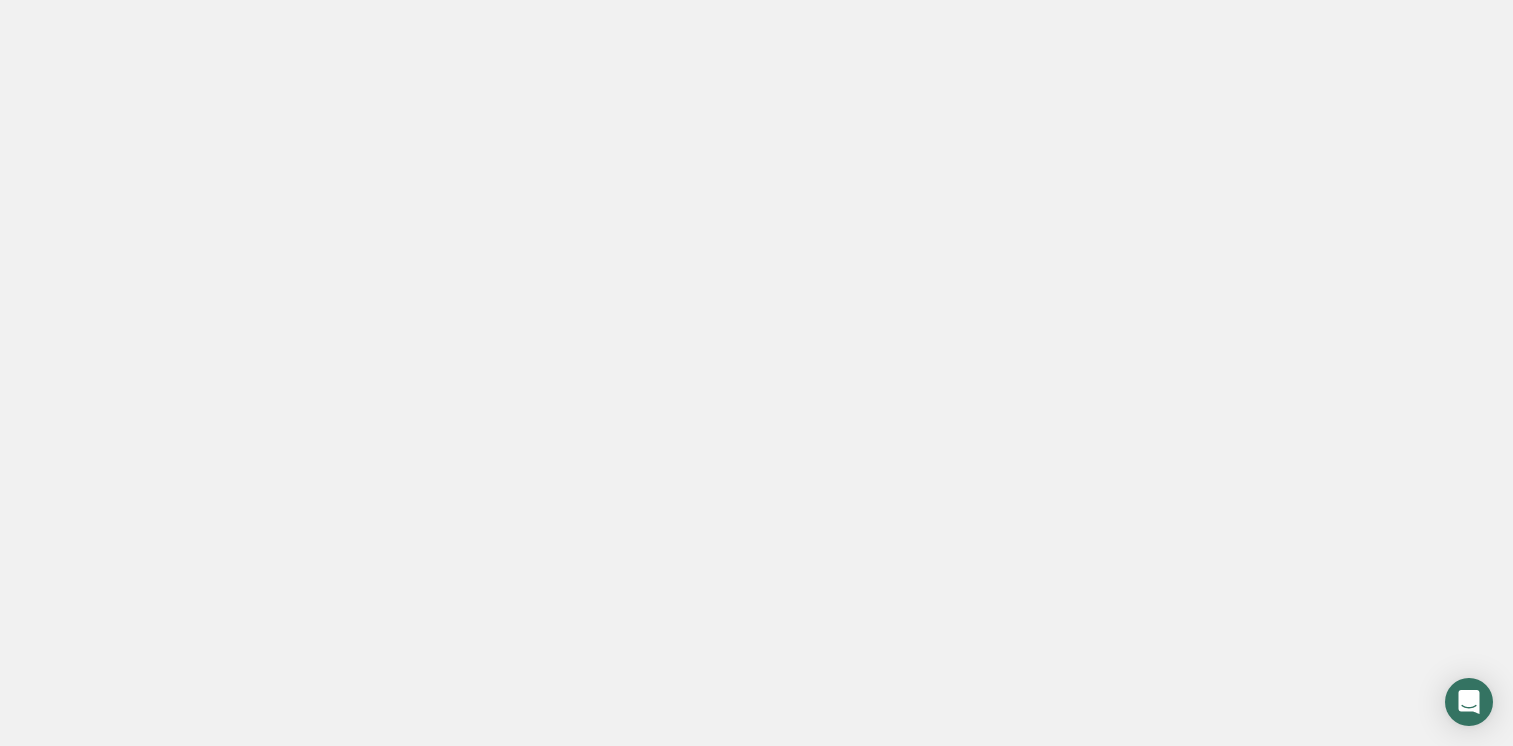 scroll, scrollTop: 0, scrollLeft: 0, axis: both 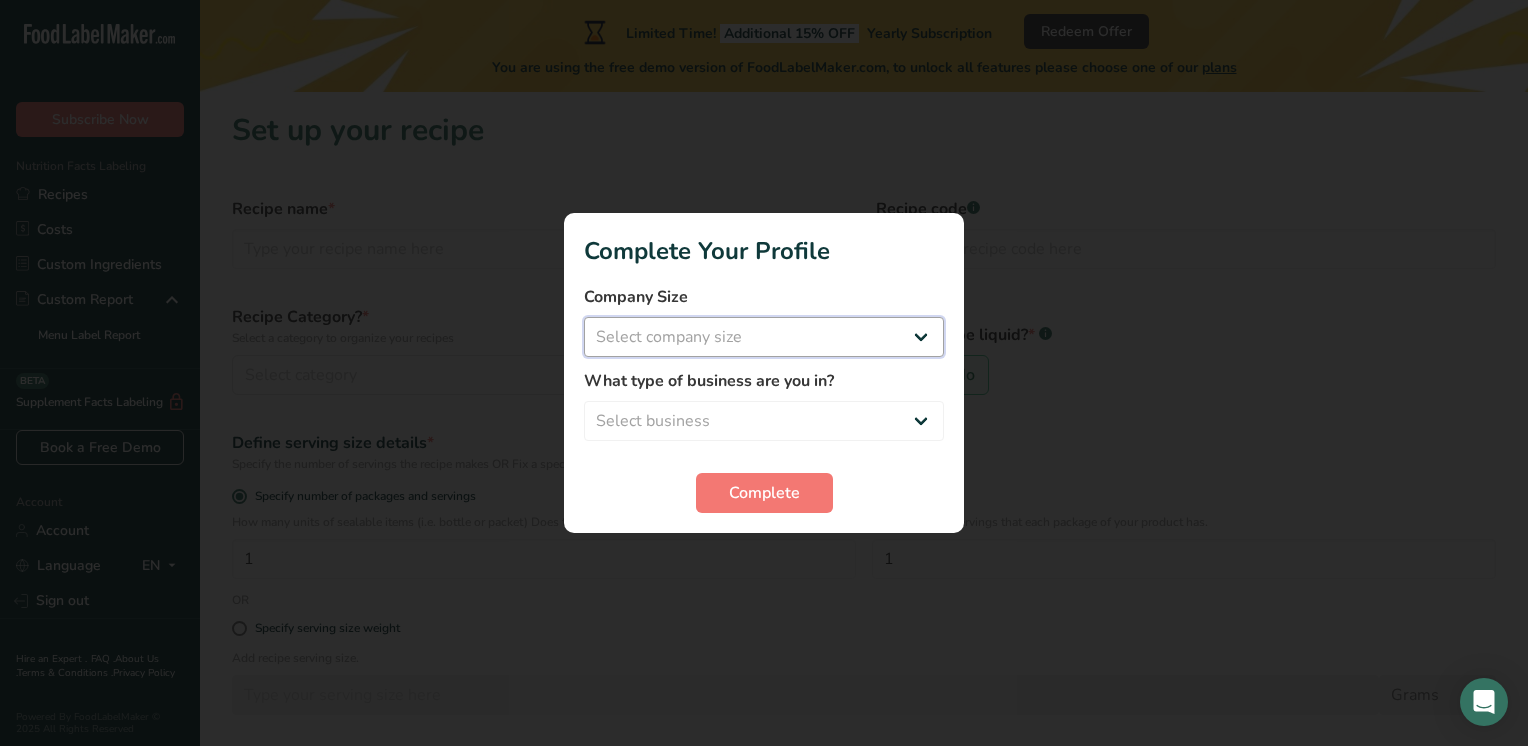 click on "Select company size
Fewer than 10 Employees
10 to 50 Employees
51 to 500 Employees
Over 500 Employees" at bounding box center [764, 337] 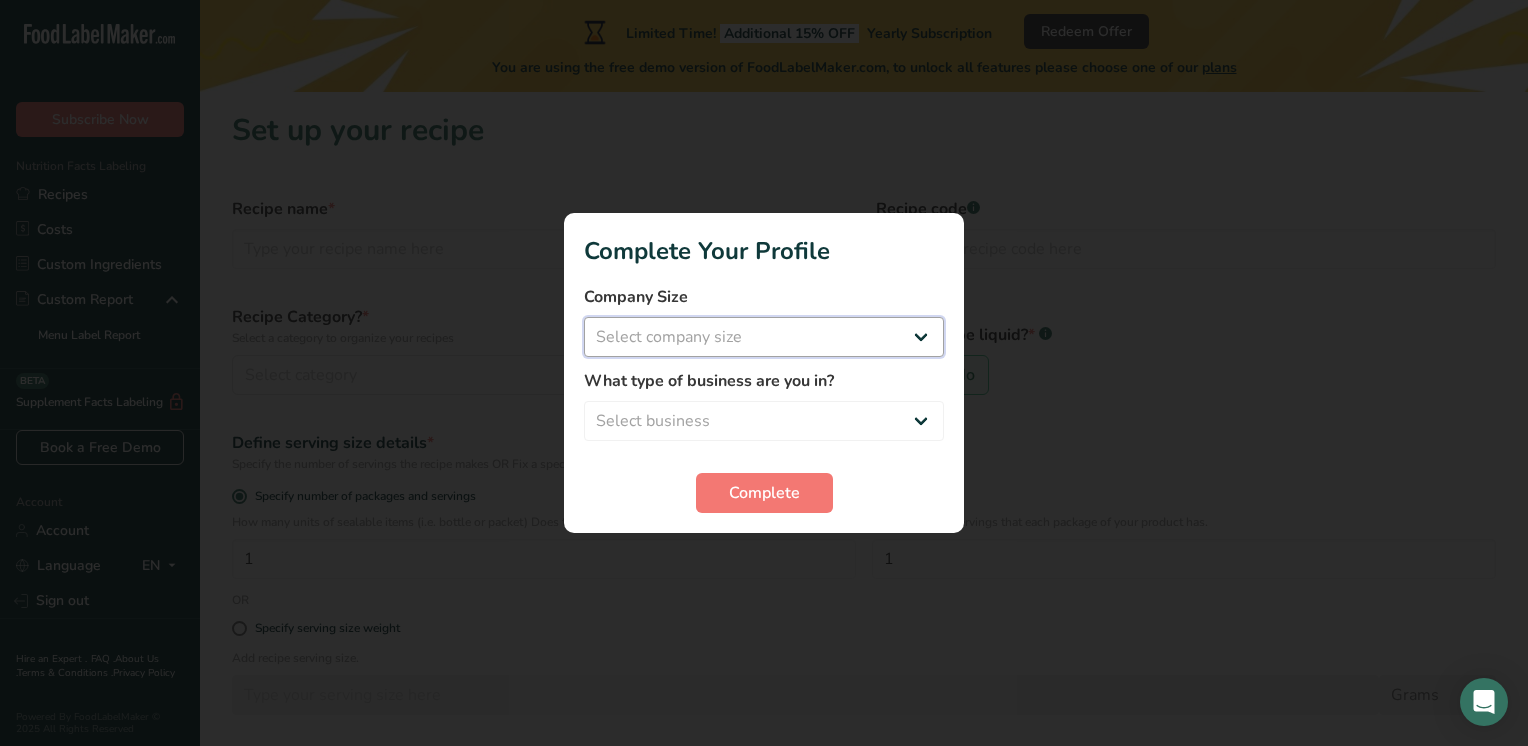 select on "1" 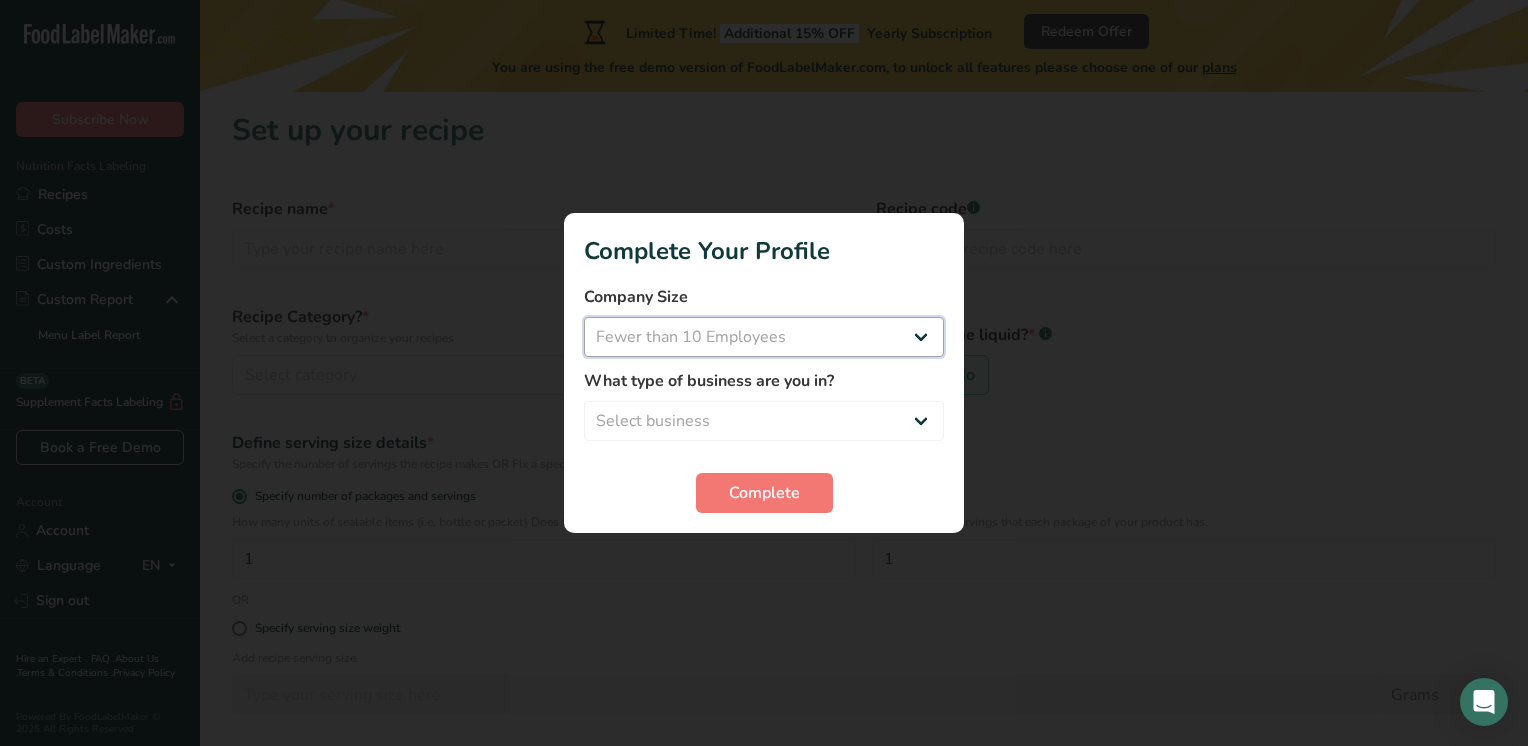 click on "Select company size
Fewer than 10 Employees
10 to 50 Employees
51 to 500 Employees
Over 500 Employees" at bounding box center [764, 337] 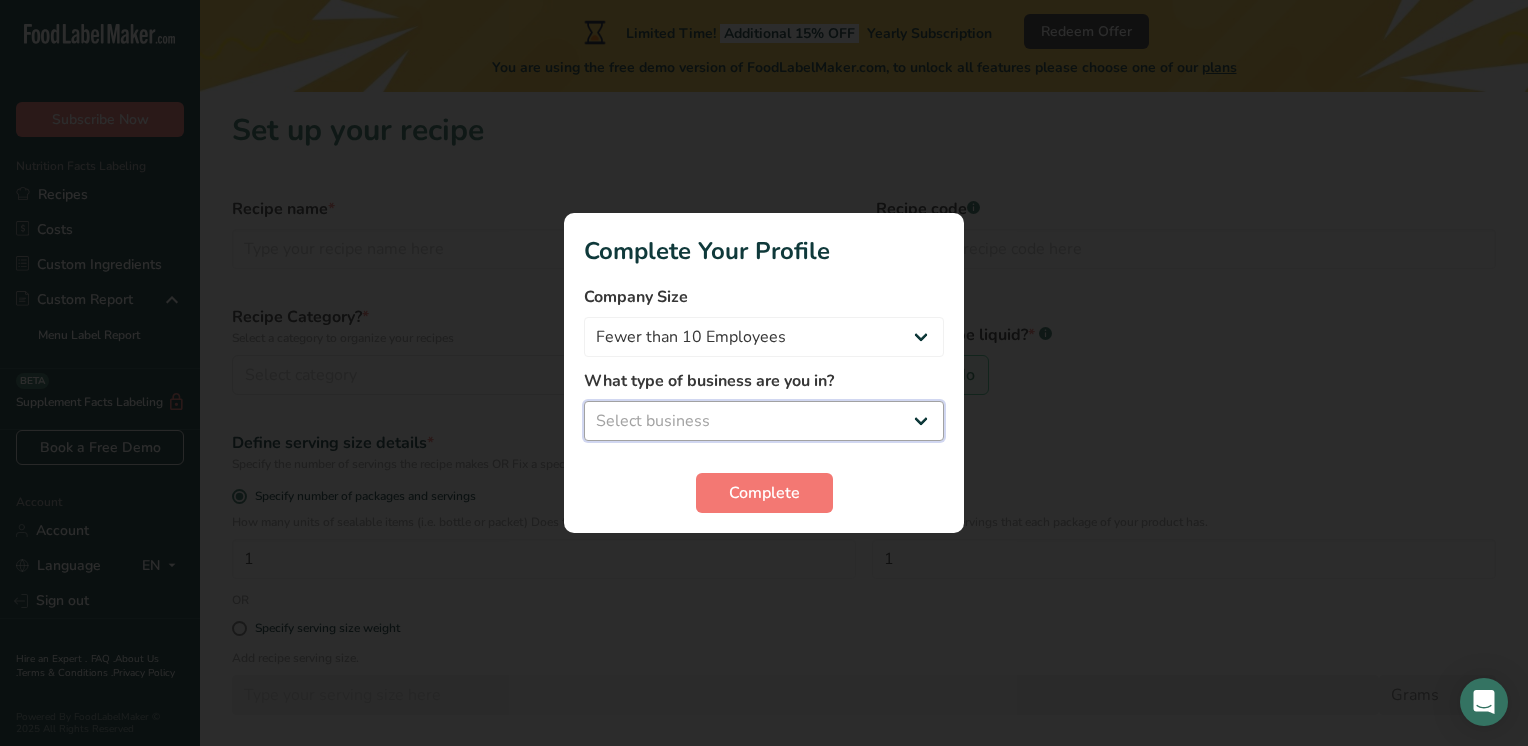 click on "Select business
Packaged Food Manufacturer
Restaurant & Cafe
Bakery
Meal Plans & Catering Company
Nutritionist
Food Blogger
Personal Trainer
Other" at bounding box center (764, 421) 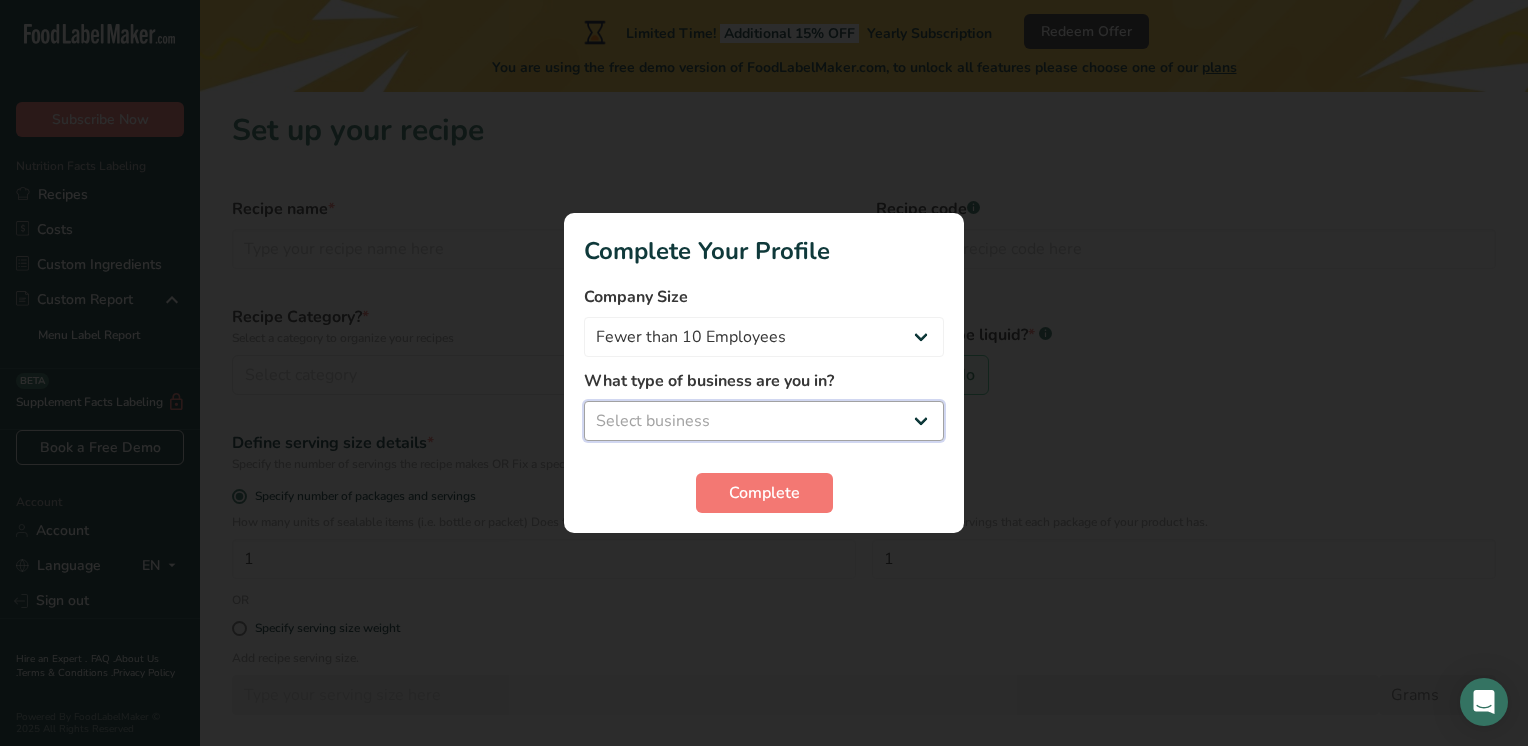 select on "3" 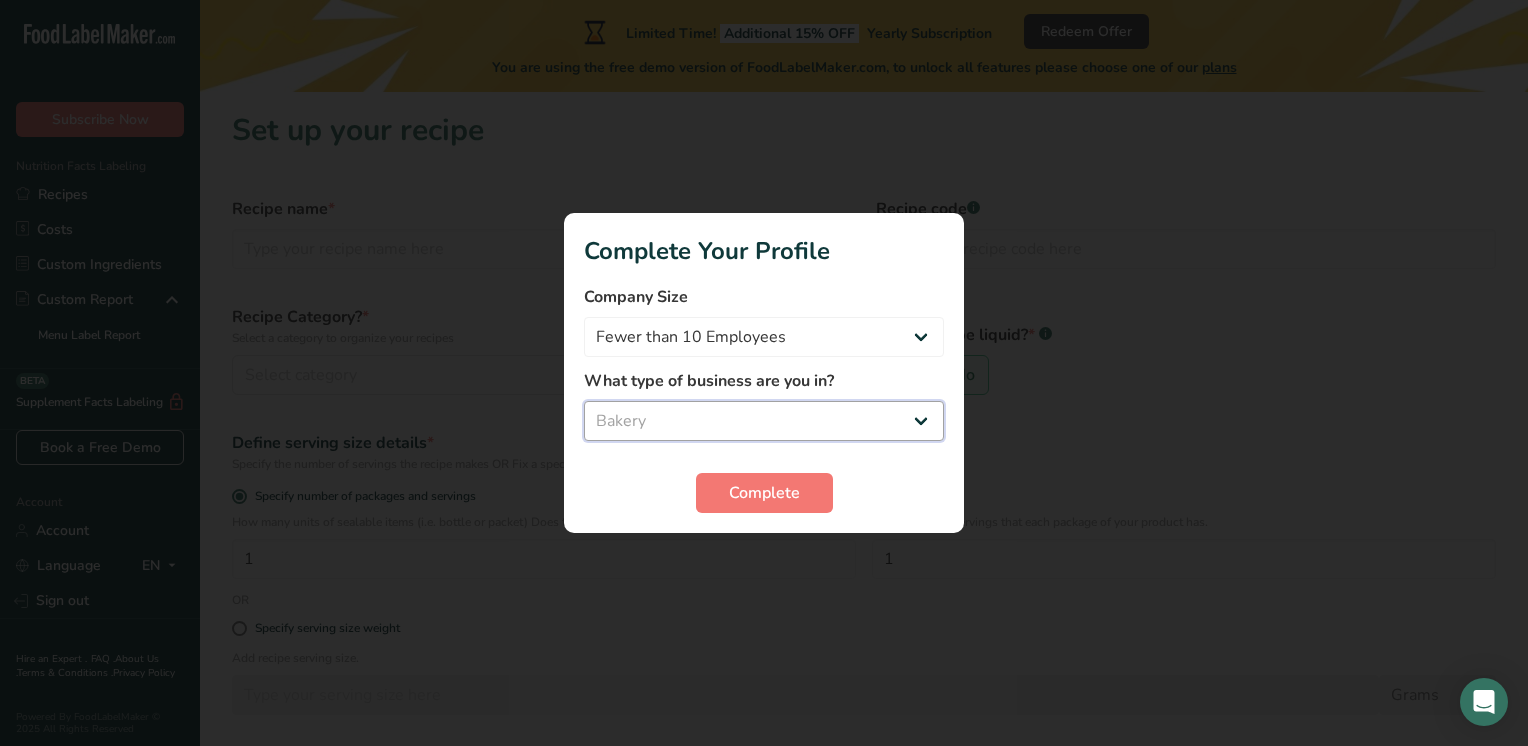 click on "Select business
Packaged Food Manufacturer
Restaurant & Cafe
Bakery
Meal Plans & Catering Company
Nutritionist
Food Blogger
Personal Trainer
Other" at bounding box center (764, 421) 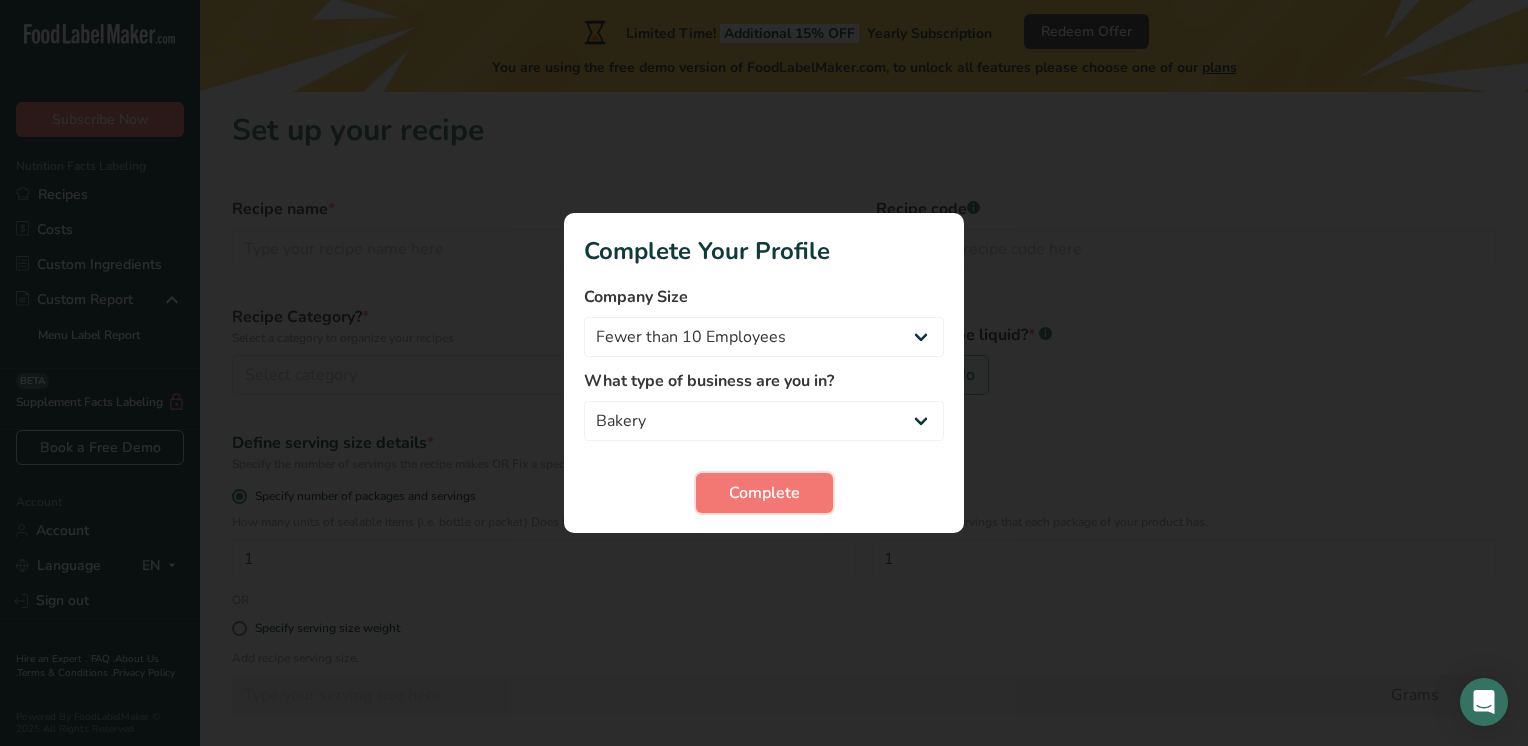 click on "Complete" at bounding box center [764, 493] 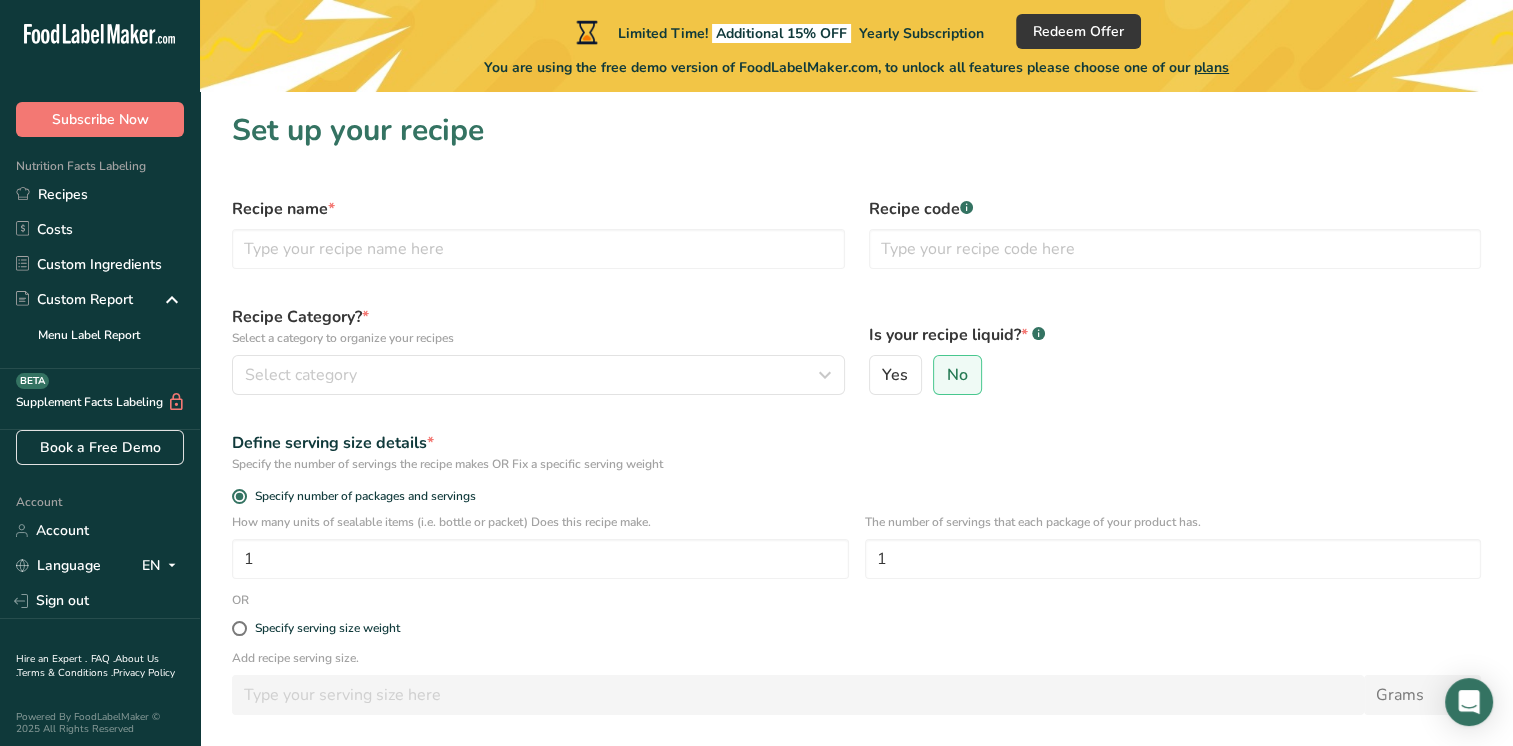 click on "Custom Ingredients" at bounding box center (100, 264) 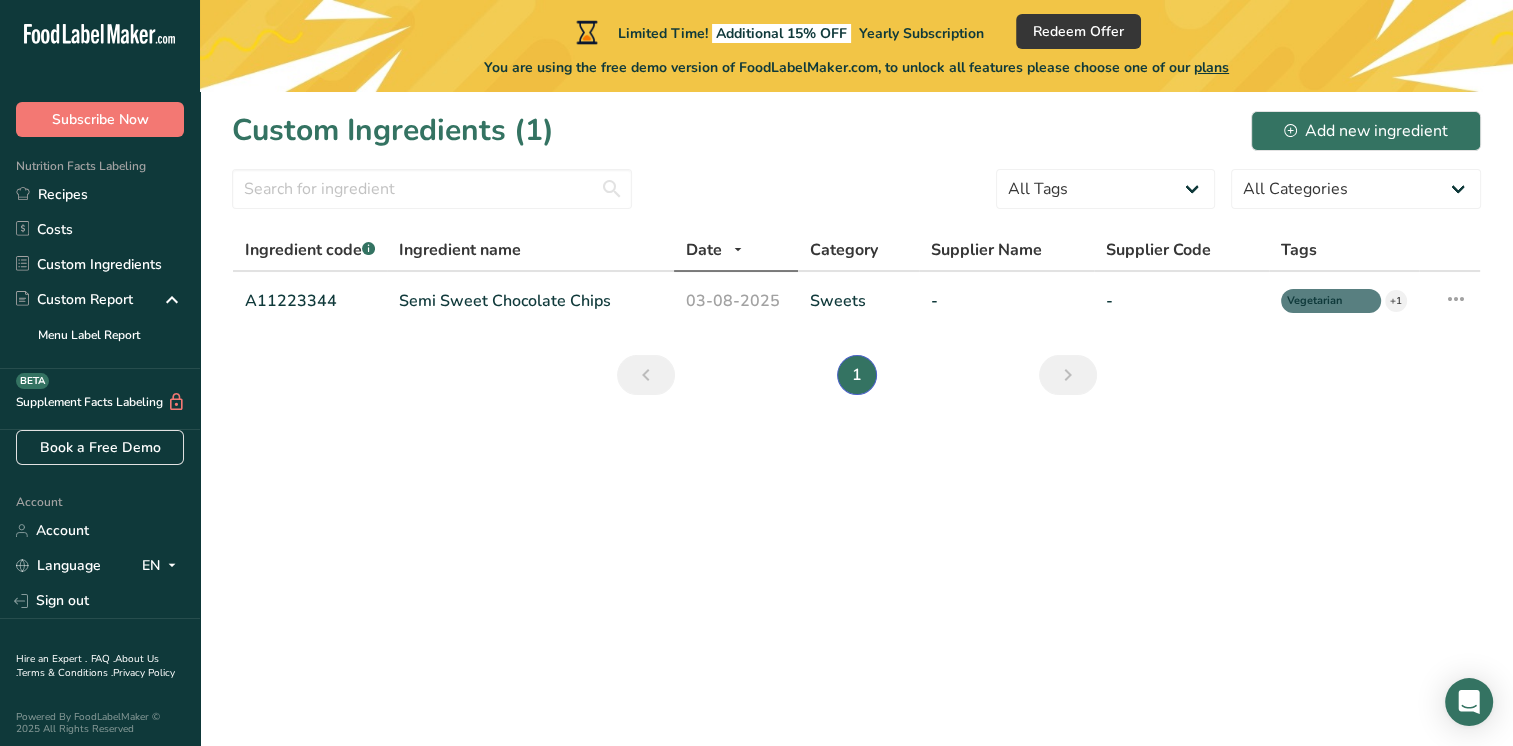 click on "Recipes" at bounding box center [100, 194] 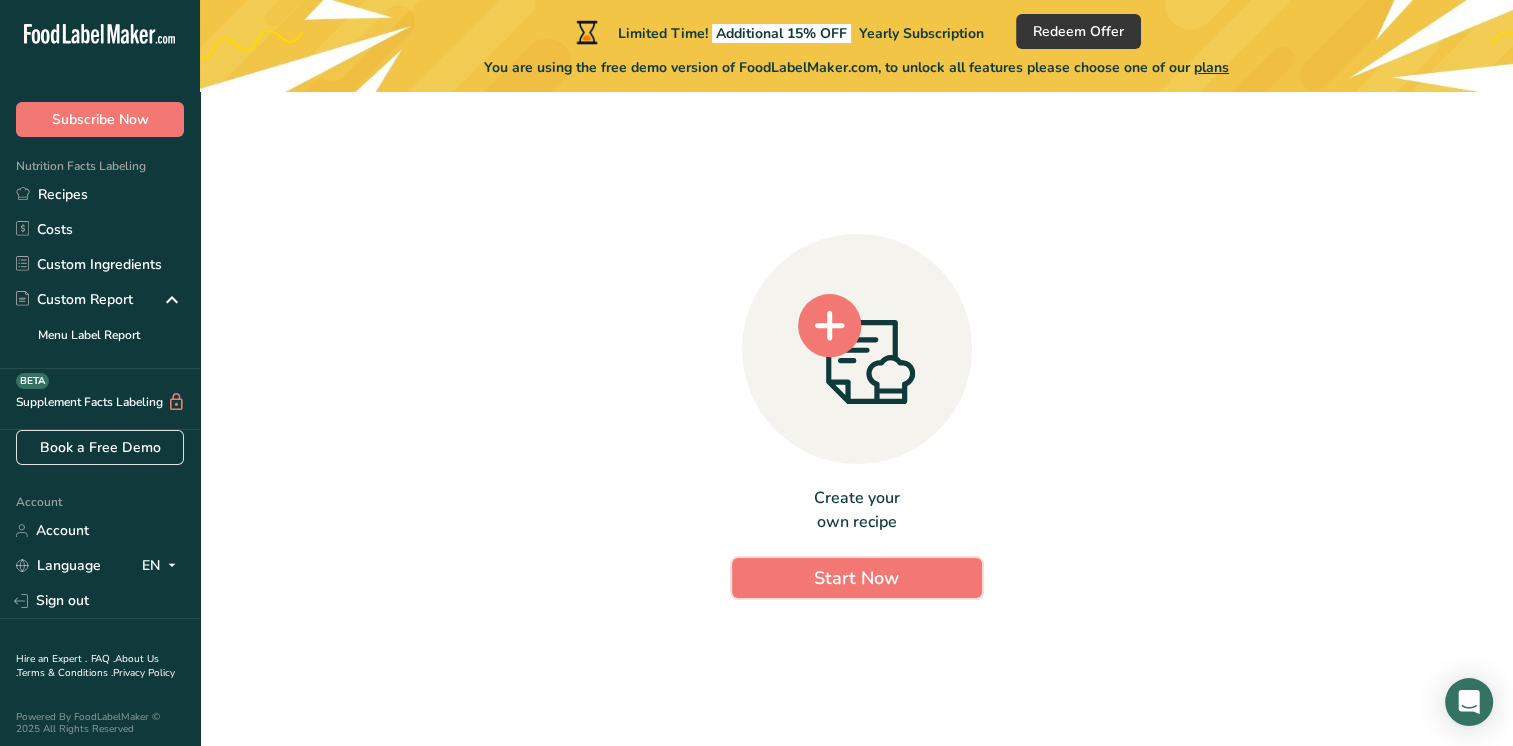 click on "Start Now" at bounding box center (857, 578) 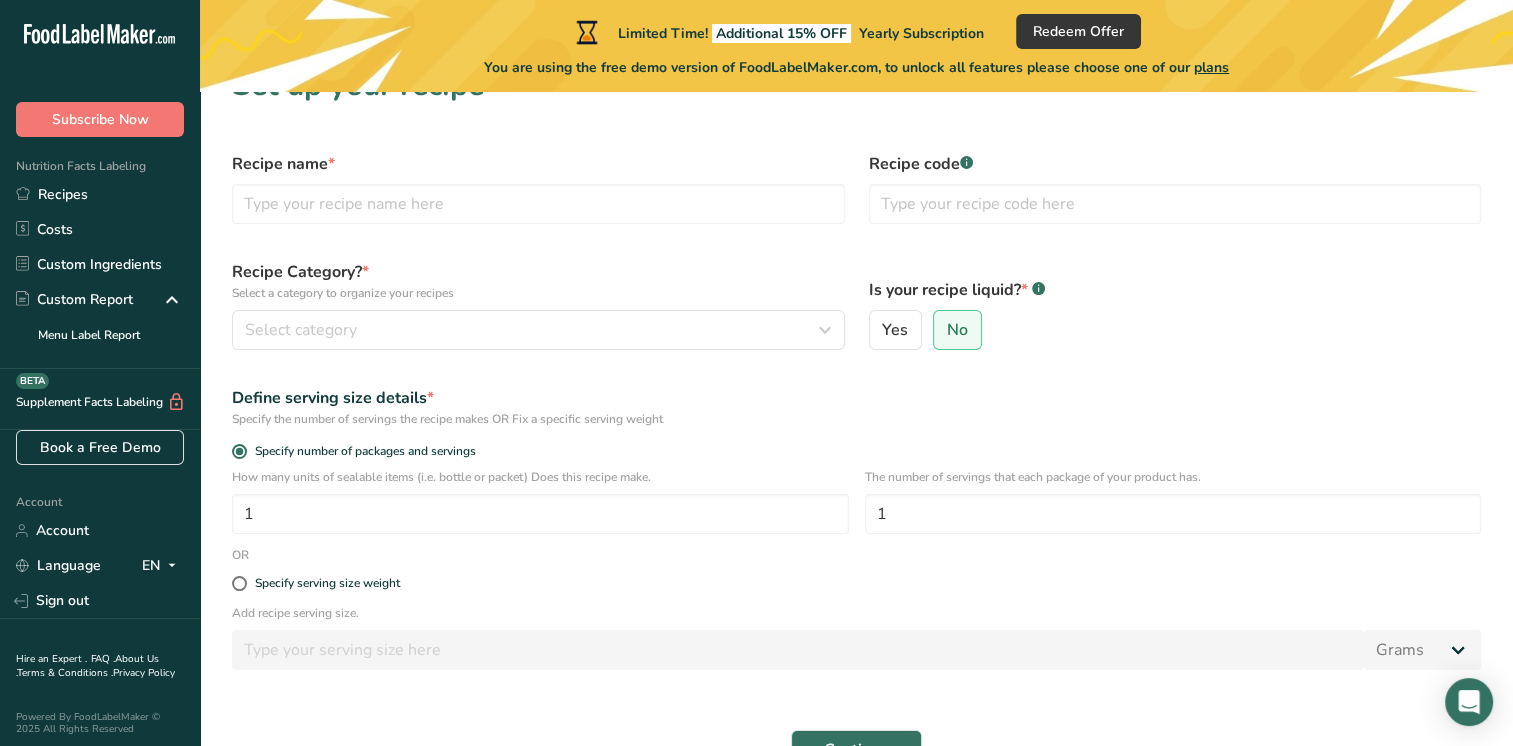 scroll, scrollTop: 0, scrollLeft: 0, axis: both 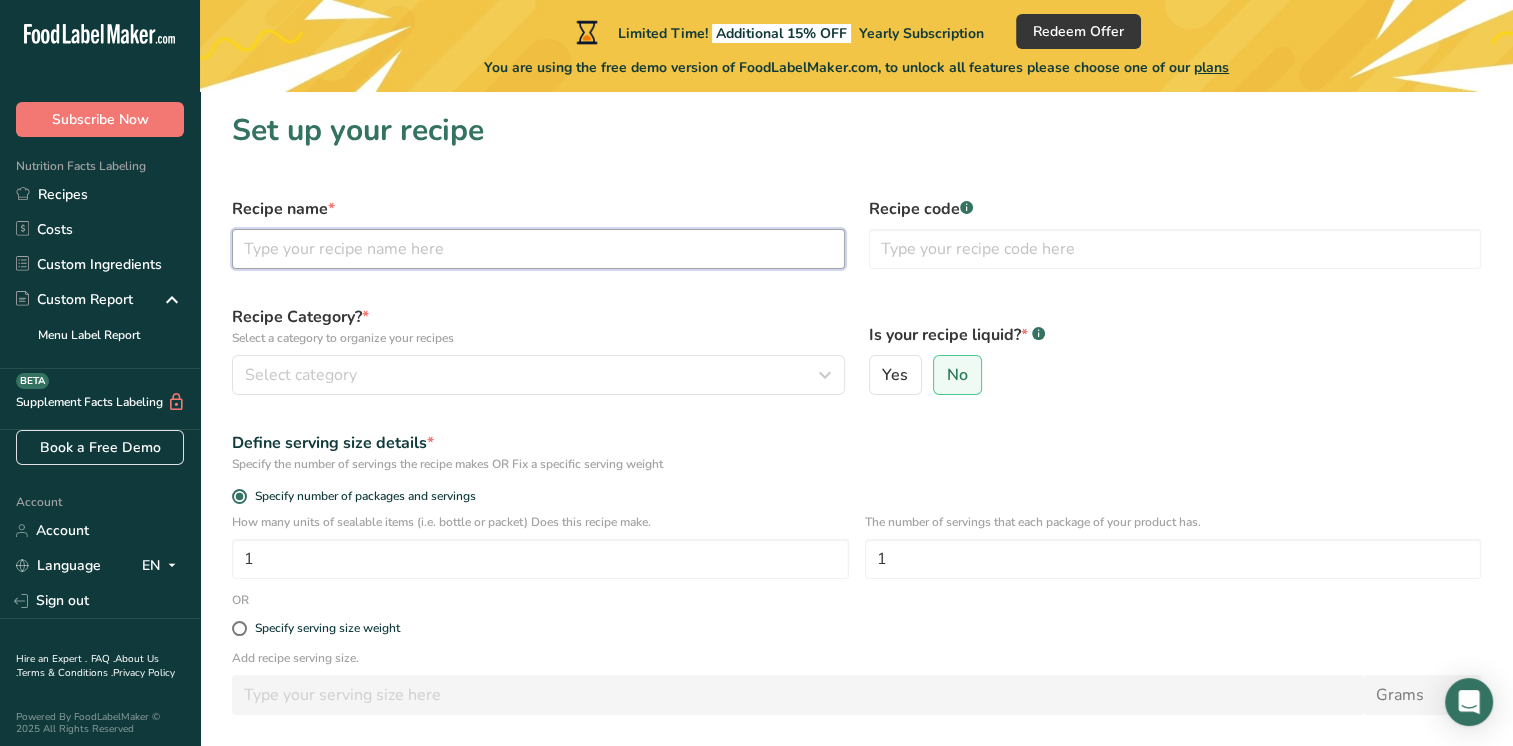 click at bounding box center [538, 249] 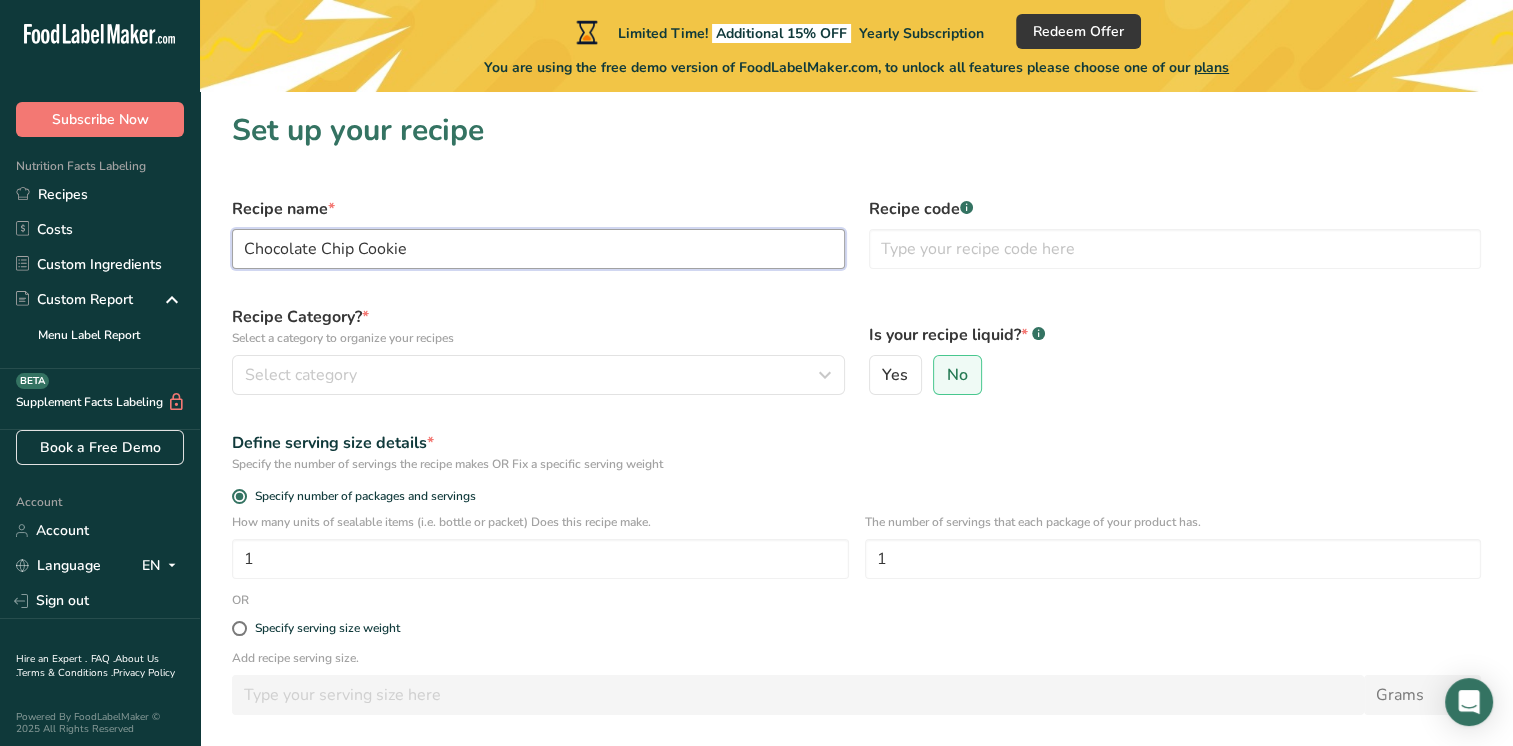 type on "Chocolate Chip Cookie" 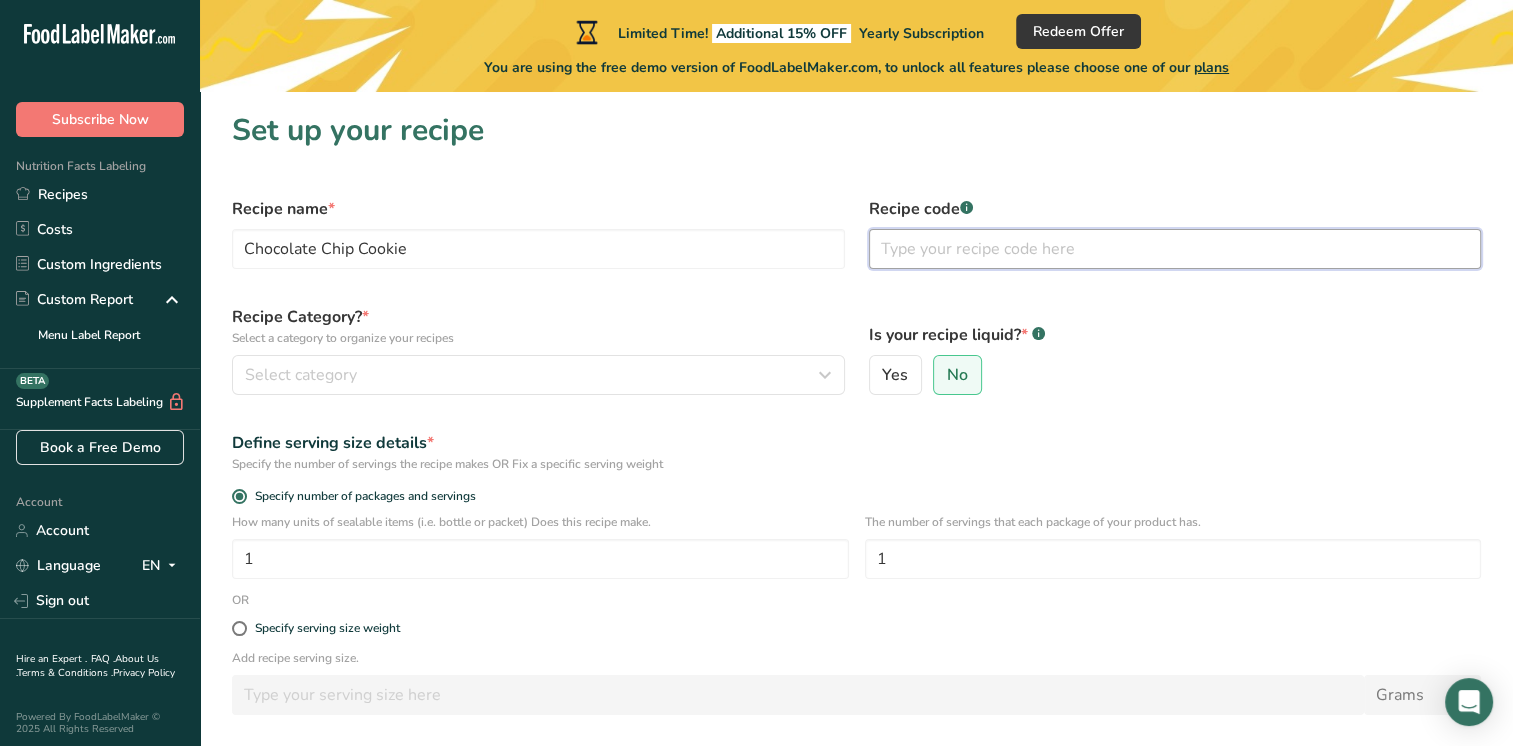 click at bounding box center (1175, 249) 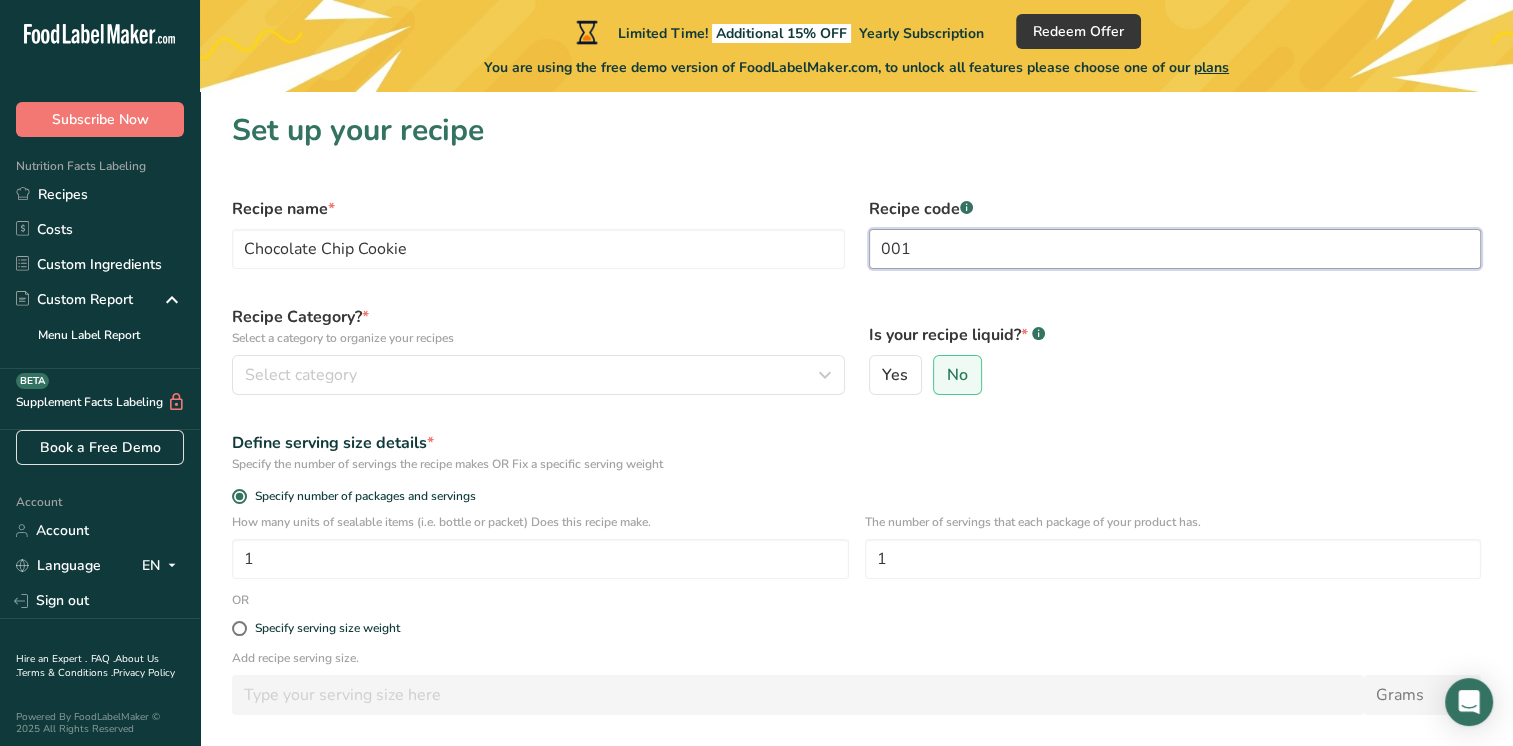 type on "001" 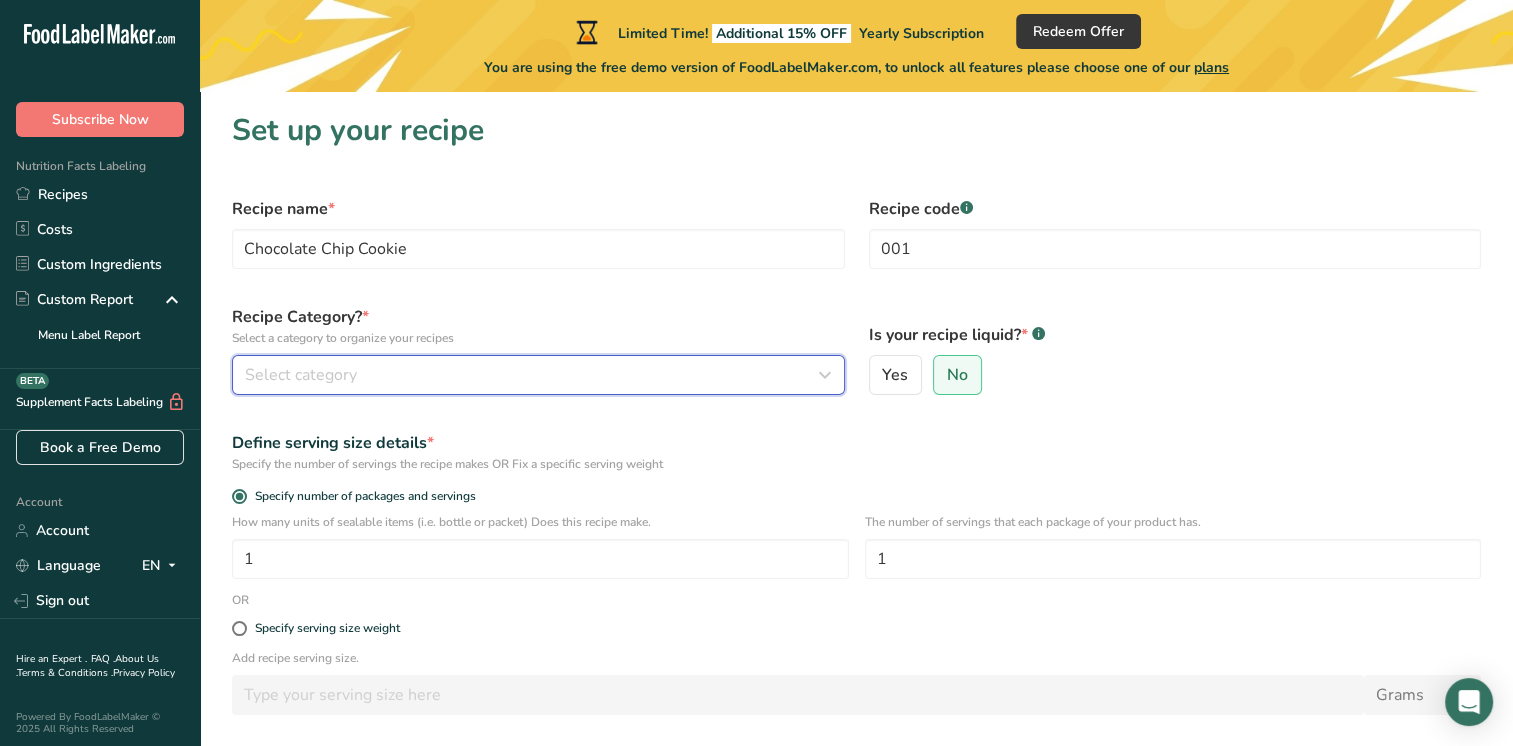 click on "Select category" at bounding box center [532, 375] 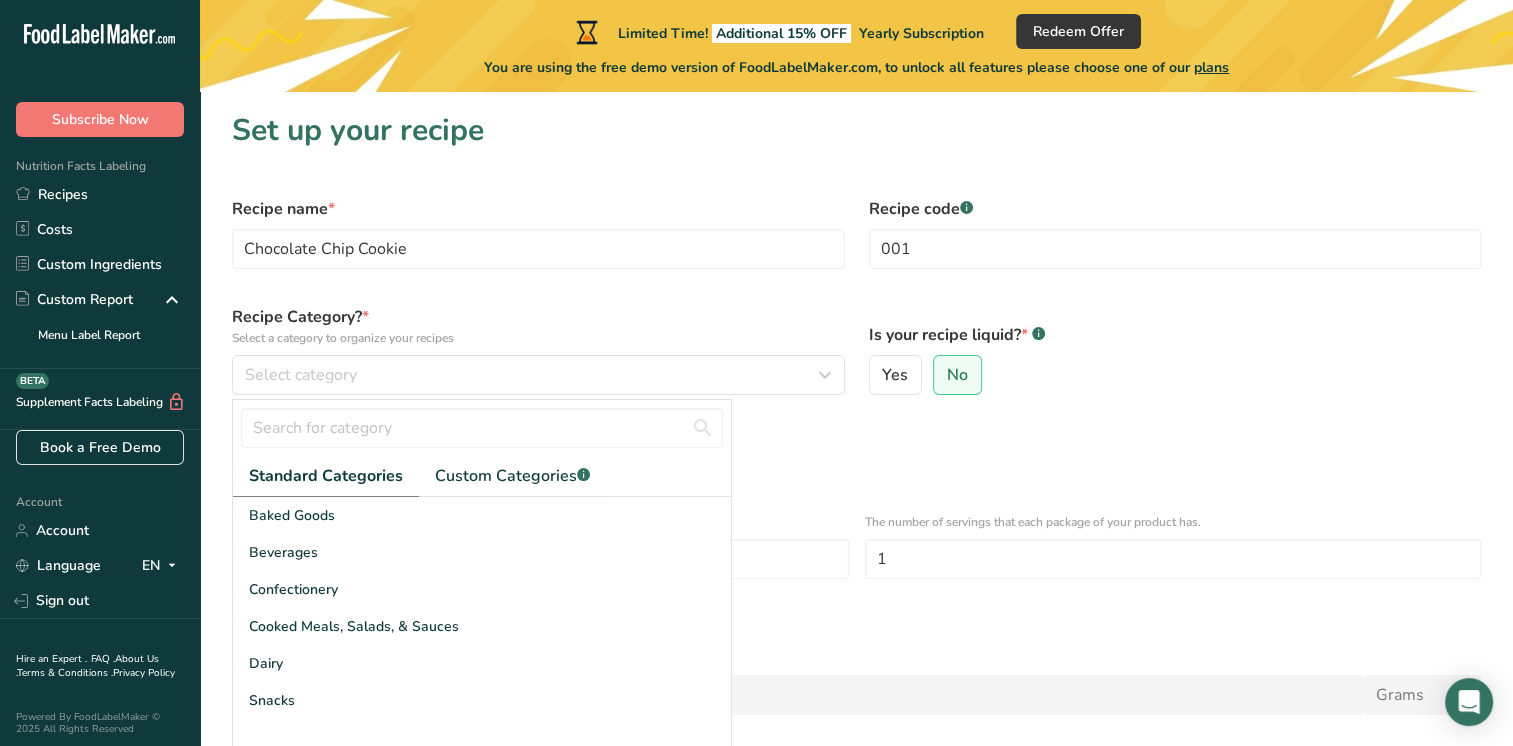 click on "Baked Goods" at bounding box center [482, 515] 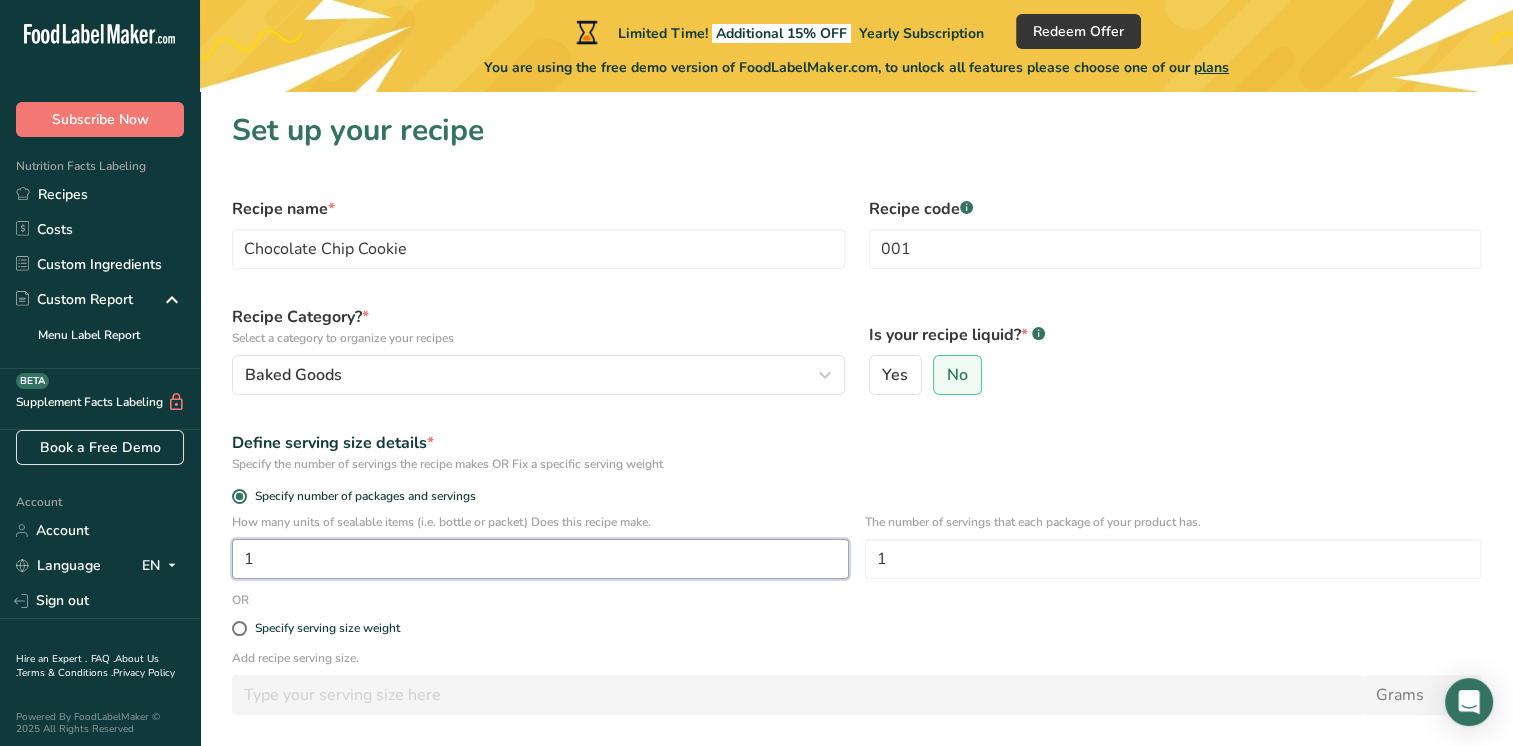 click on "1" at bounding box center [540, 559] 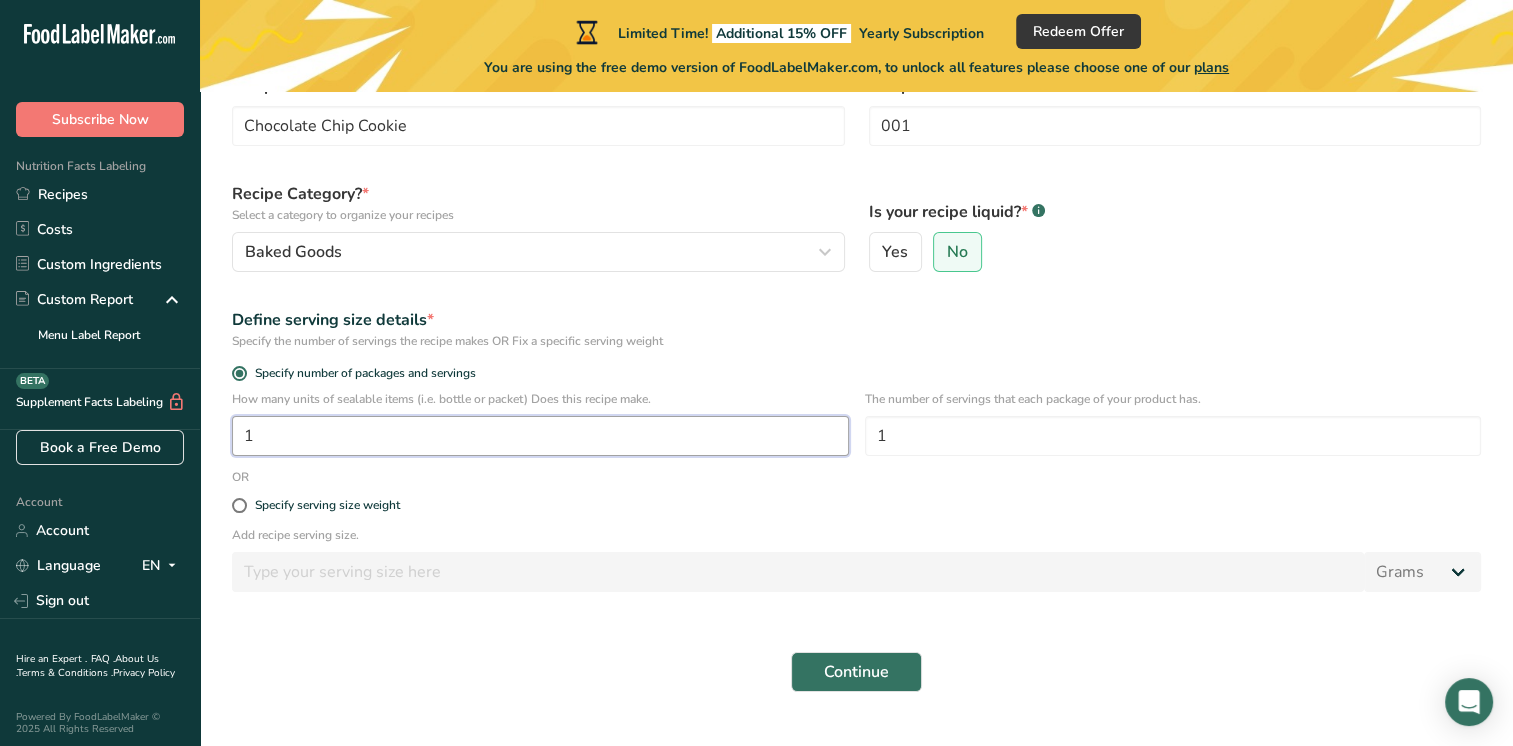scroll, scrollTop: 149, scrollLeft: 0, axis: vertical 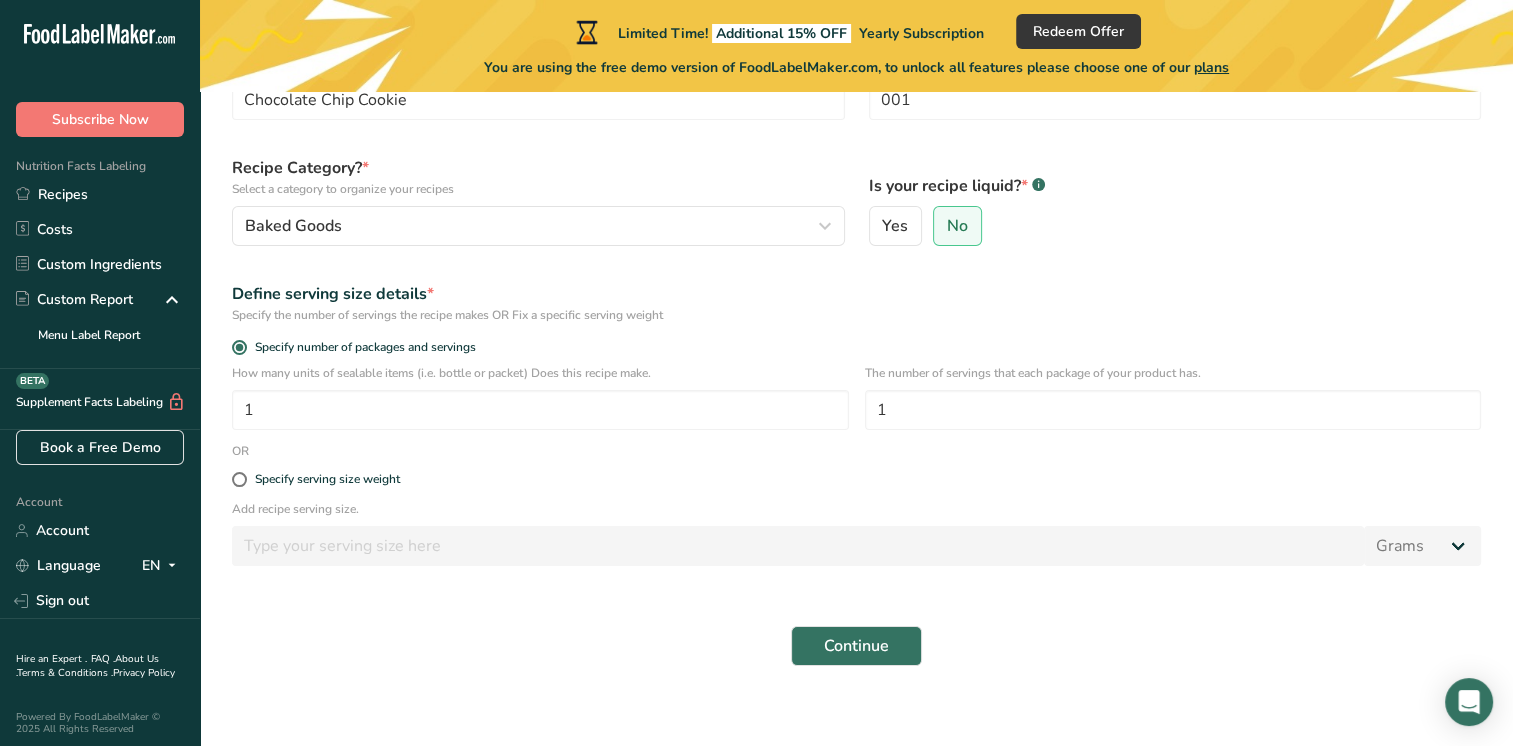 click on "Specify serving size weight" at bounding box center (327, 479) 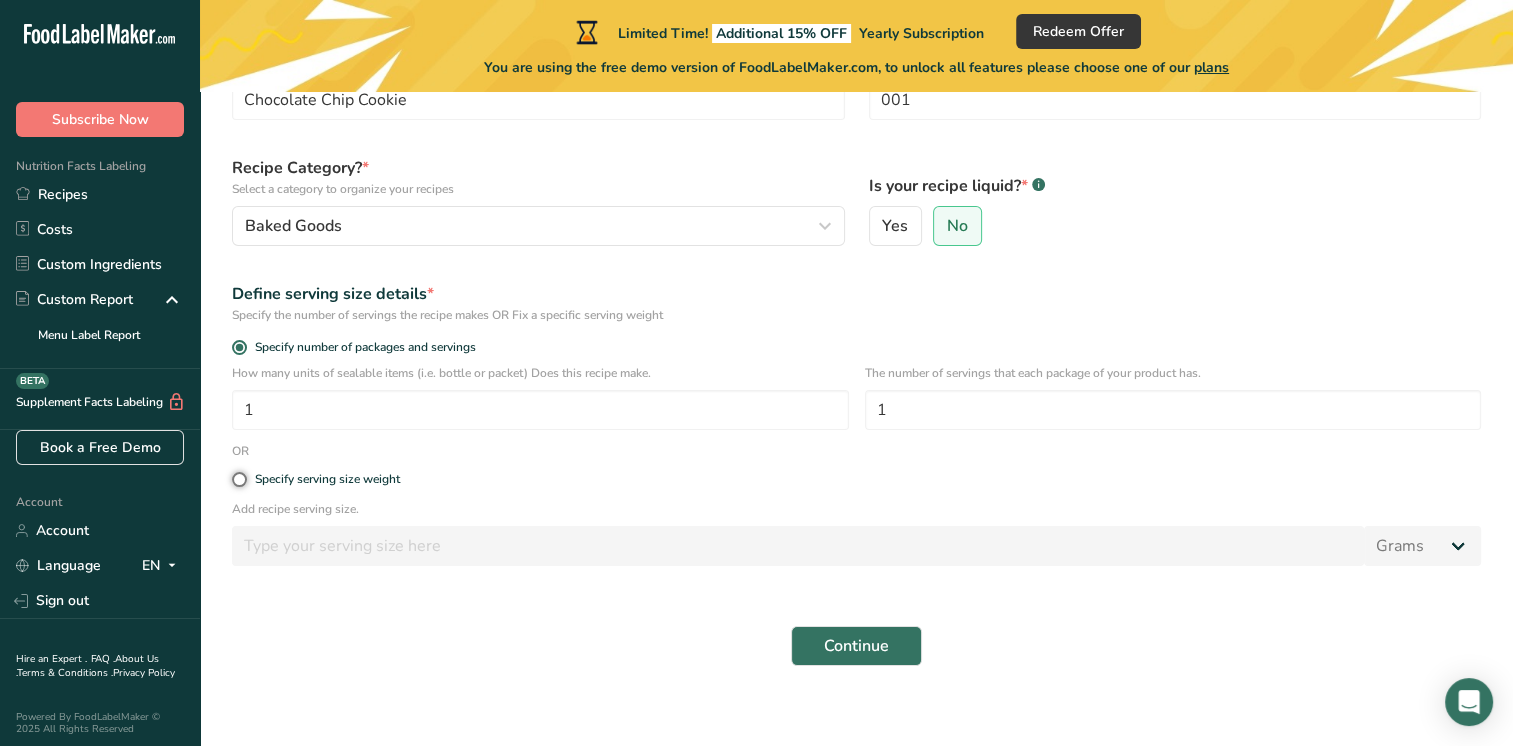 click on "Specify serving size weight" at bounding box center [238, 479] 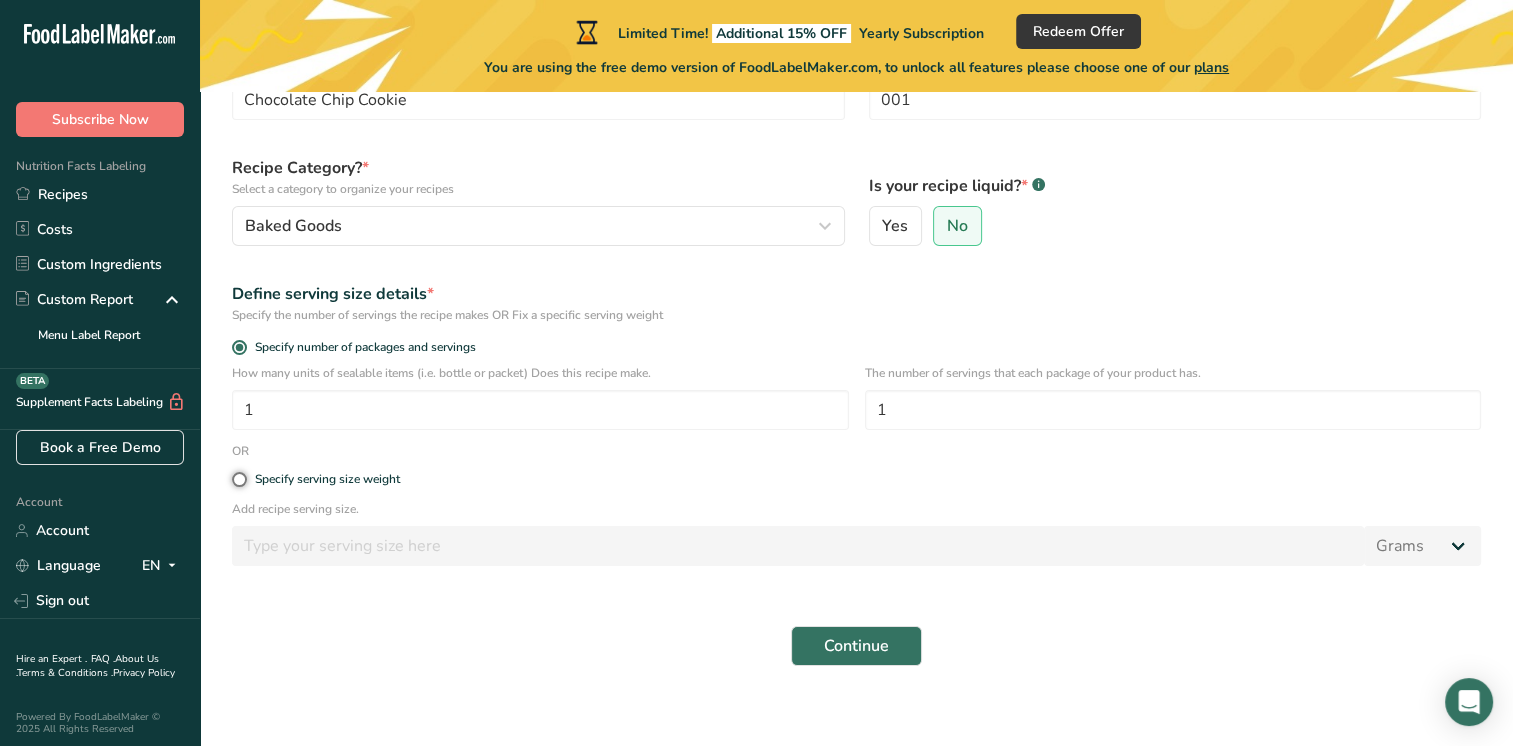 radio on "true" 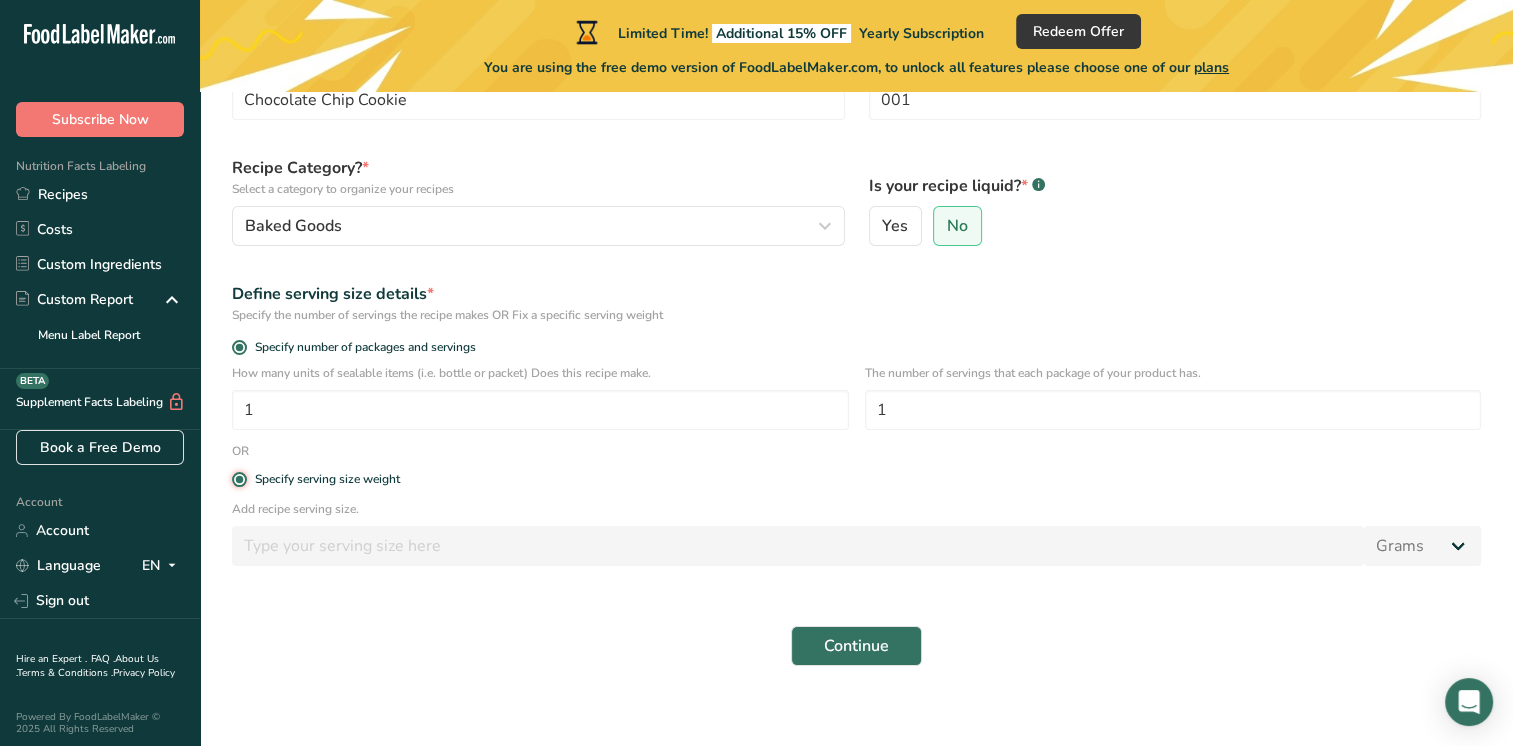 radio on "false" 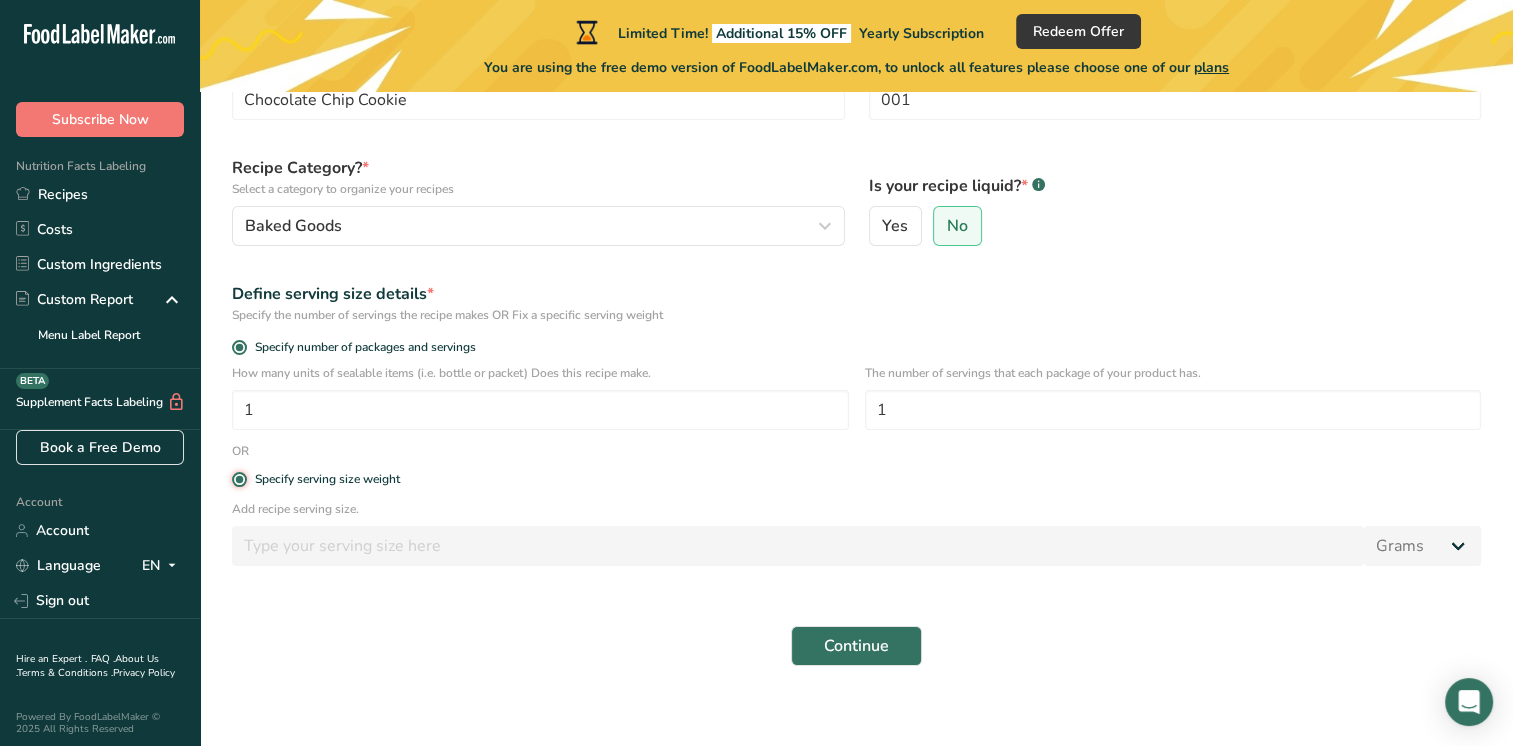 type 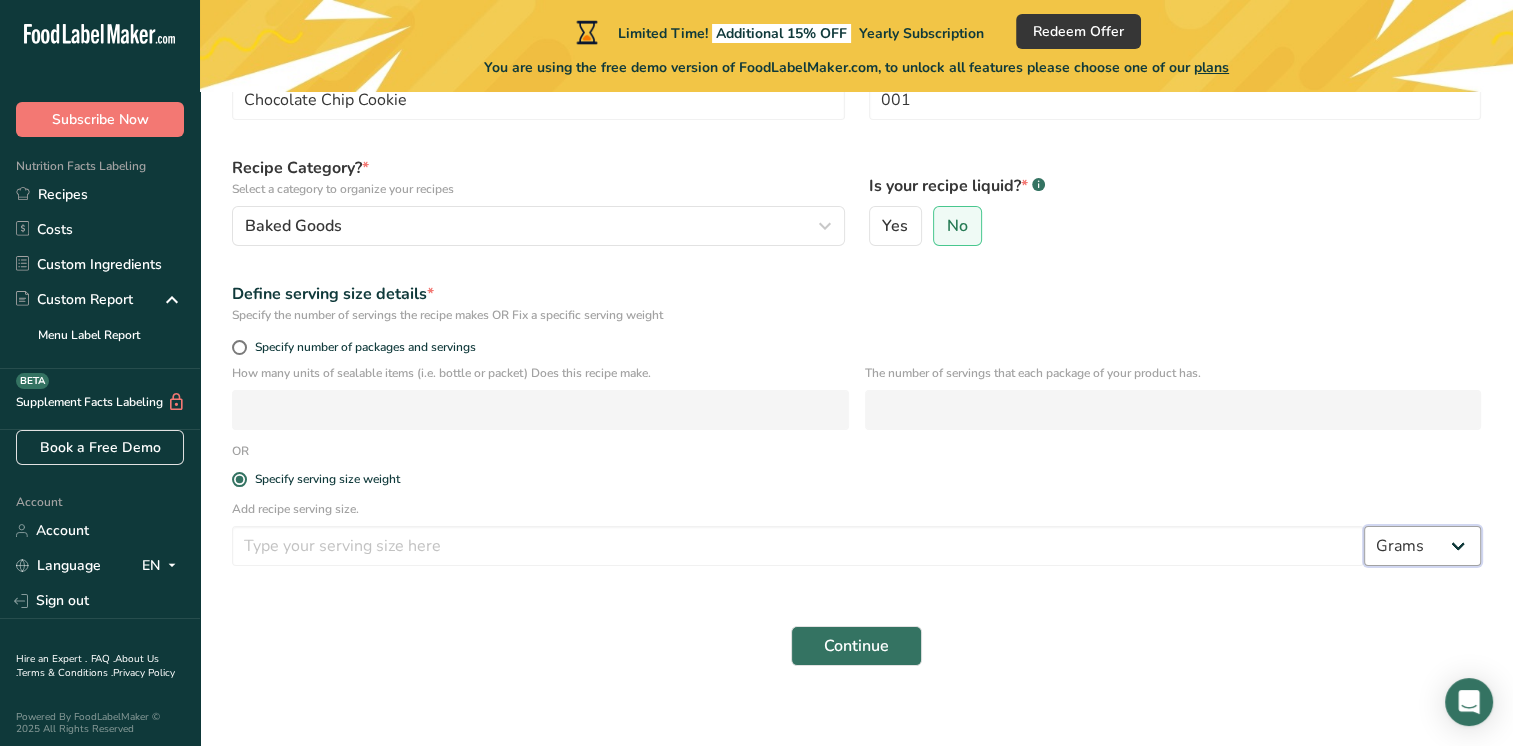 click on "Grams
kg
mg
mcg
lb
oz
l
mL
fl oz
tbsp
tsp
cup
qt
gallon" at bounding box center (1422, 546) 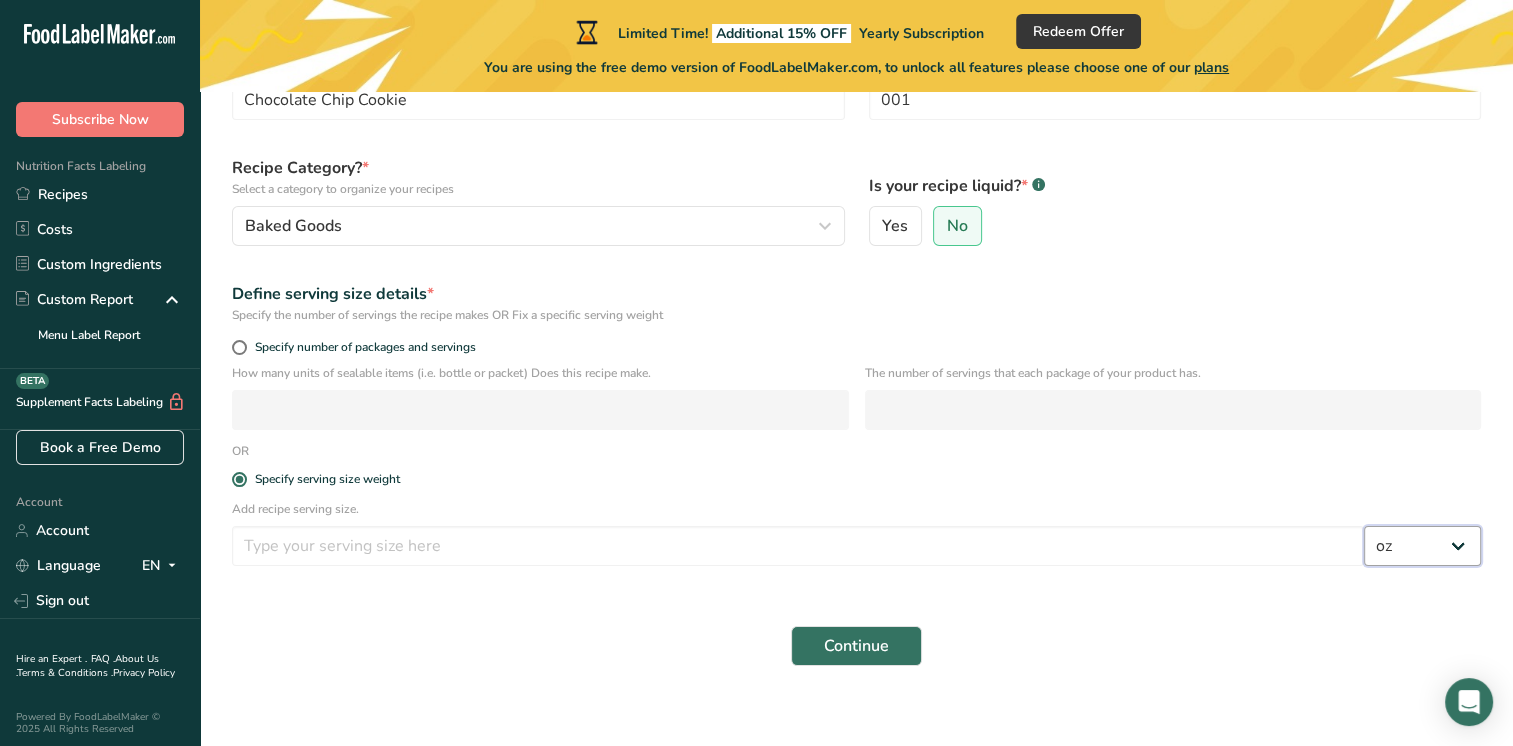 click on "Grams
kg
mg
mcg
lb
oz
l
mL
fl oz
tbsp
tsp
cup
qt
gallon" at bounding box center [1422, 546] 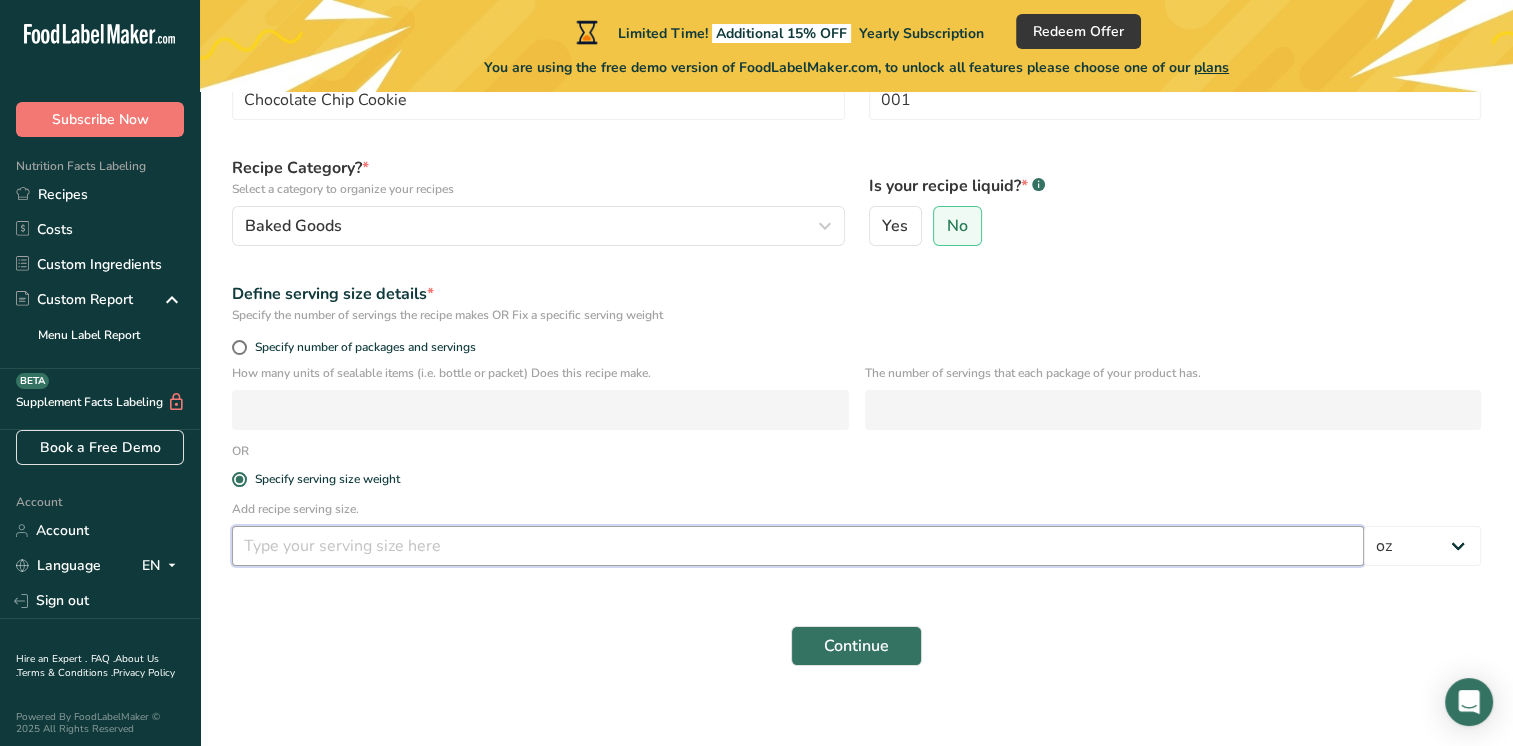 click at bounding box center (798, 546) 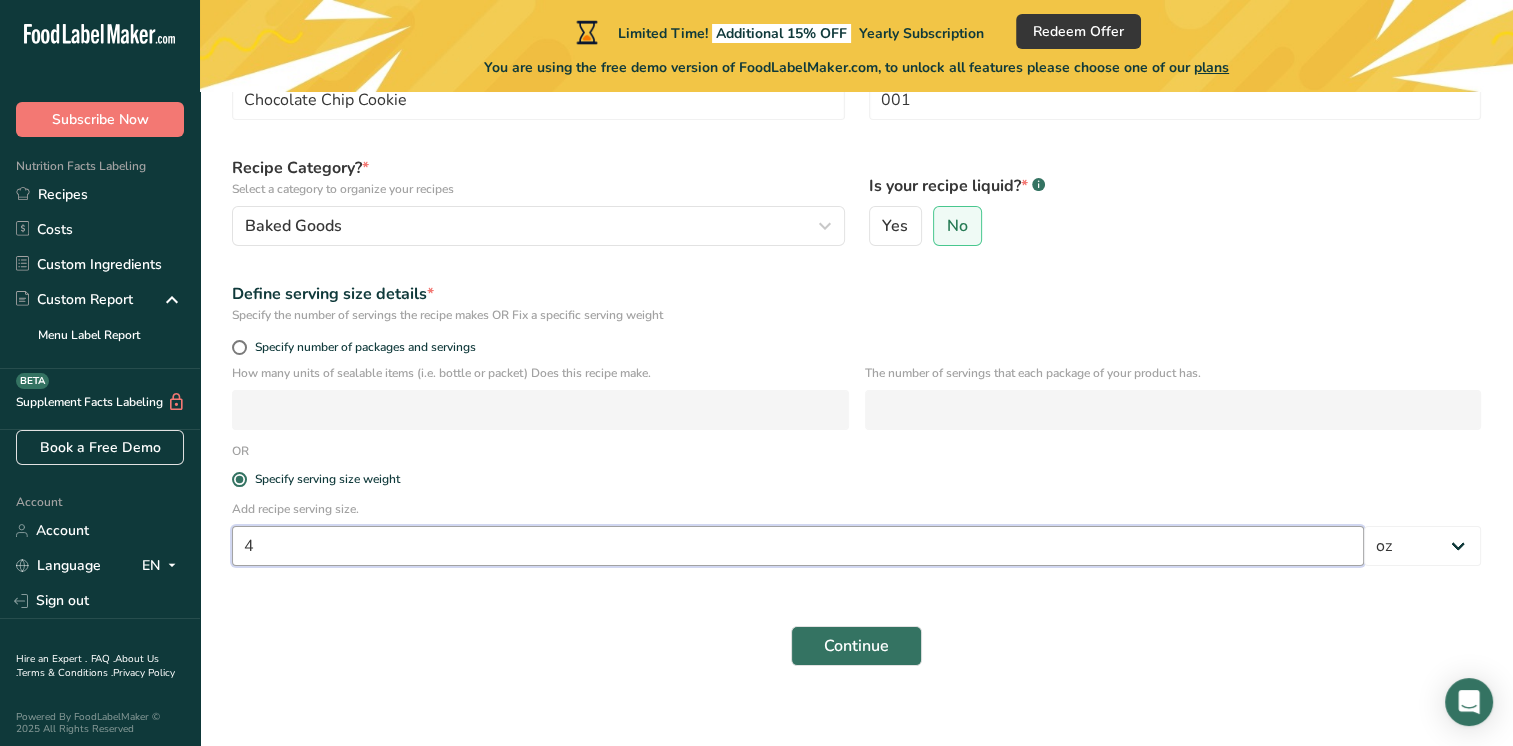 type on "4" 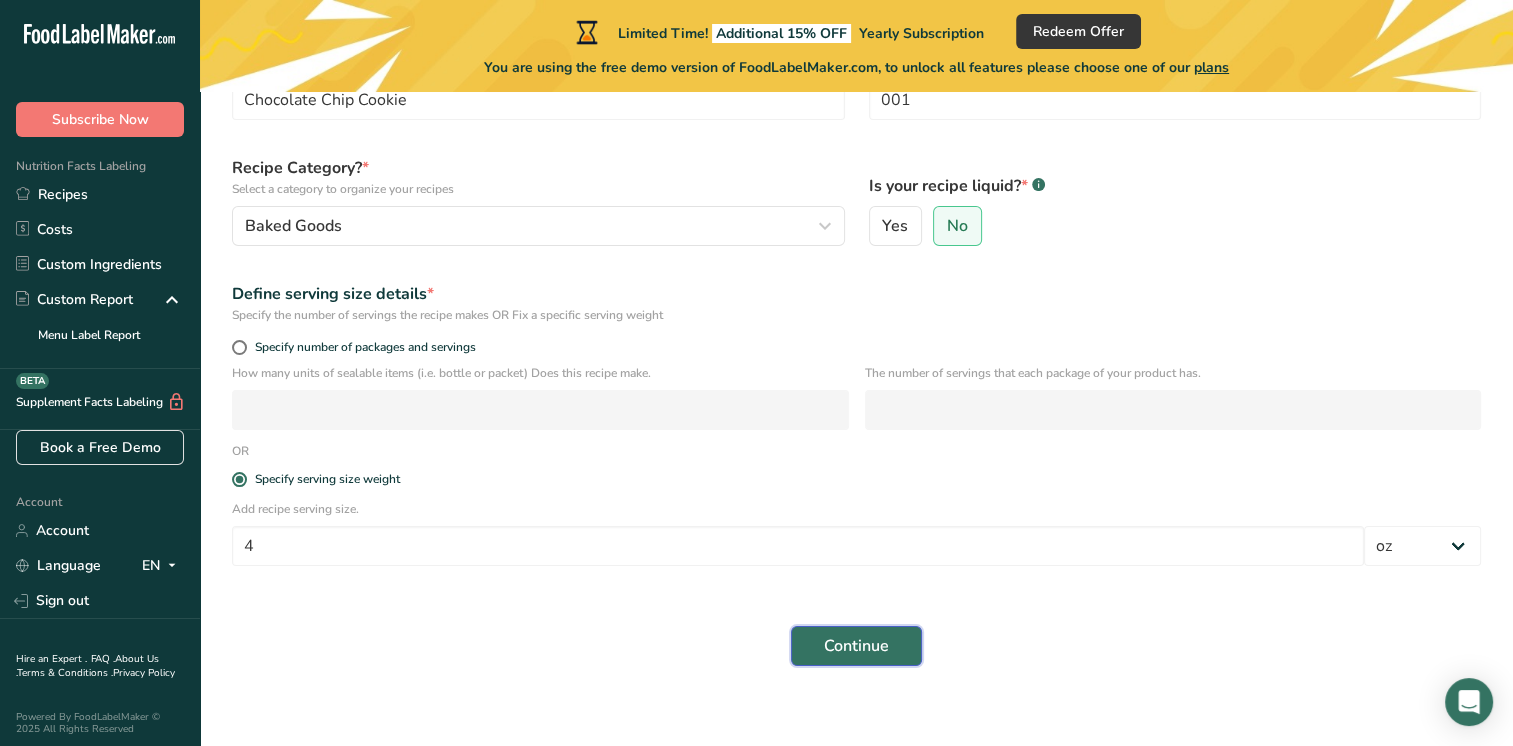 click on "Continue" at bounding box center [856, 646] 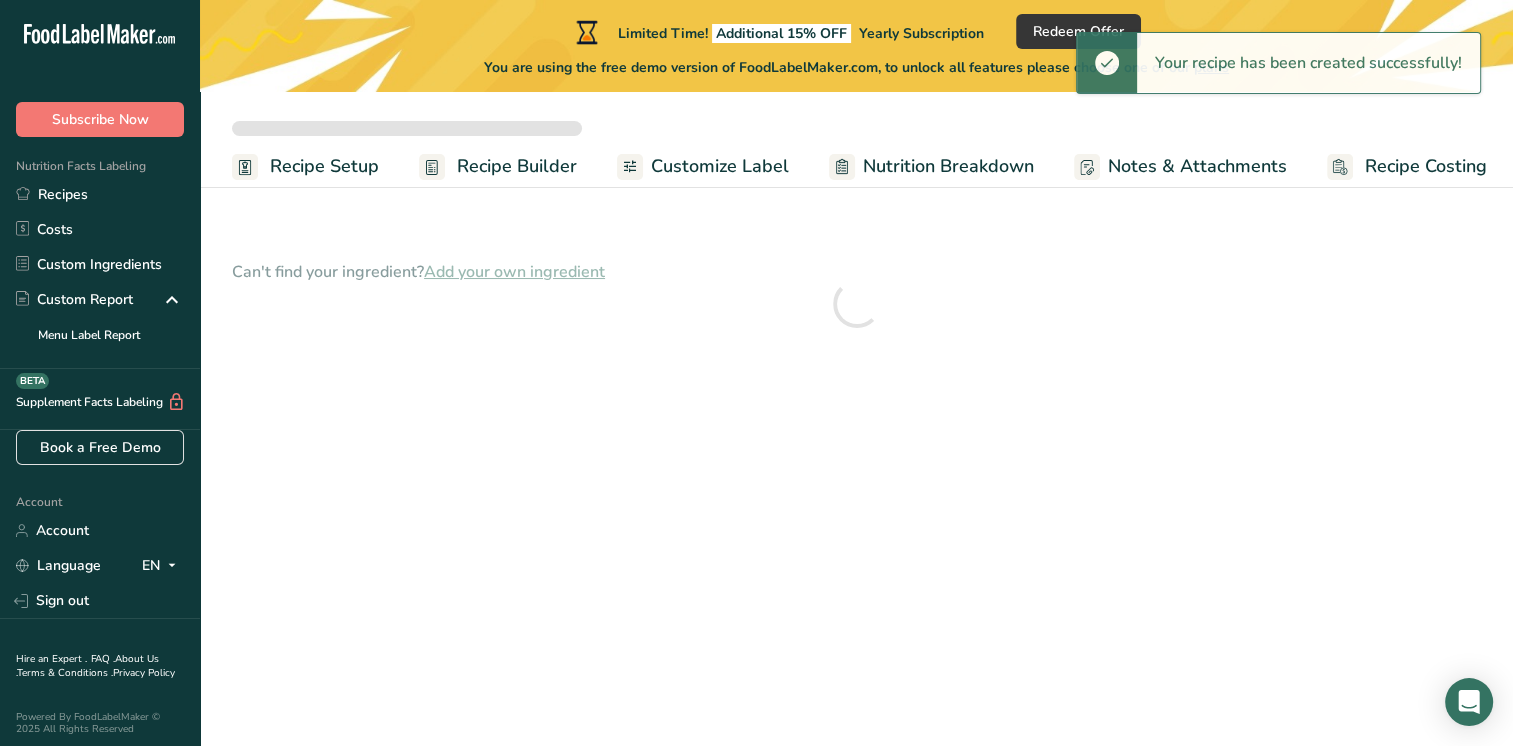 scroll, scrollTop: 0, scrollLeft: 0, axis: both 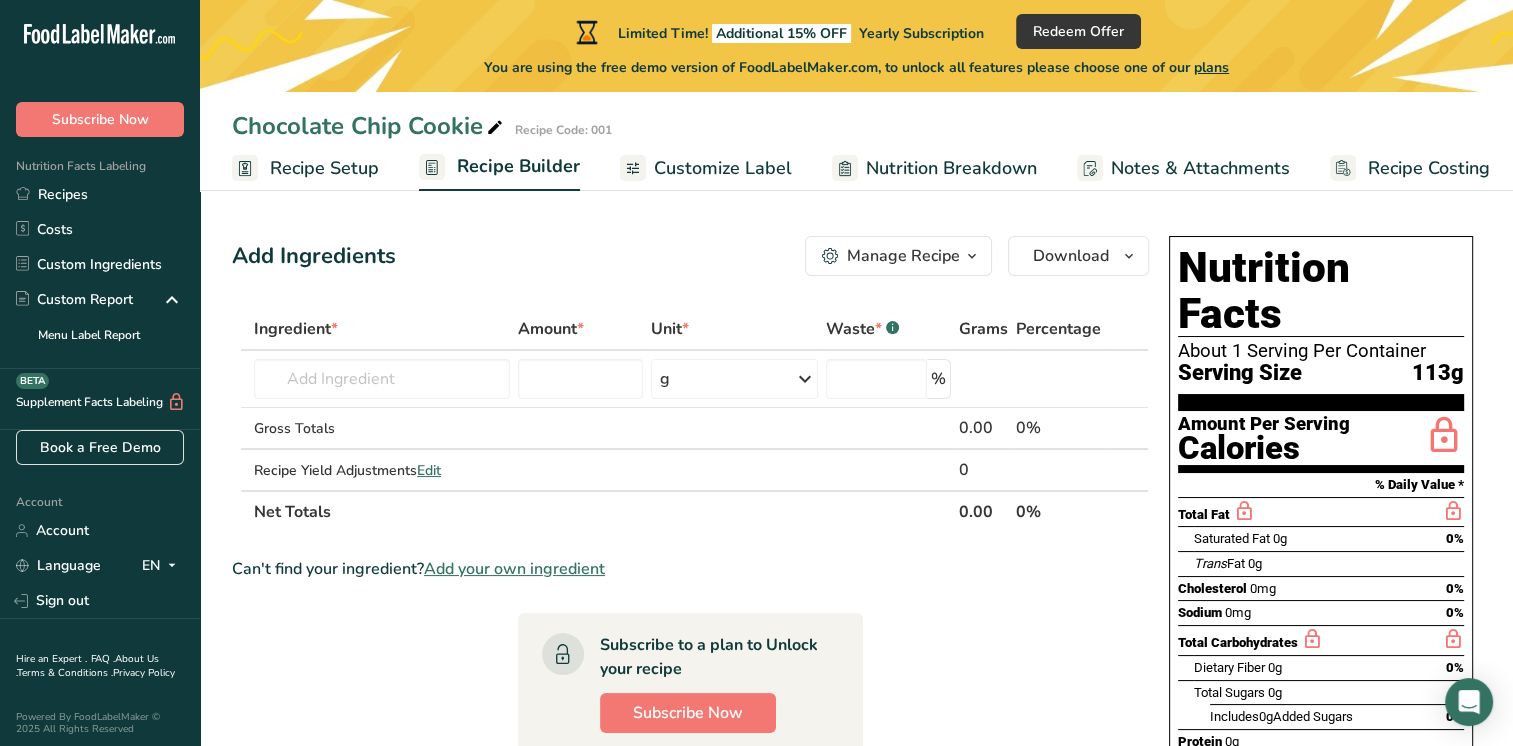 click on "Manage Recipe" at bounding box center (903, 256) 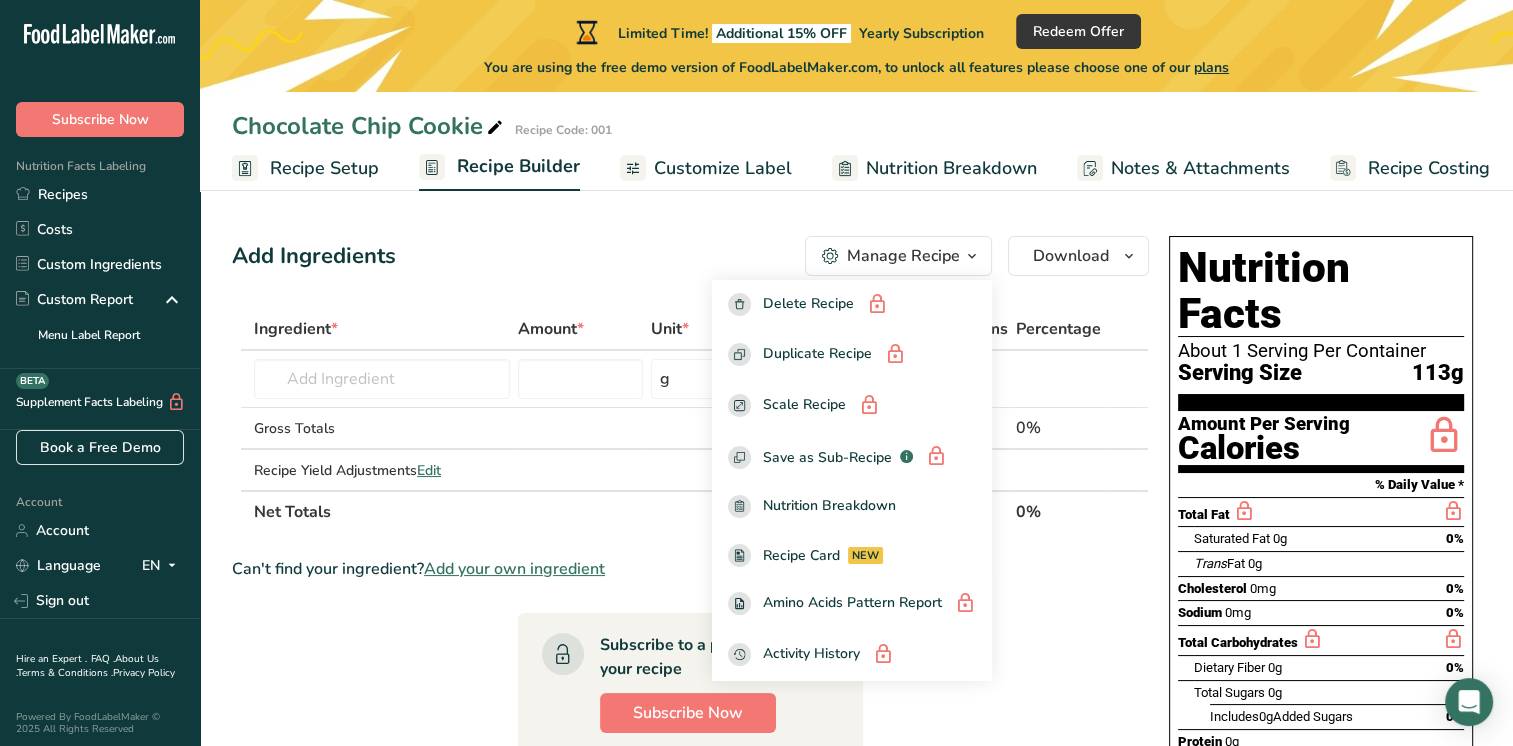 click on "NEW" at bounding box center [865, 555] 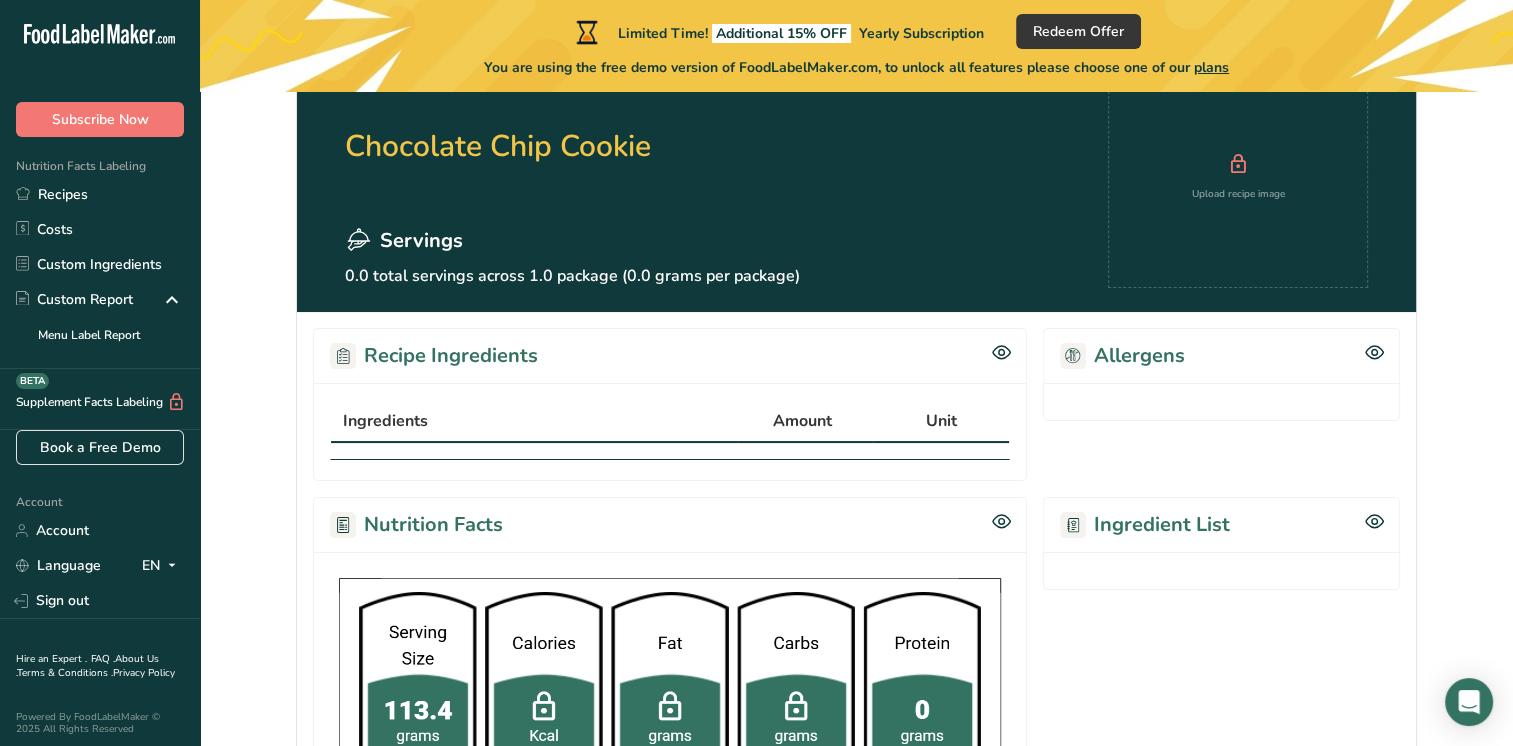 scroll, scrollTop: 135, scrollLeft: 0, axis: vertical 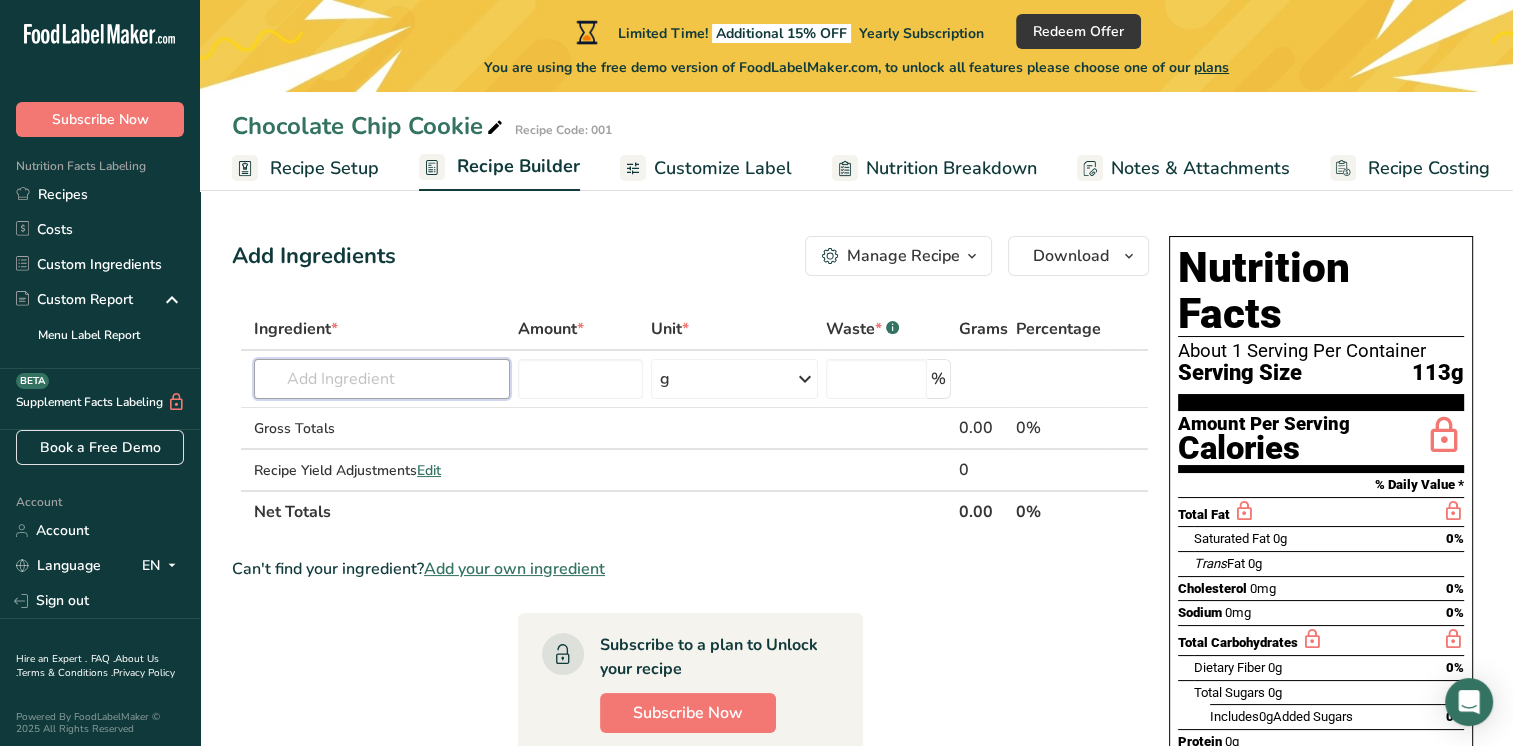 click at bounding box center (382, 379) 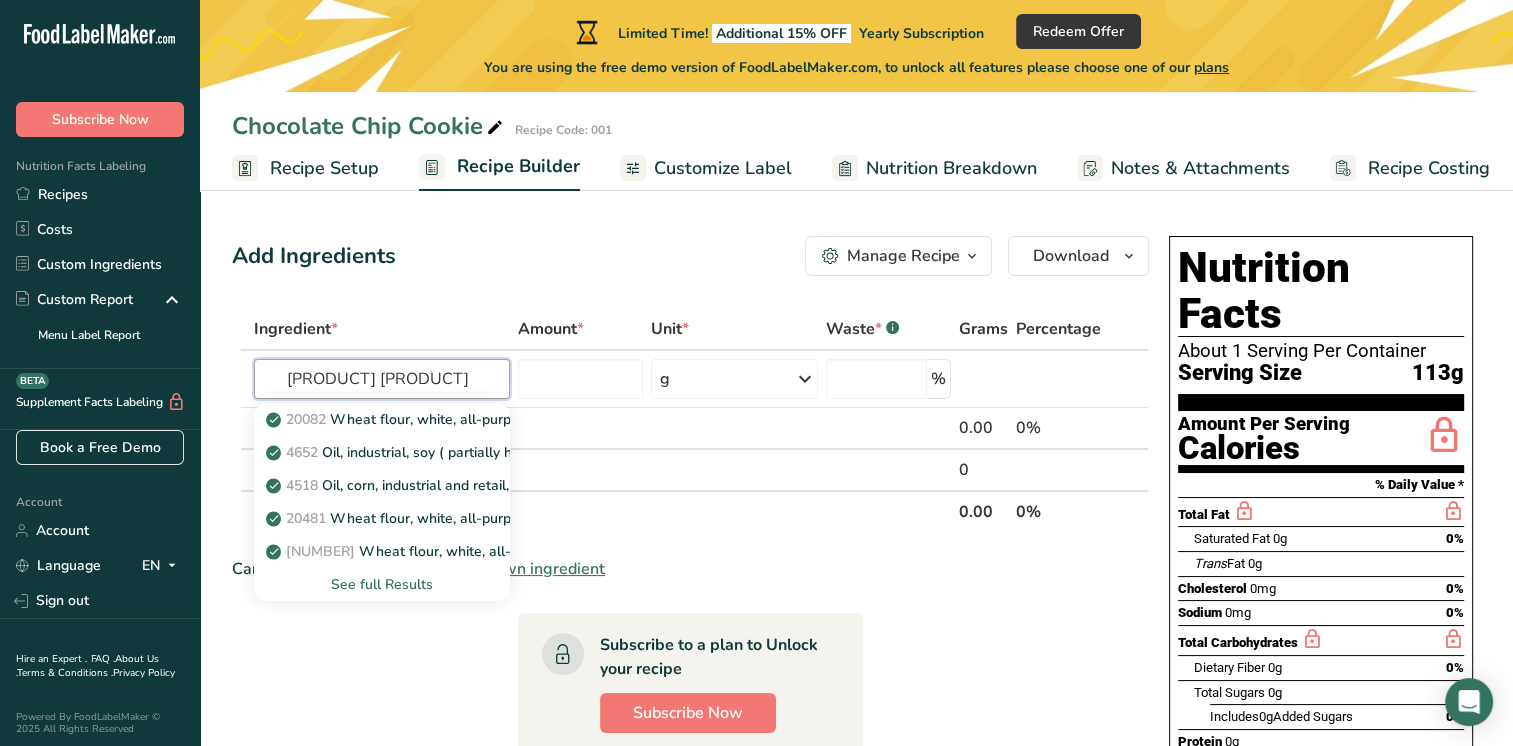 type on "[PRODUCT] [PRODUCT]" 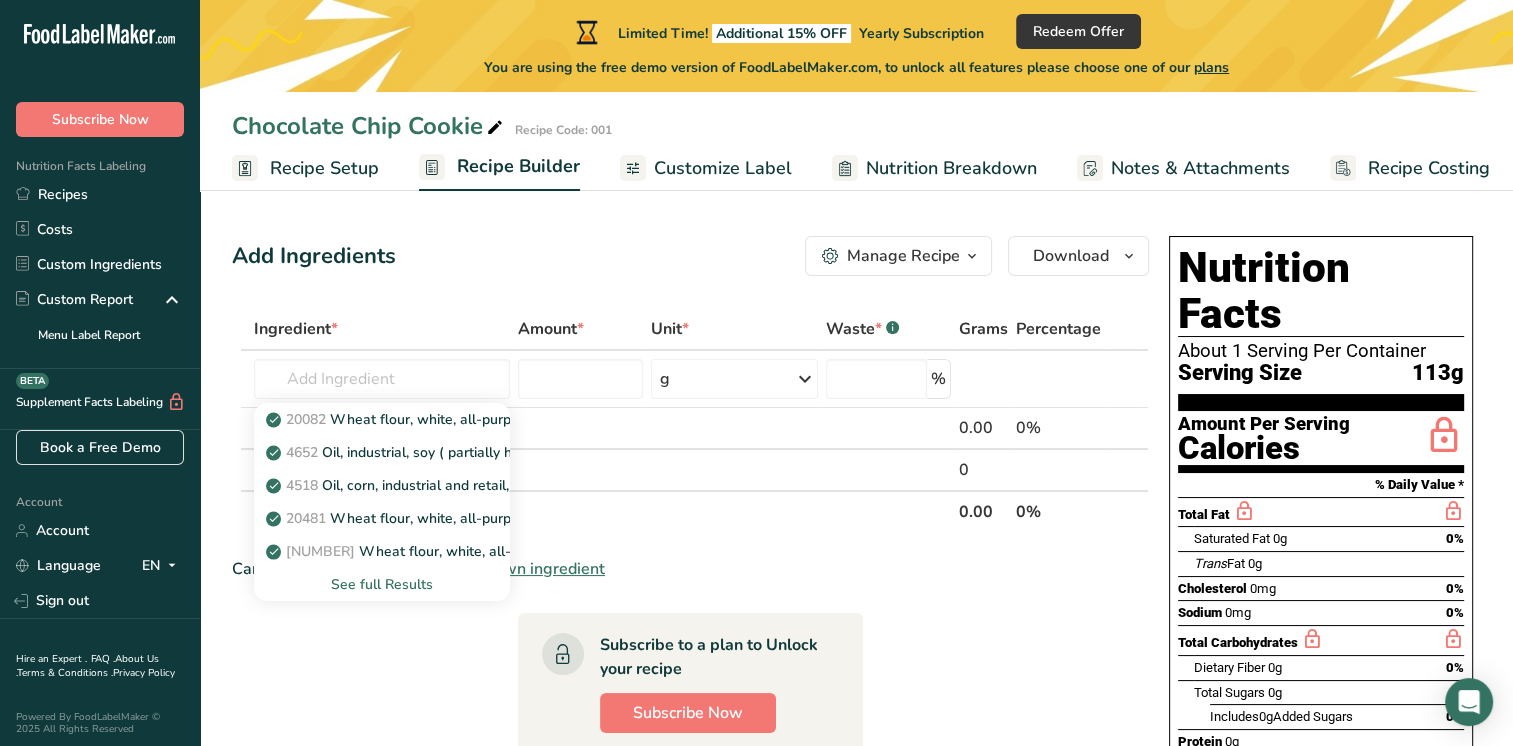 click on "[NUMBER]
Wheat flour, white, all-purpose, self-rising, enriched" at bounding box center (468, 419) 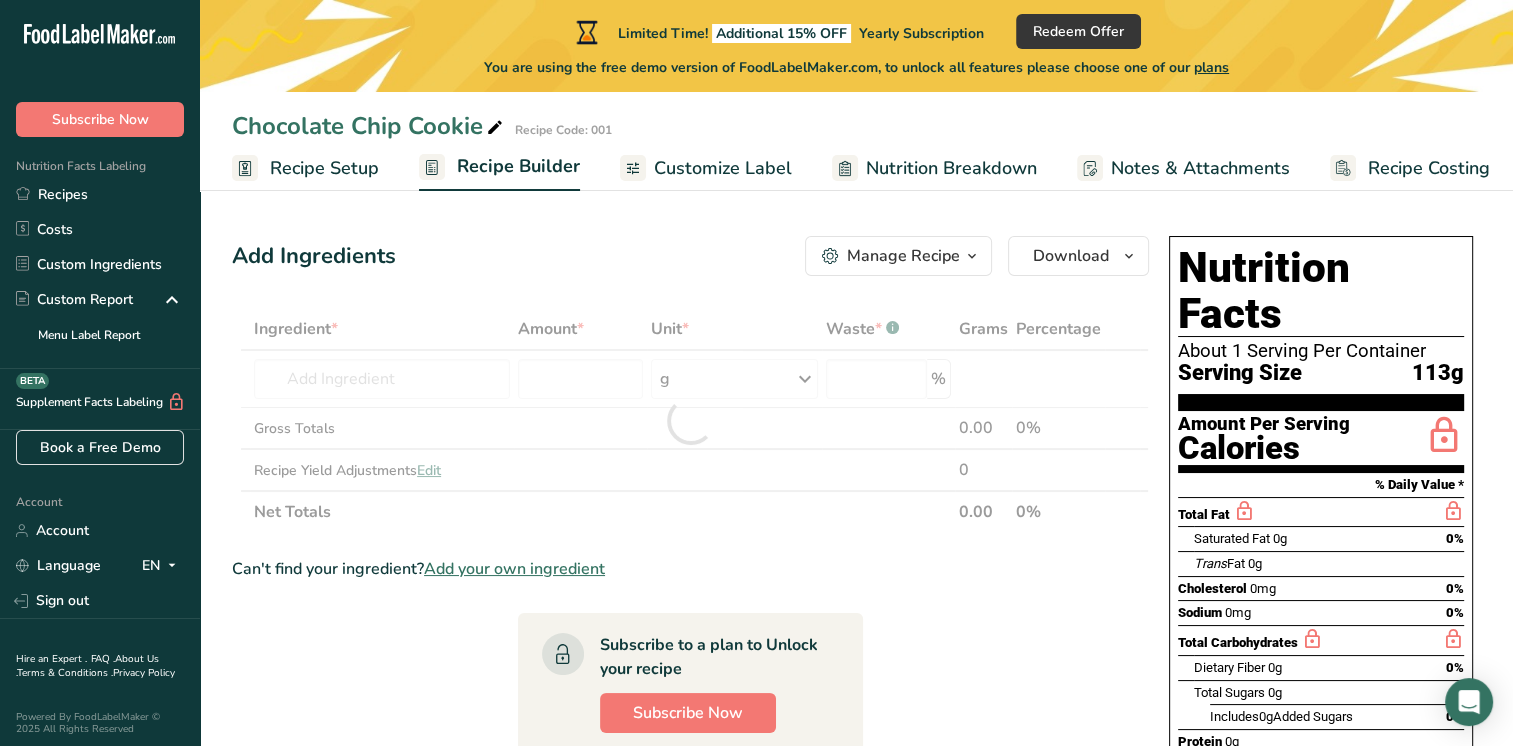 type on "Wheat flour, white, all-purpose, self-rising, enriched" 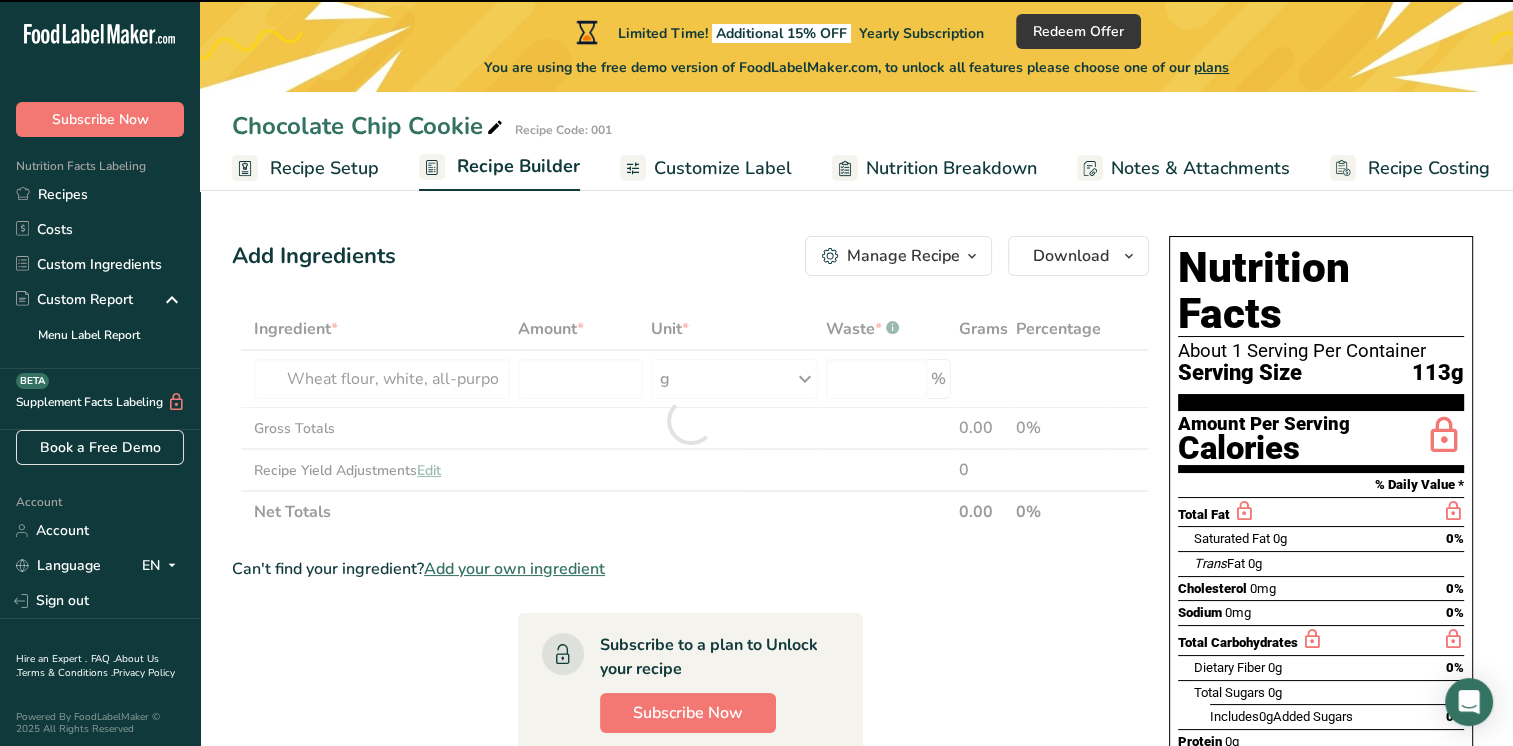 type on "0" 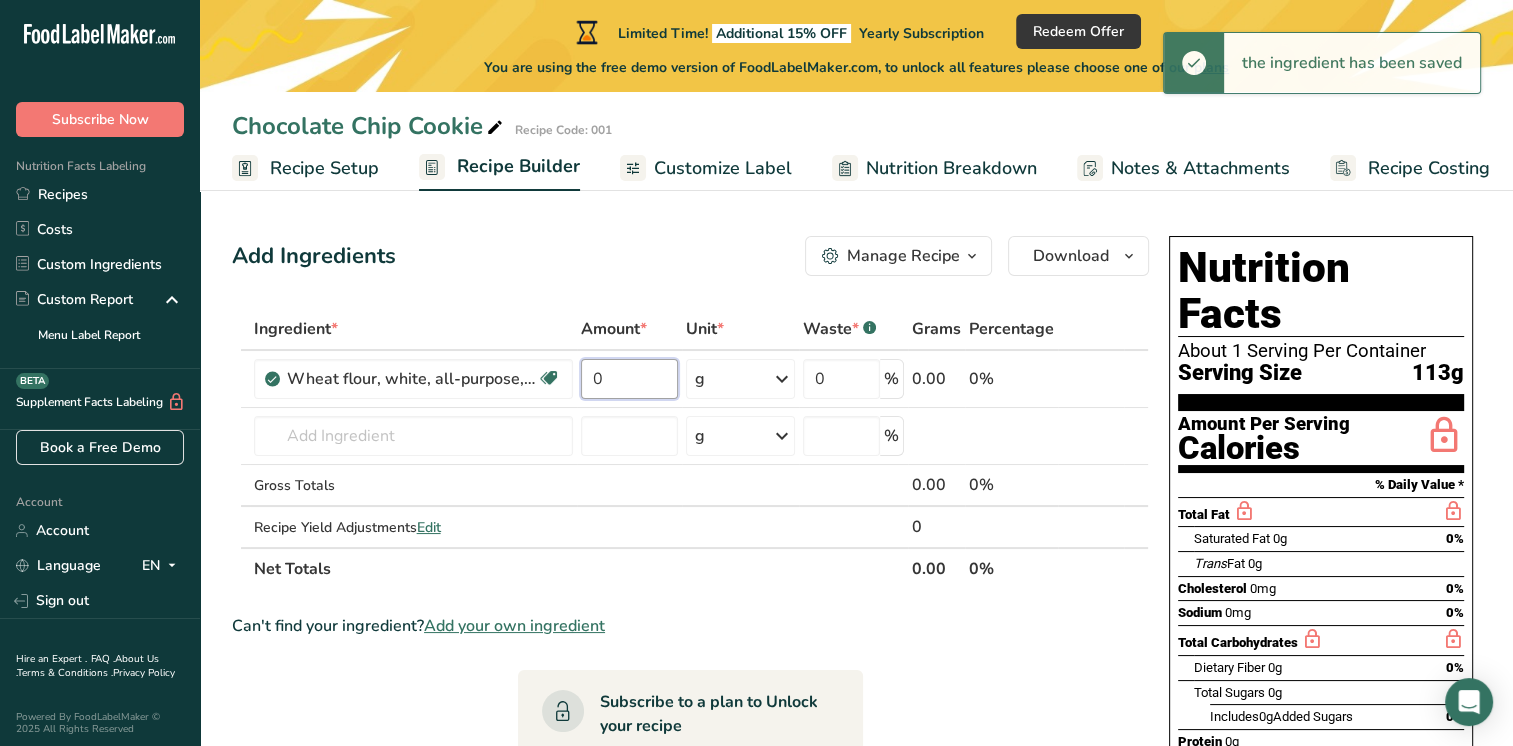 click on "0" at bounding box center [629, 379] 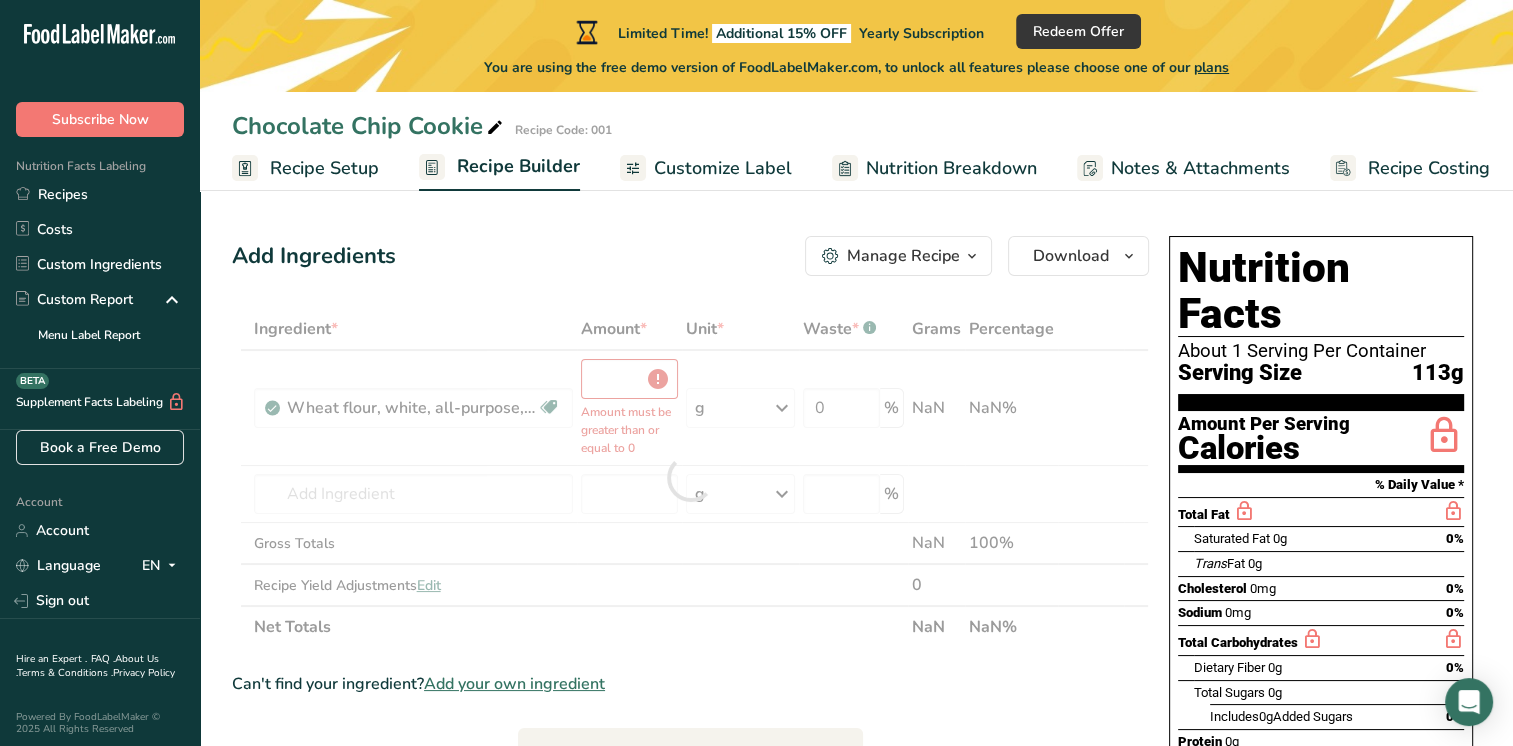 click on "Ingredient *
Amount *
Unit *
Waste *   .a-a{fill:#347362;}.b-a{fill:#fff;}          Grams
Percentage
Wheat flour, white, all-purpose, self-rising, enriched
Dairy free
Vegan
Vegetarian
Soy free
Amount must be greater than or equal to 0
g
Portions
1 cup
Weight Units
g
kg
mg
See more
Volume Units
l
Volume units require a density conversion. If you know your ingredient's density enter it below. Otherwise, click on "RIA" our AI Regulatory bot - she will be able to help you
lb/ft3
g/cm3
Confirm
mL
fl oz" at bounding box center [690, 478] 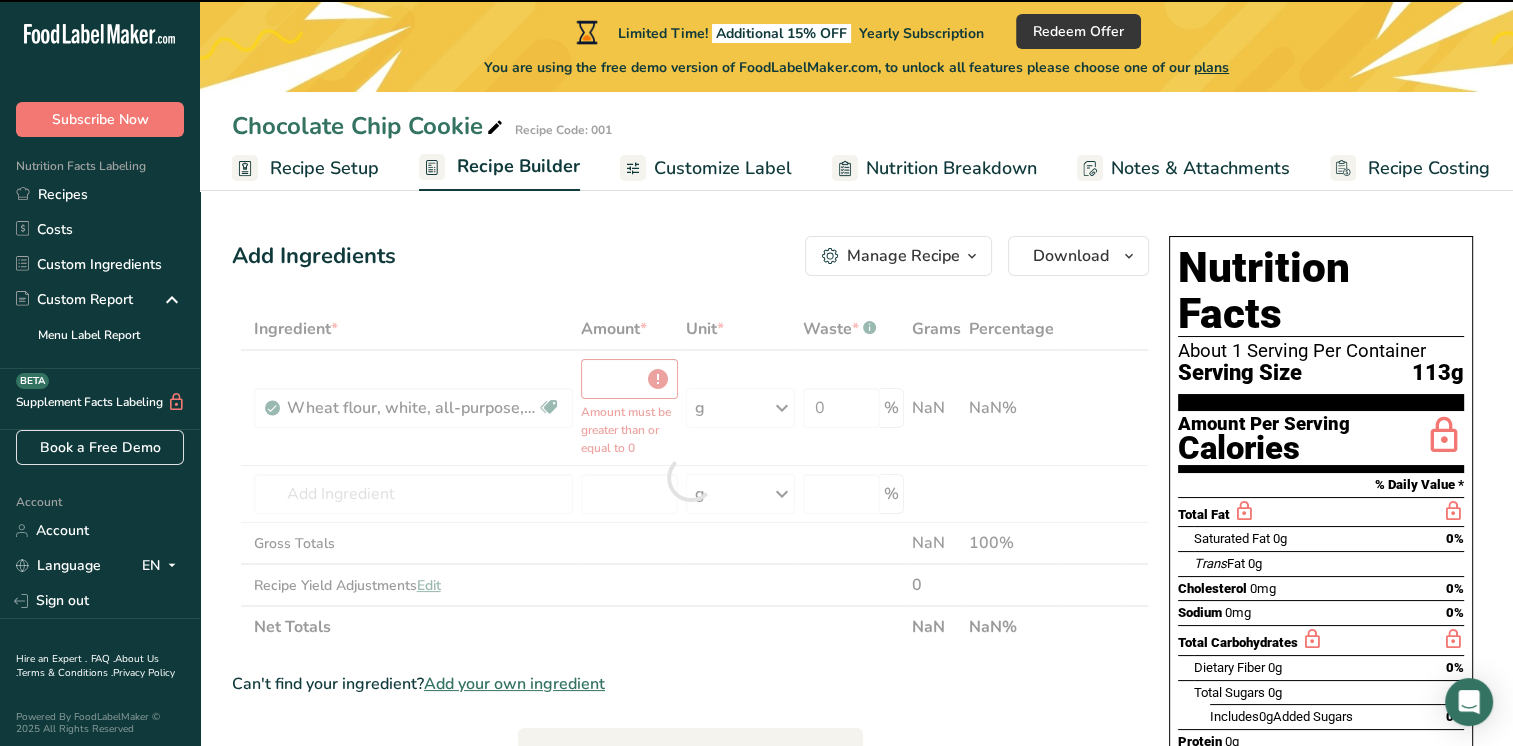 type on "0" 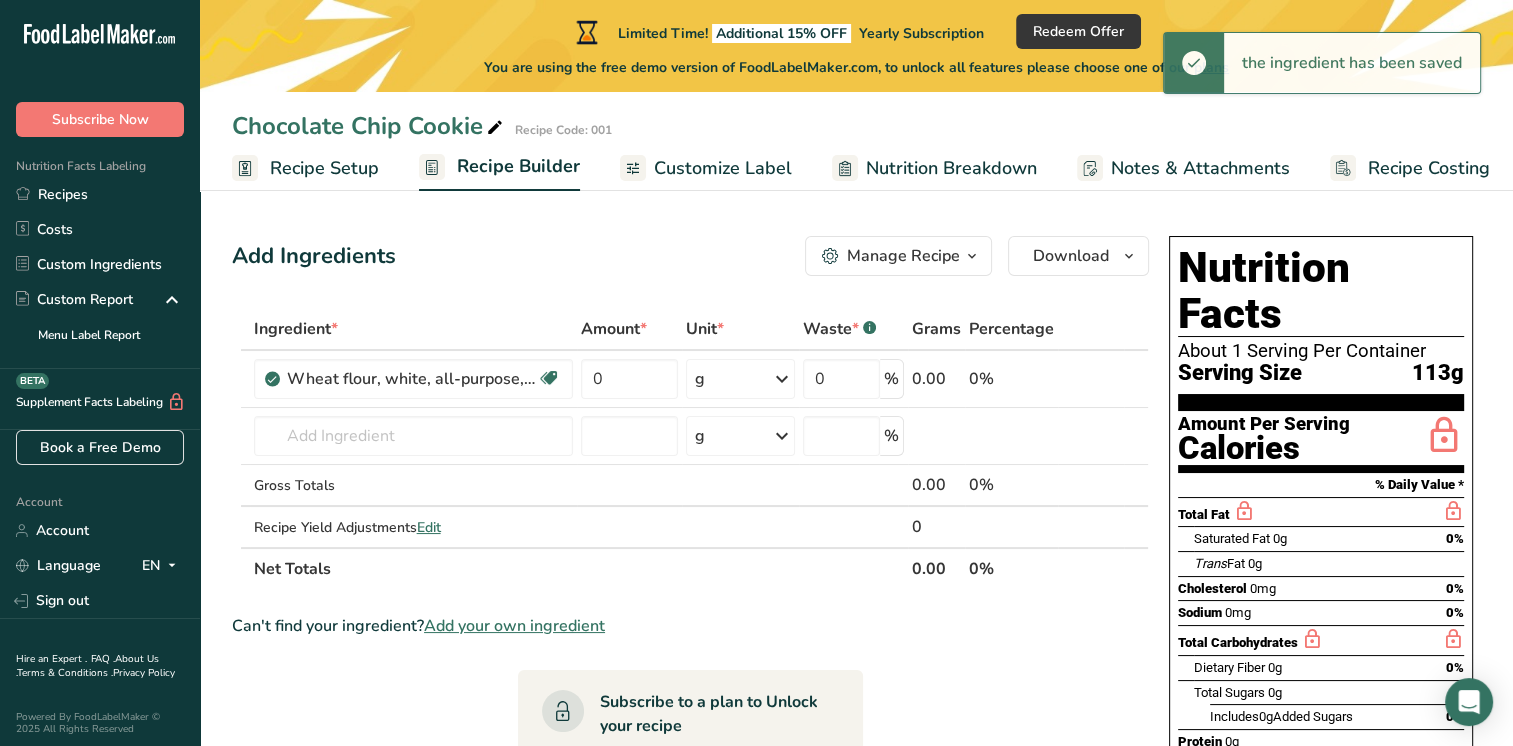 click at bounding box center [782, 379] 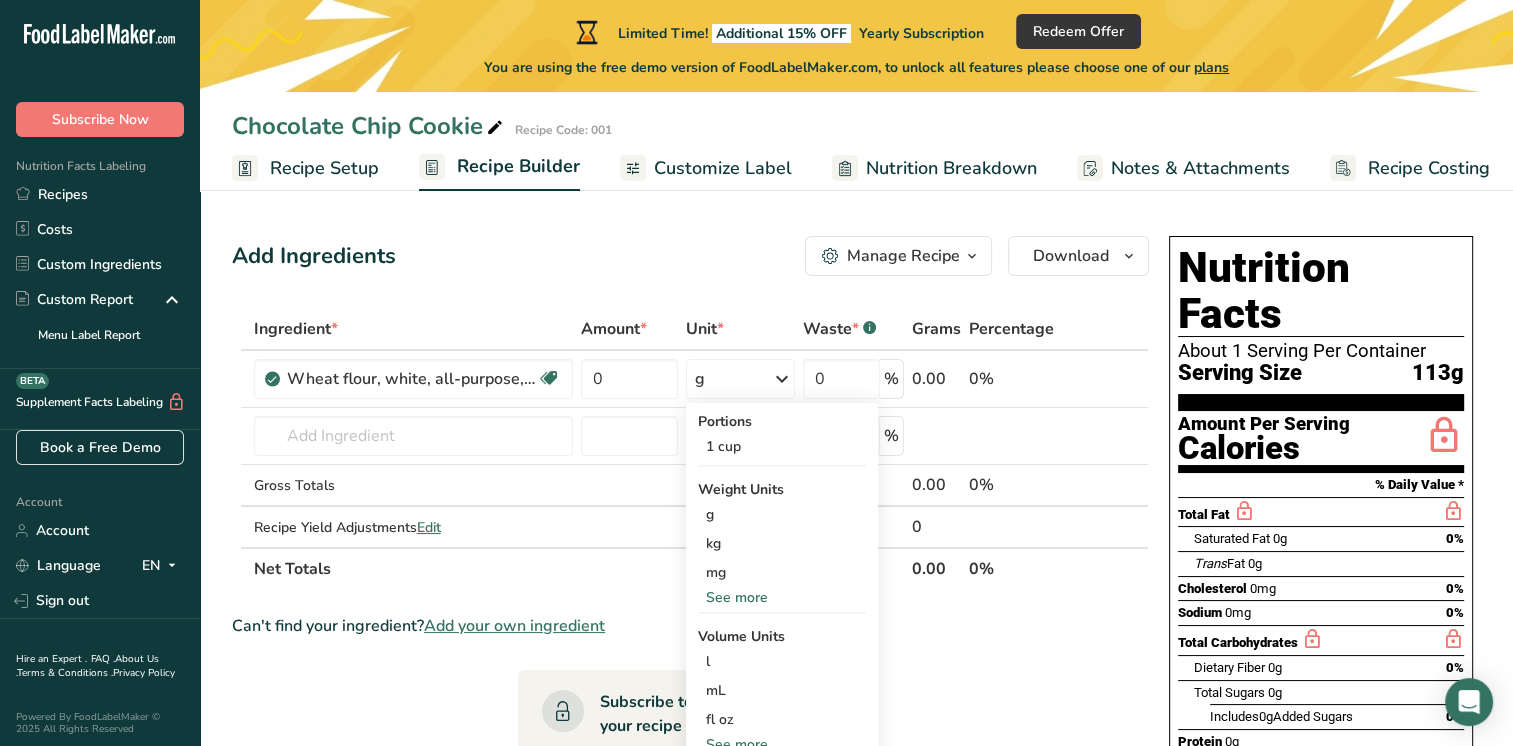 click on "1 cup" at bounding box center (782, 446) 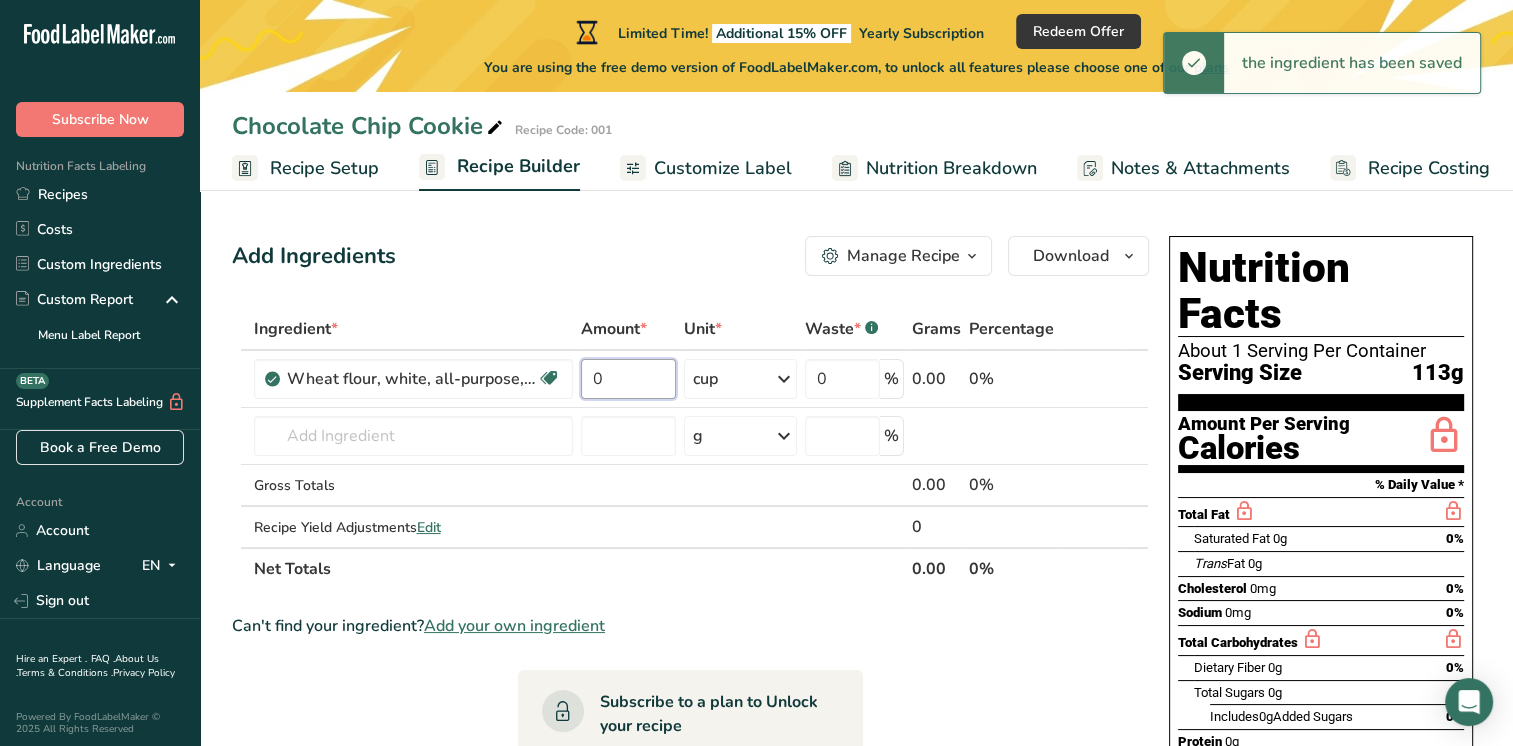 click on "0" at bounding box center (628, 379) 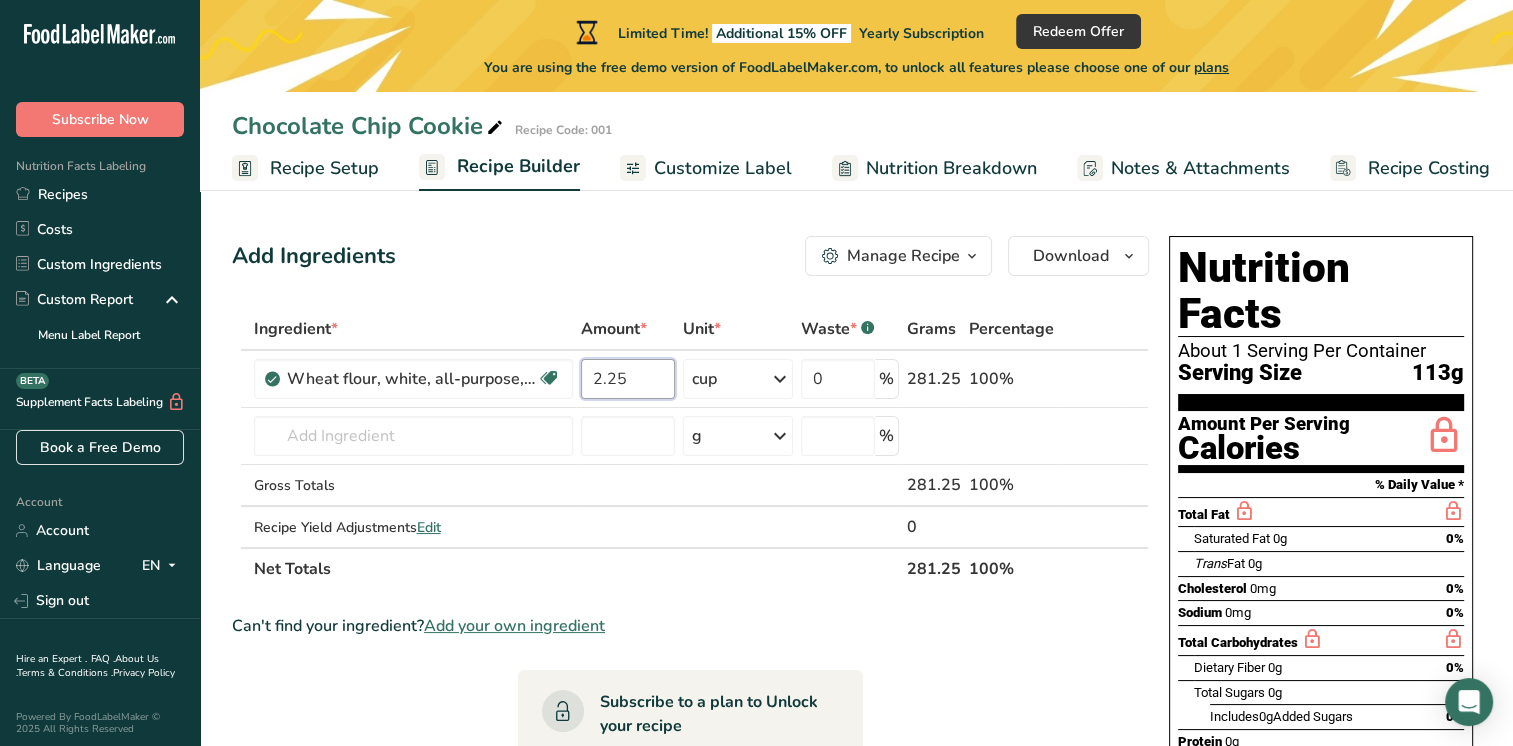 type on "2.25" 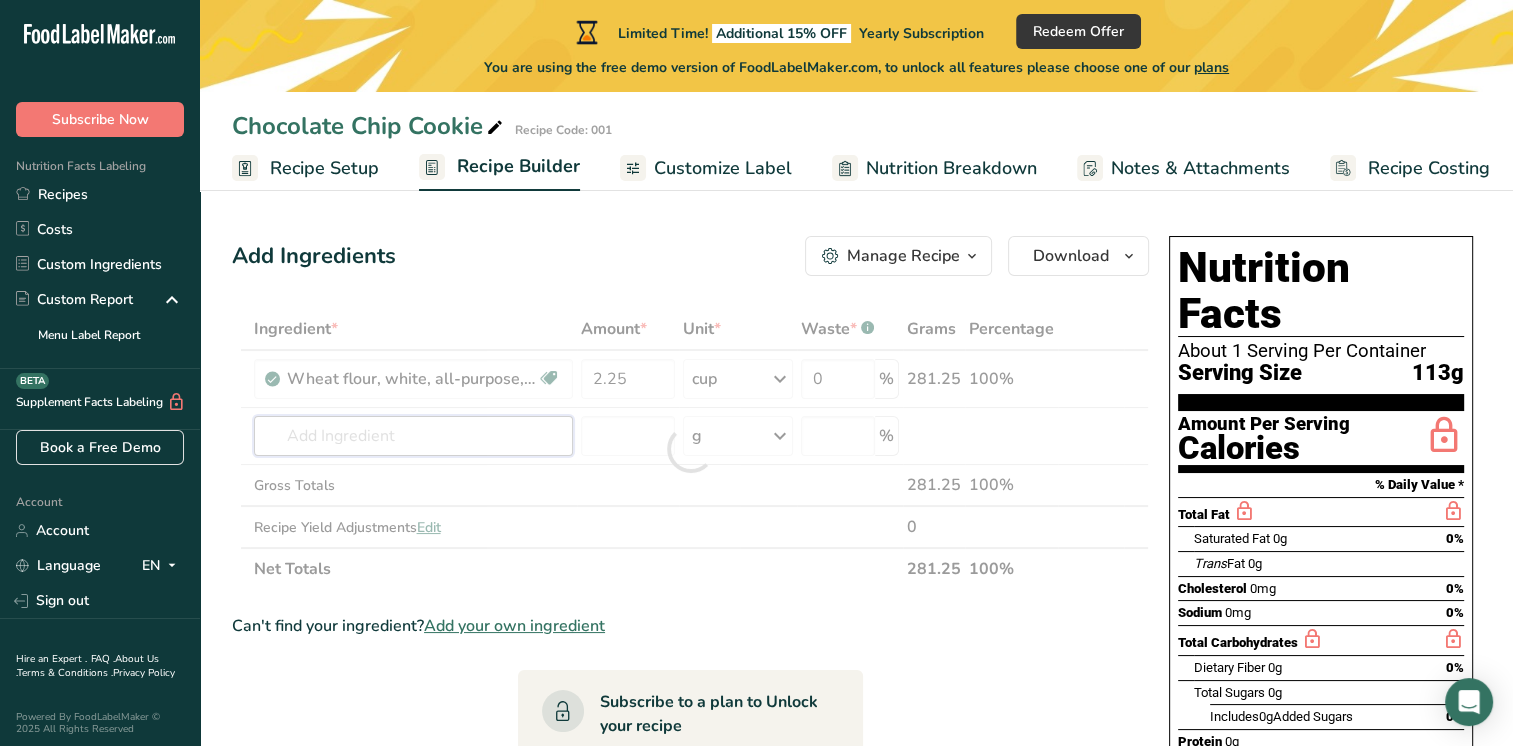 click on "Ingredient *
Amount *
Unit *
Waste *   .a-a{fill:#347362;}.b-a{fill:#fff;}          Grams
Percentage
[PRODUCT], [PRODUCT], [PRODUCT], [PRODUCT]
Dairy free
Vegan
Vegetarian
Soy free
[NUMBER]
cup
Portions
[NUMBER] cup
Weight Units
g
kg
mg
See more
Volume Units
l
Volume units require a density conversion. If you know your ingredient's density enter it below. Otherwise, click on "RIA" our AI Regulatory bot - she will be able to help you
lb/ft3
g/cm3
Confirm
mL
lb/ft3
[NUMBER]" at bounding box center [690, 449] 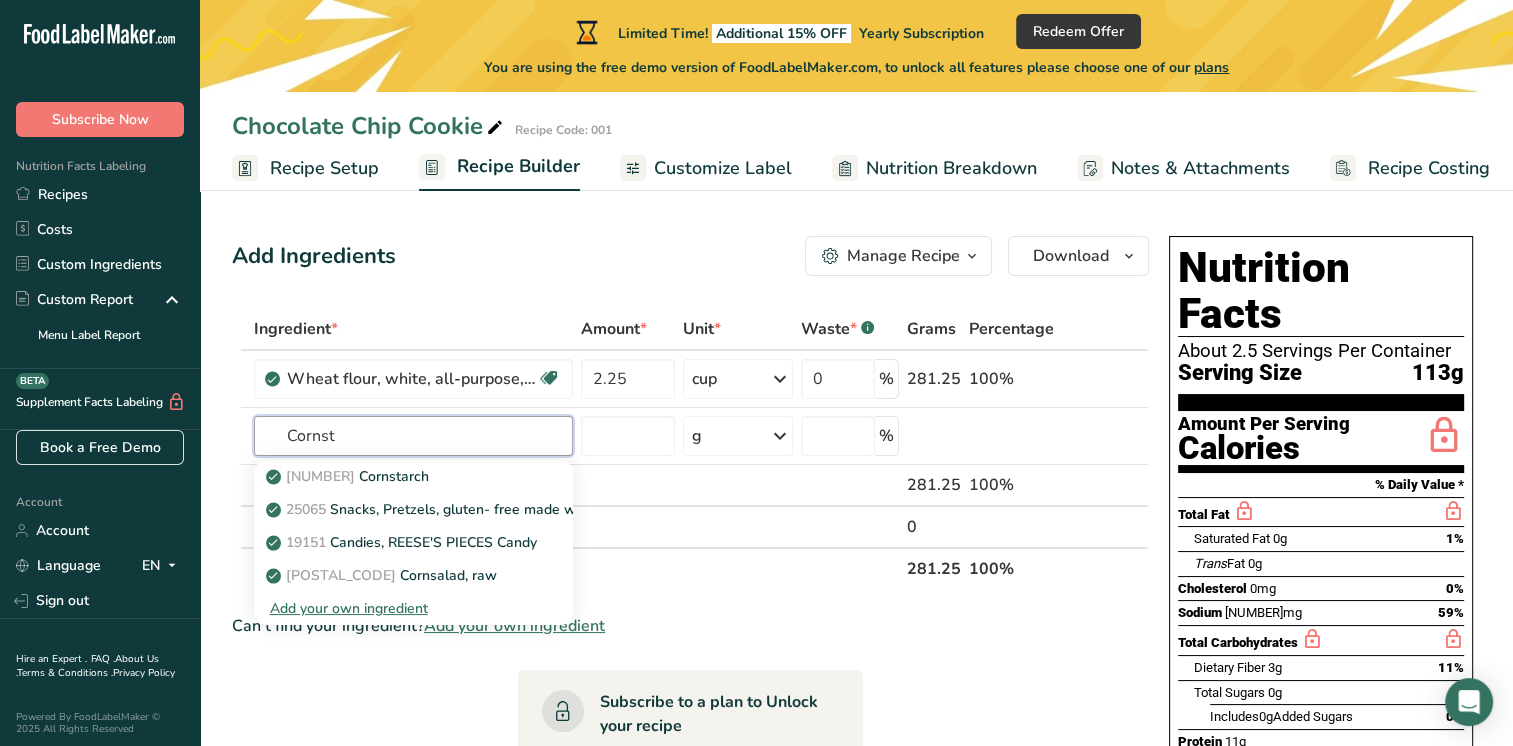 type on "Cornst" 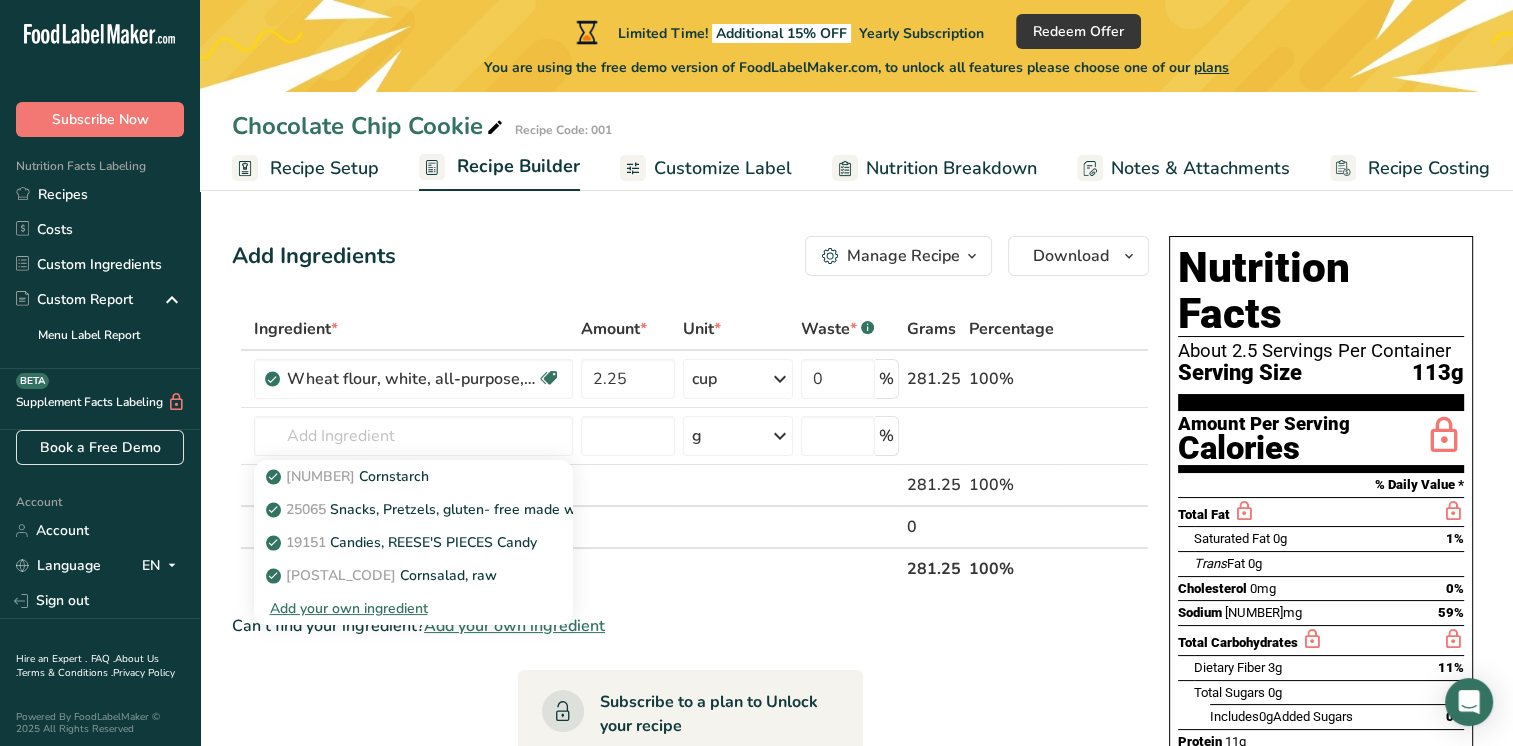 click on "[POSTAL_CODE]
[PRODUCT]" at bounding box center [397, 476] 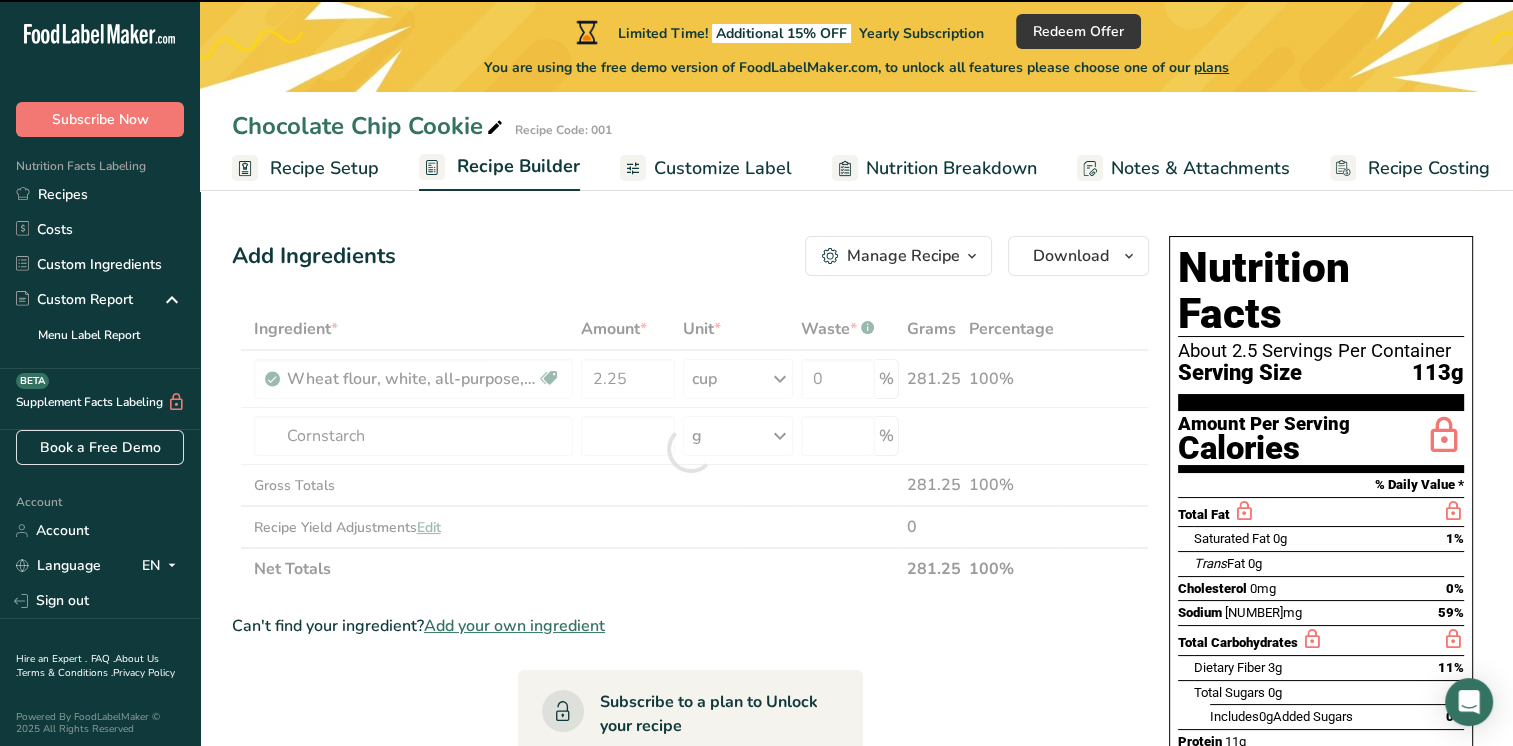 type on "0" 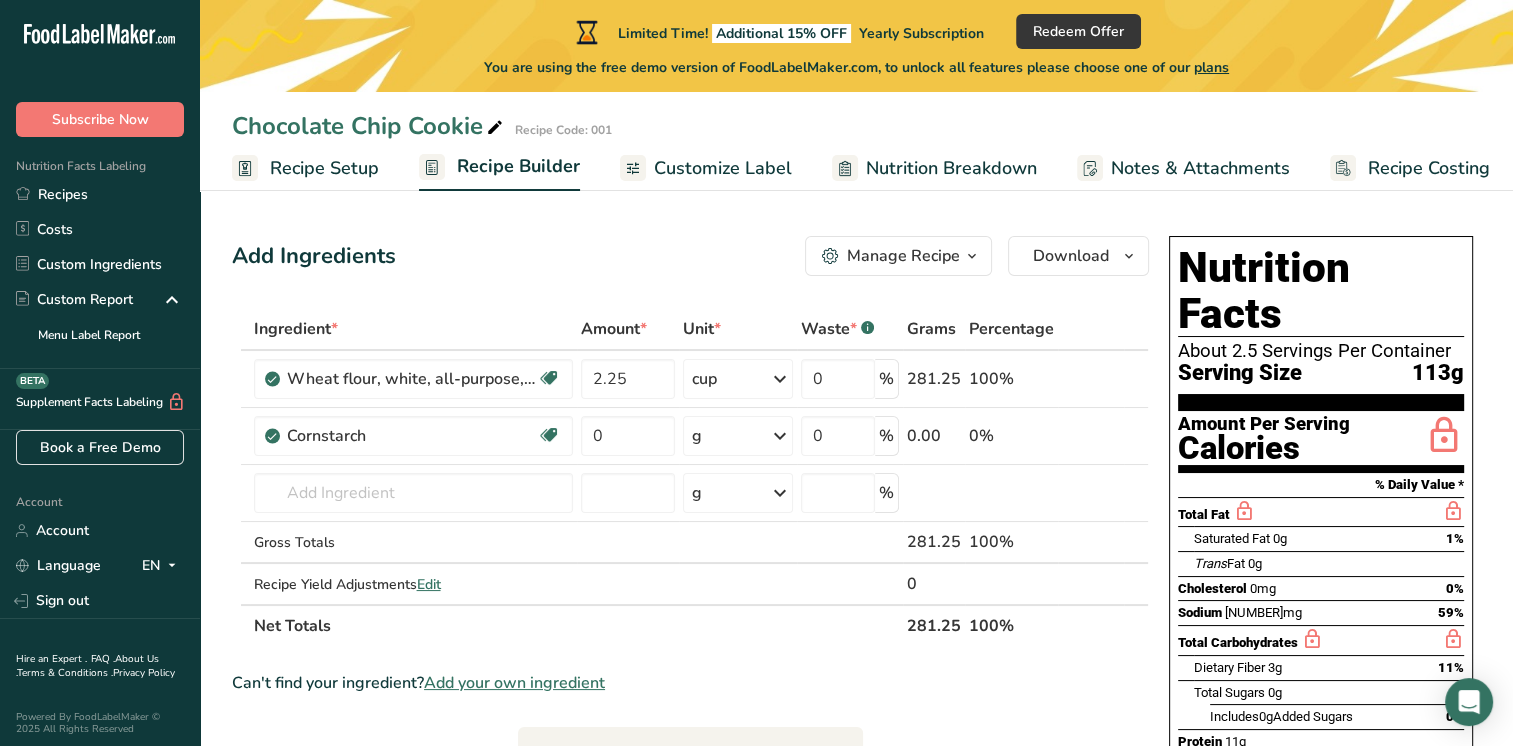 click on "g" at bounding box center [738, 436] 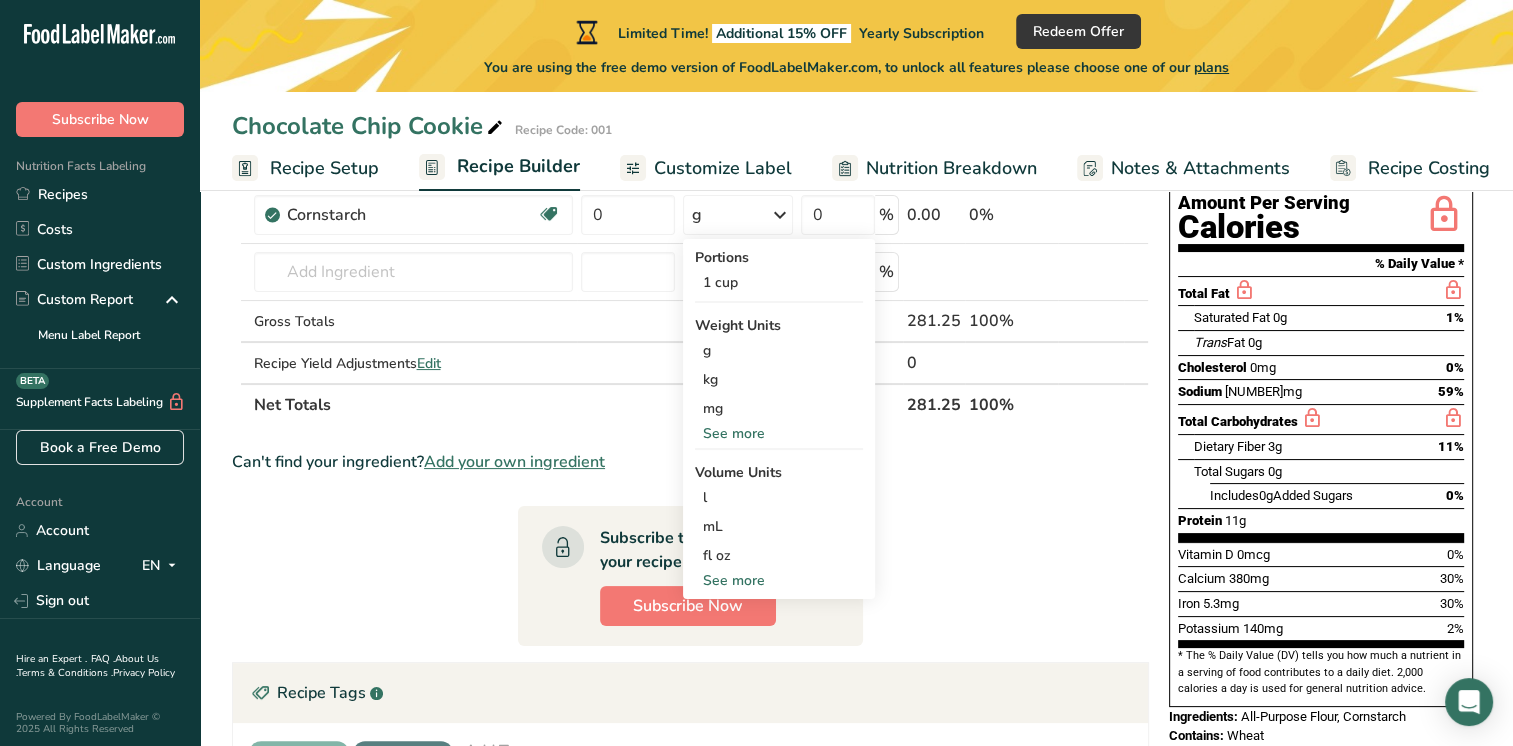 scroll, scrollTop: 220, scrollLeft: 0, axis: vertical 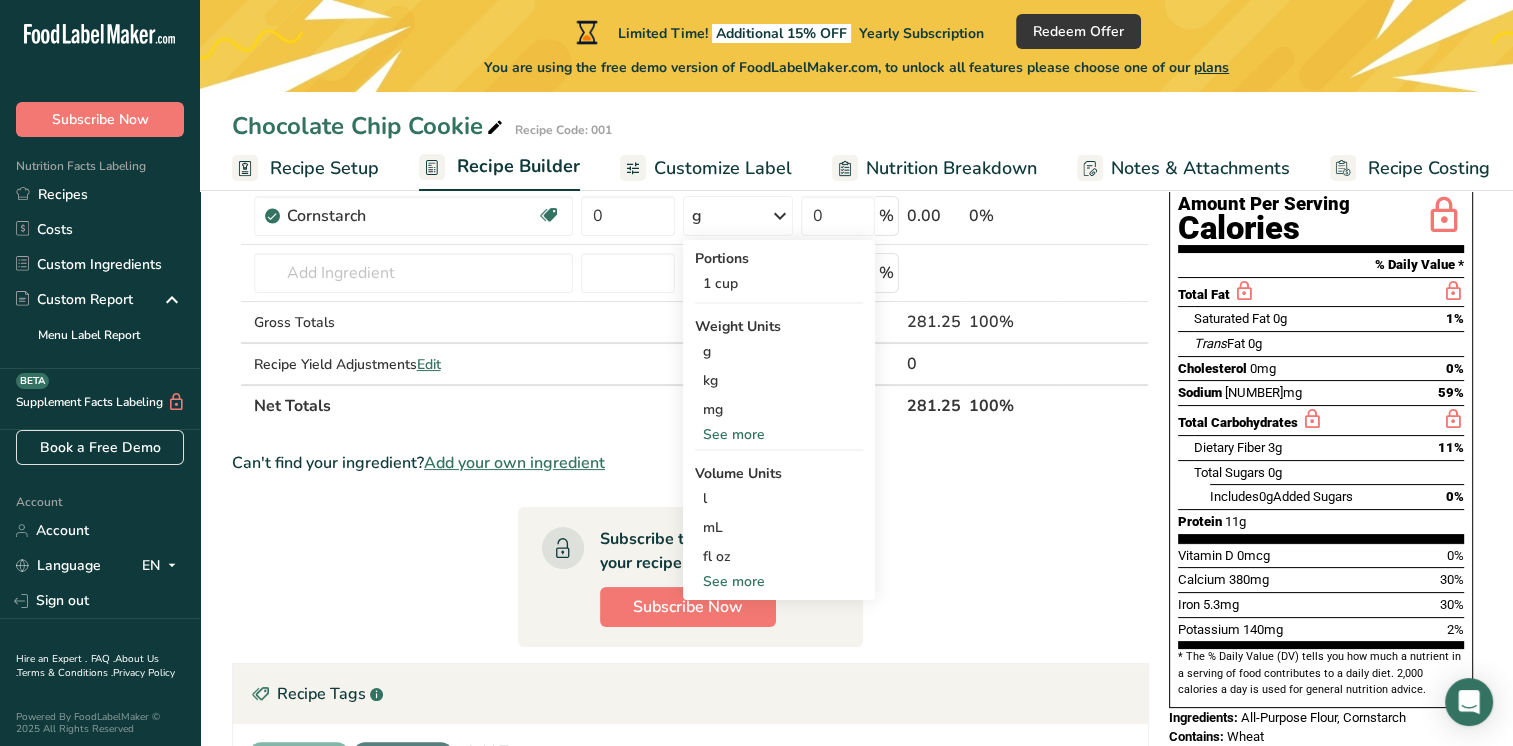 click on "See more" at bounding box center [779, 581] 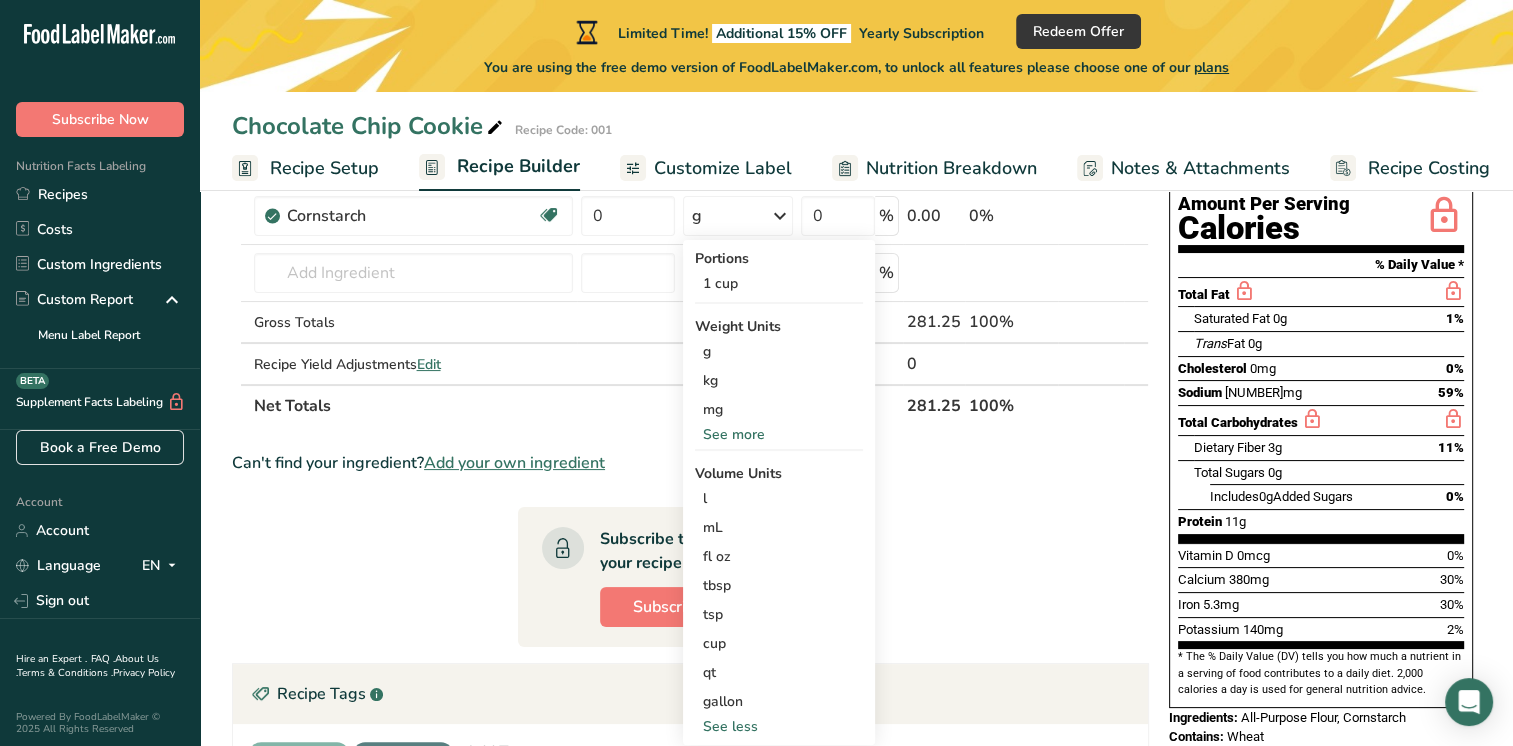 click on "tsp" at bounding box center [779, 614] 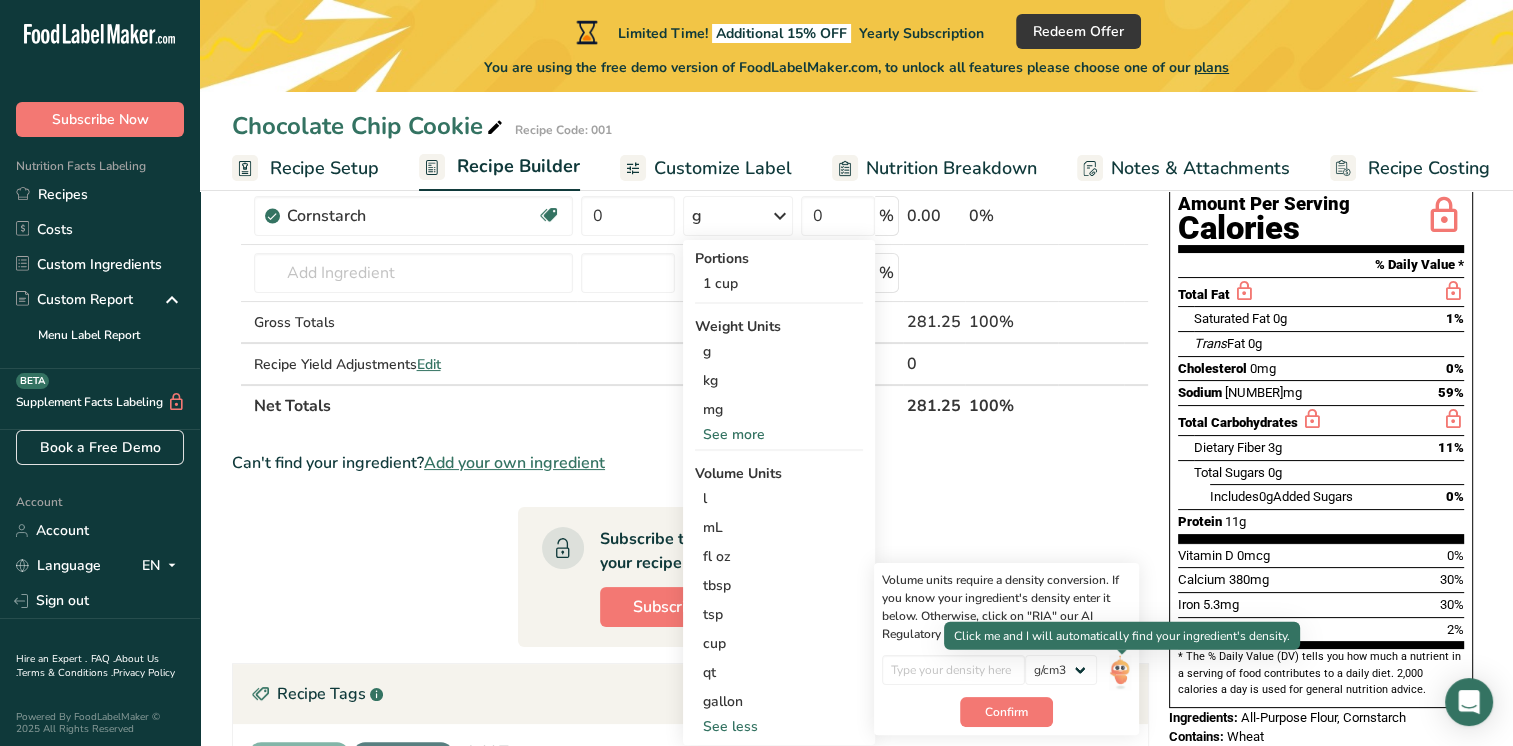click at bounding box center (1120, 672) 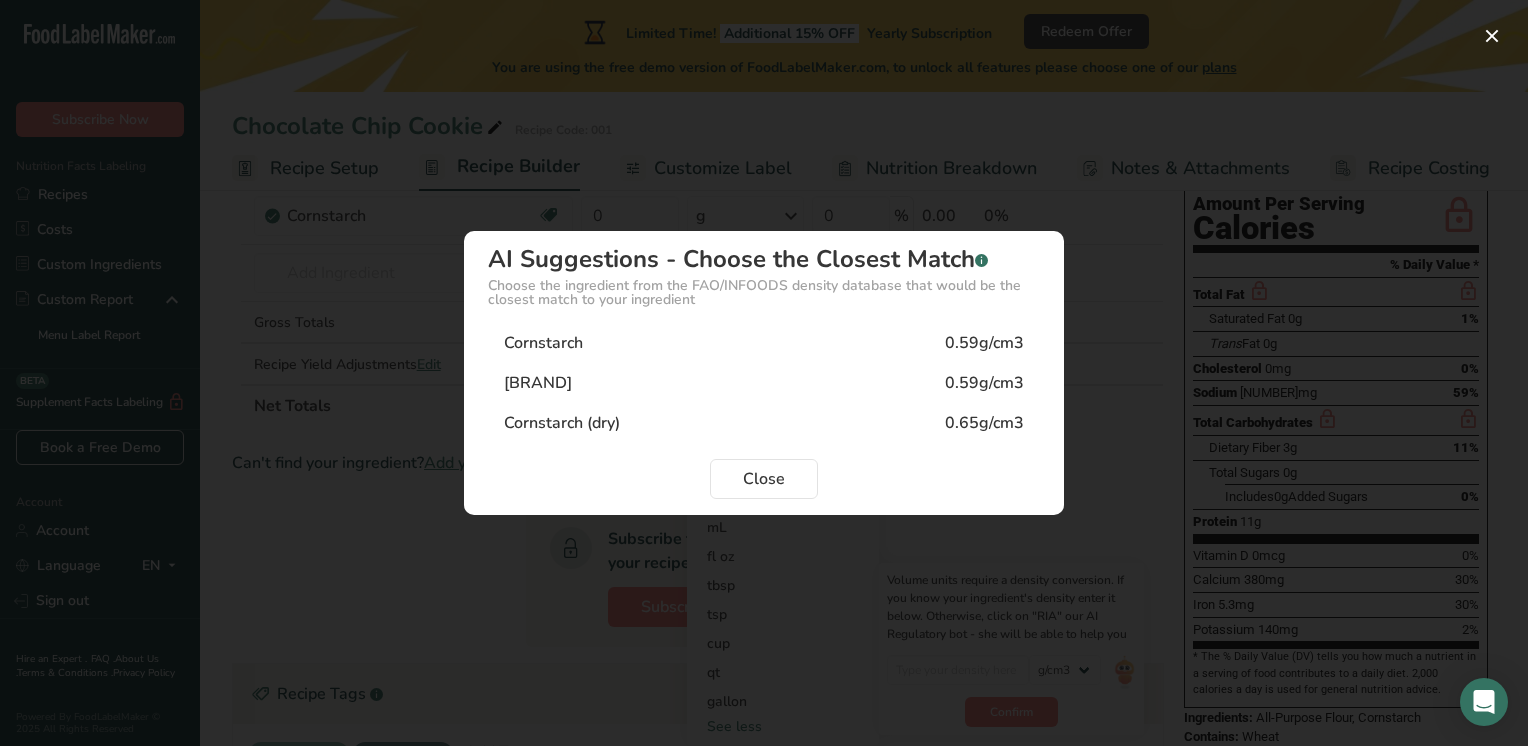 click on "[PRODUCT] (dry)   [DENSITY]" at bounding box center (764, 423) 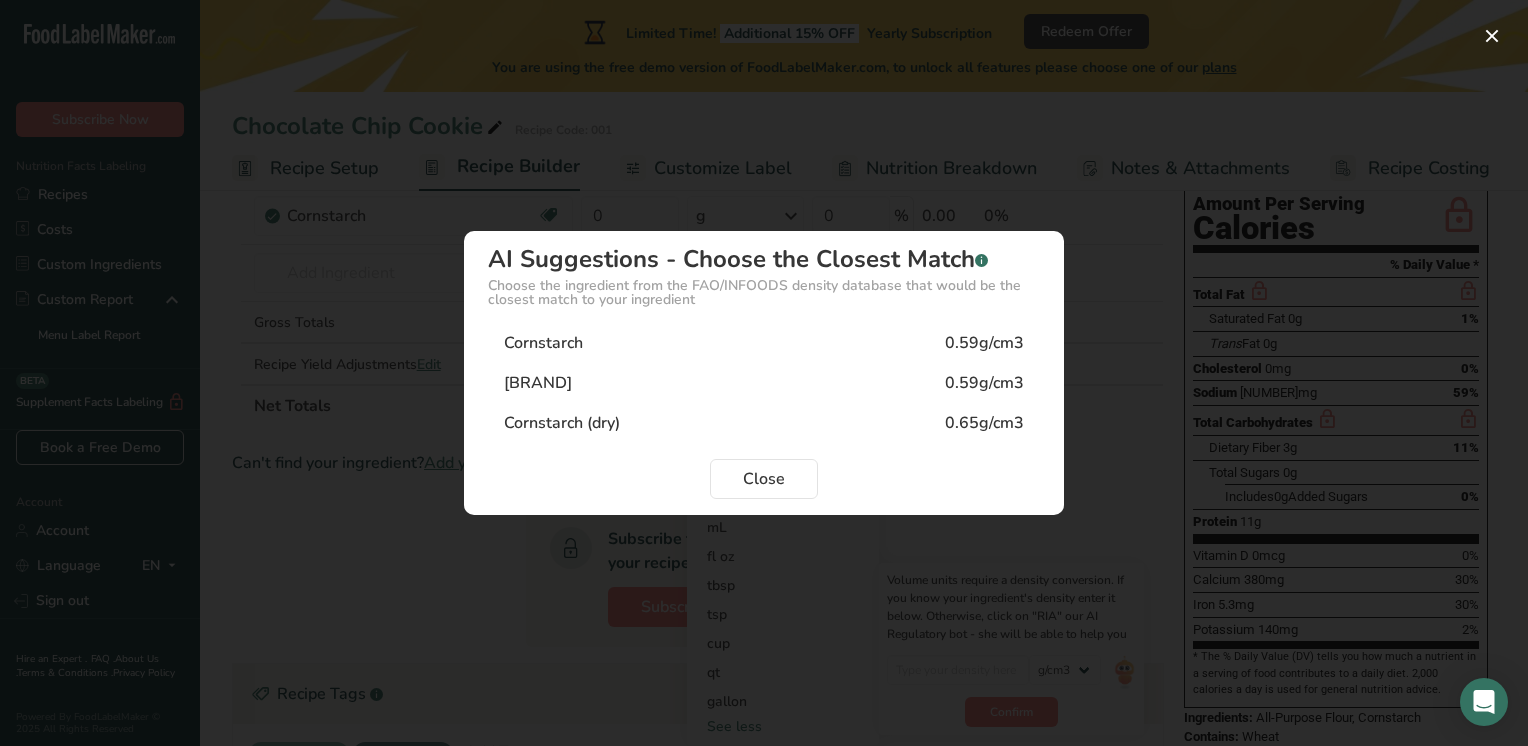 type on "0.65" 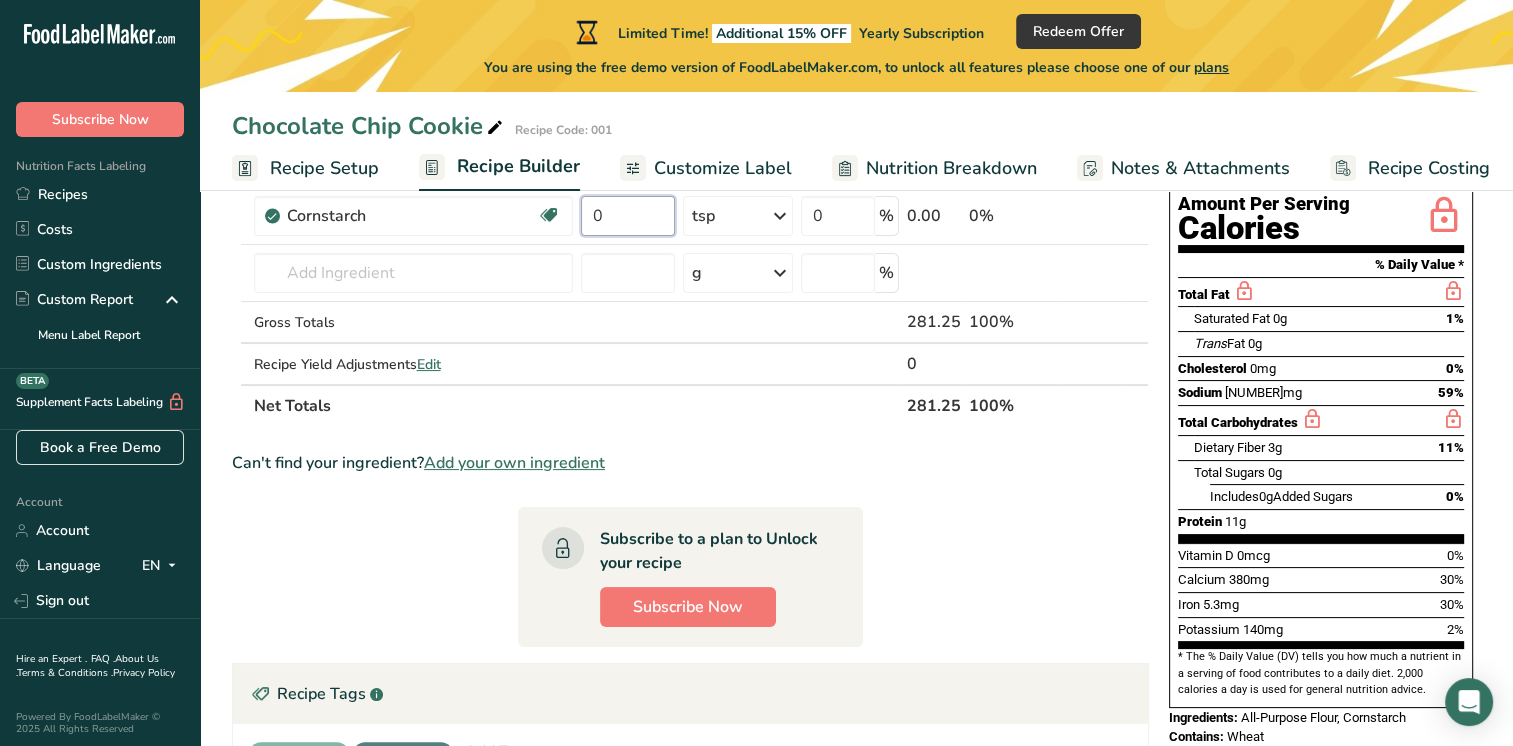 click on "0" at bounding box center [628, 216] 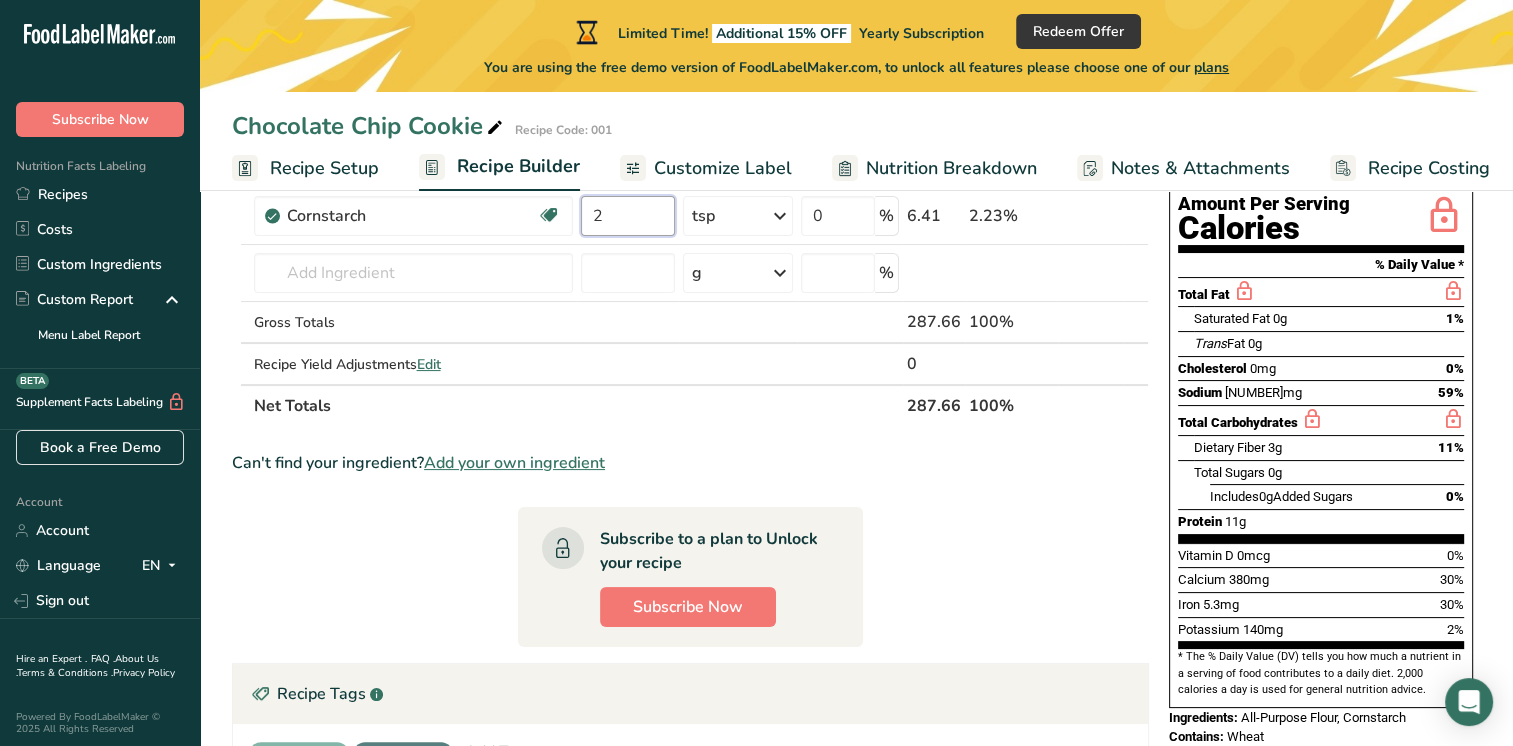 type on "2" 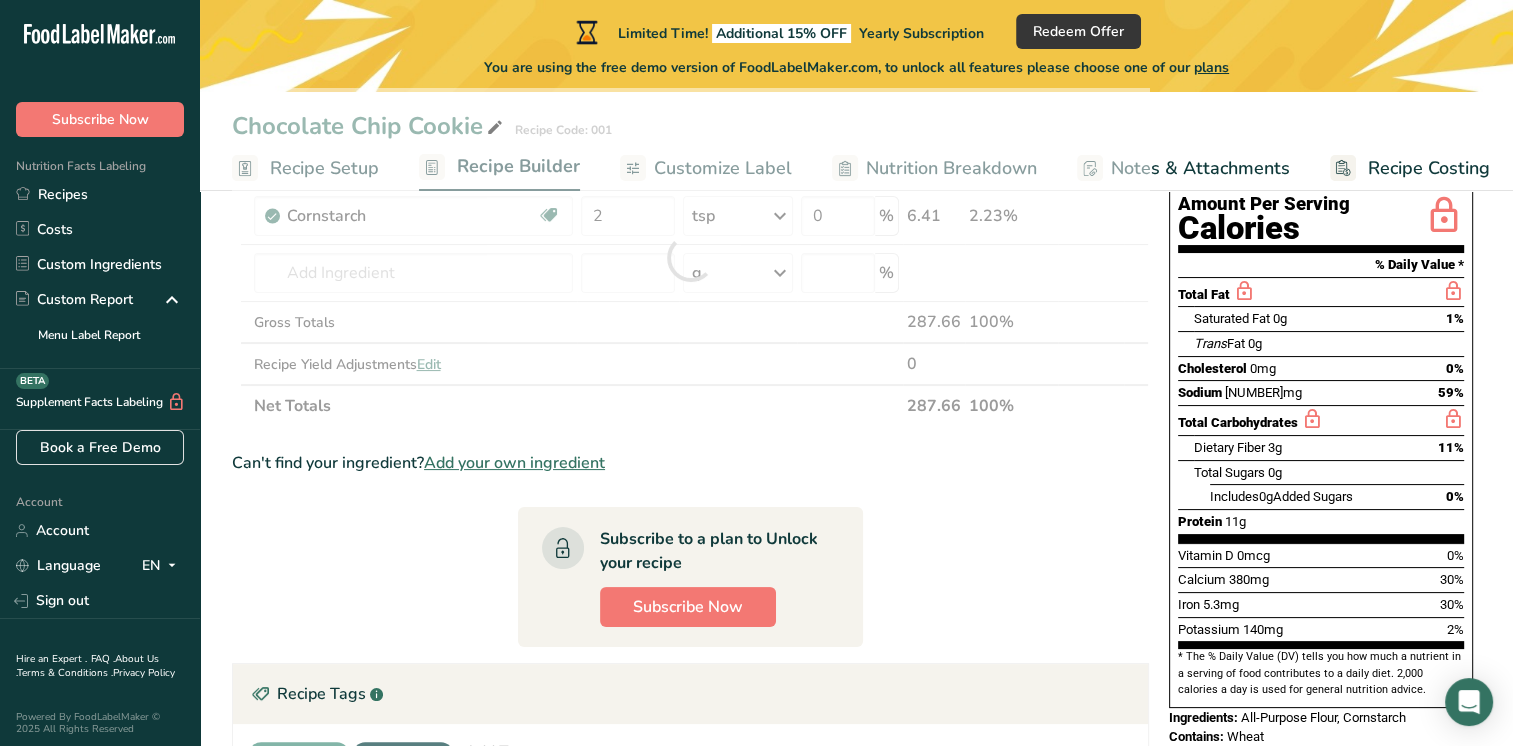 click on "Ingredient *
Amount *
Unit *
Waste *   .a-a{fill:#347362;}.b-a{fill:#fff;}          Grams
Percentage
[PRODUCT], [PRODUCT], [PRODUCT], [PRODUCT]
Dairy free
Vegan
Vegetarian
Soy free
[NUMBER]
cup
Portions
[NUMBER] cup
Weight Units
g
kg
mg
See more
Volume Units
l
Volume units require a density conversion. If you know your ingredient's density enter it below. Otherwise, click on "RIA" our AI Regulatory bot - she will be able to help you
lb/ft3
g/cm3
Confirm
mL
lb/ft3
[NUMBER]" at bounding box center (690, 257) 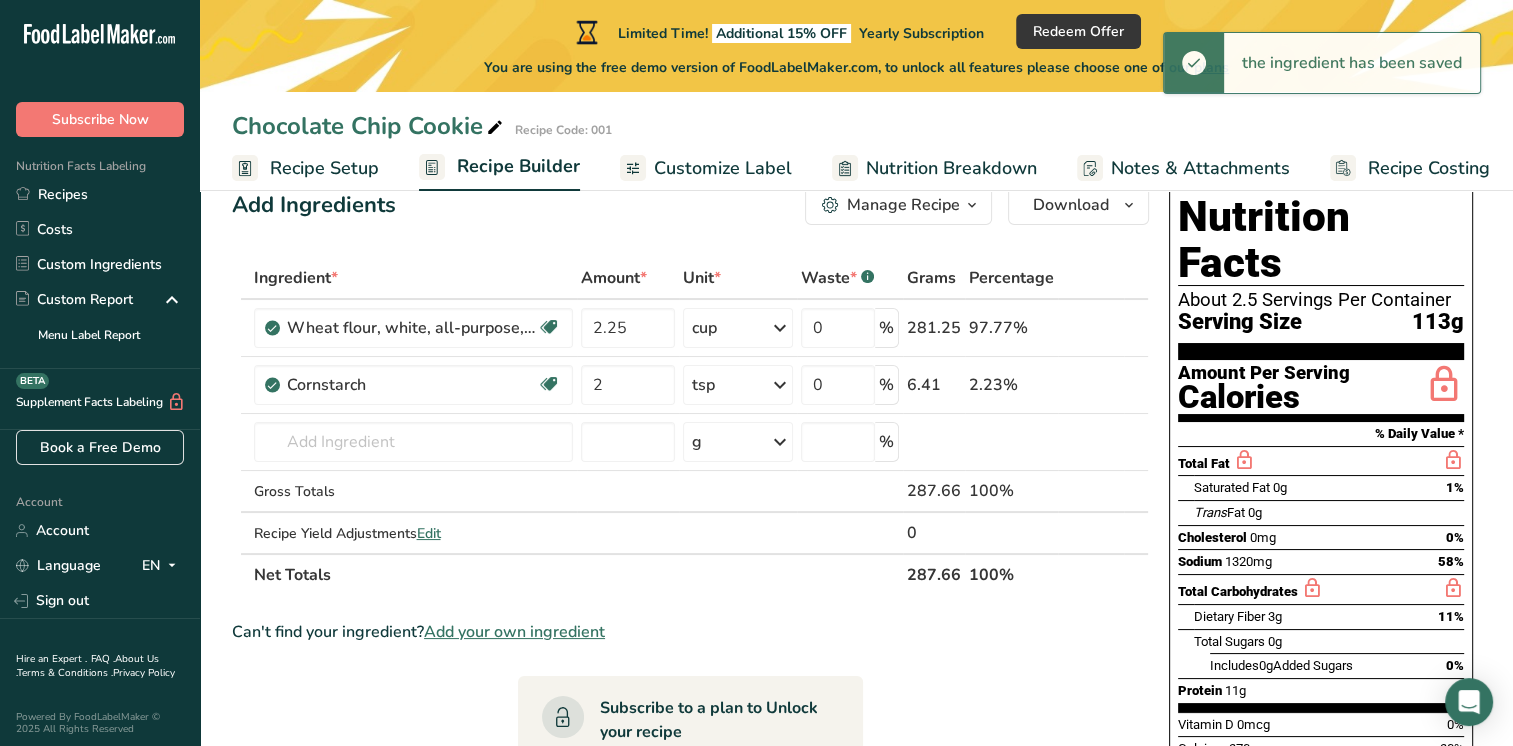 scroll, scrollTop: 40, scrollLeft: 0, axis: vertical 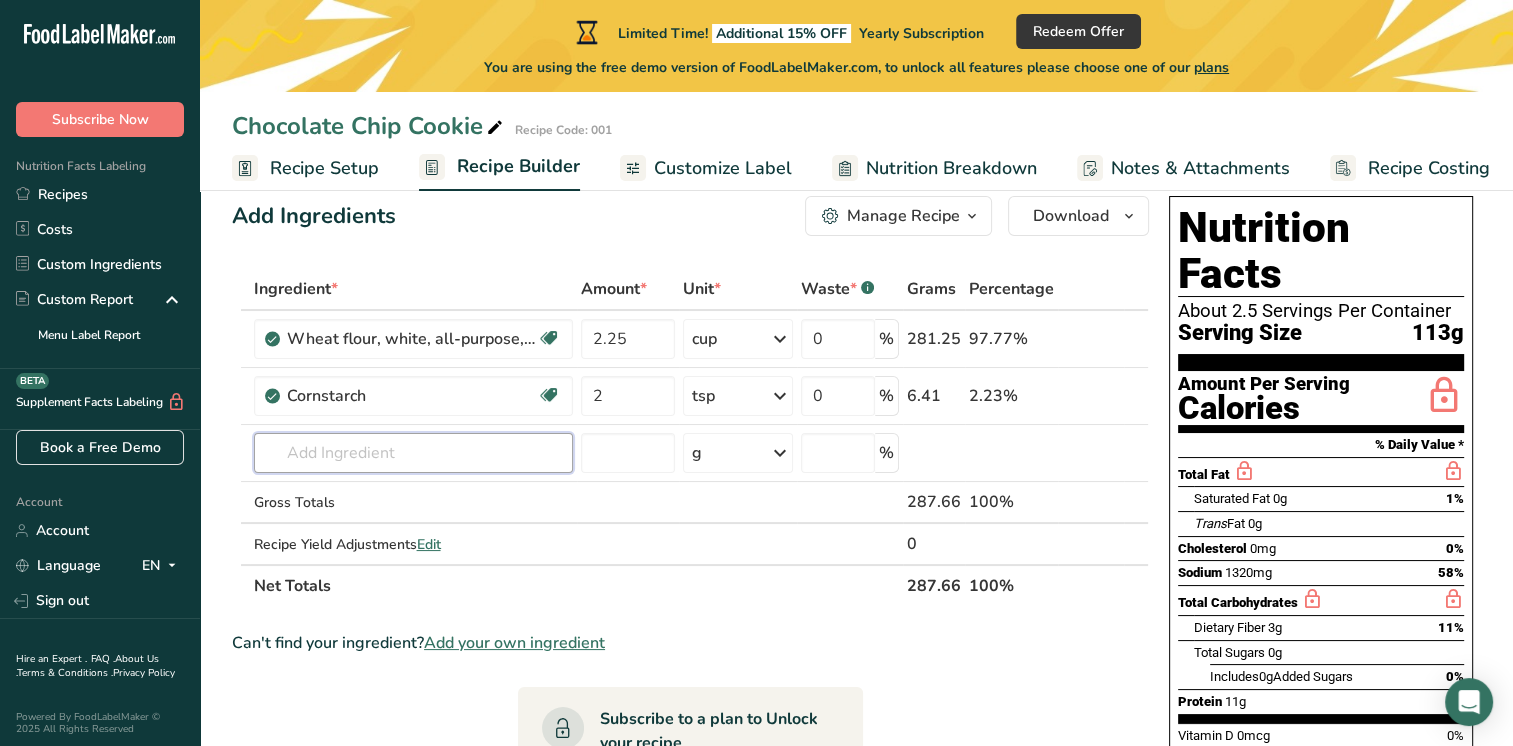 click at bounding box center (413, 453) 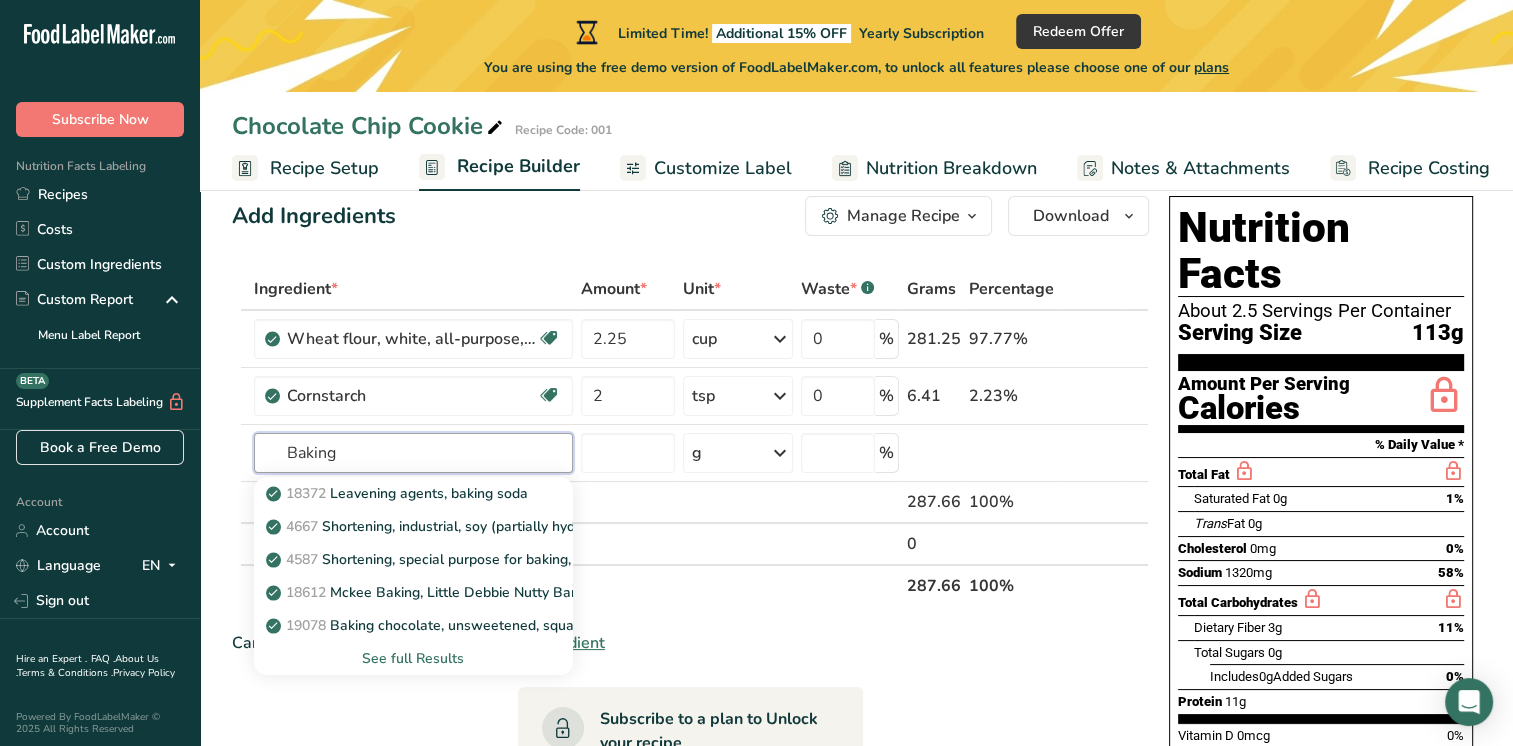 type on "Baking" 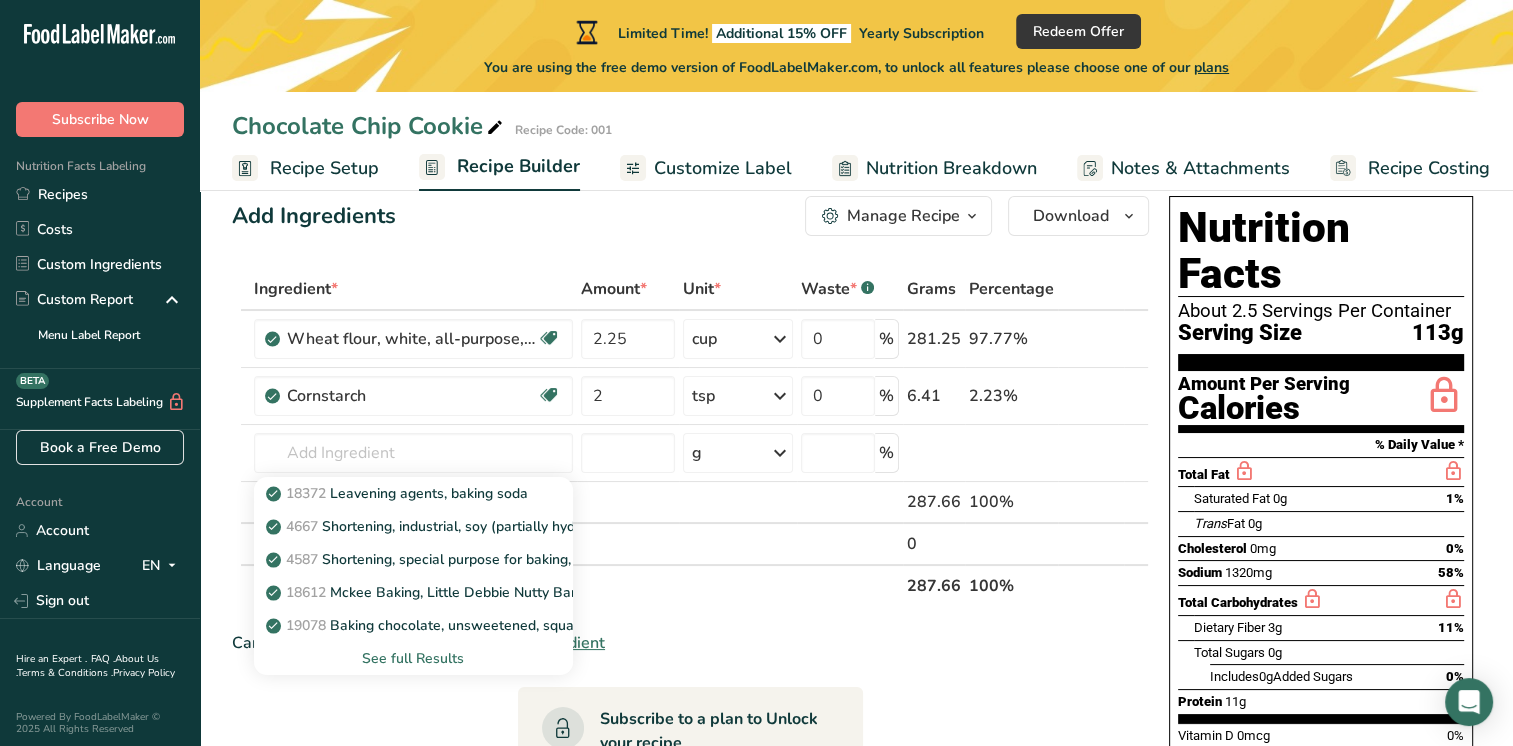 click on "Leavening agents, baking soda" at bounding box center (399, 493) 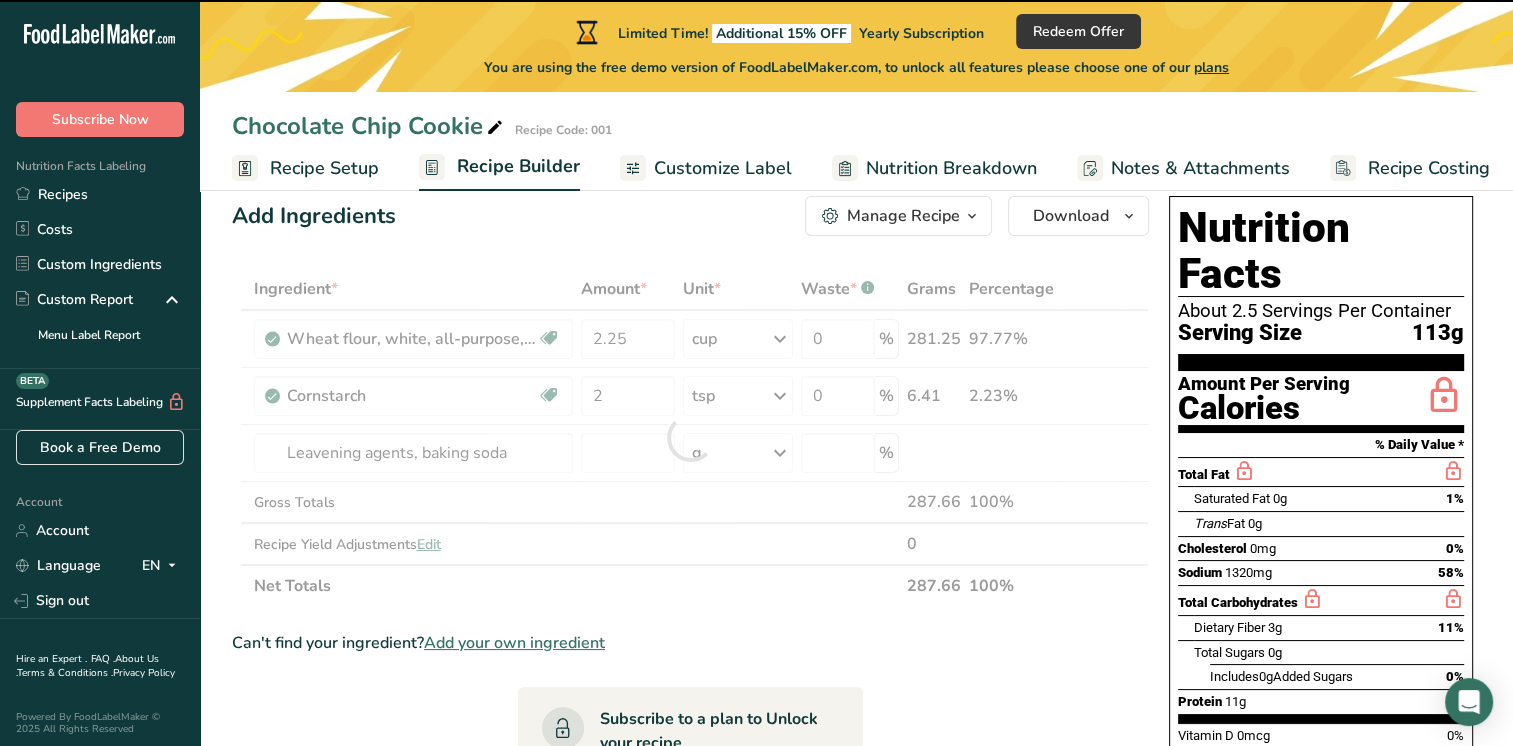 type on "0" 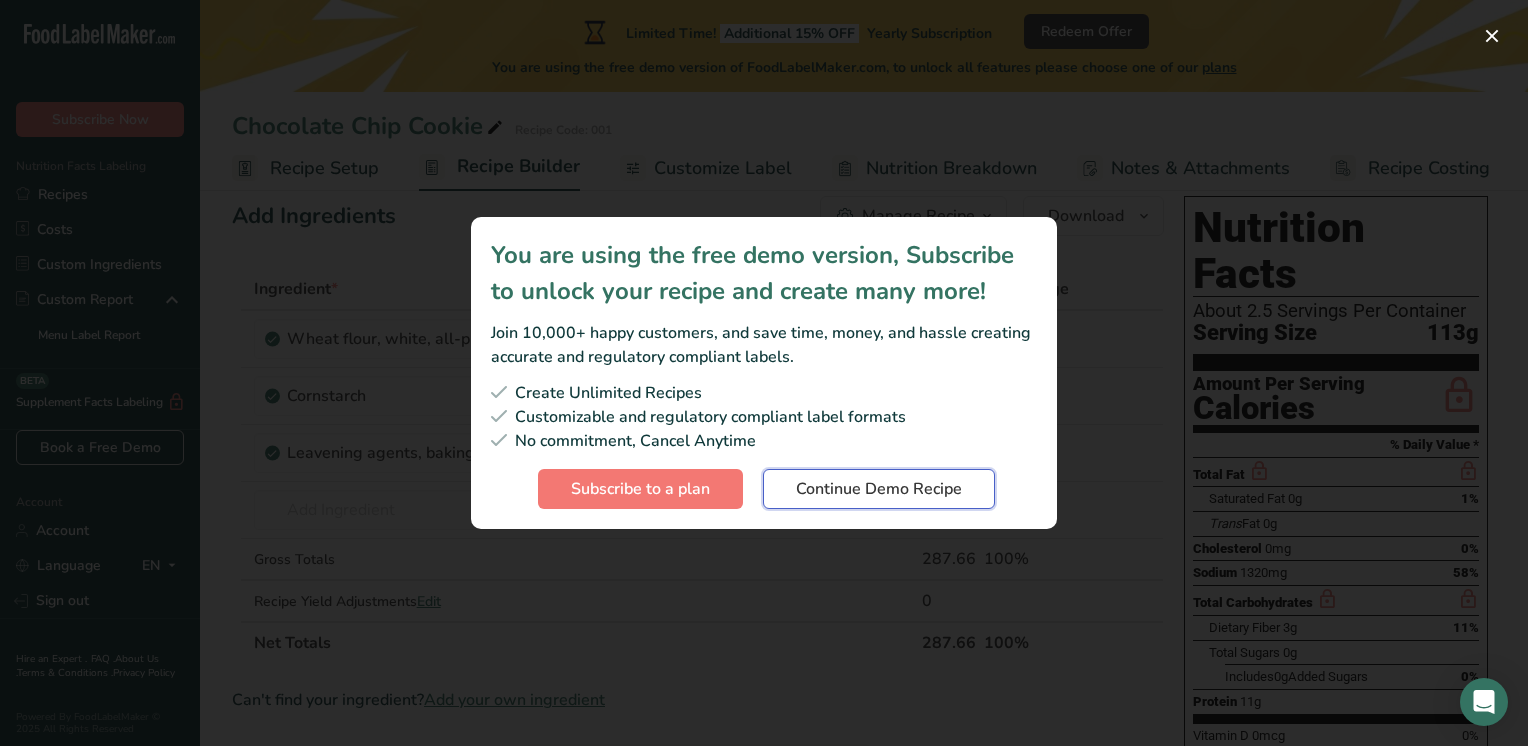 click on "Continue Demo Recipe" at bounding box center (879, 489) 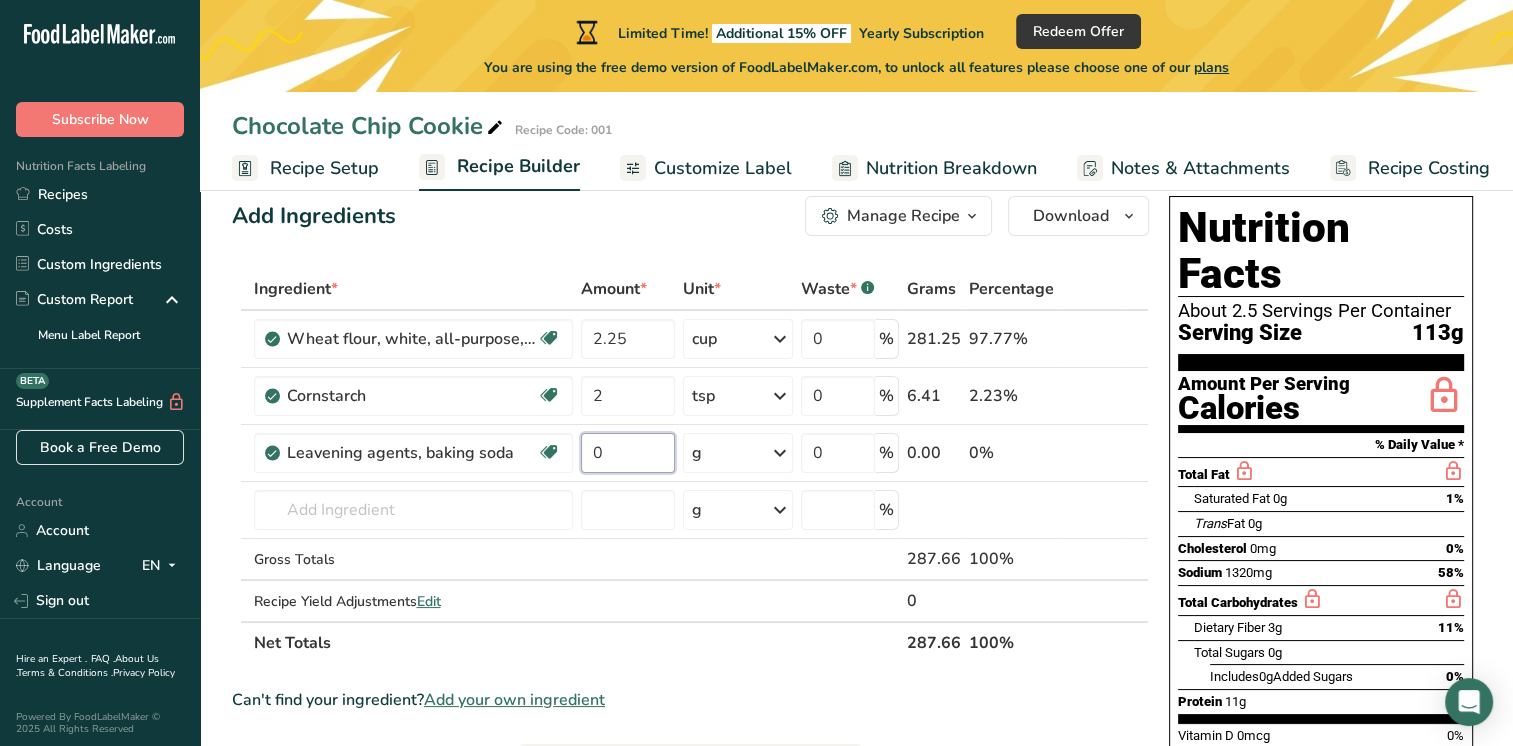 click on "0" at bounding box center [628, 453] 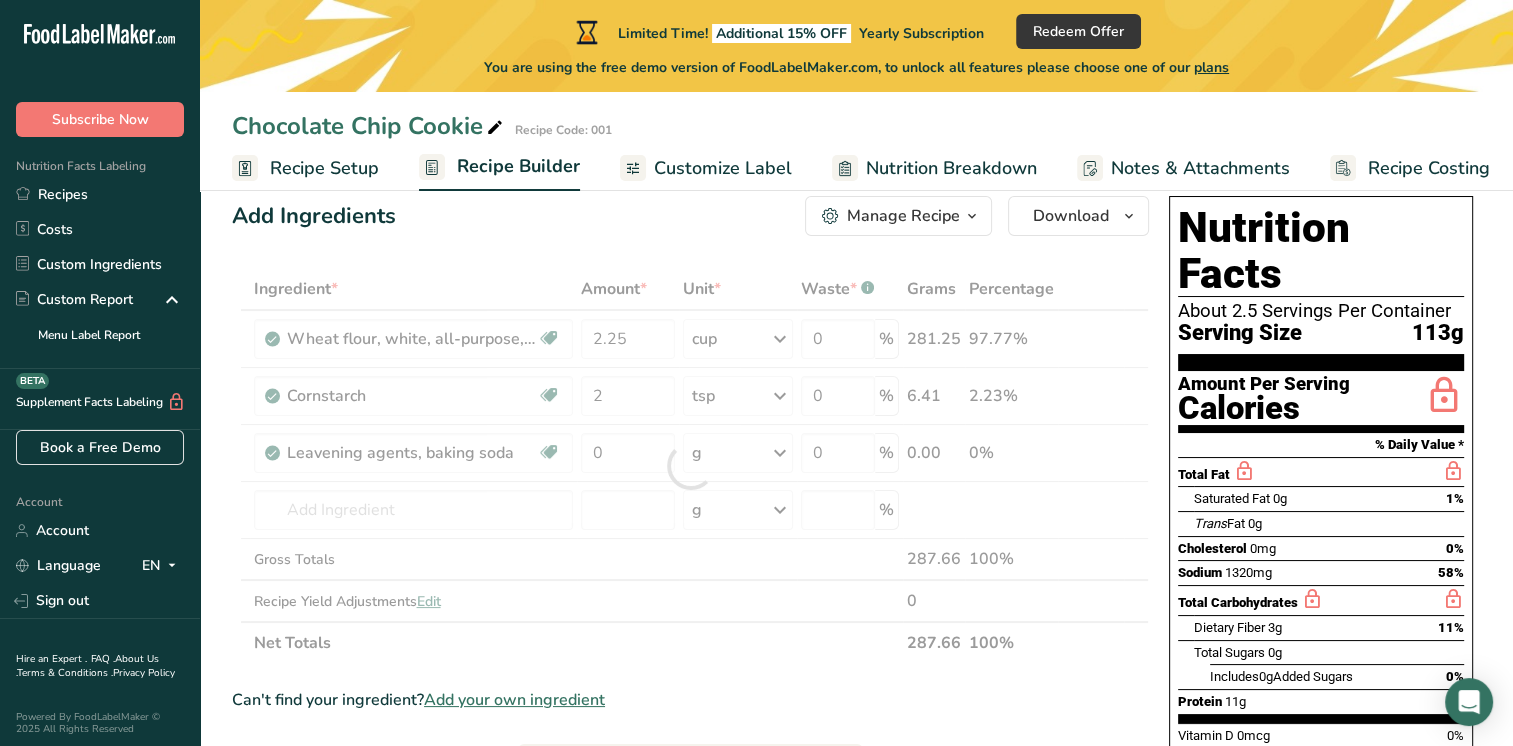 click on "Ingredient *
Amount *
Unit *
Waste *   .a-a{fill:#347362;}.b-a{fill:#fff;}          Grams
Percentage
[PRODUCT], [PRODUCT], [PRODUCT], [PRODUCT]
Dairy free
Vegan
Vegetarian
Soy free
[NUMBER]
cup
Portions
[NUMBER] cup
Weight Units
g
kg
mg
See more
Volume Units
l
Volume units require a density conversion. If you know your ingredient's density enter it below. Otherwise, click on "RIA" our AI Regulatory bot - she will be able to help you
lb/ft3
g/cm3
Confirm
mL
lb/ft3
[NUMBER]" at bounding box center (690, 466) 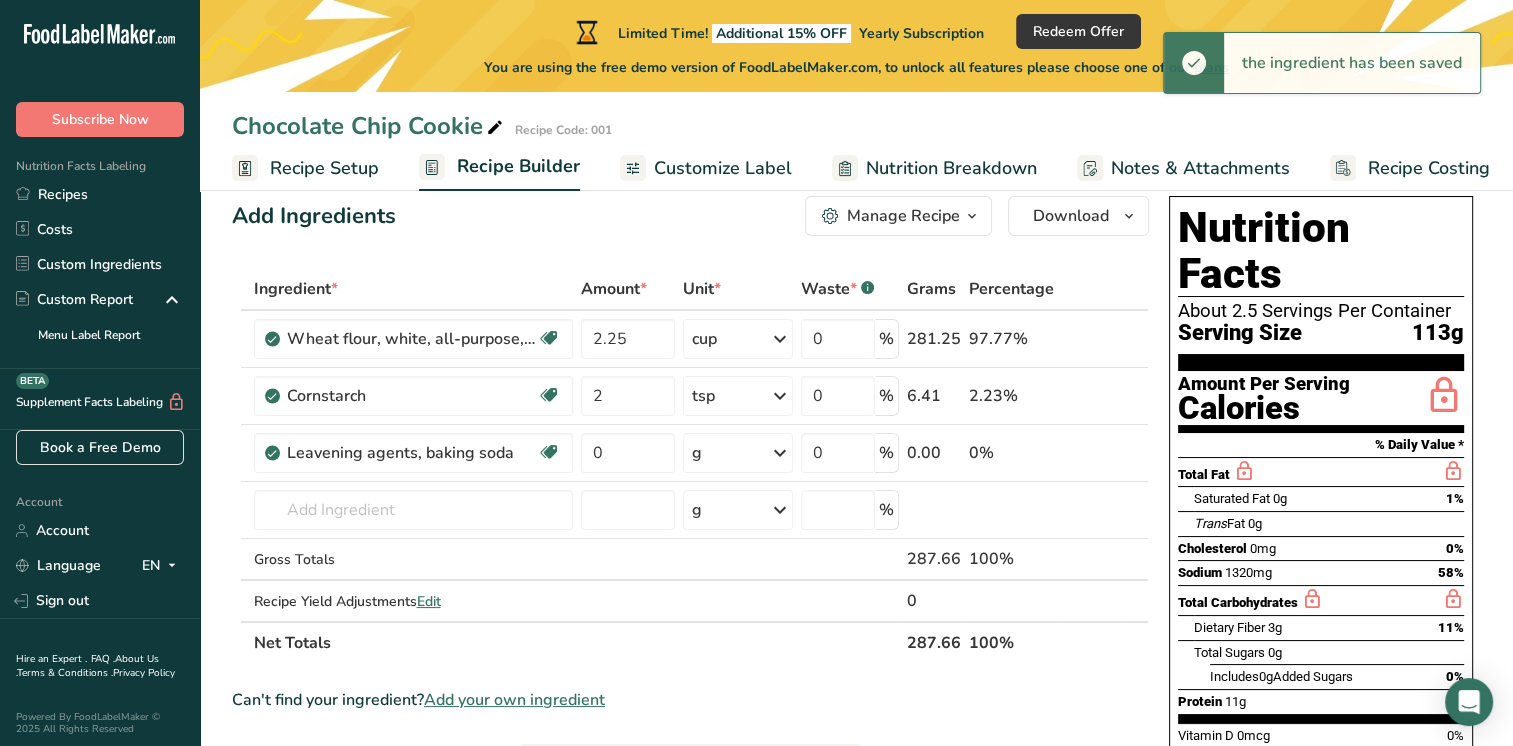 click on "g" at bounding box center [738, 453] 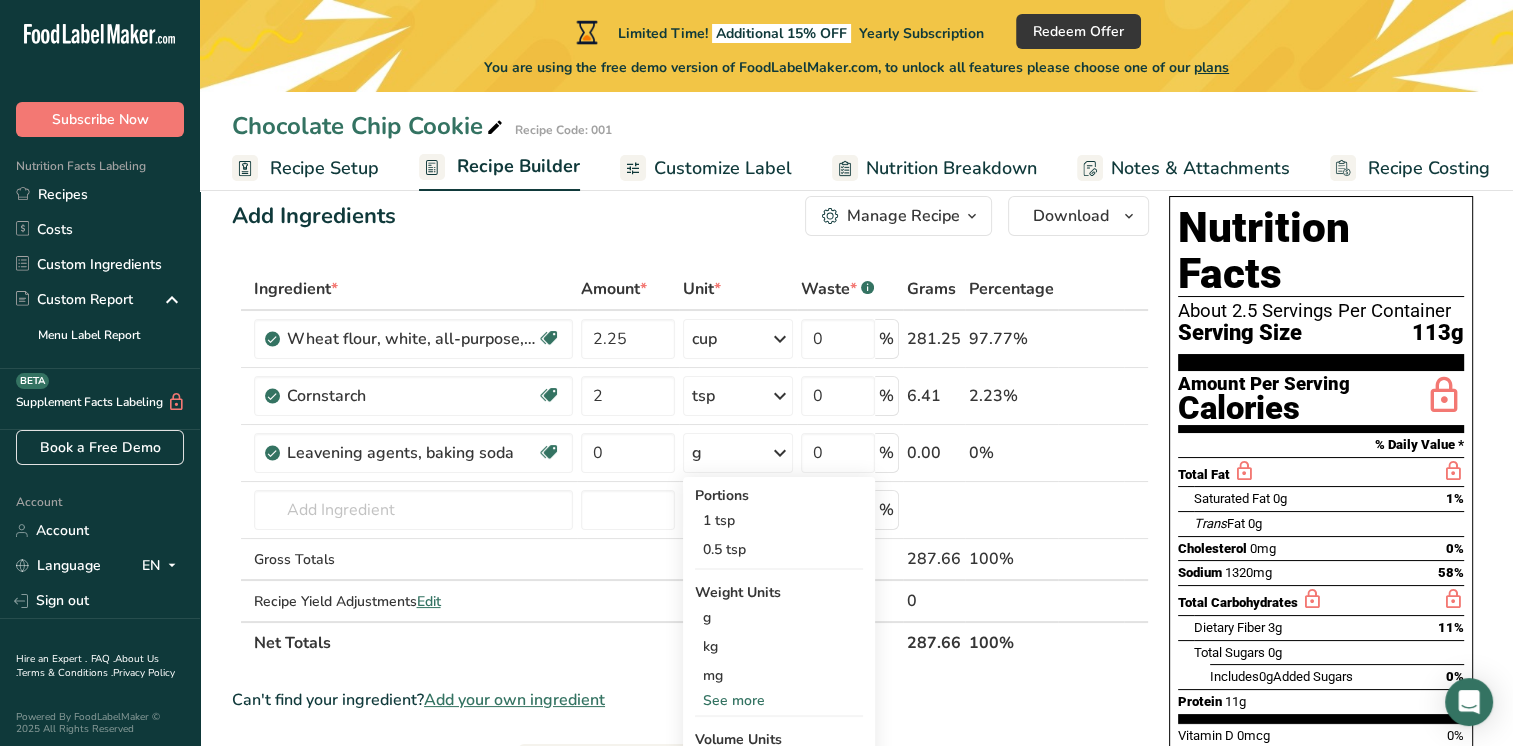 click on "1 tsp" at bounding box center (779, 520) 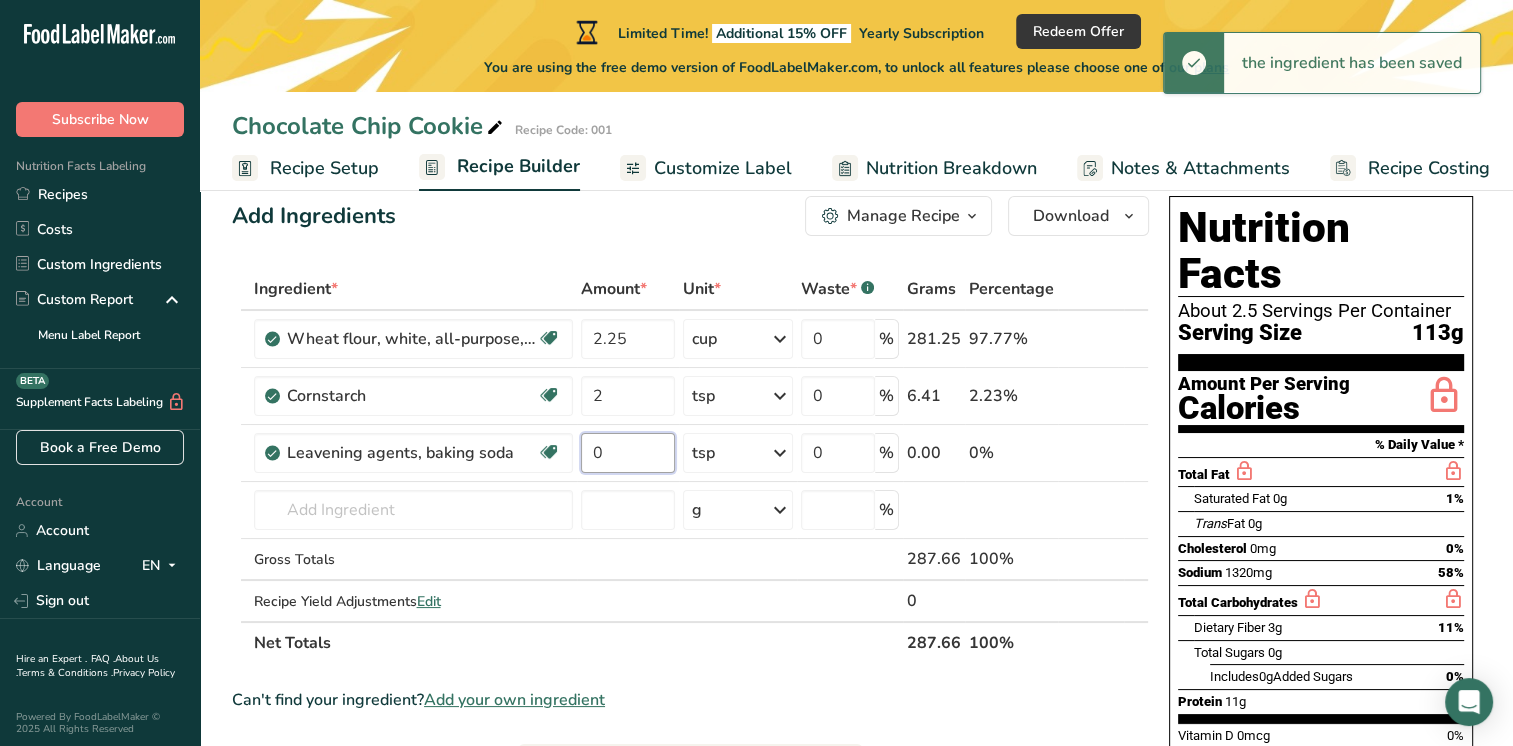 click on "0" at bounding box center [628, 453] 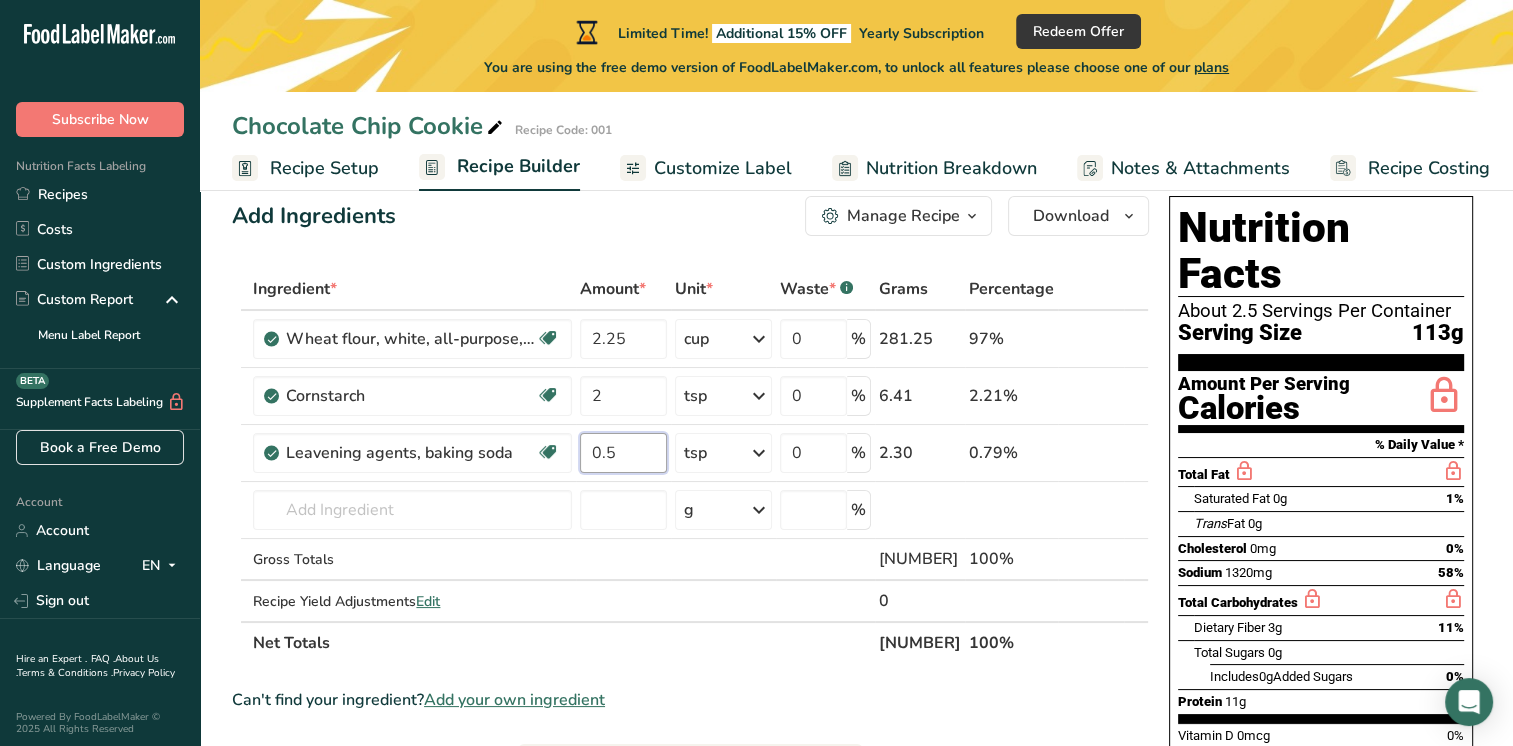 type on "0.5" 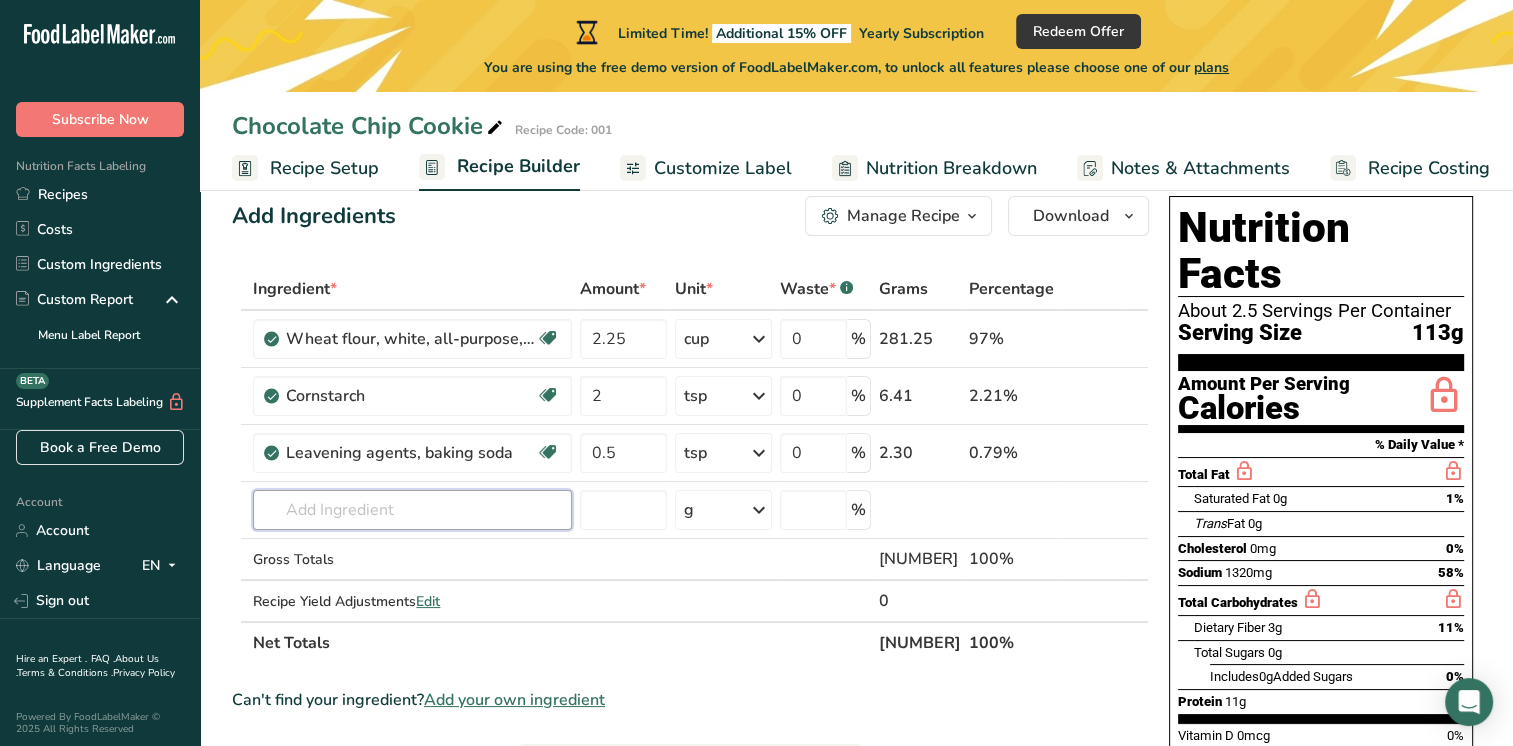 click on "Ingredient *
Amount *
Unit *
Waste *   .a-a{fill:#347362;}.b-a{fill:#fff;}          Grams
Percentage
[PRODUCT], [PRODUCT], [PRODUCT], [PRODUCT]
Dairy free
Vegan
Vegetarian
Soy free
[NUMBER]
cup
Portions
[NUMBER] cup
Weight Units
g
kg
mg
See more
Volume Units
l
Volume units require a density conversion. If you know your ingredient's density enter it below. Otherwise, click on "RIA" our AI Regulatory bot - she will be able to help you
lb/ft3
g/cm3
Confirm
mL
lb/ft3
[NUMBER]" at bounding box center [690, 466] 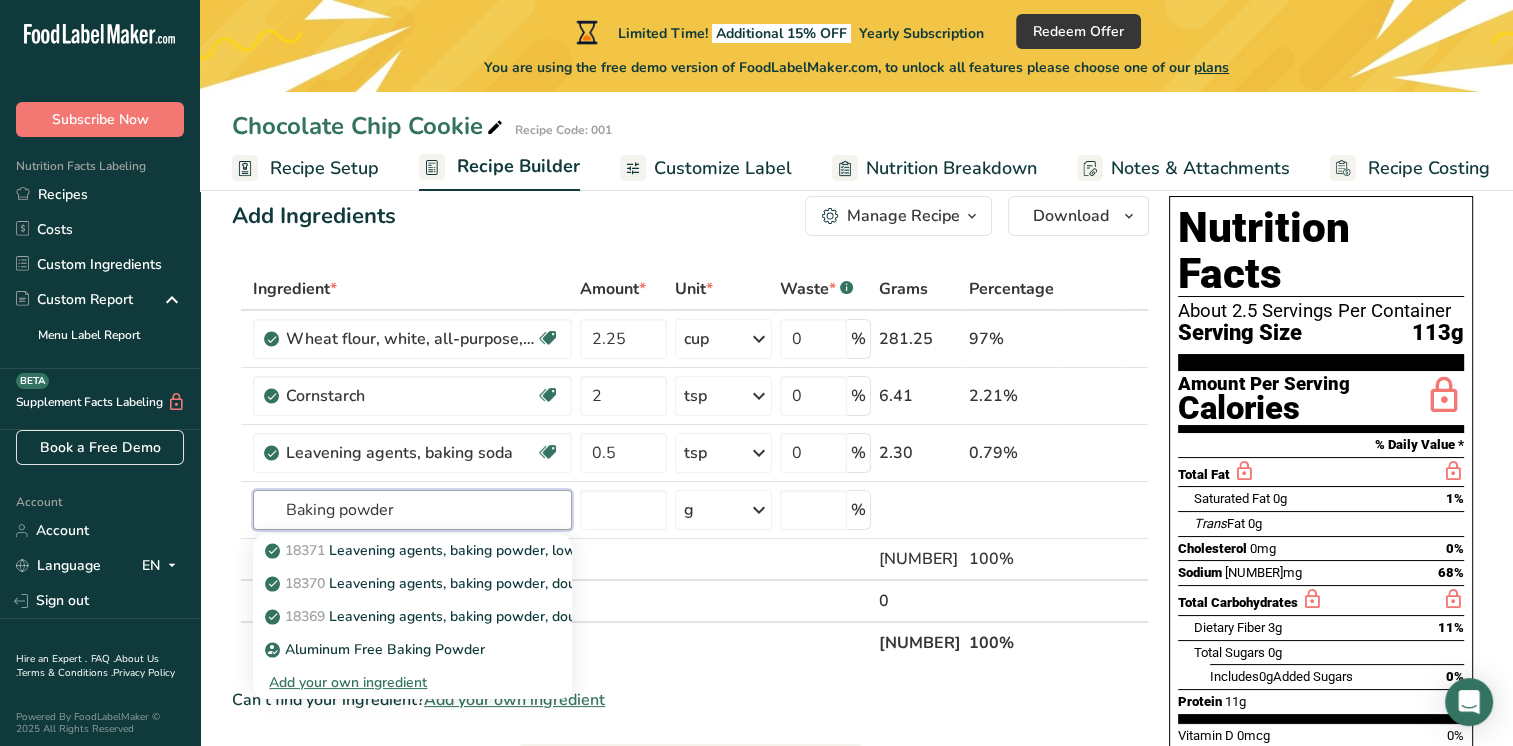 type on "Baking powder" 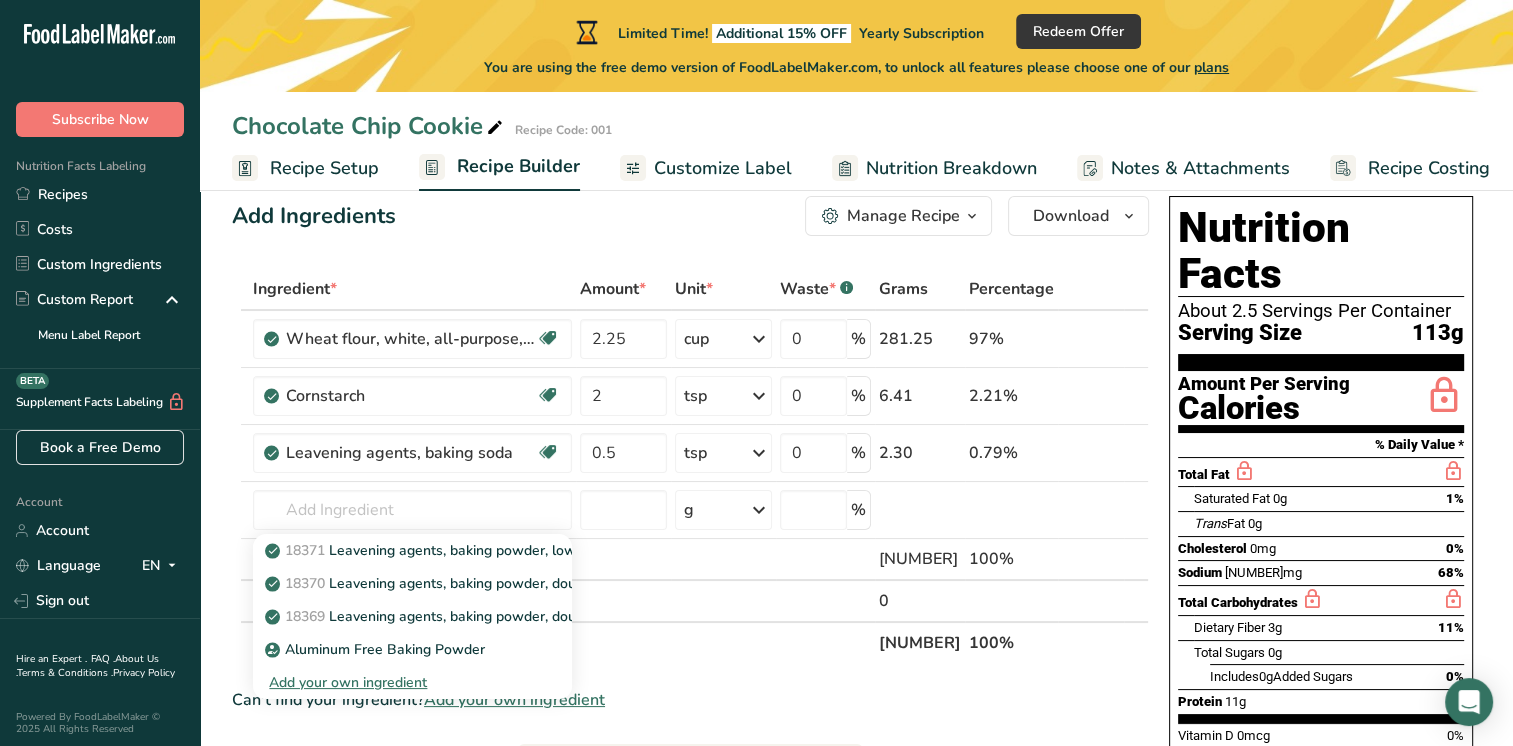 click on "[POSTAL_CODE]
[PRODUCT]" at bounding box center [448, 550] 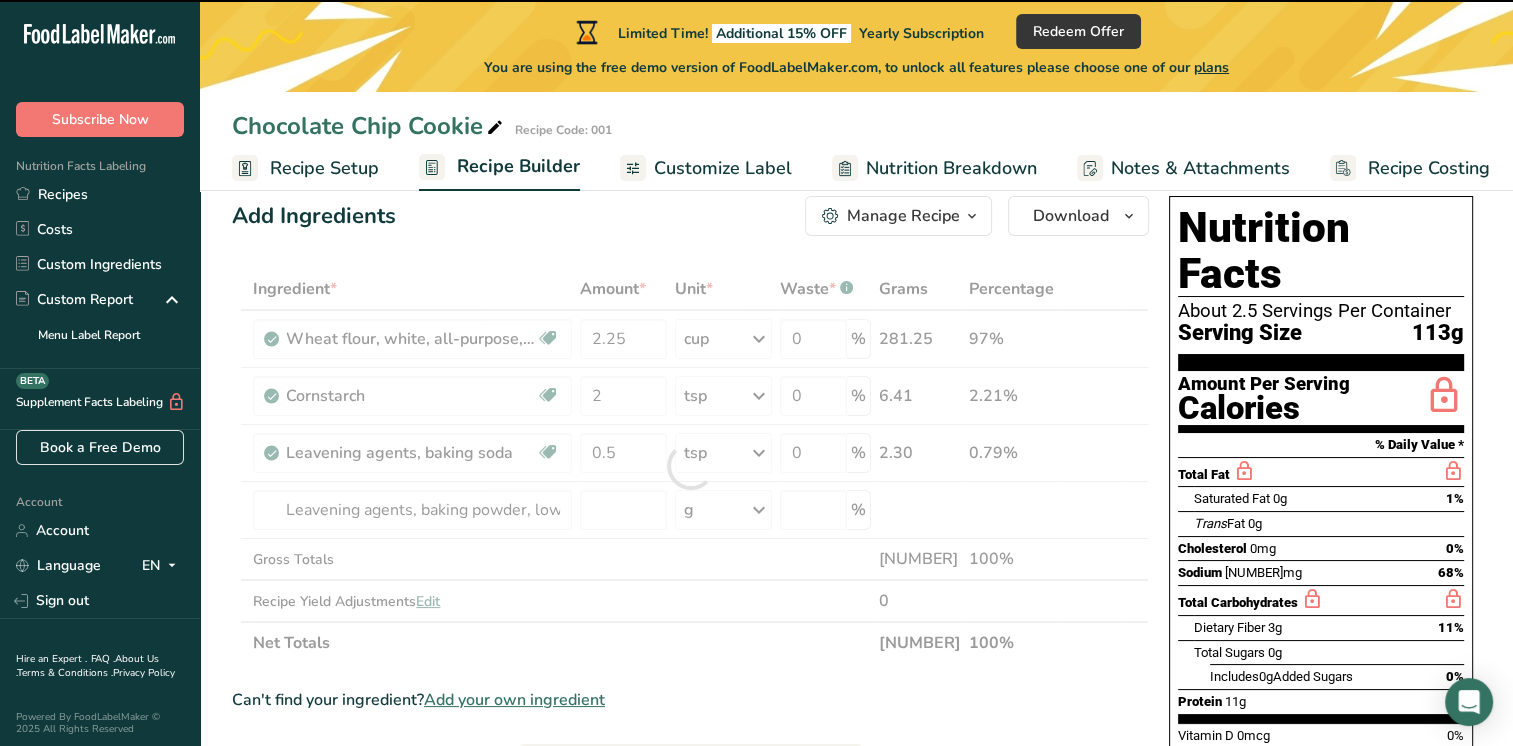 type on "0" 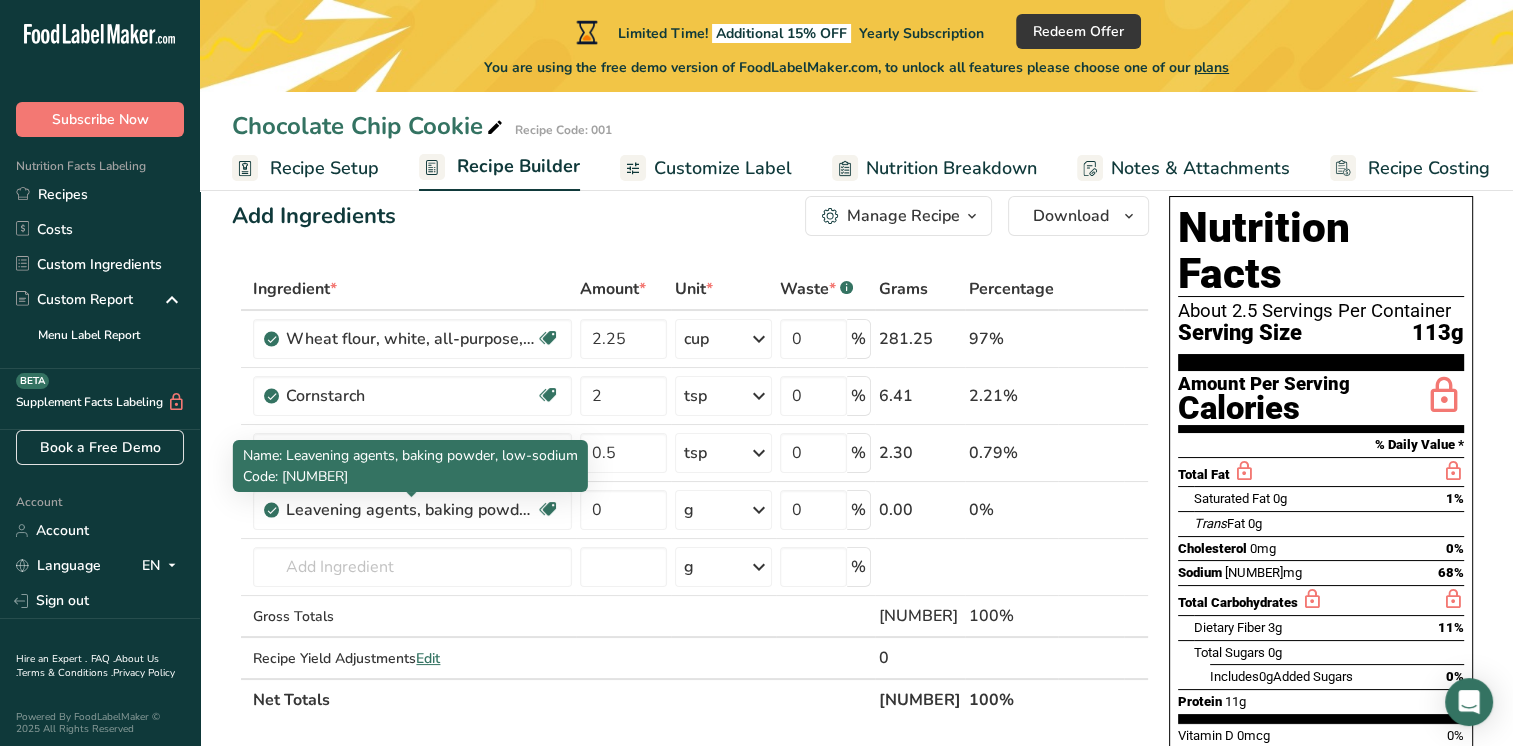 click on "Leavening agents, baking powder, low-sodium" at bounding box center [411, 510] 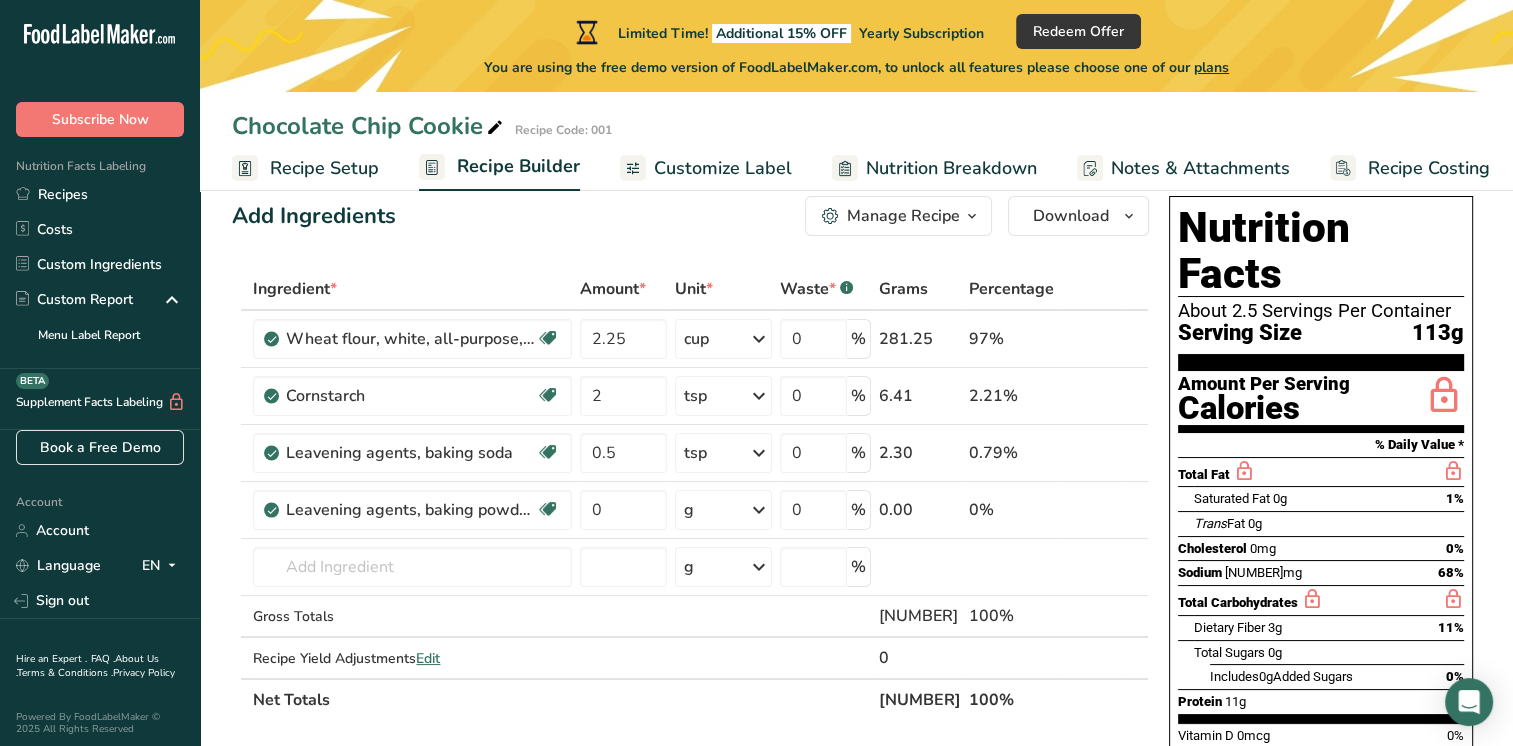 click on "Leavening agents, baking powder, low-sodium" at bounding box center (411, 510) 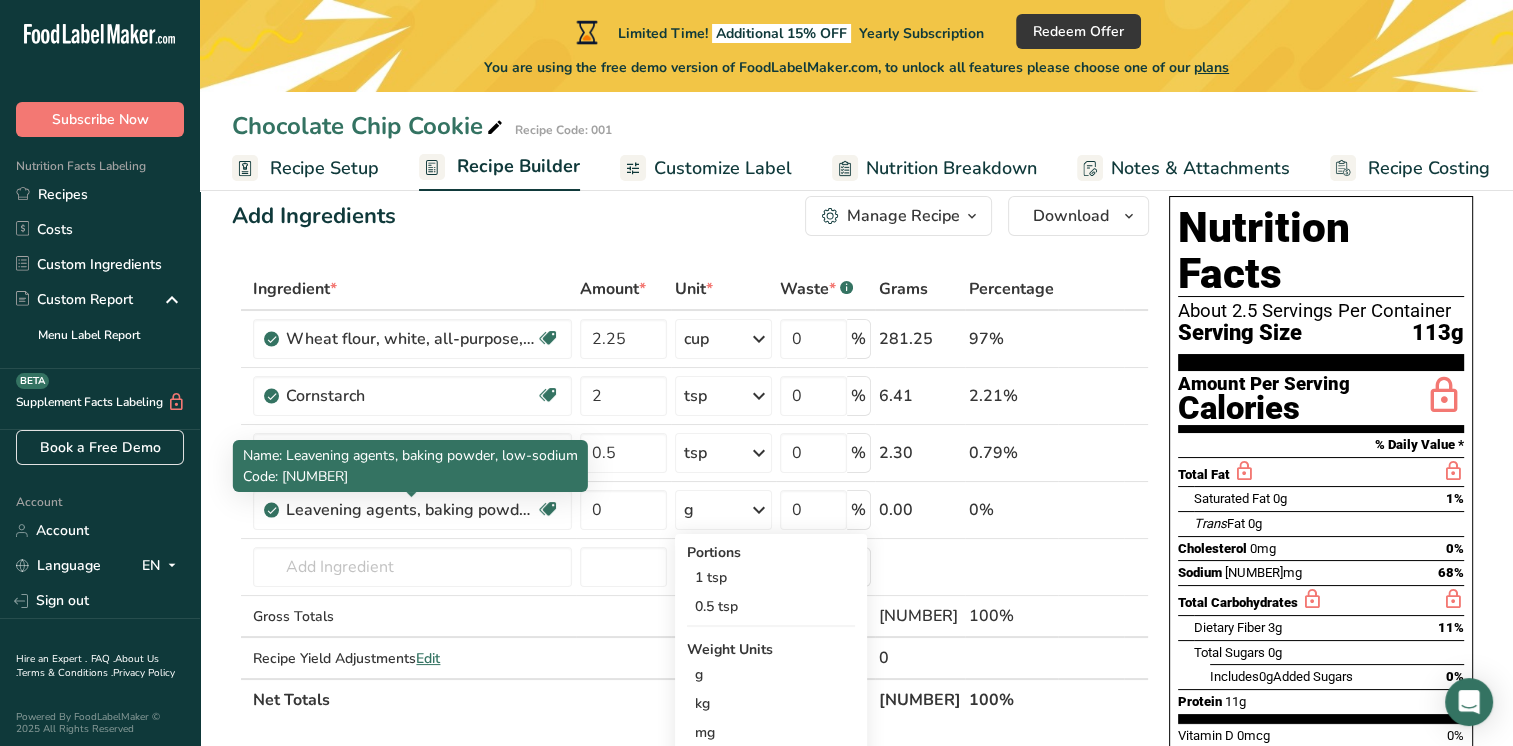 click on "Leavening agents, baking powder, low-sodium" at bounding box center (411, 510) 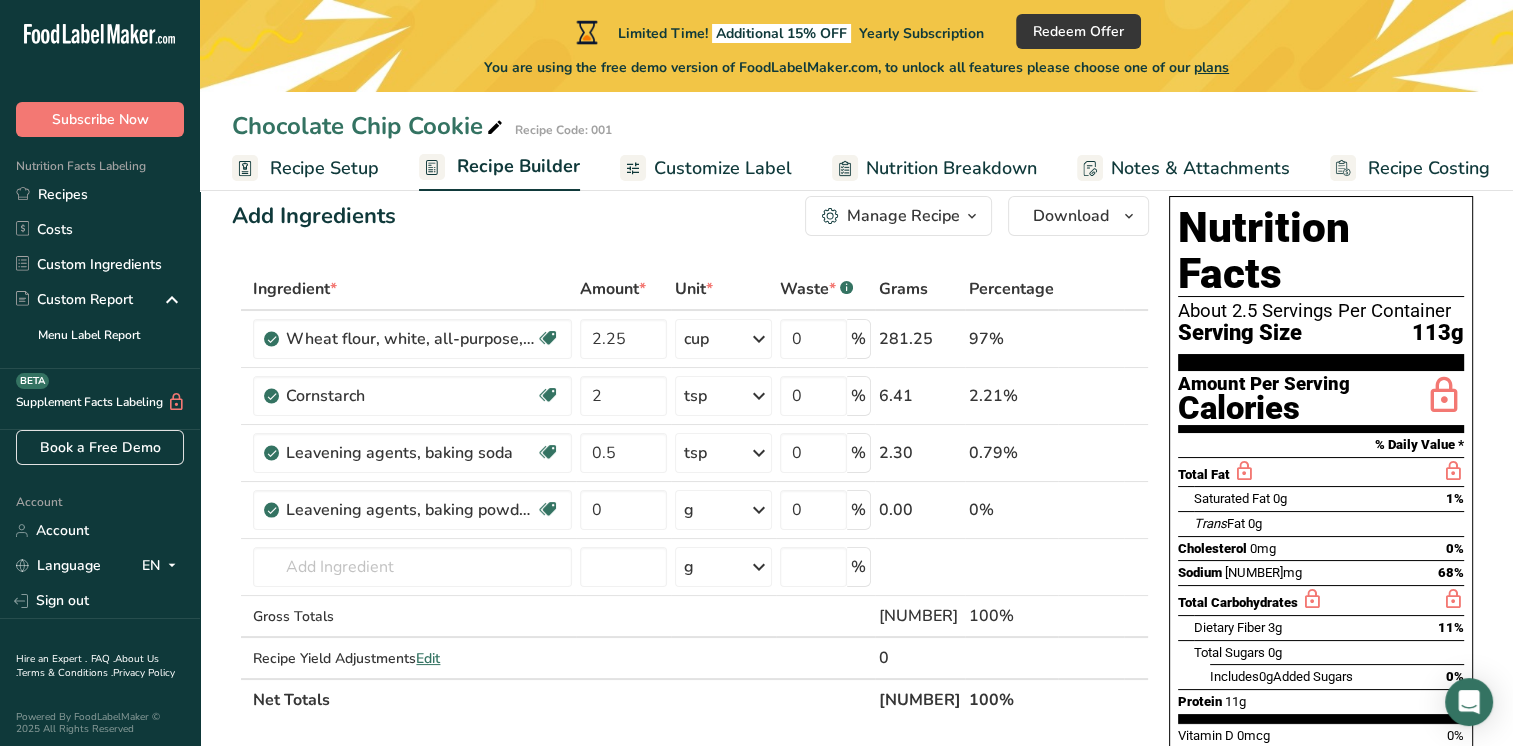 click on "Leavening agents, baking powder, low-sodium" at bounding box center [411, 510] 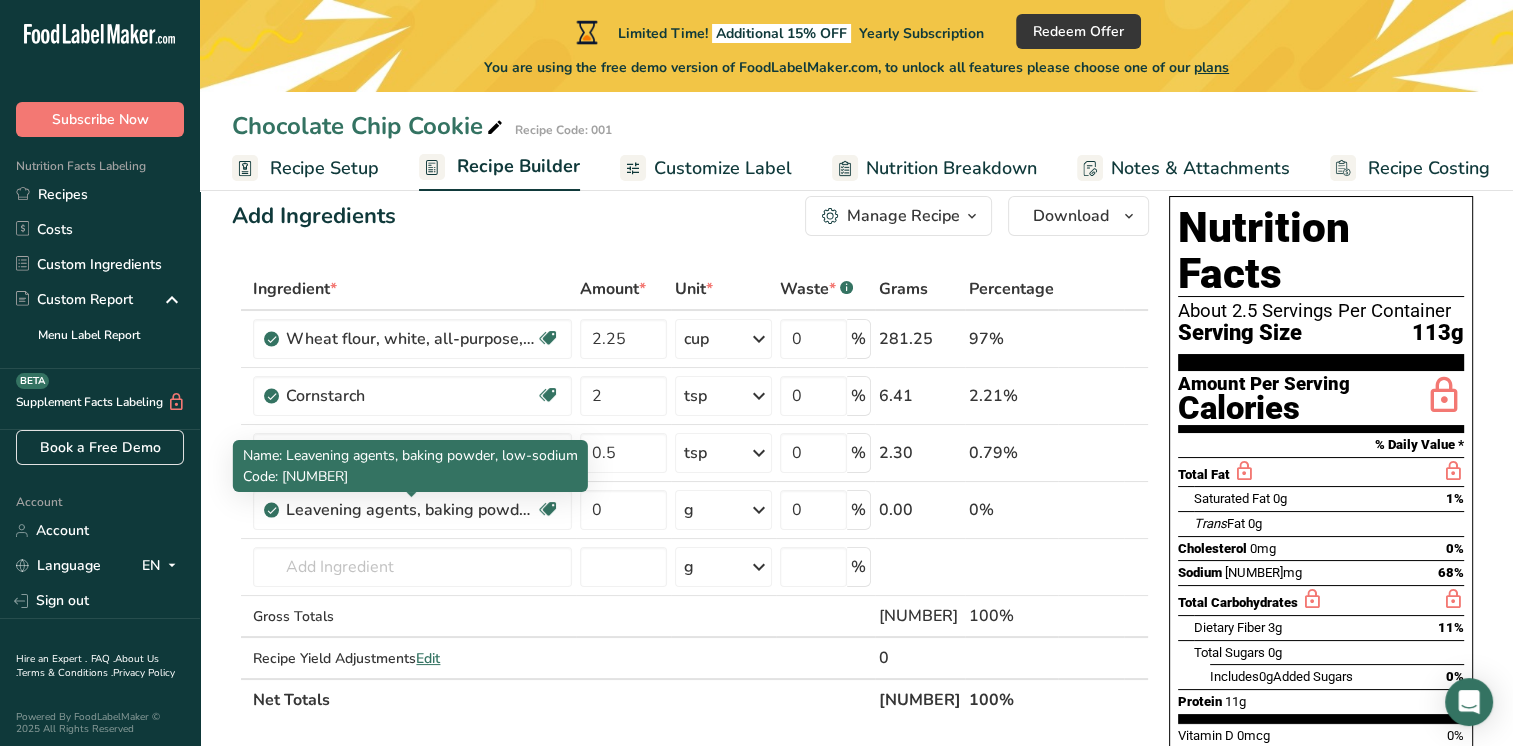 drag, startPoint x: 486, startPoint y: 513, endPoint x: 464, endPoint y: 514, distance: 22.022715 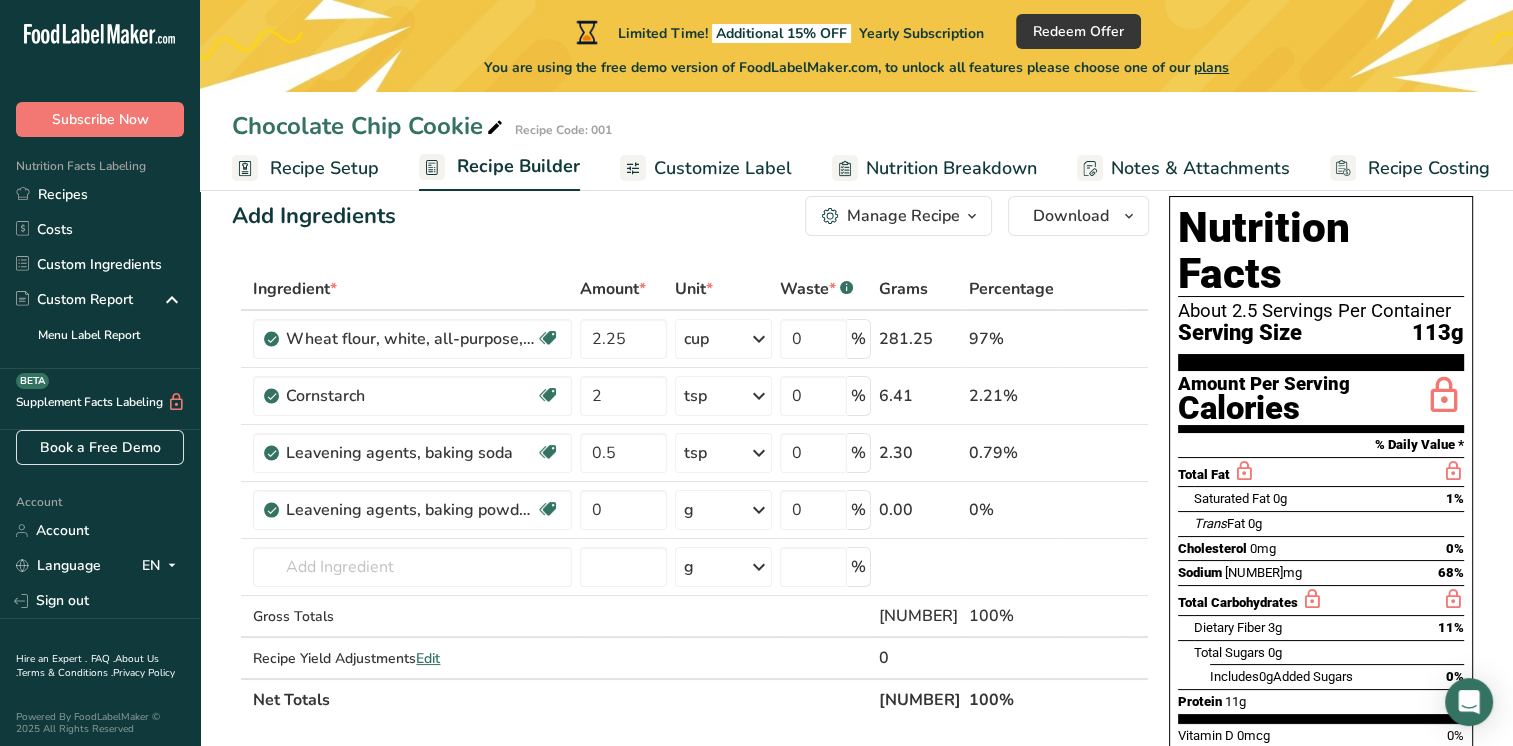 click on "g" at bounding box center (723, 510) 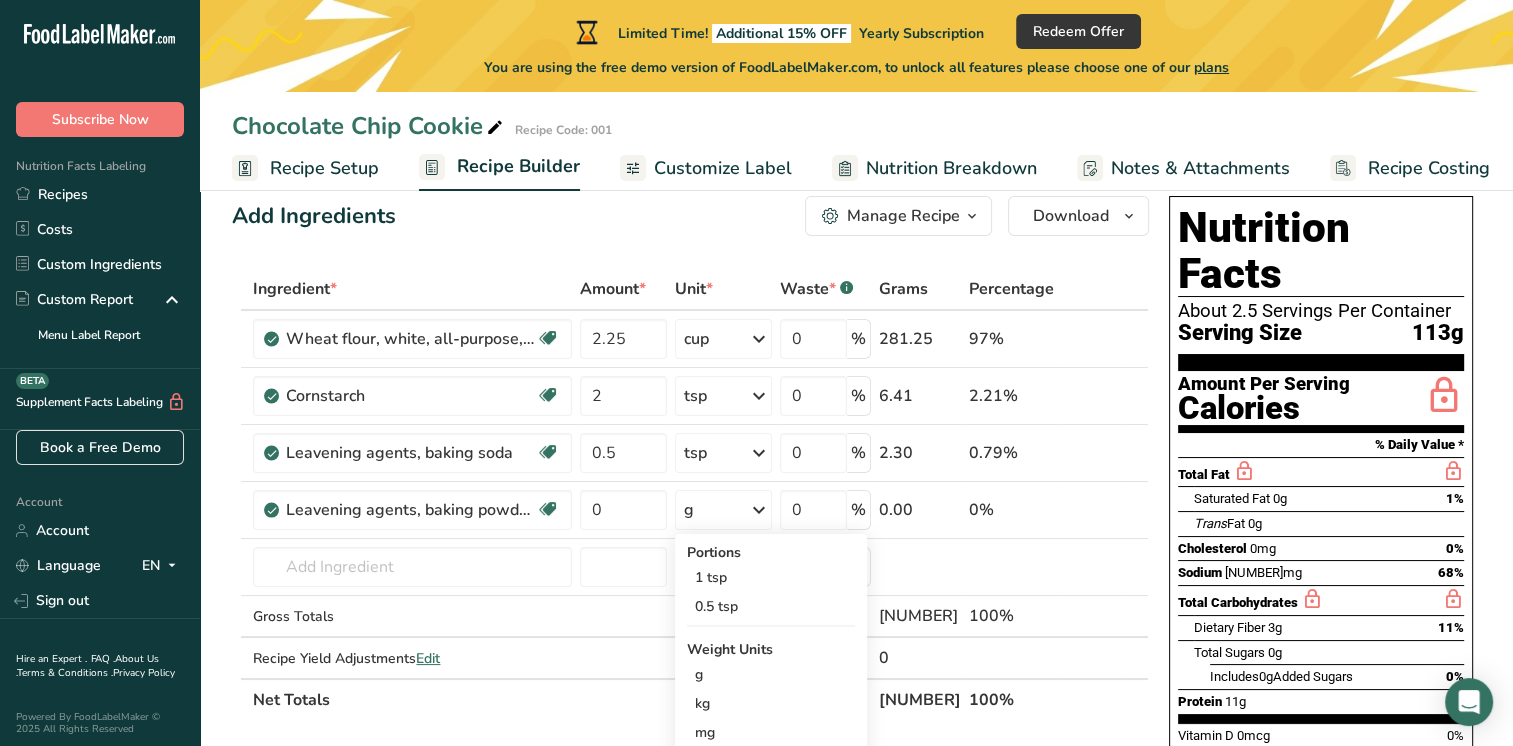 click on "1 tsp" at bounding box center [771, 577] 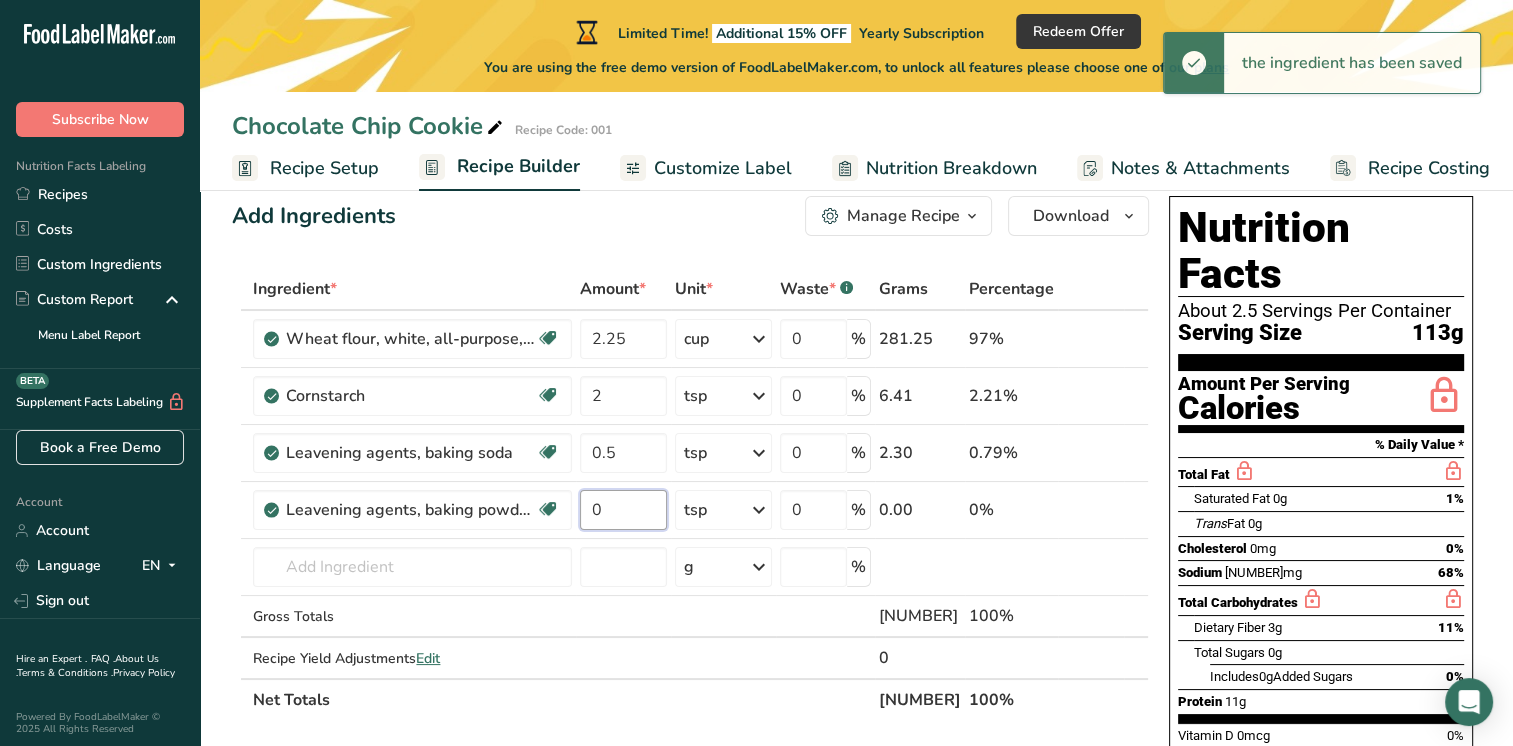 click on "0" at bounding box center (623, 510) 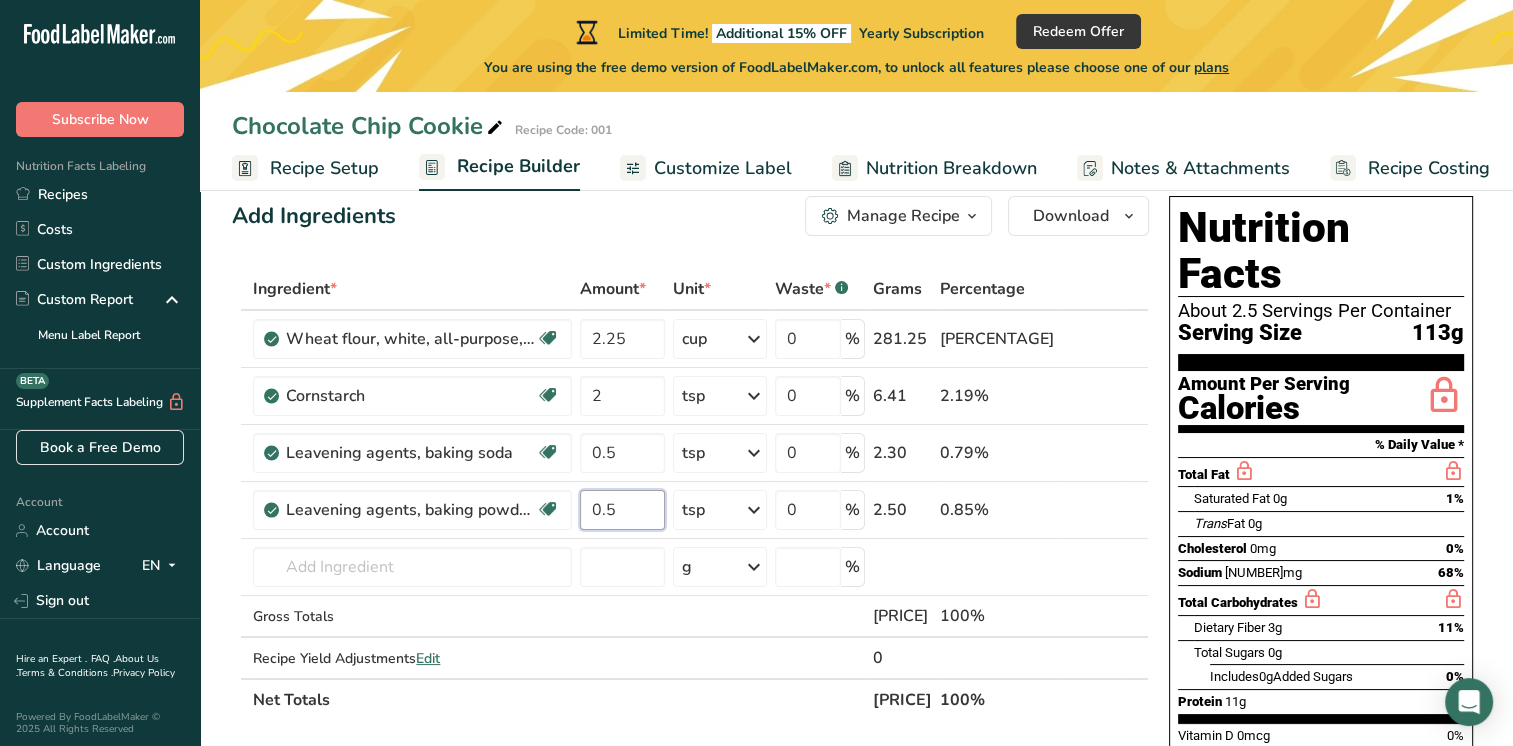 type on "0.5" 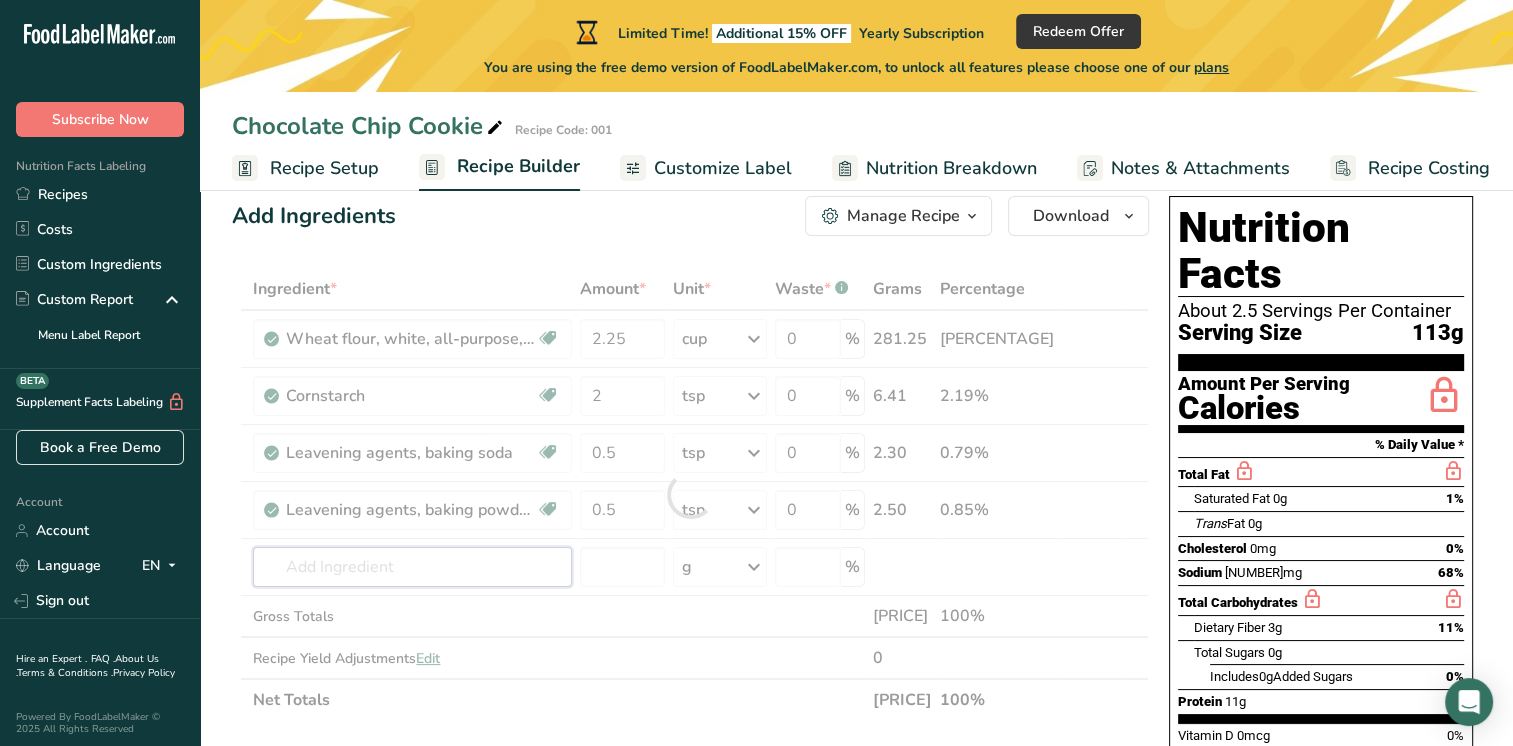 click on "Ingredient *
Amount *
Unit *
Waste *   .a-a{fill:#347362;}.b-a{fill:#fff;}          Grams
Percentage
[PRODUCT], [PRODUCT], [PRODUCT], [PRODUCT]
Dairy free
Vegan
Vegetarian
Soy free
[NUMBER]
cup
Portions
[NUMBER] cup
Weight Units
g
kg
mg
See more
Volume Units
l
Volume units require a density conversion. If you know your ingredient's density enter it below. Otherwise, click on "RIA" our AI Regulatory bot - she will be able to help you
lb/ft3
g/cm3
Confirm
mL
lb/ft3
[NUMBER]" at bounding box center [690, 494] 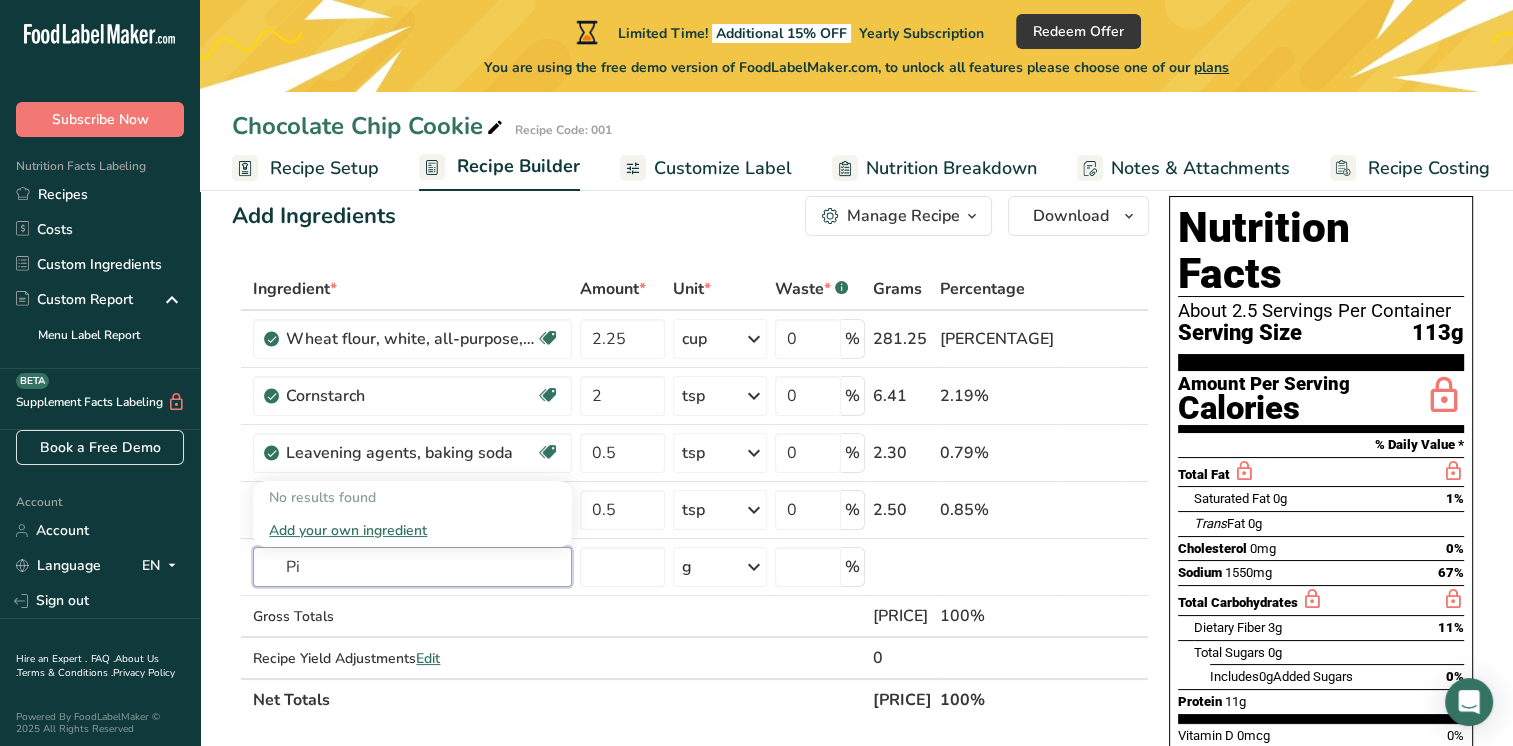 type on "P" 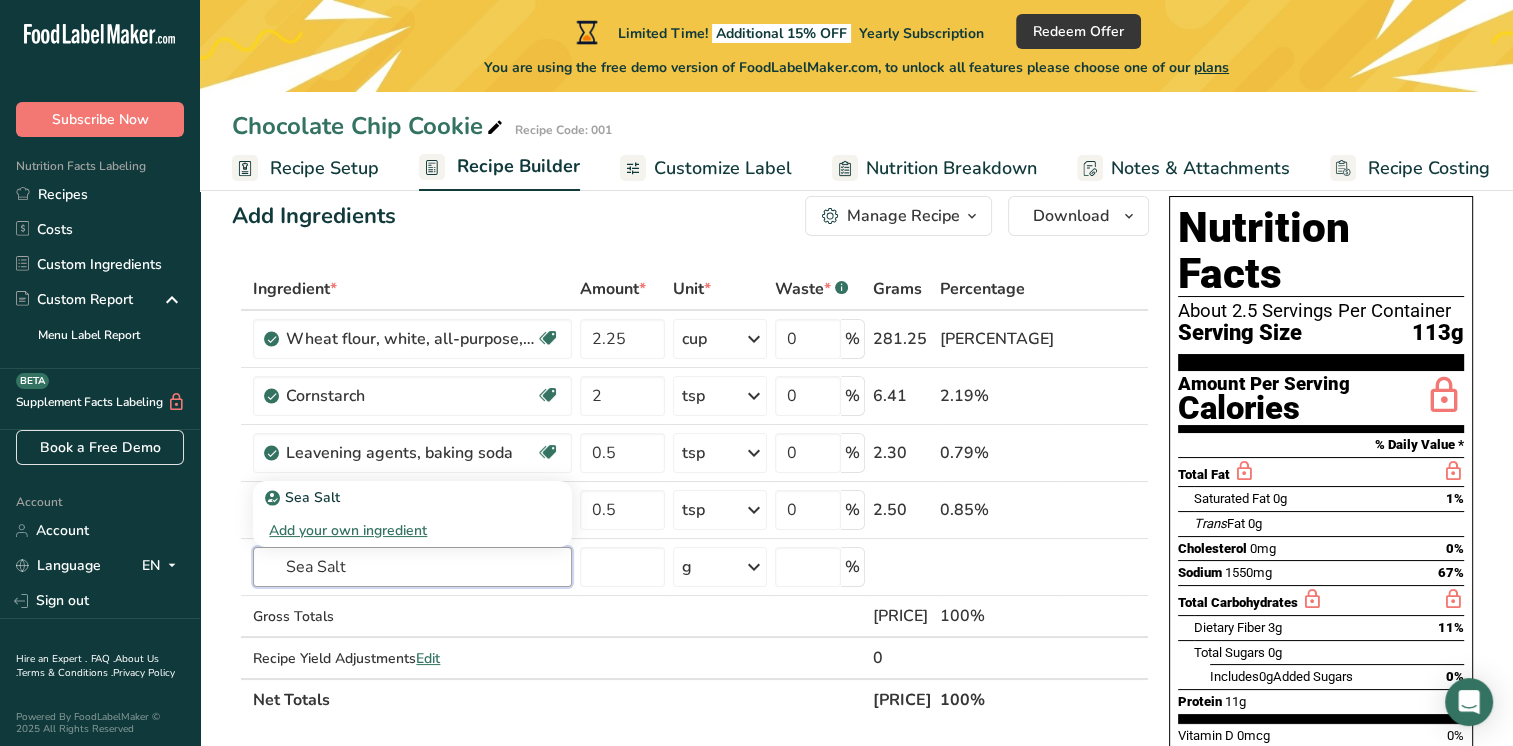 type on "Sea Salt" 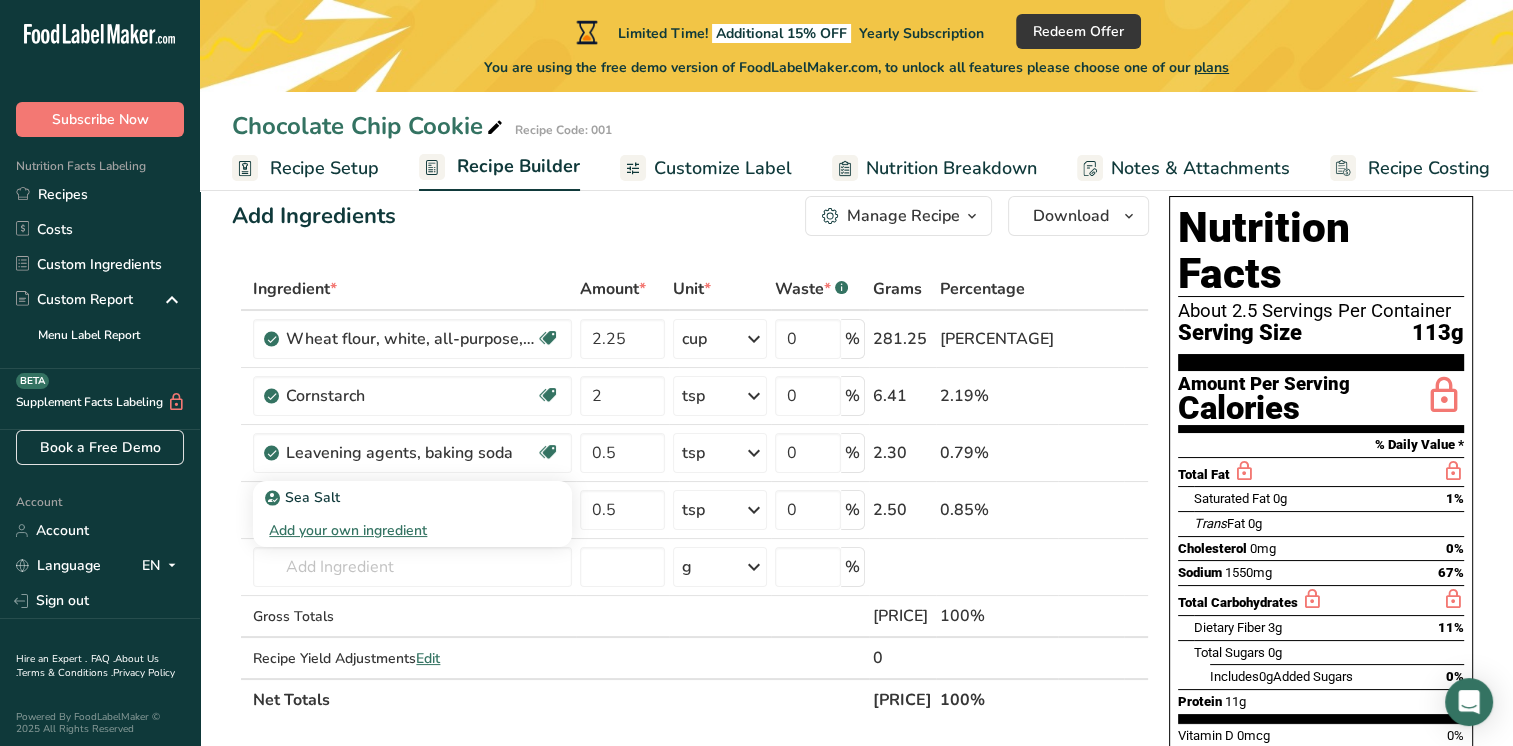 click on "Sea Salt" at bounding box center (304, 497) 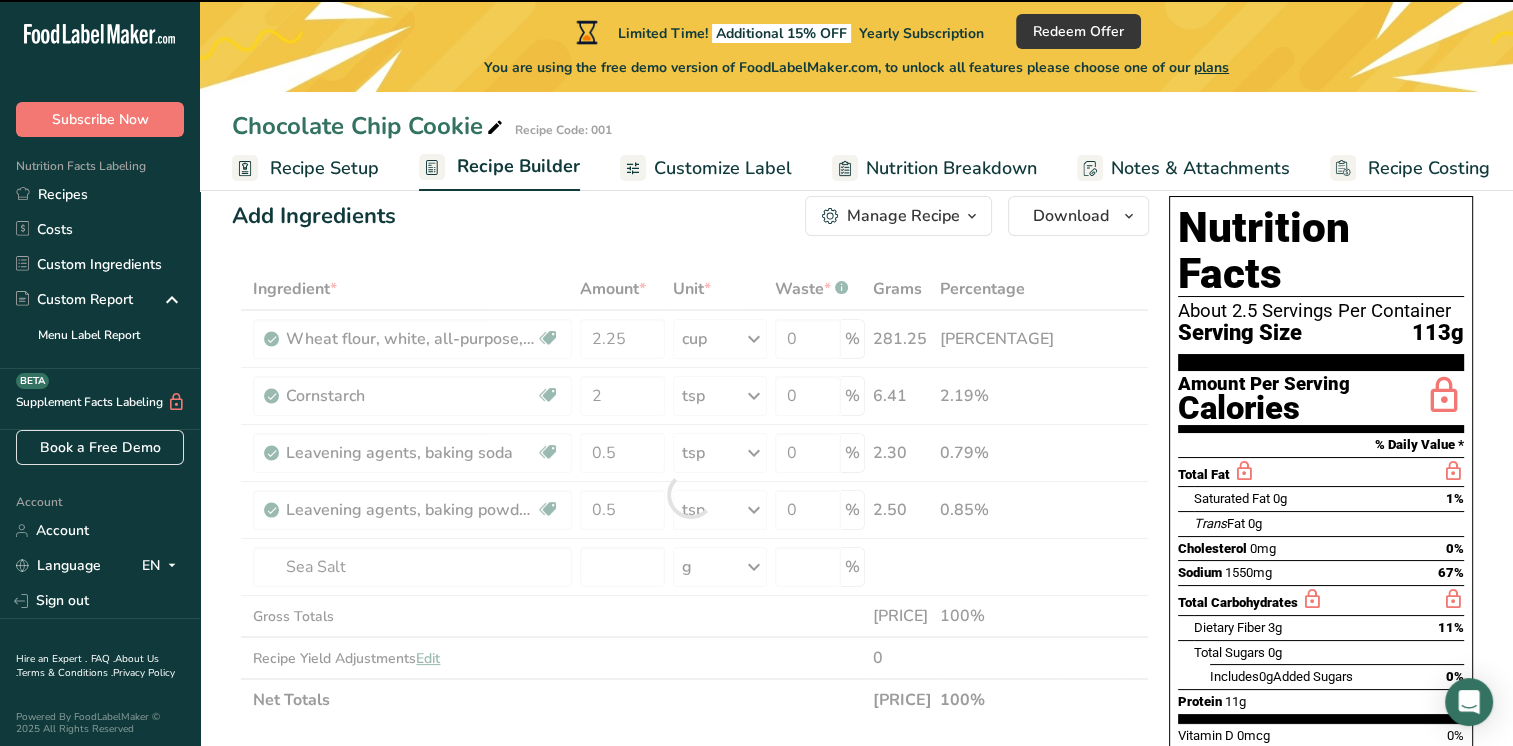type on "0" 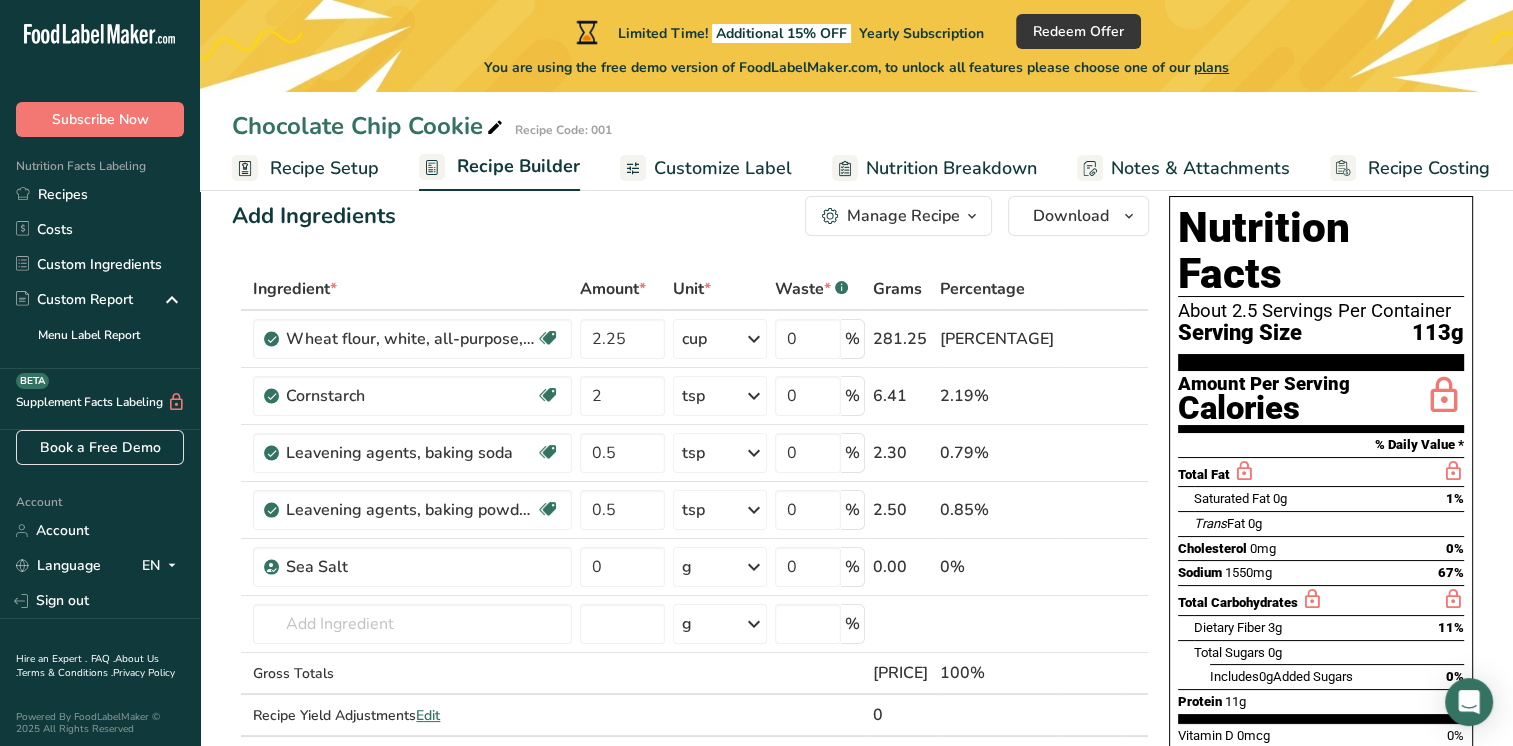 click on "g" at bounding box center (720, 567) 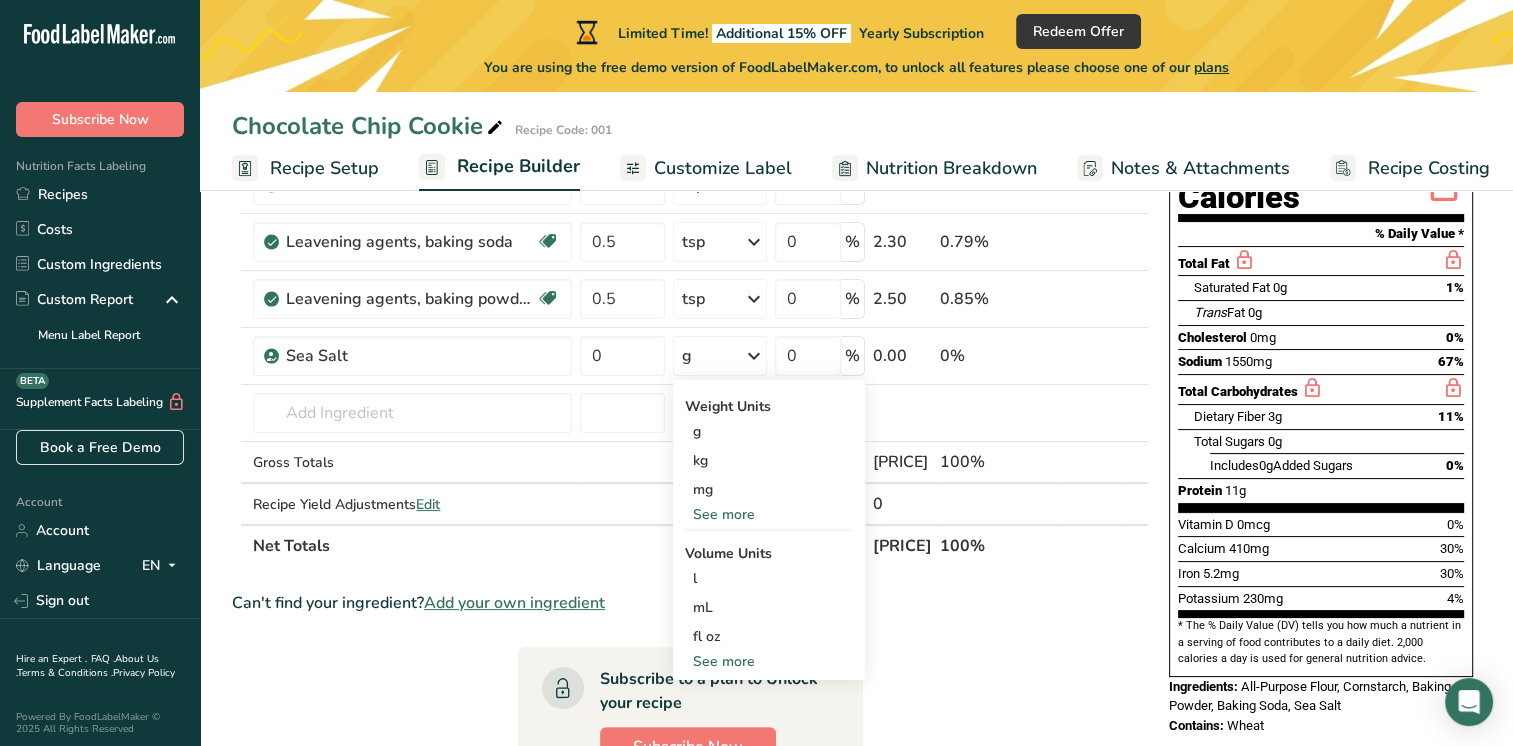scroll, scrollTop: 272, scrollLeft: 0, axis: vertical 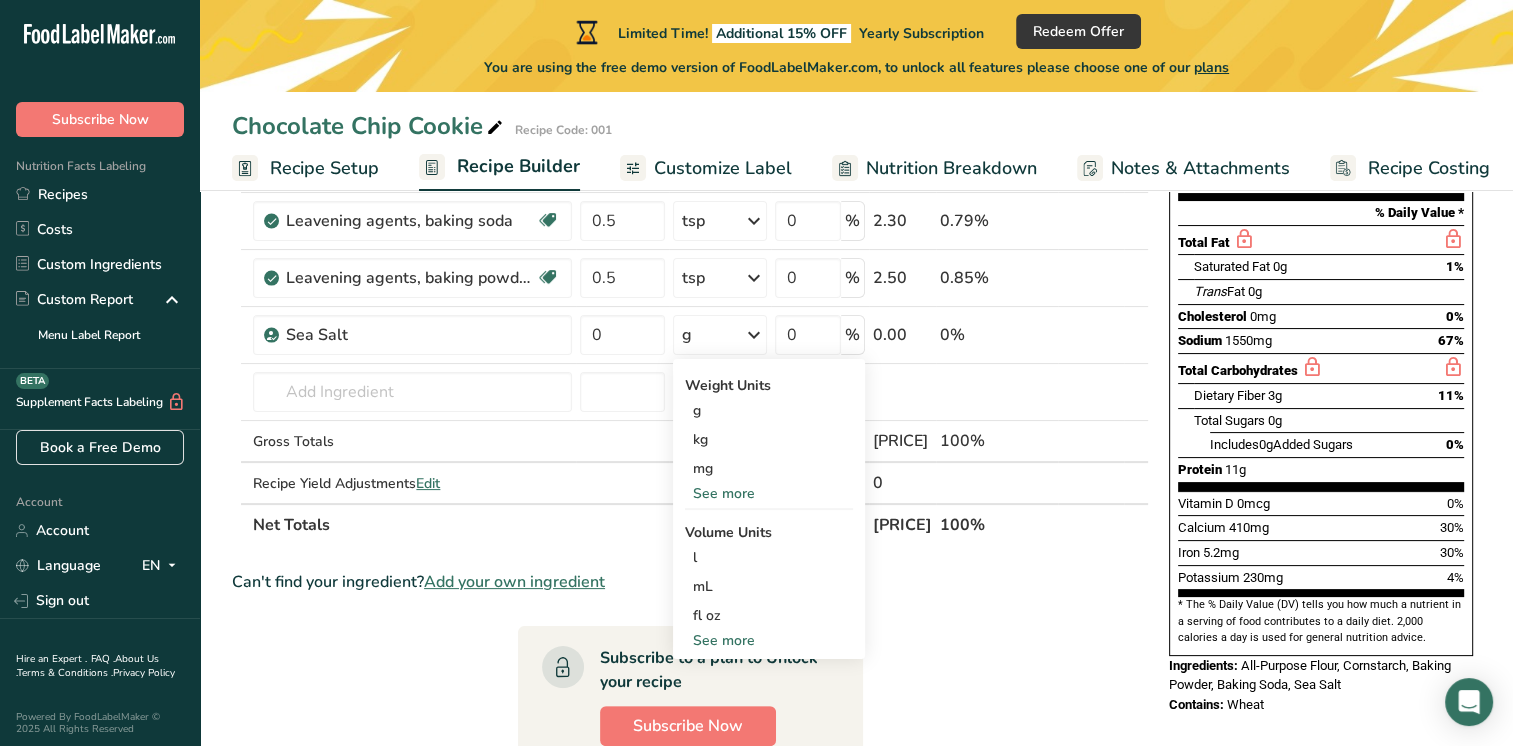 click on "See more" at bounding box center [769, 493] 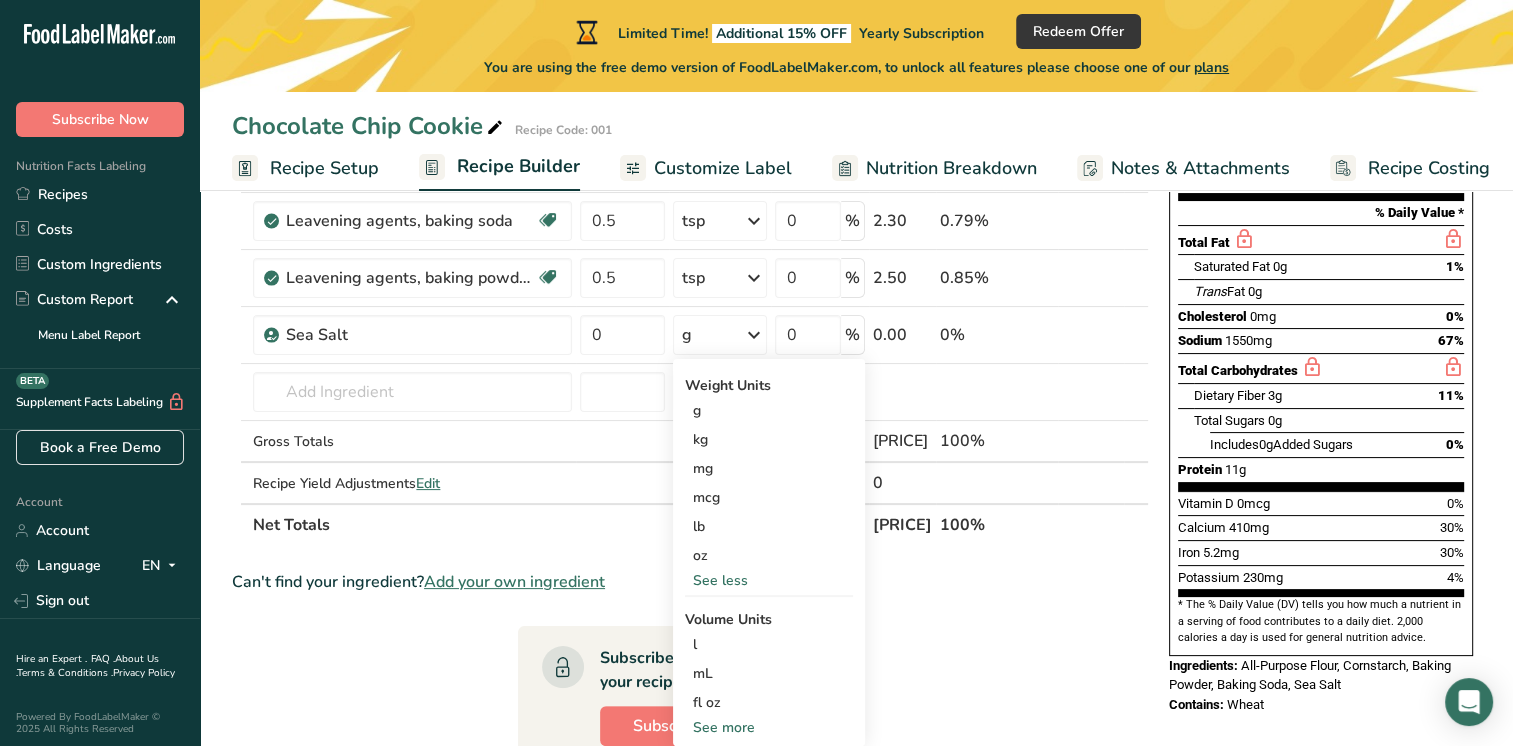 click on "See more" at bounding box center [769, 727] 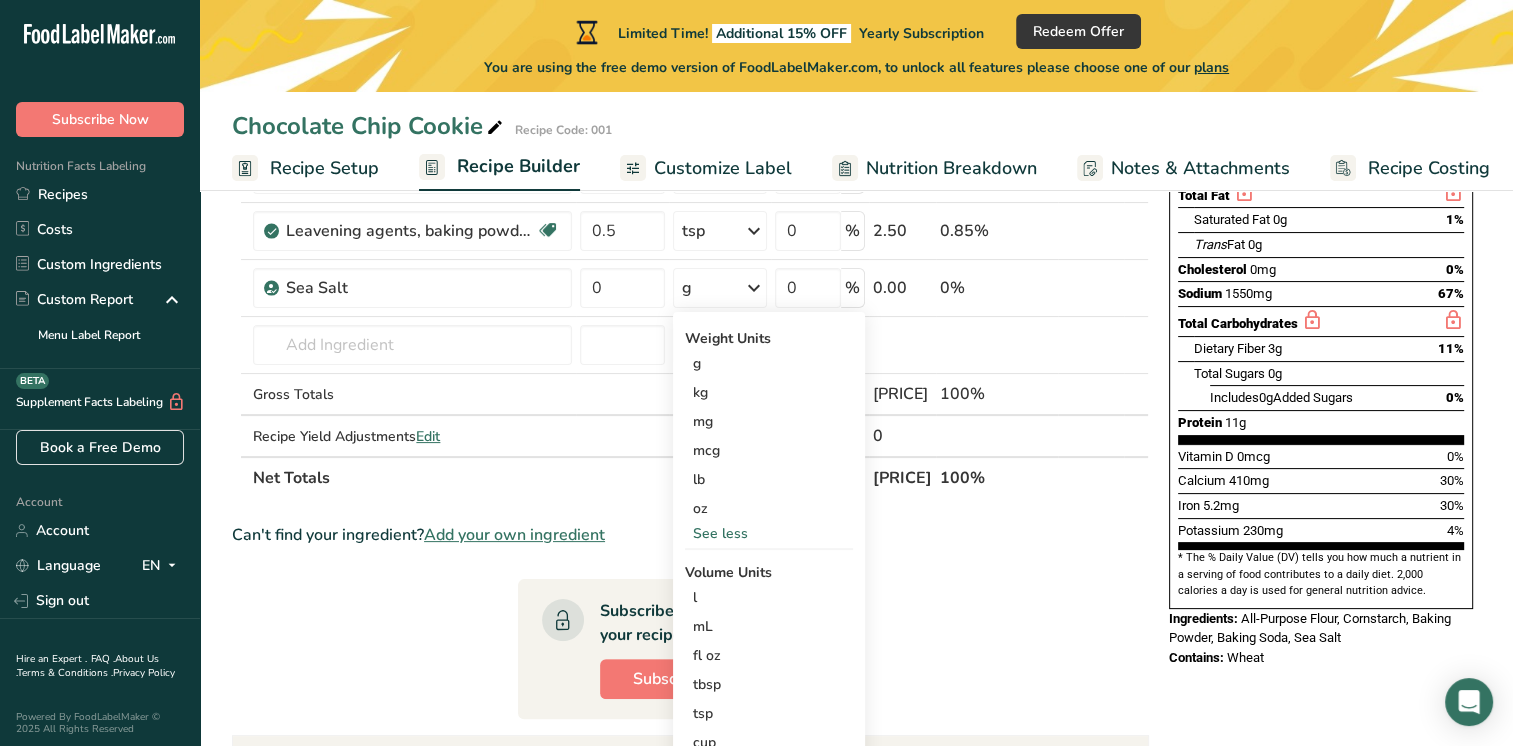 scroll, scrollTop: 323, scrollLeft: 0, axis: vertical 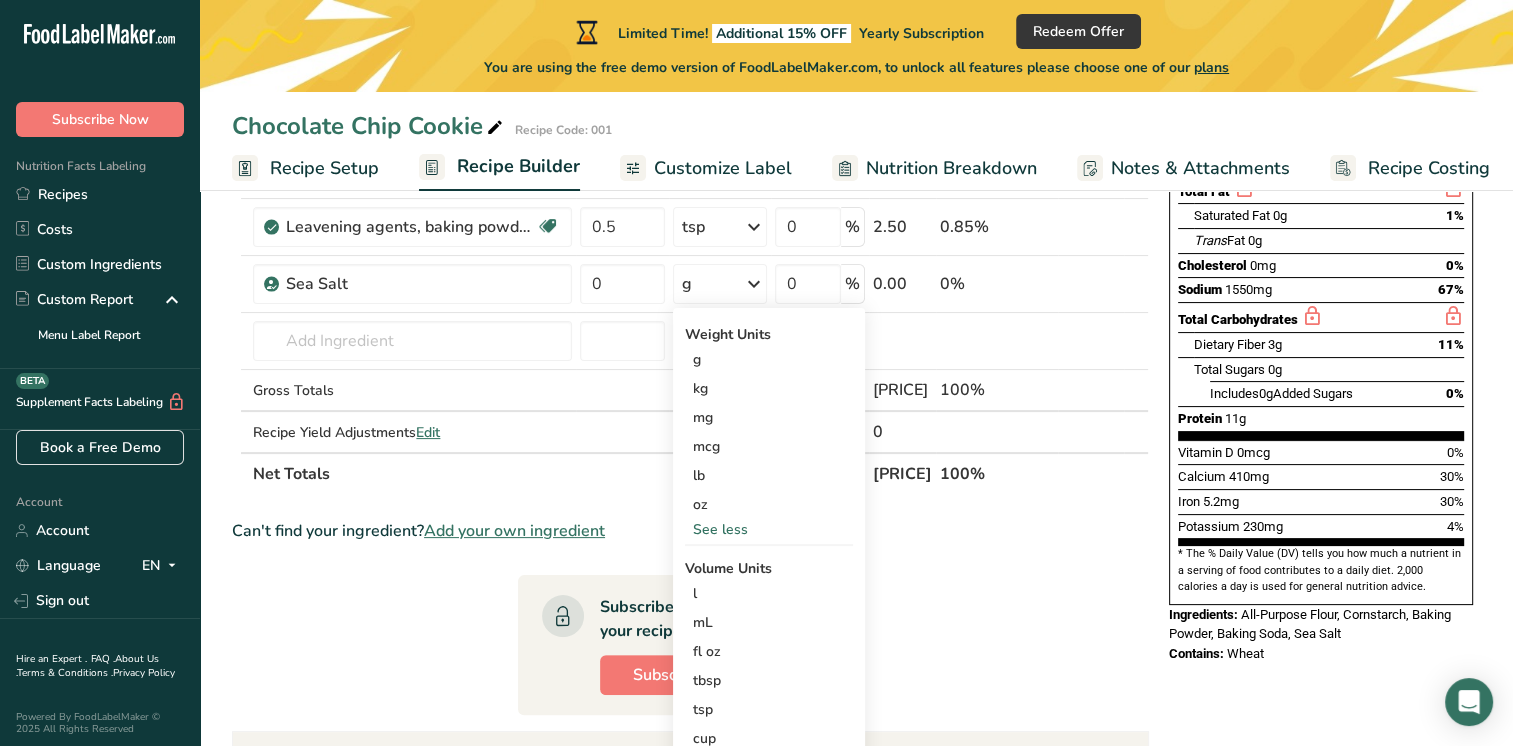 click on "tsp" at bounding box center [769, 709] 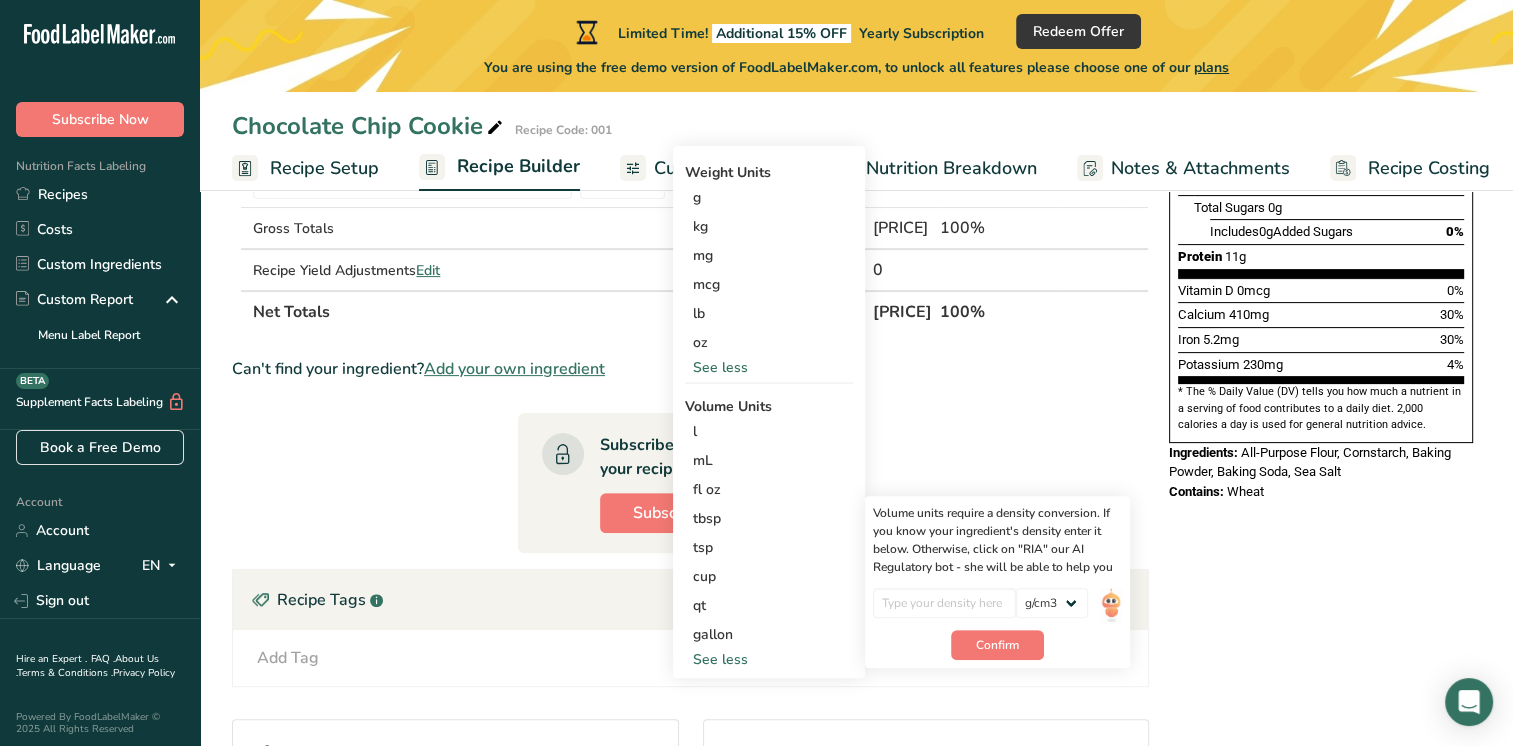 scroll, scrollTop: 495, scrollLeft: 0, axis: vertical 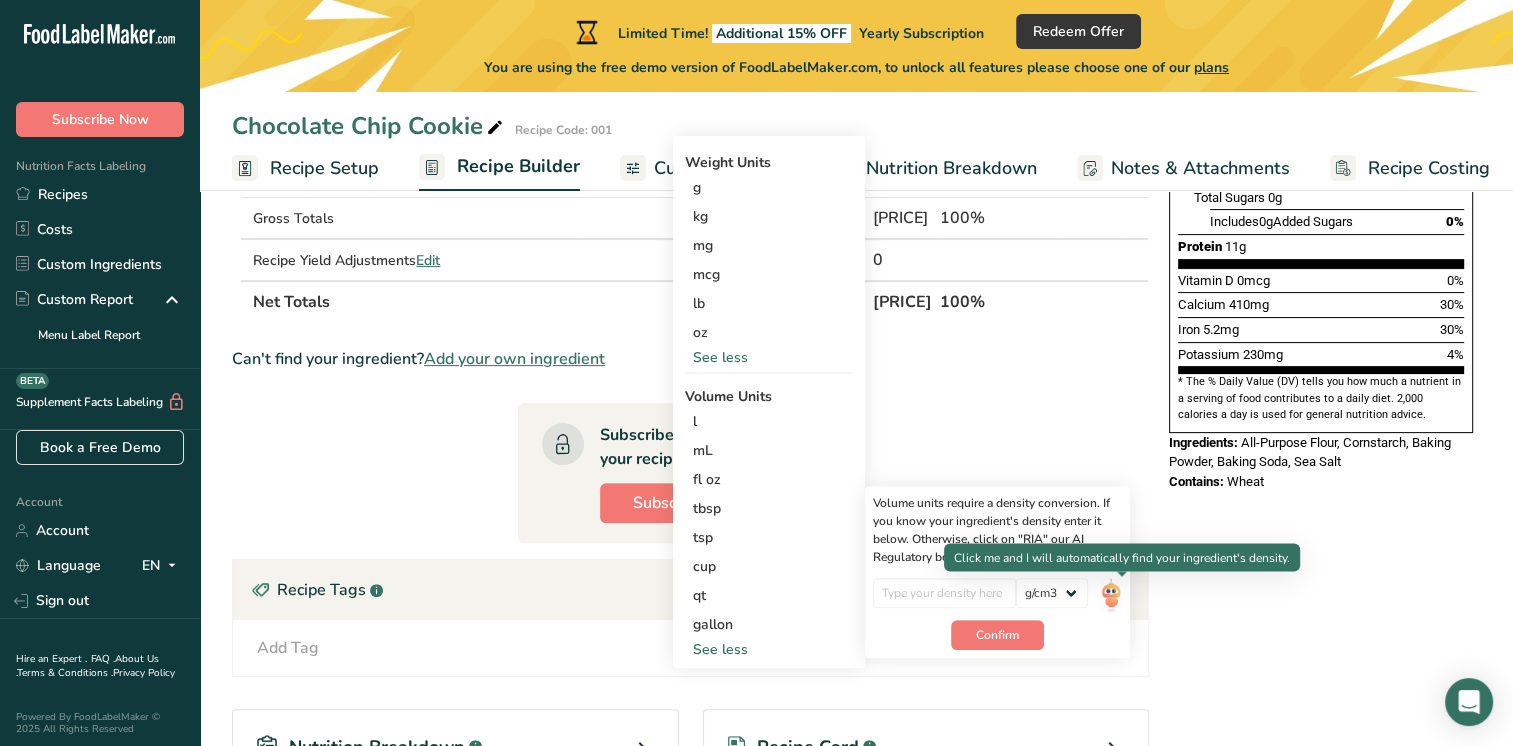 click at bounding box center [1111, 595] 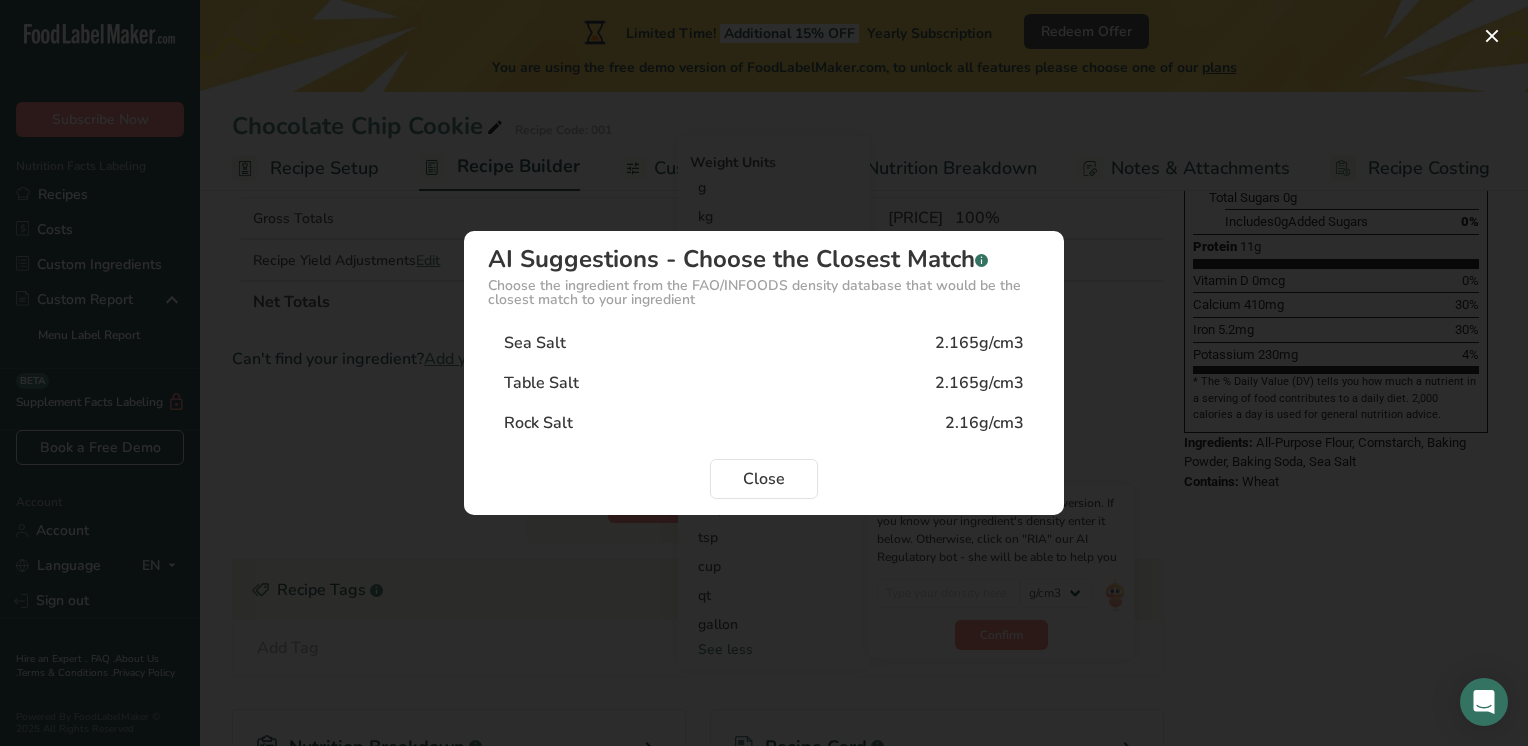click on "Sea Salt   2.165g/cm3" at bounding box center (764, 343) 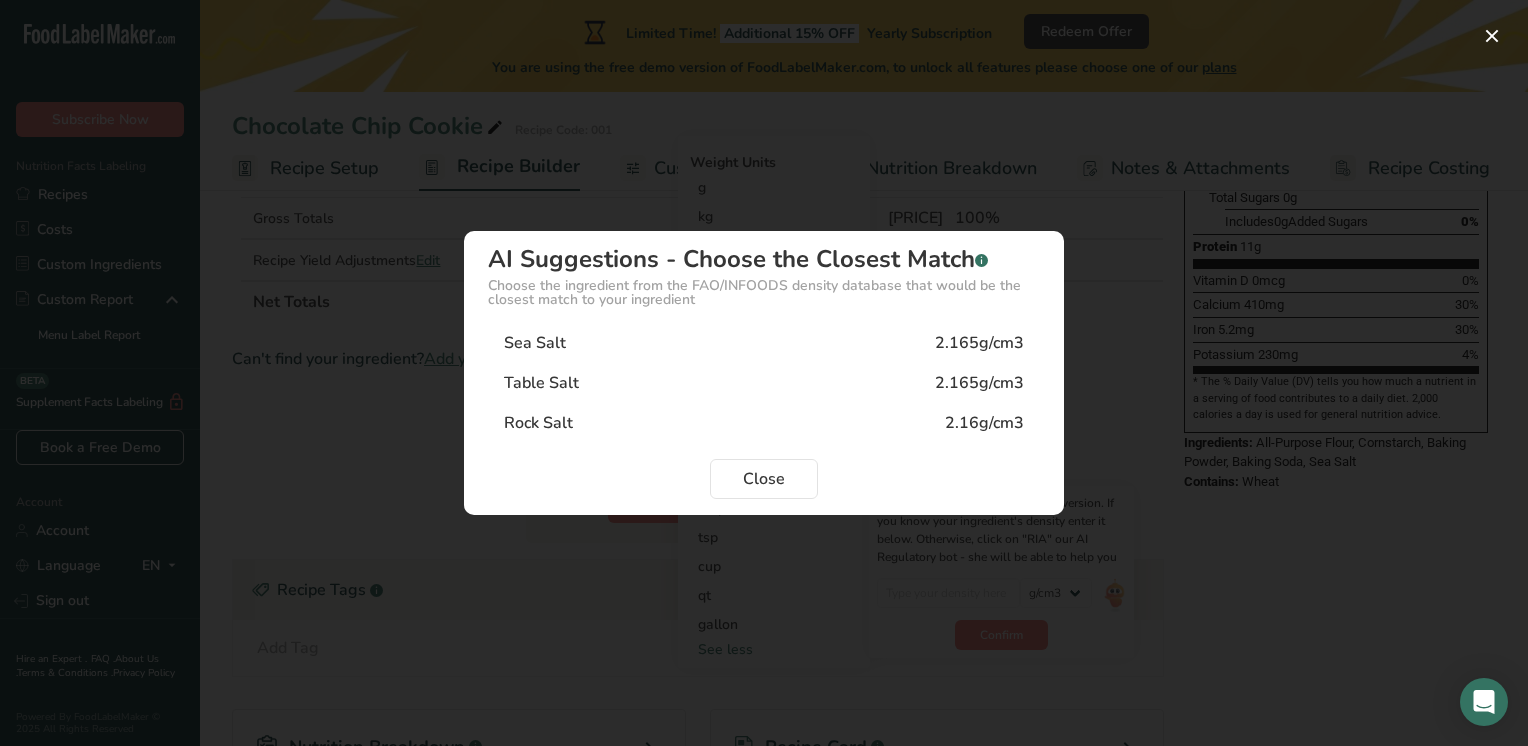 type on "[NUMBER]" 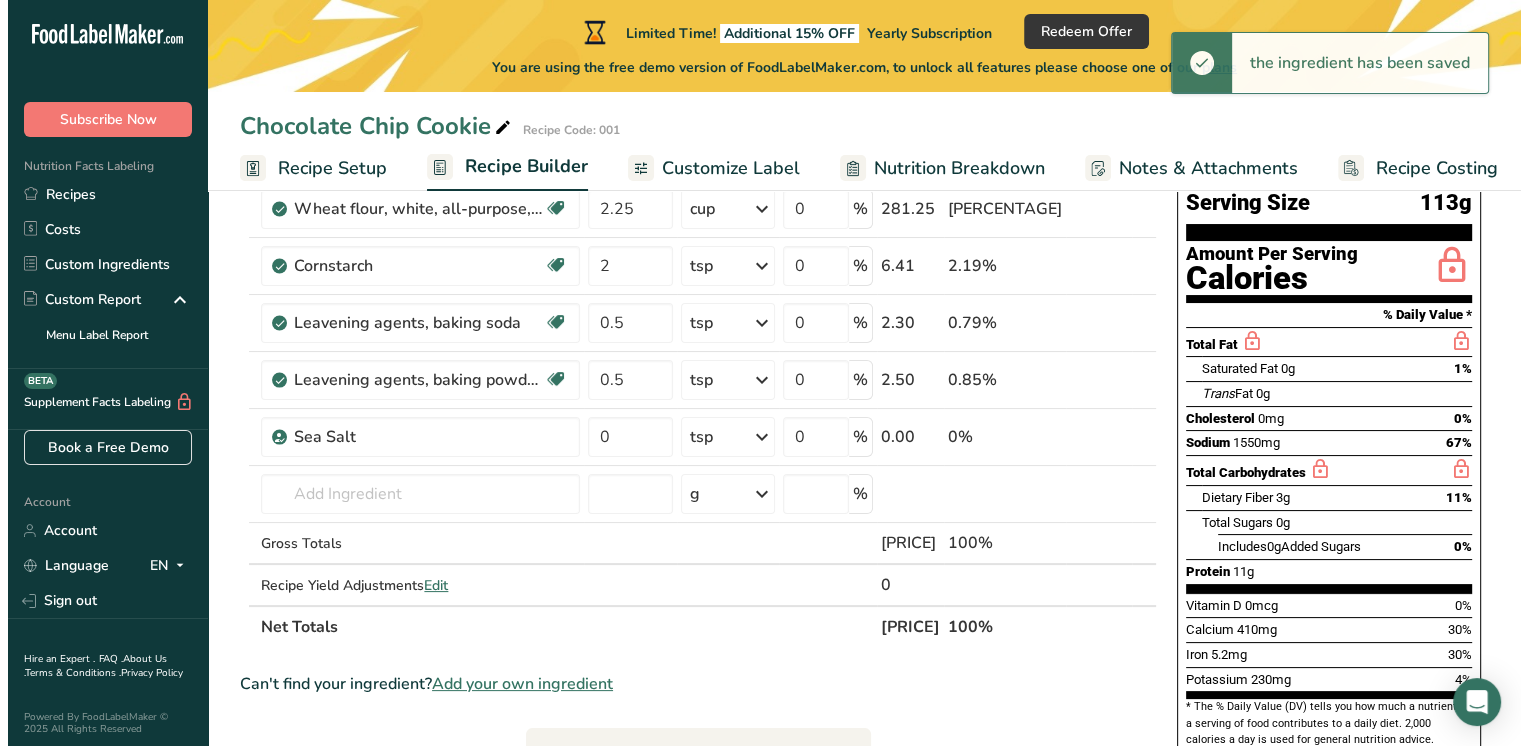 scroll, scrollTop: 166, scrollLeft: 0, axis: vertical 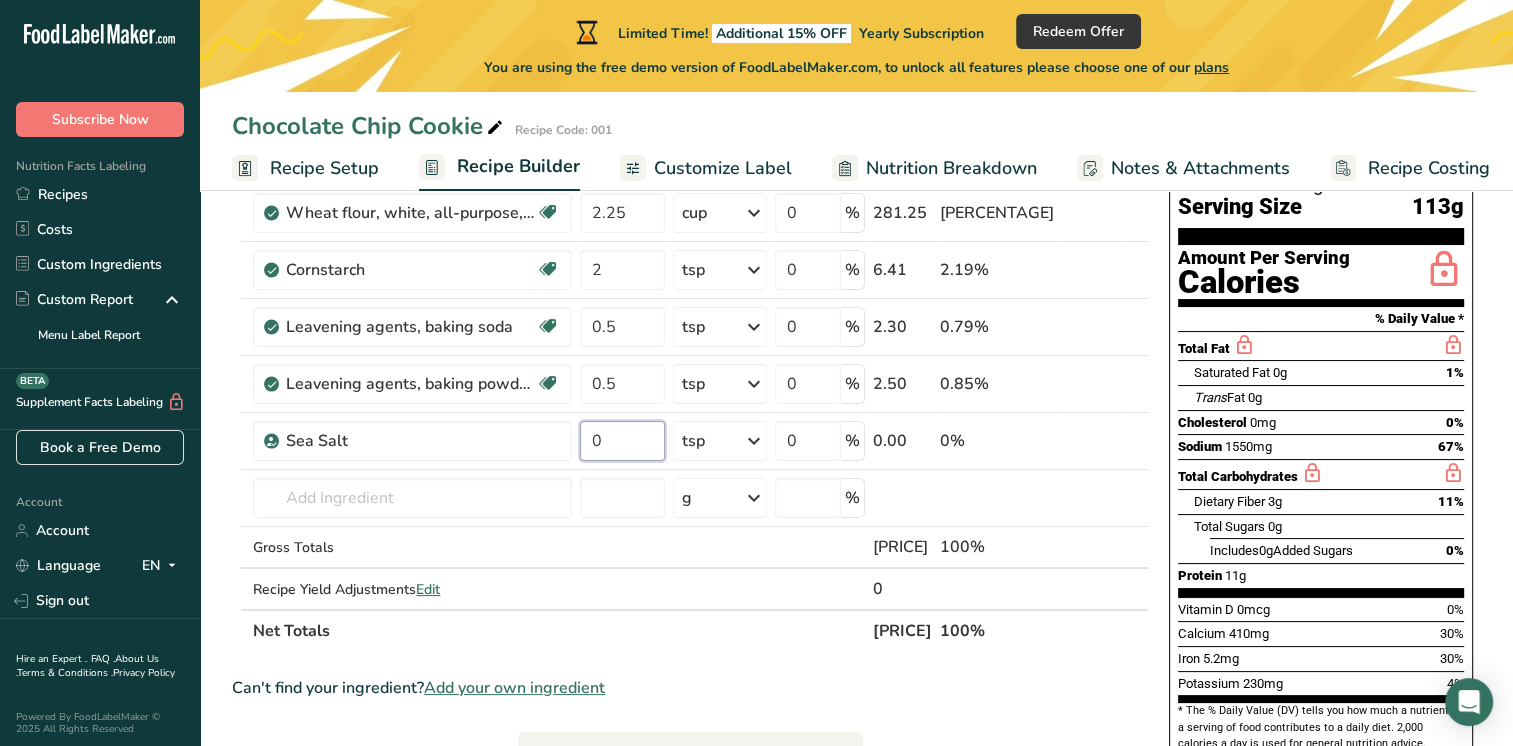 click on "0" at bounding box center (622, 441) 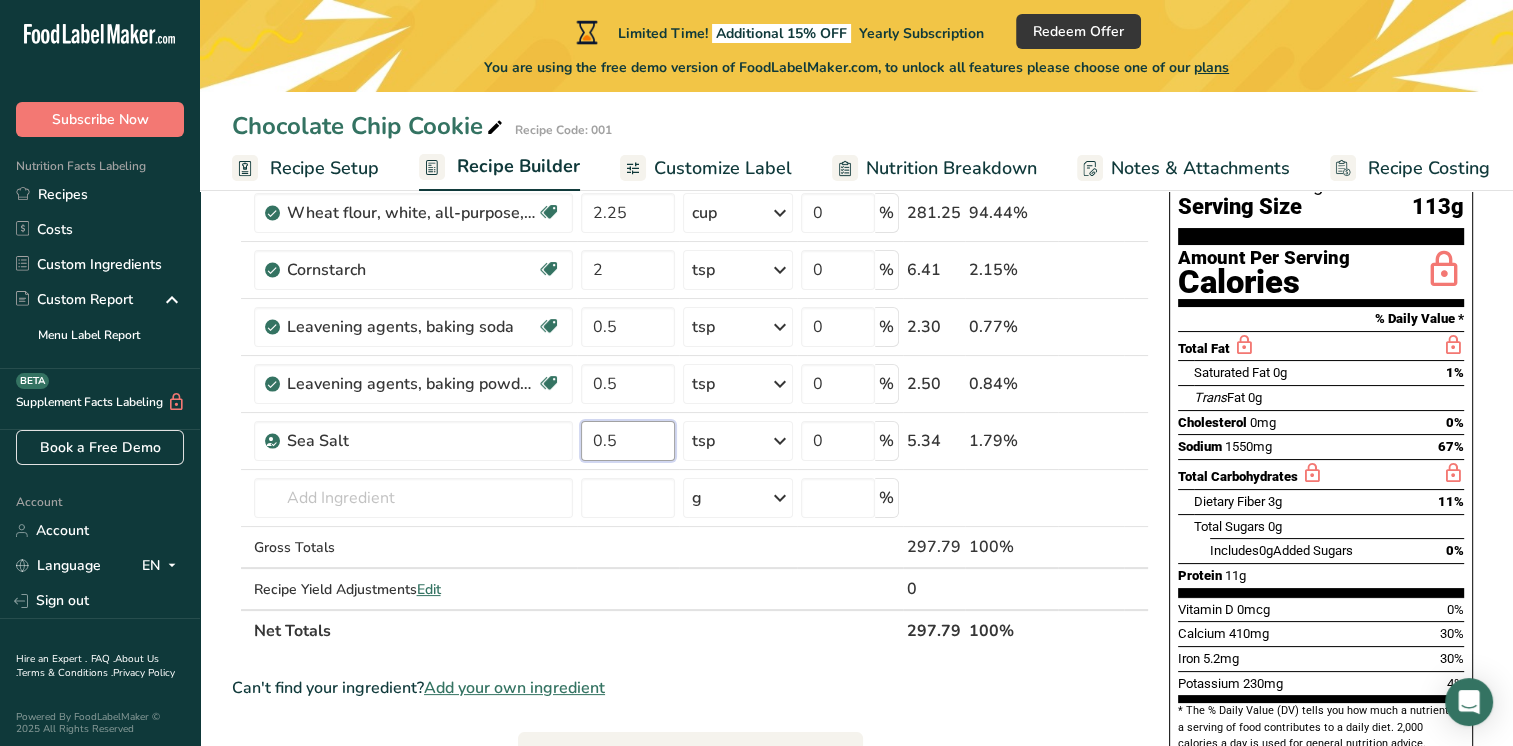 type on "0.5" 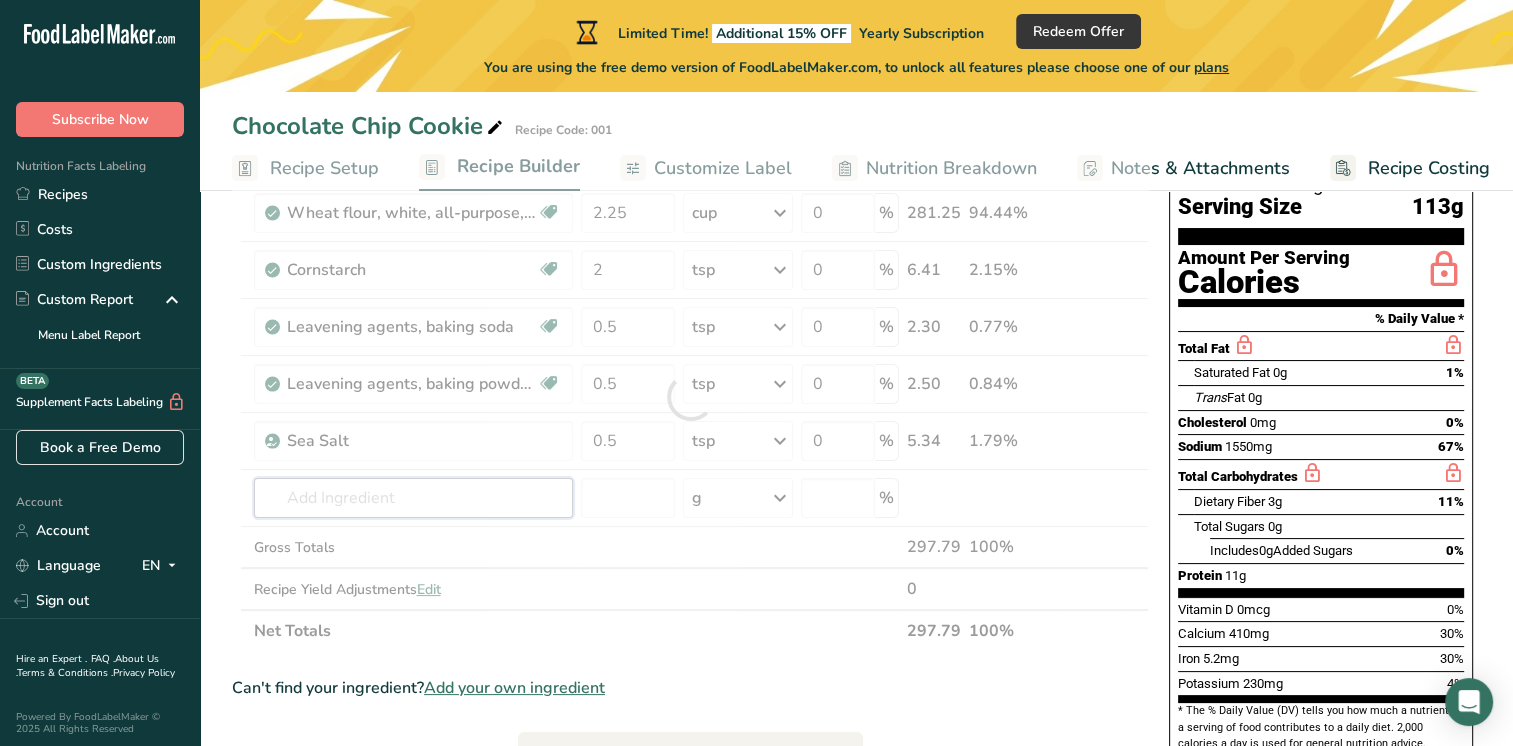 click on "Ingredient *
Amount *
Unit *
Waste *   .a-a{fill:#347362;}.b-a{fill:#fff;}          Grams
Percentage
[PRODUCT], [PRODUCT], [PRODUCT], [PRODUCT]
Dairy free
Vegan
Vegetarian
Soy free
[NUMBER]
cup
Portions
[NUMBER] cup
Weight Units
g
kg
mg
See more
Volume Units
l
Volume units require a density conversion. If you know your ingredient's density enter it below. Otherwise, click on "RIA" our AI Regulatory bot - she will be able to help you
lb/ft3
g/cm3
Confirm
mL
lb/ft3
[NUMBER]" at bounding box center (690, 397) 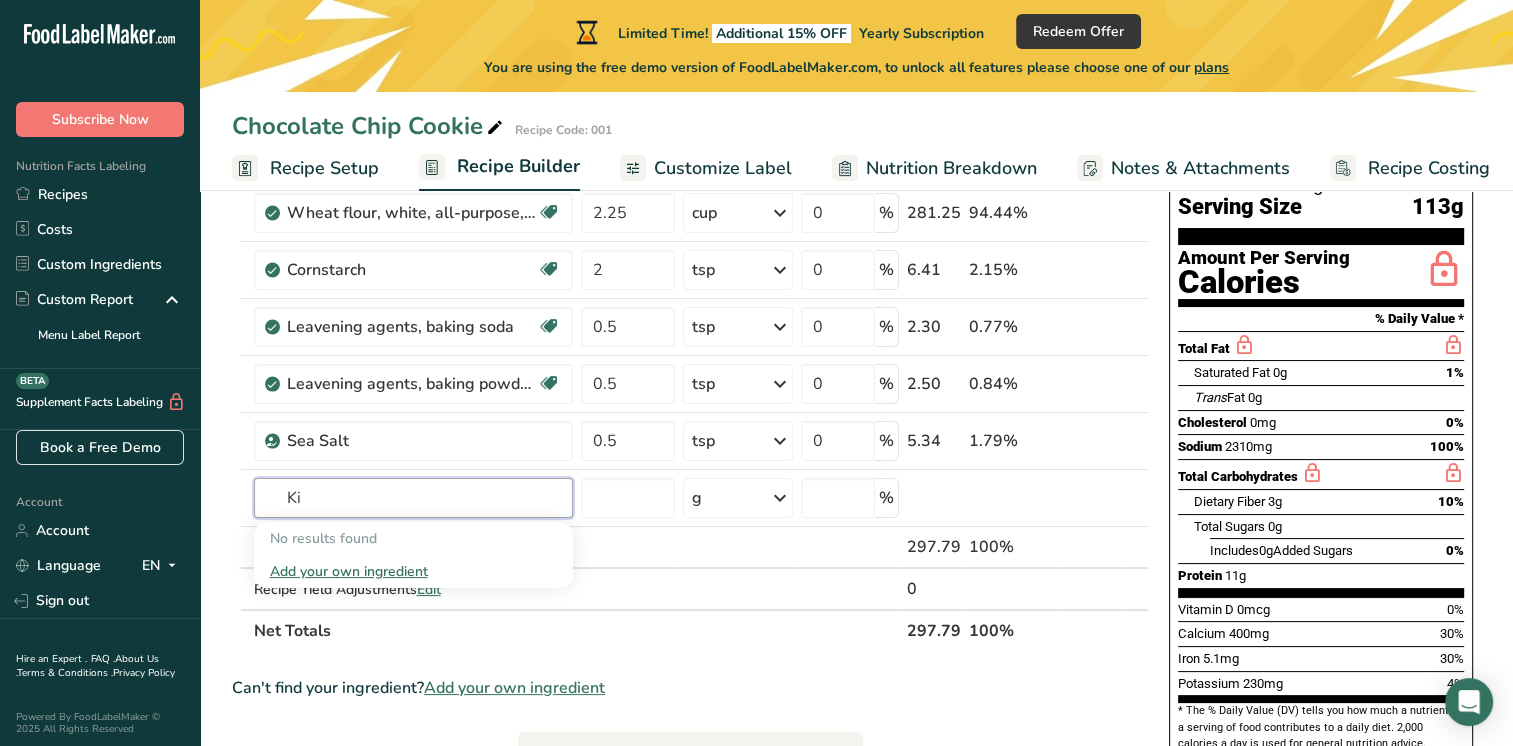 type on "K" 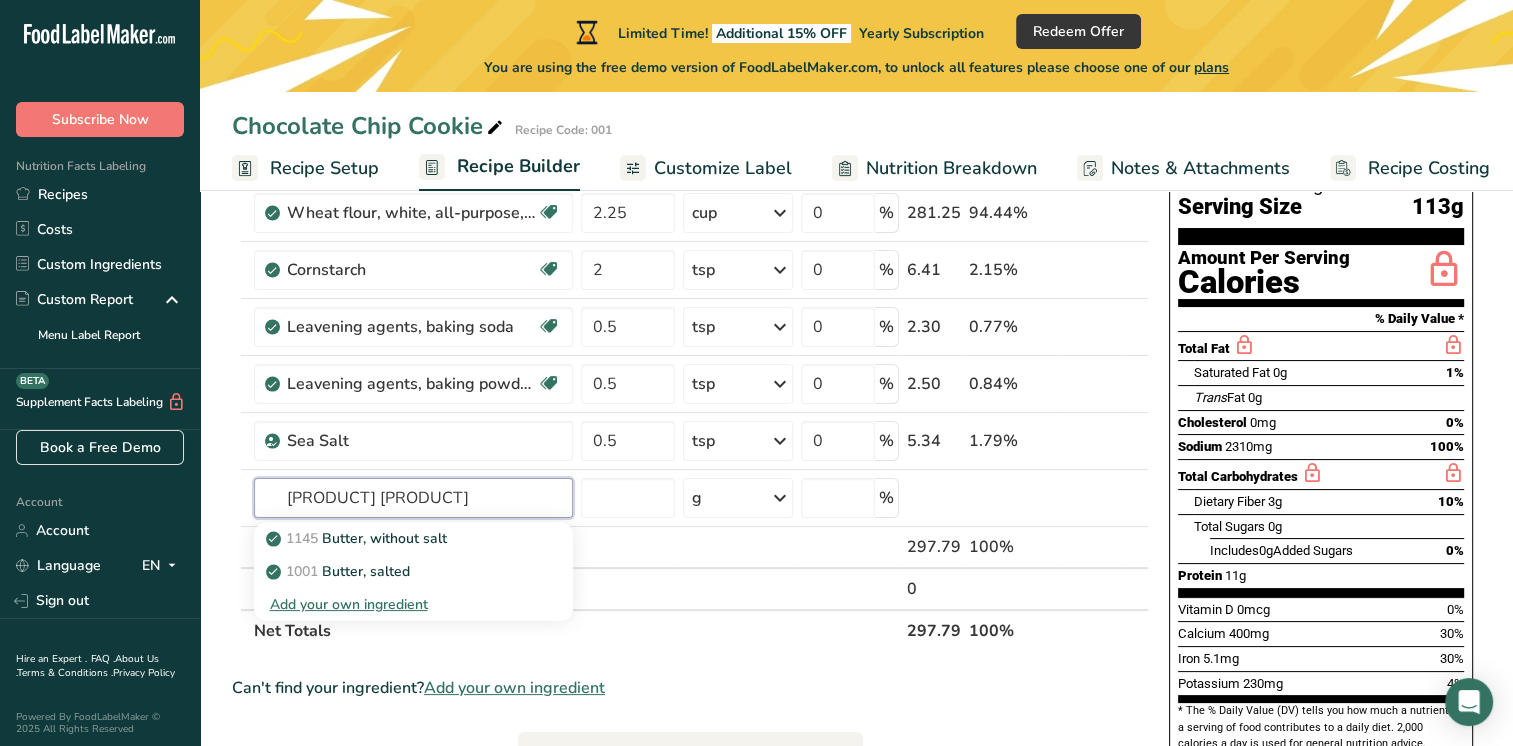 type on "[PRODUCT] [PRODUCT]" 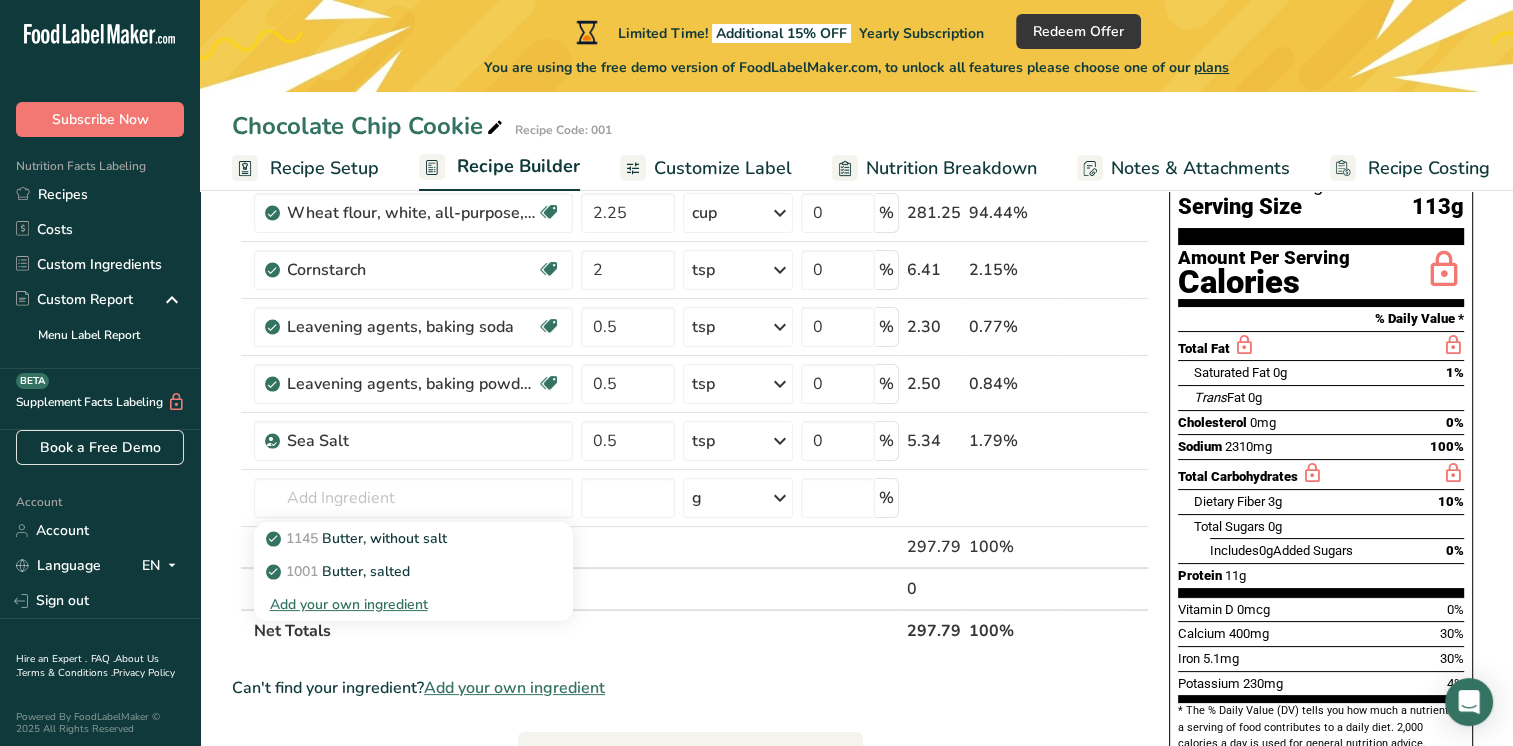 click on "[BRAND]" at bounding box center [358, 538] 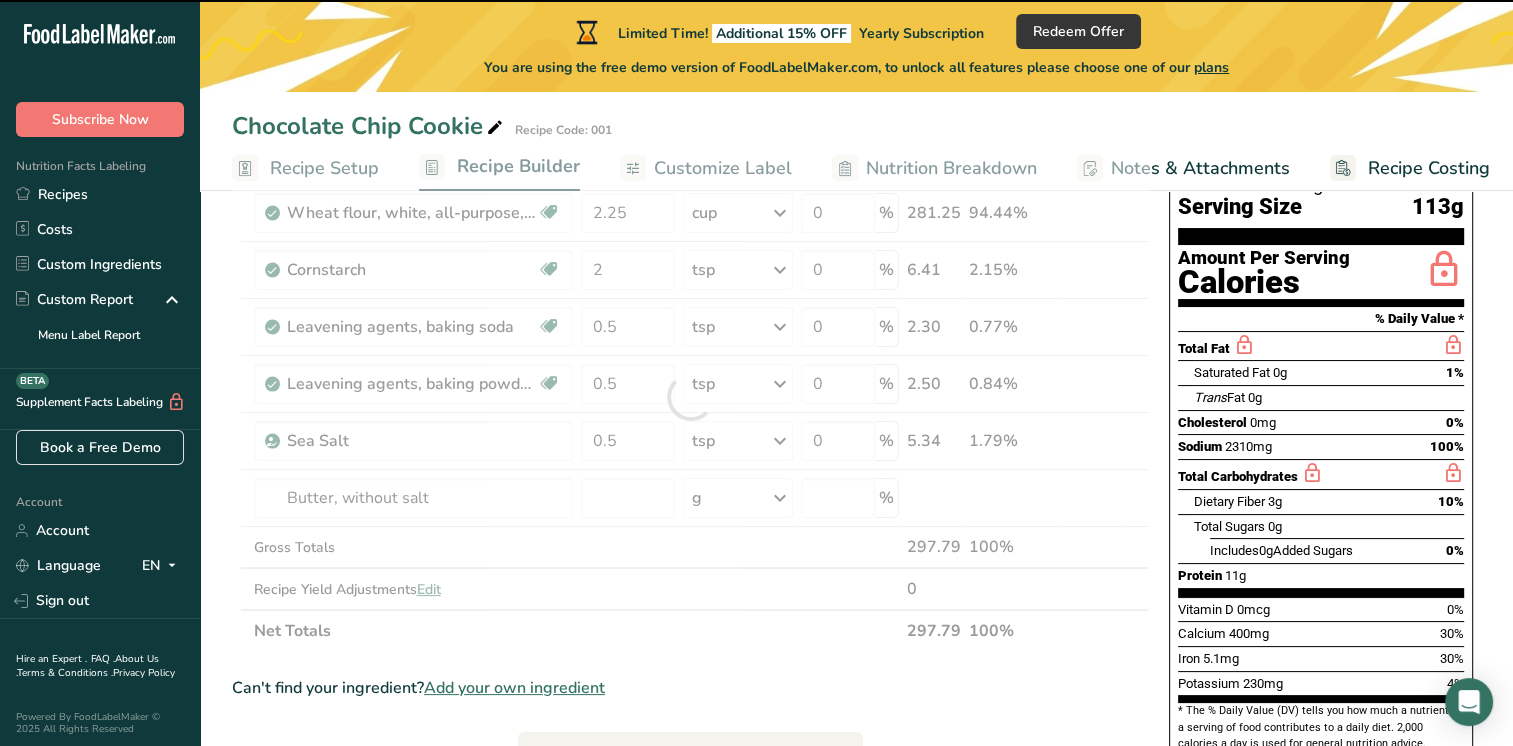 type on "0" 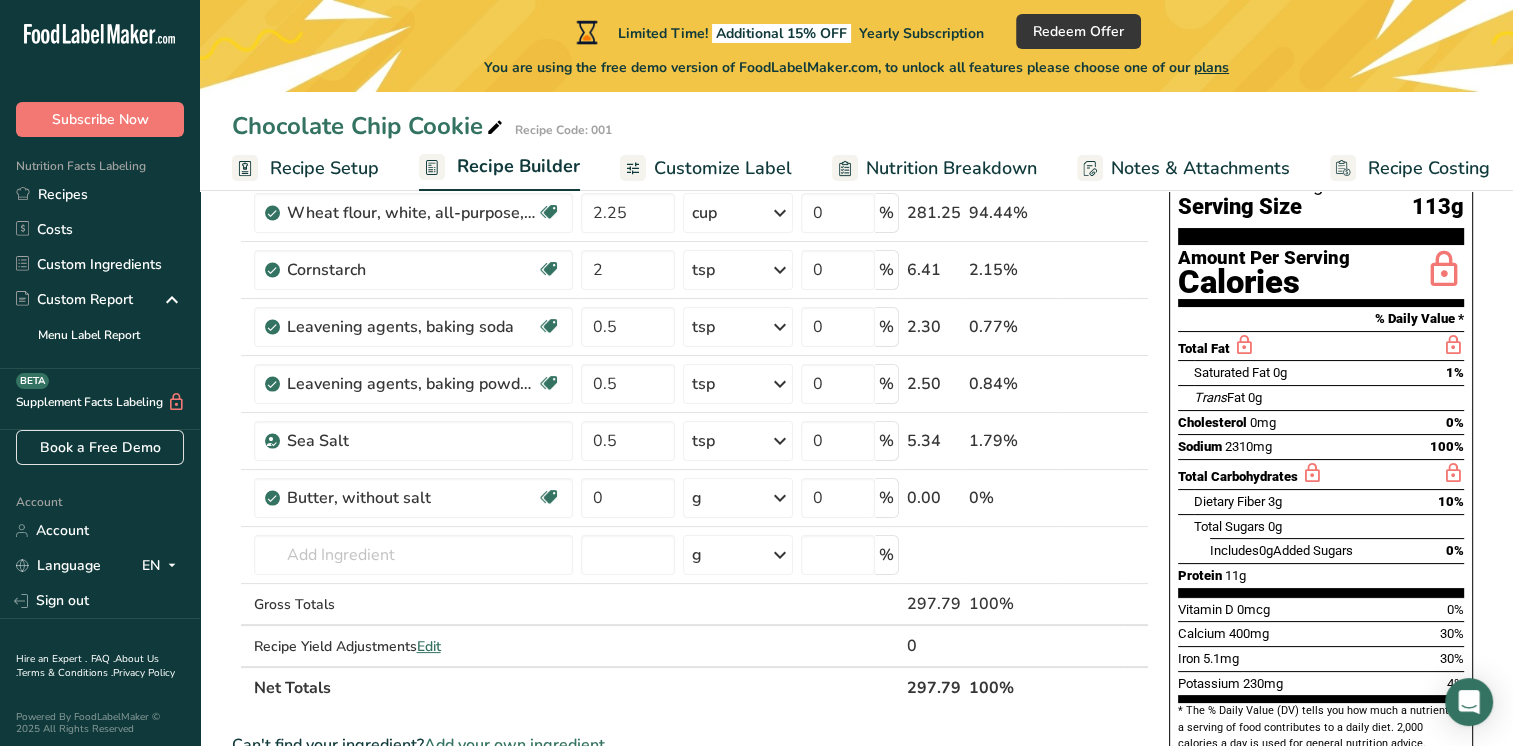 click on "g" at bounding box center [738, 498] 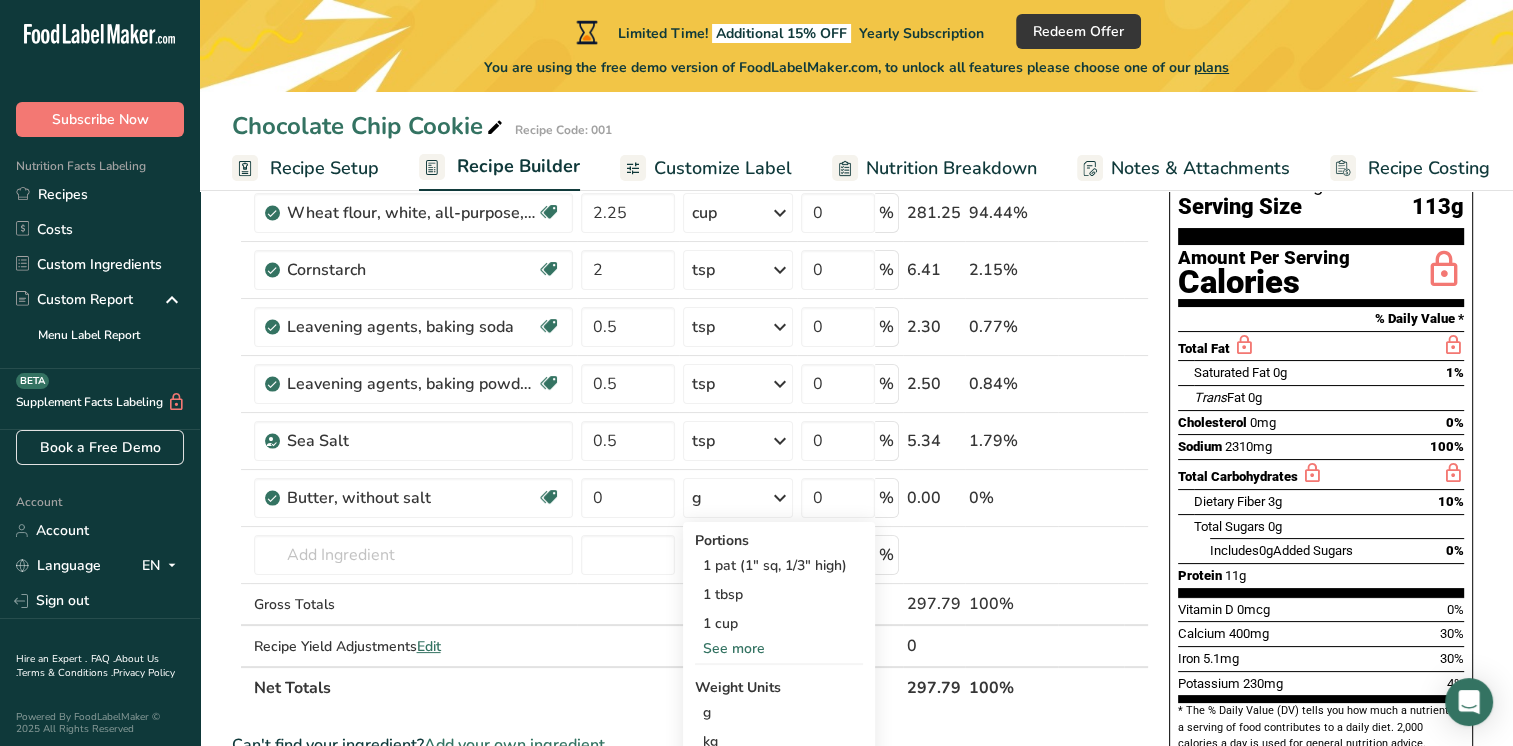 click on "1 cup" at bounding box center [779, 623] 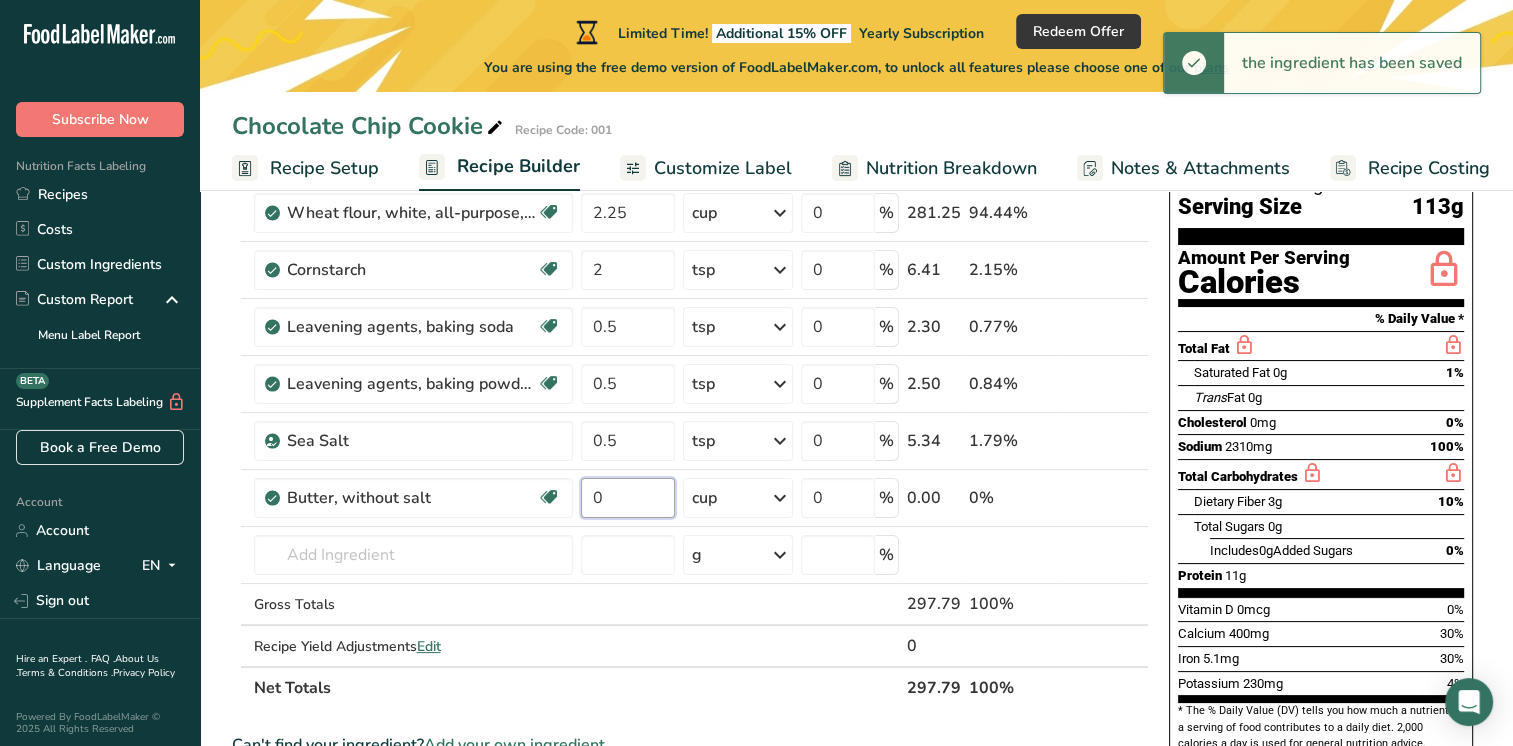 click on "0" at bounding box center (628, 498) 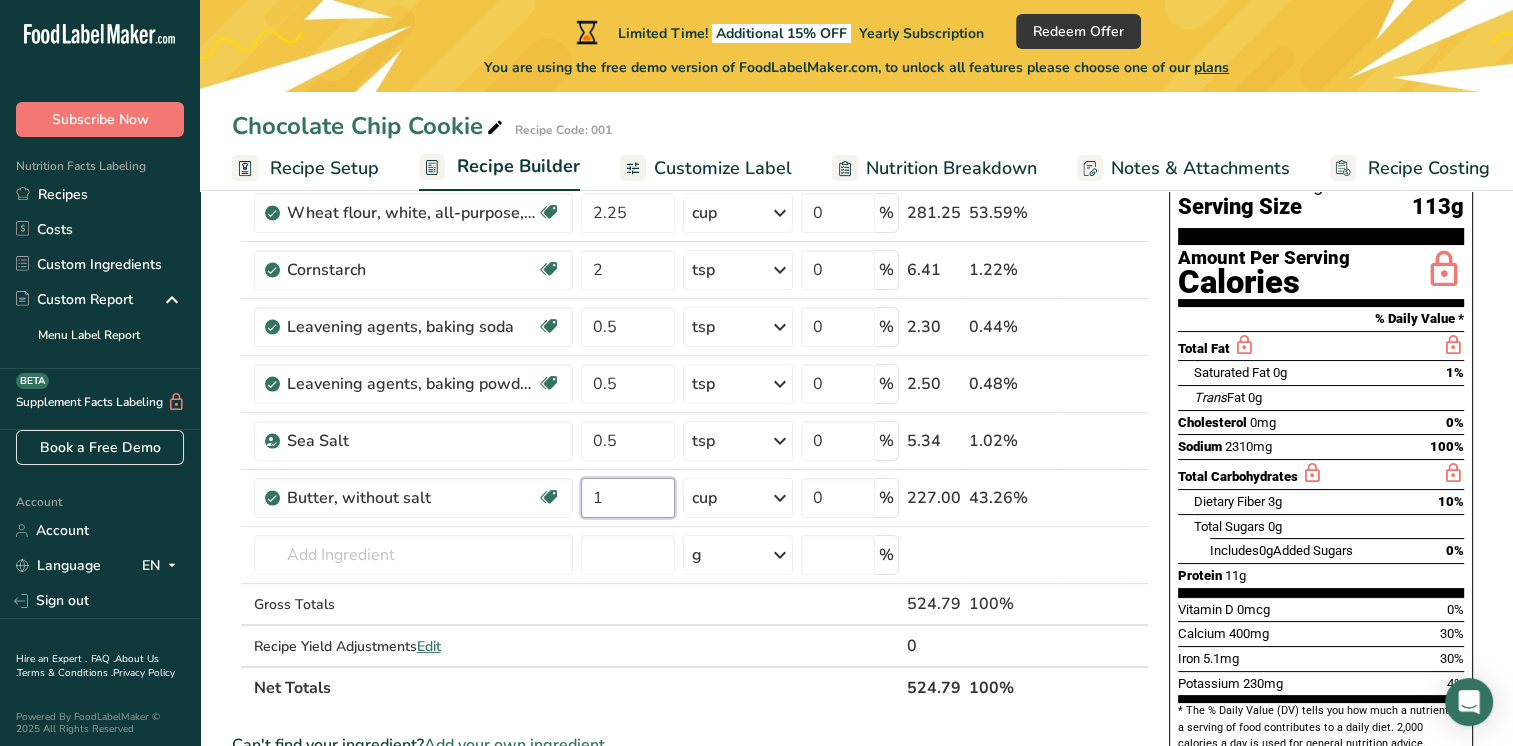 type on "1" 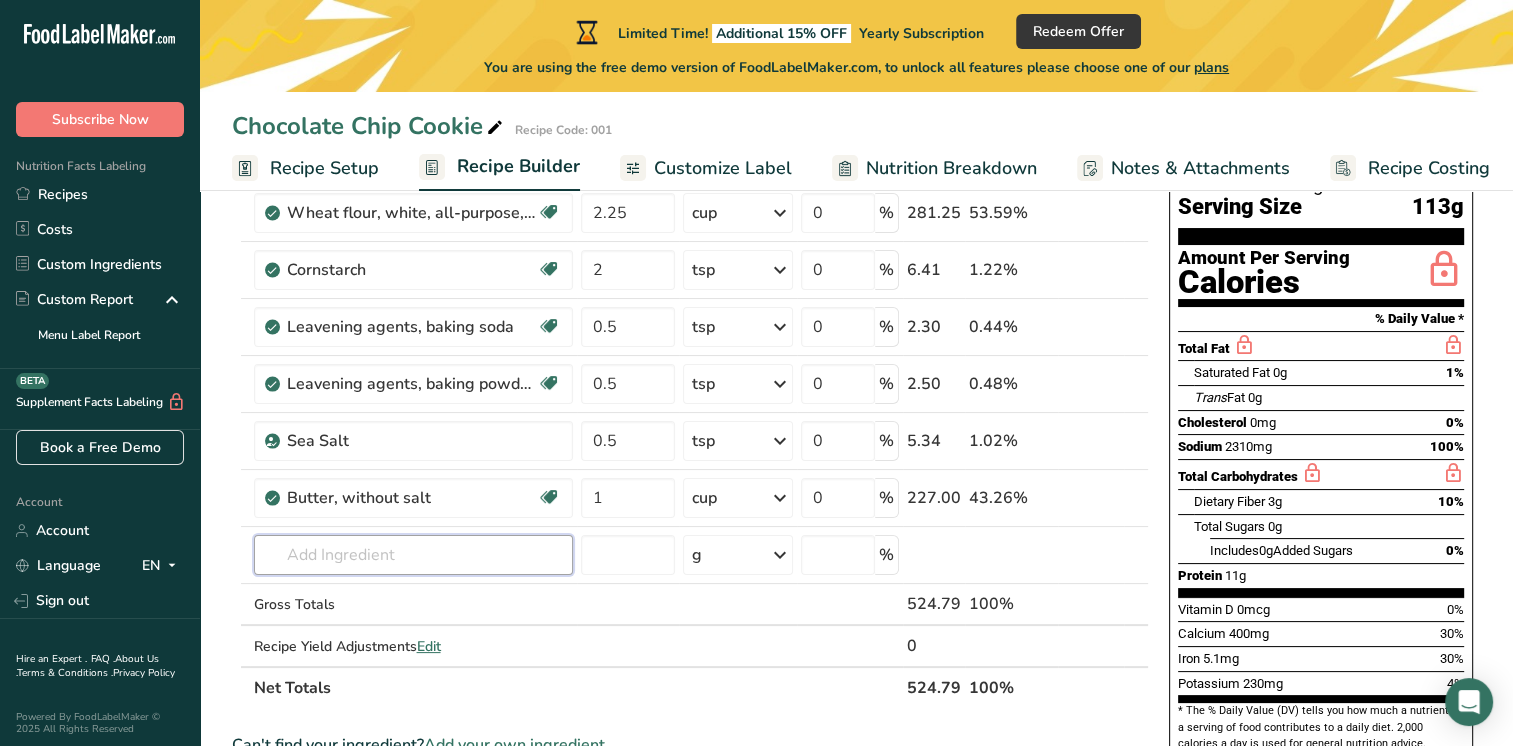 click on "Ingredient *
Amount *
Unit *
Waste *   .a-a{fill:#347362;}.b-a{fill:#fff;}          Grams
Percentage
[PRODUCT], [PRODUCT], [PRODUCT], [PRODUCT]
Dairy free
Vegan
Vegetarian
Soy free
[NUMBER]
cup
Portions
[NUMBER] cup
Weight Units
g
kg
mg
See more
Volume Units
l
Volume units require a density conversion. If you know your ingredient's density enter it below. Otherwise, click on "RIA" our AI Regulatory bot - she will be able to help you
lb/ft3
g/cm3
Confirm
mL
lb/ft3
[NUMBER]" at bounding box center (690, 425) 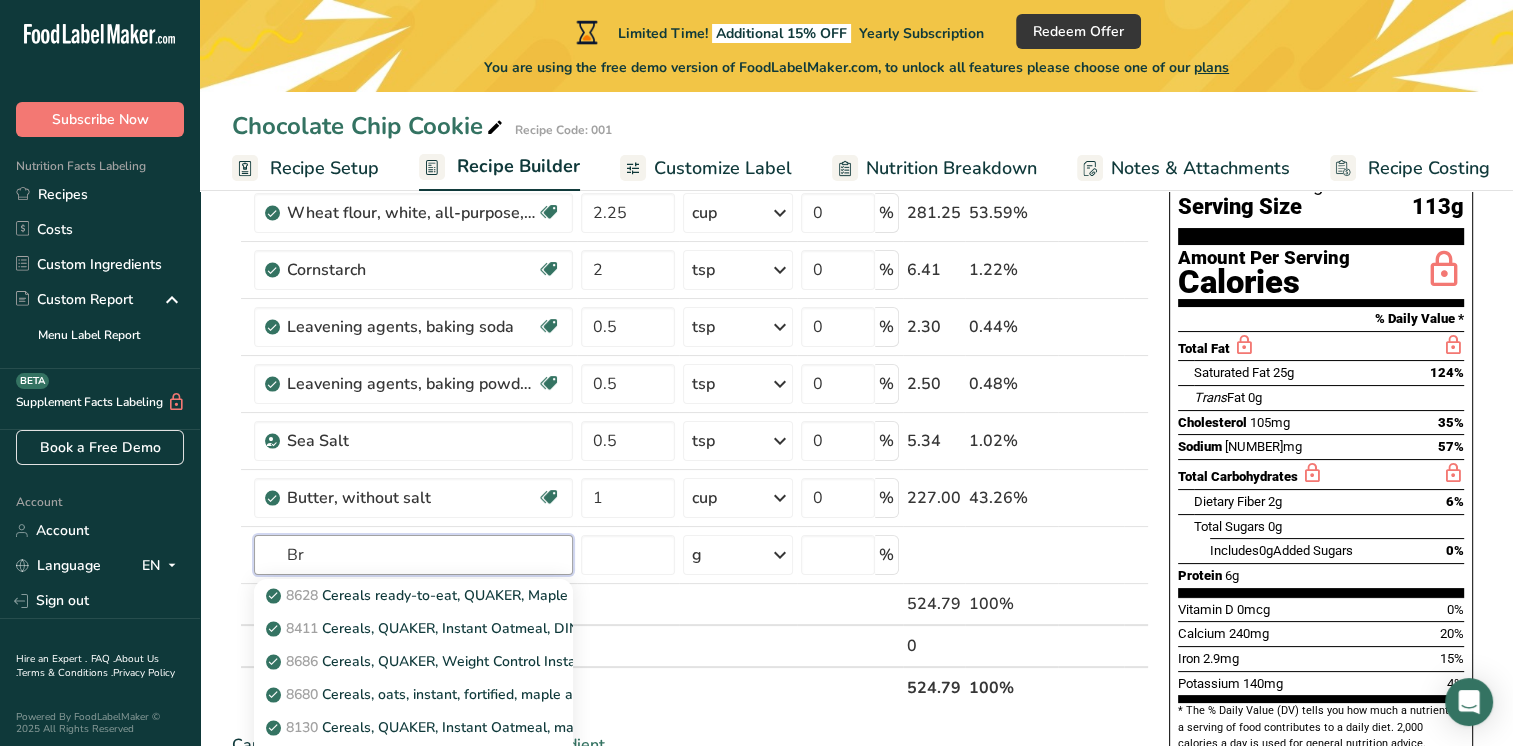 type on "B" 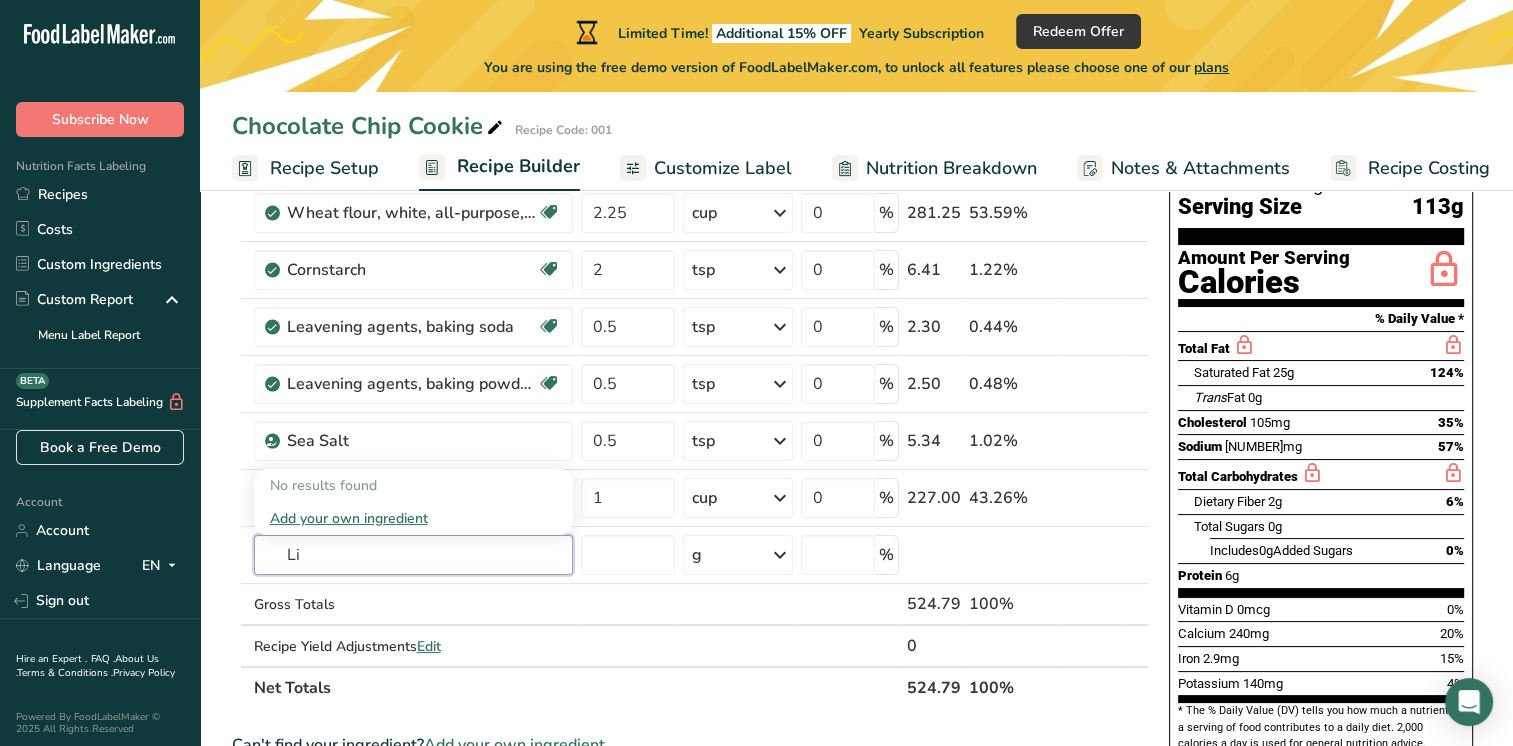 type on "L" 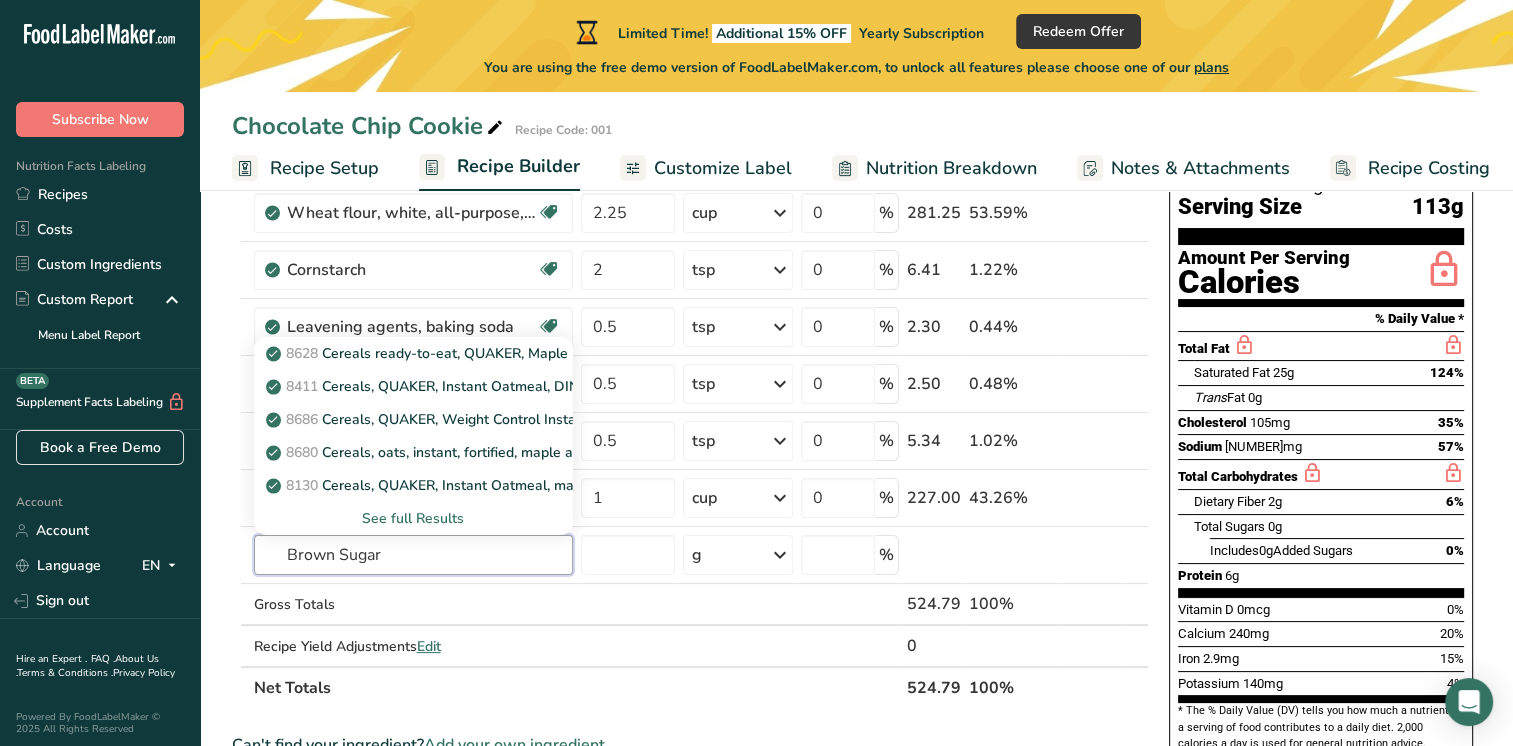 type on "Brown Sugar" 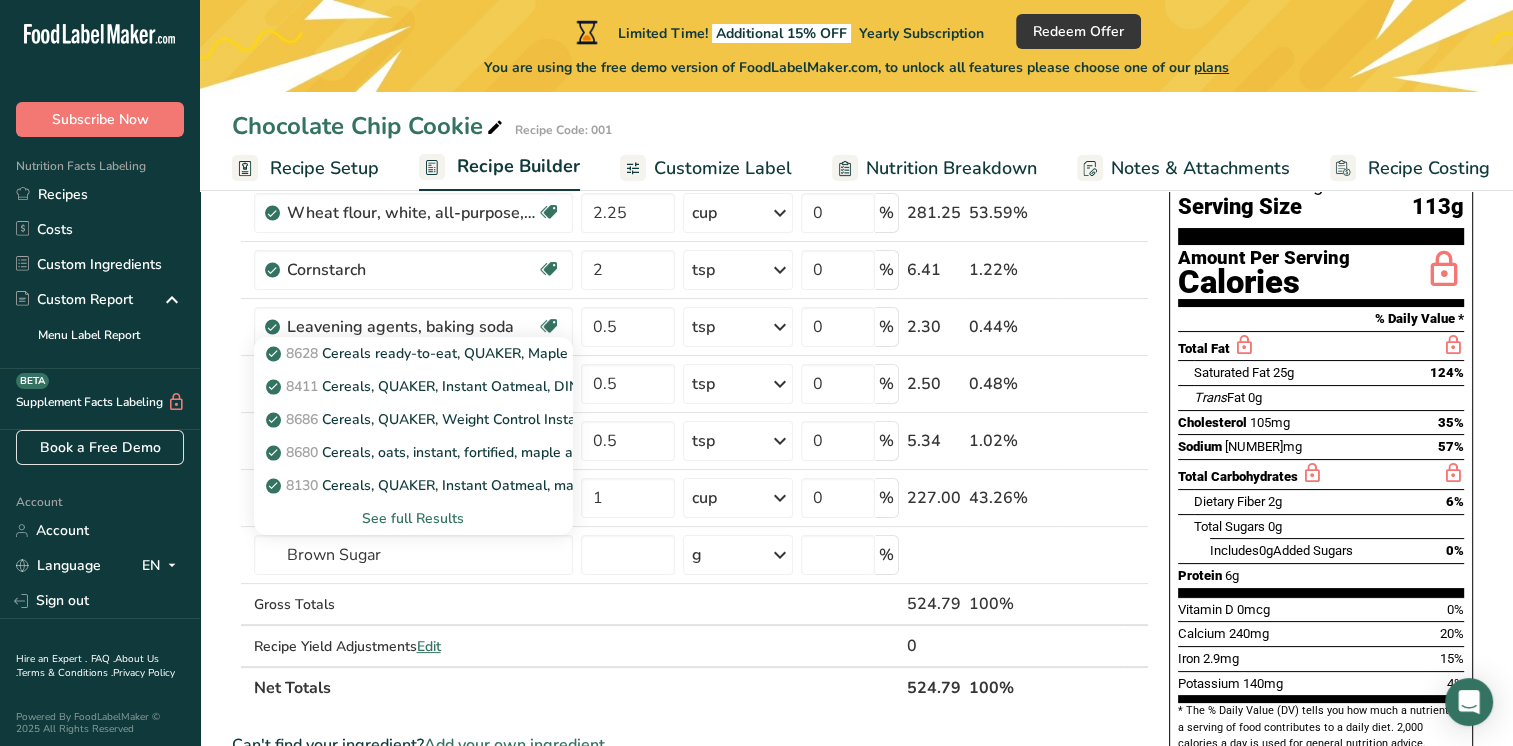 type 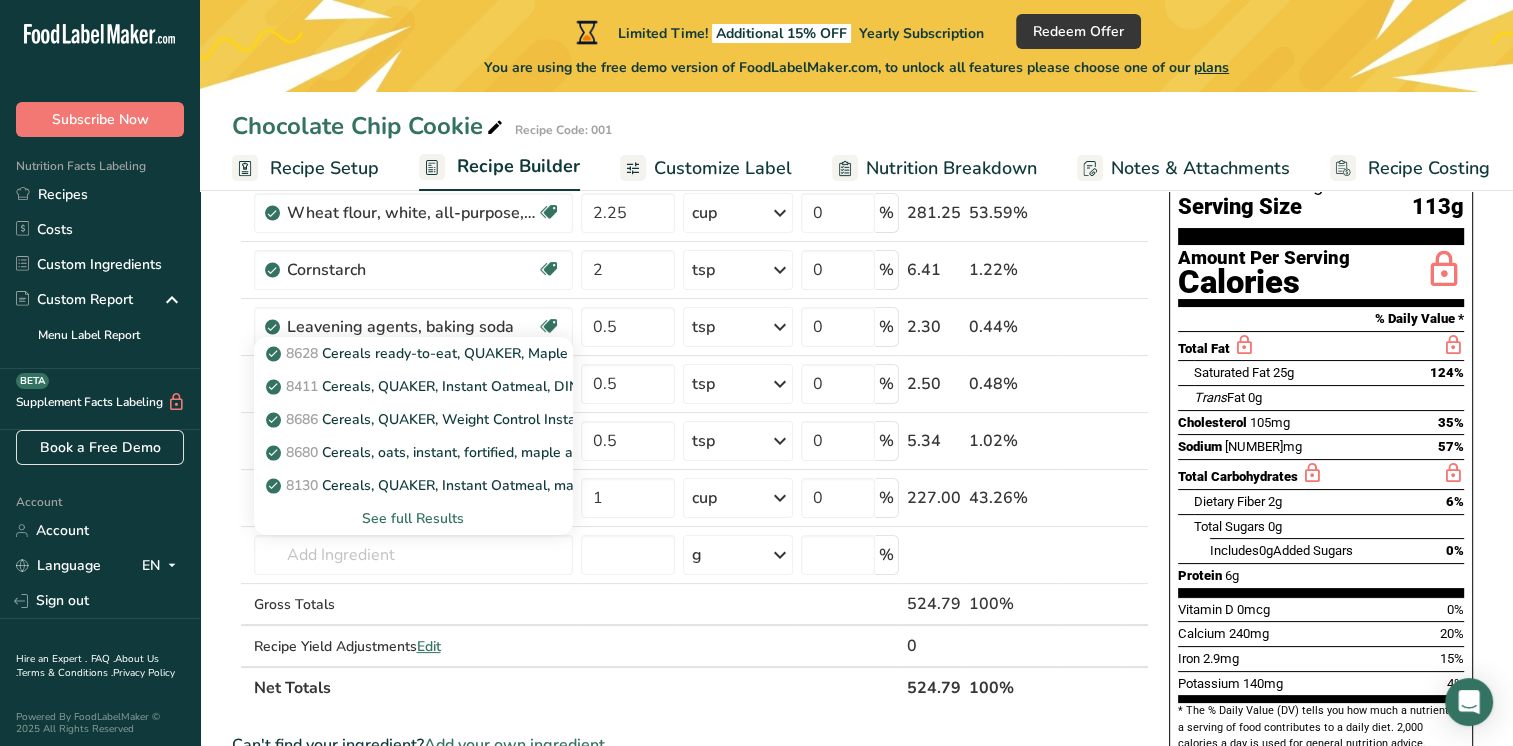 click on "See full Results" at bounding box center (413, 518) 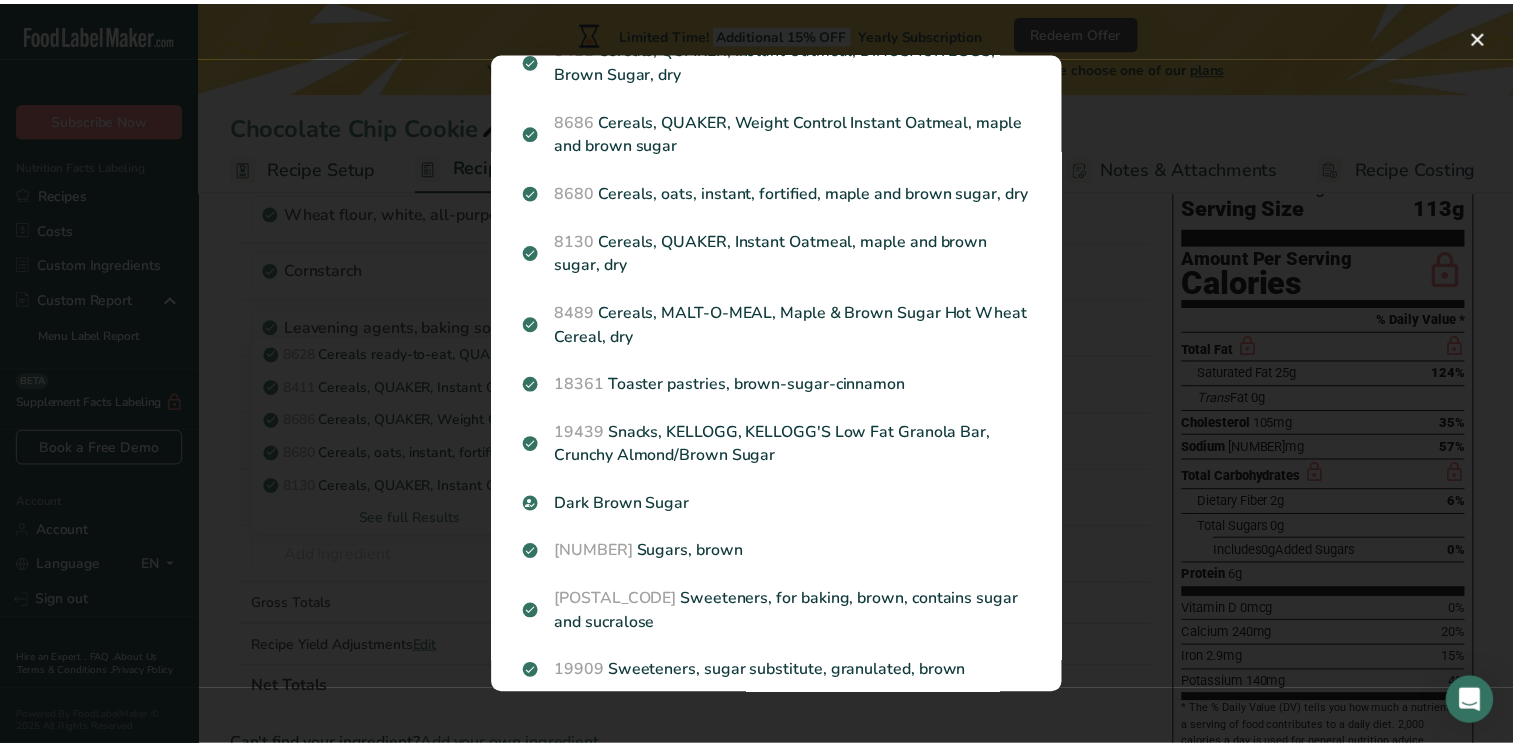 scroll, scrollTop: 200, scrollLeft: 0, axis: vertical 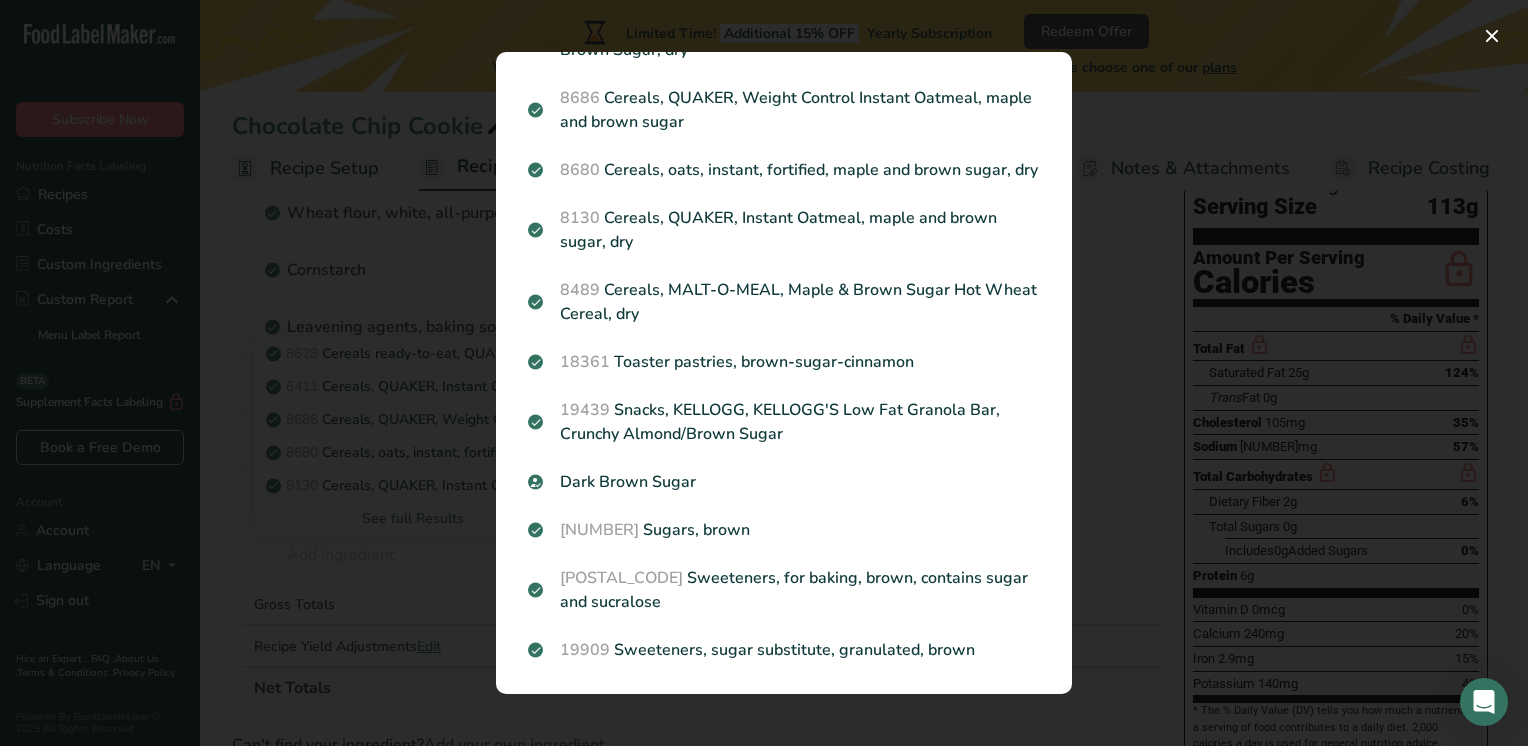 click on "[POSTAL_CODE]
[PRODUCT]" at bounding box center (784, 530) 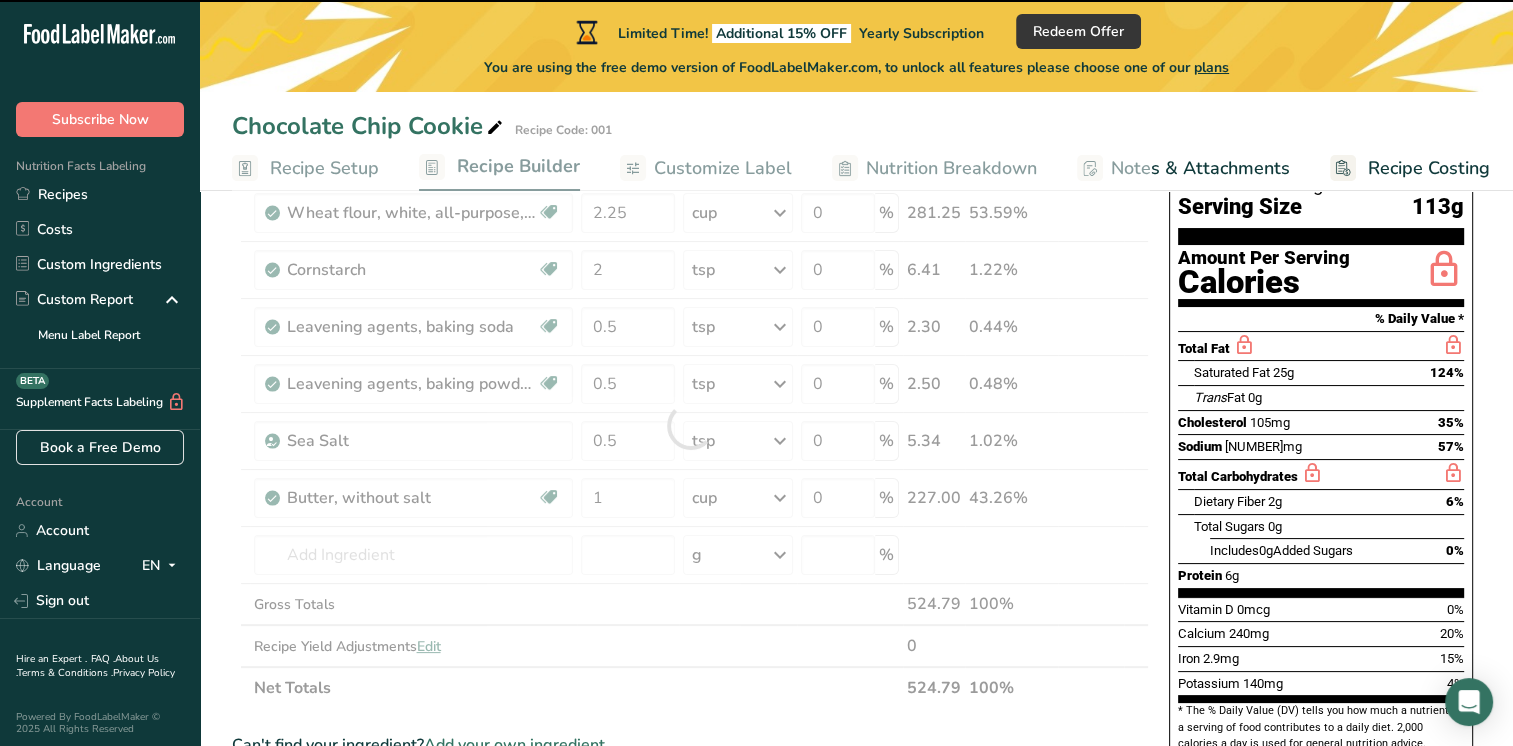 type on "0" 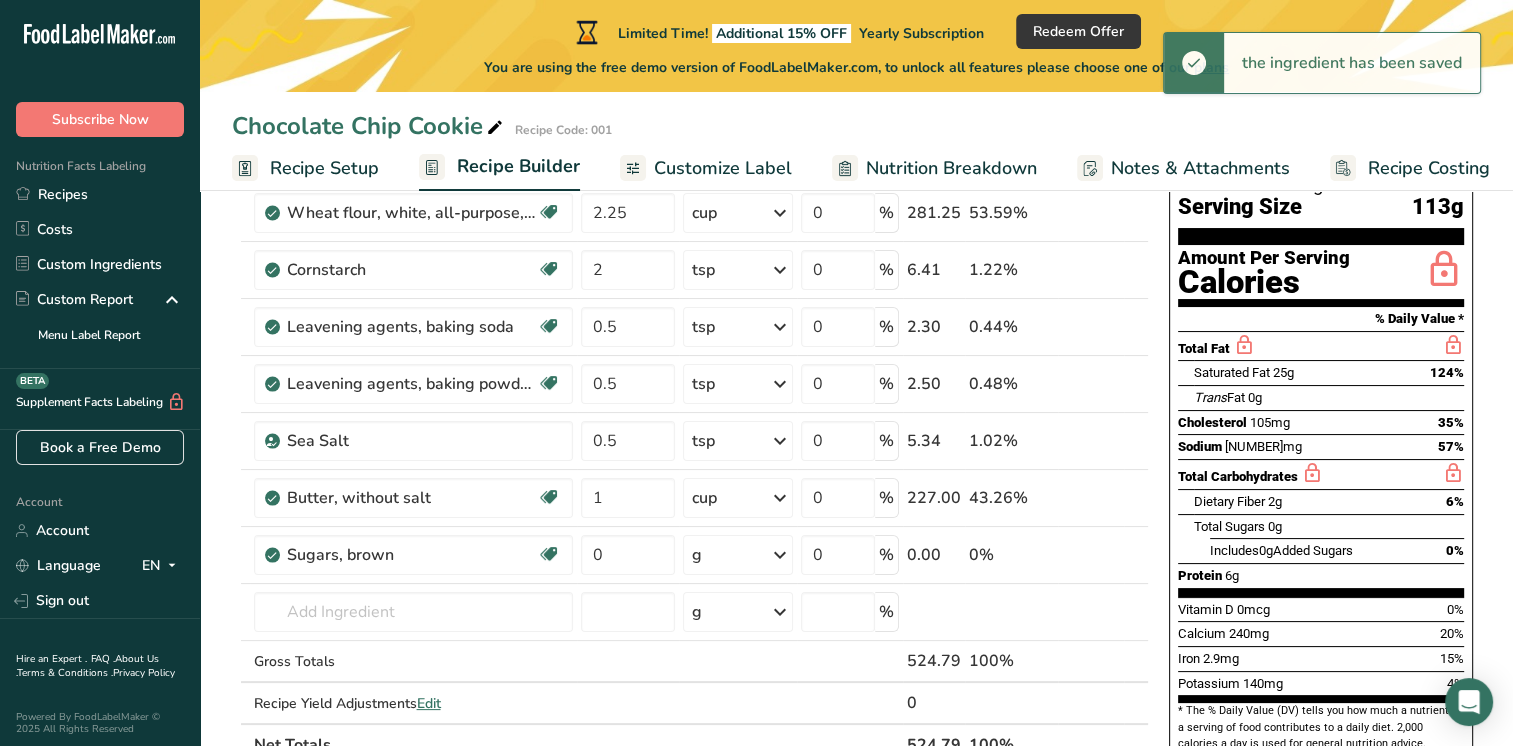 click on "g" at bounding box center [738, 555] 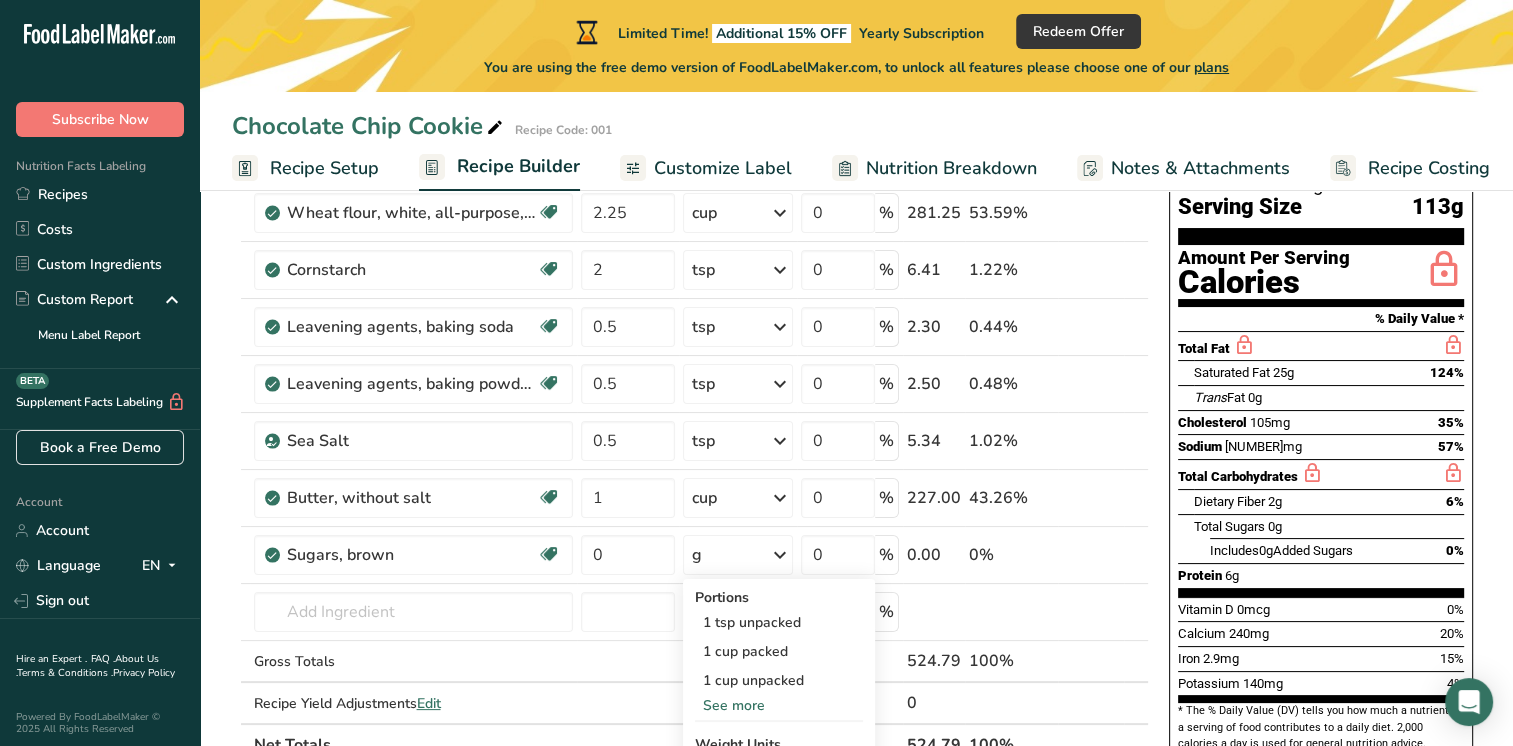 click on "1 cup packed" at bounding box center (779, 651) 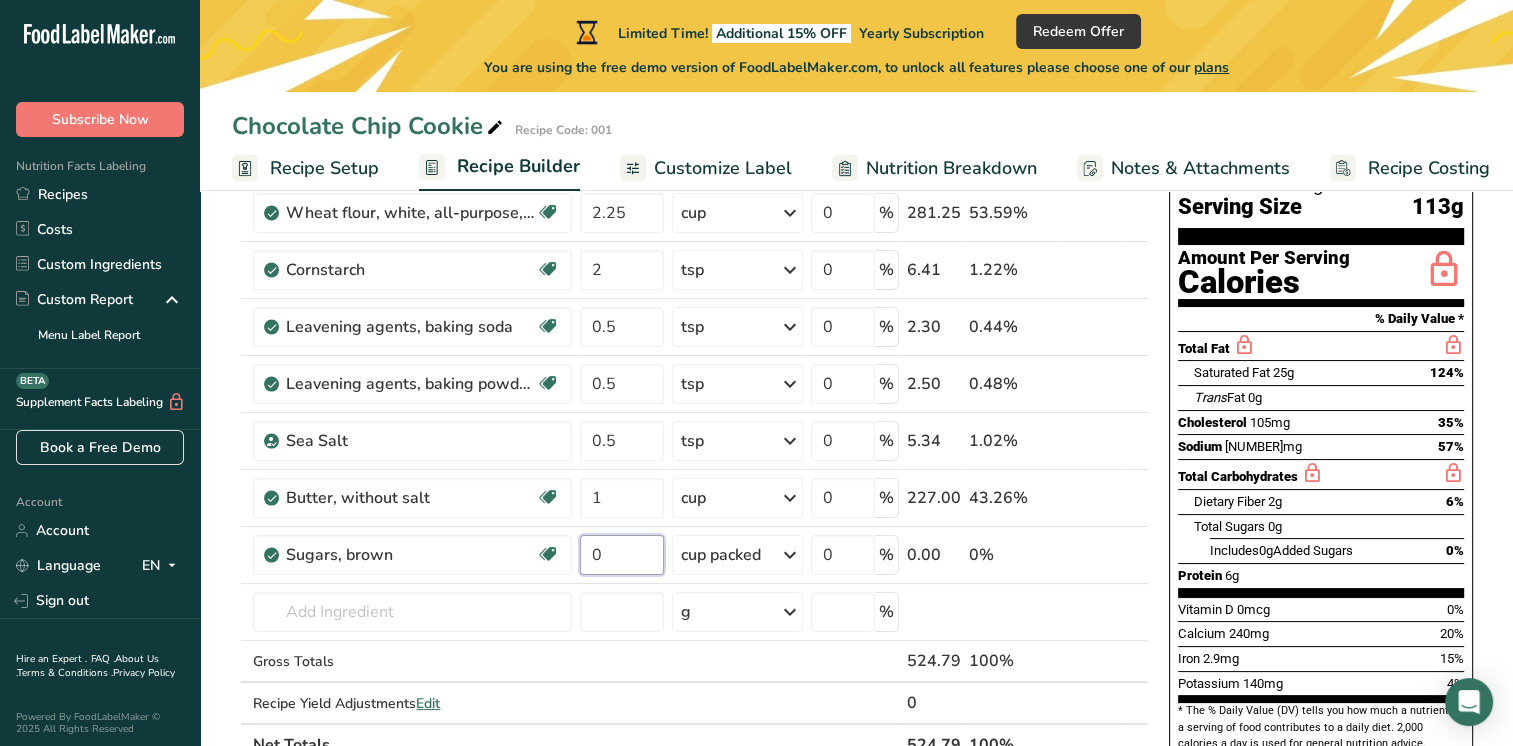 click on "0" at bounding box center [621, 555] 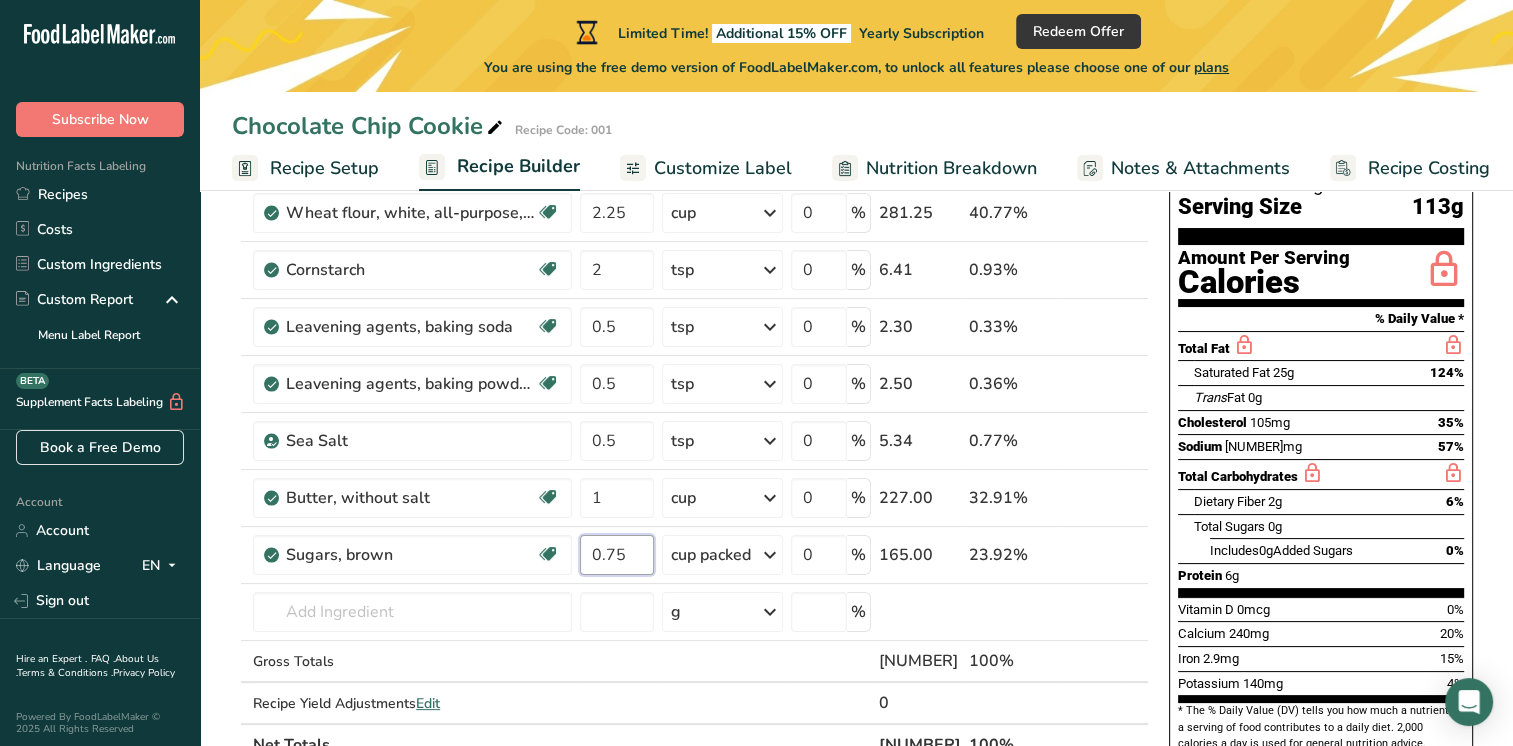 type on "0.75" 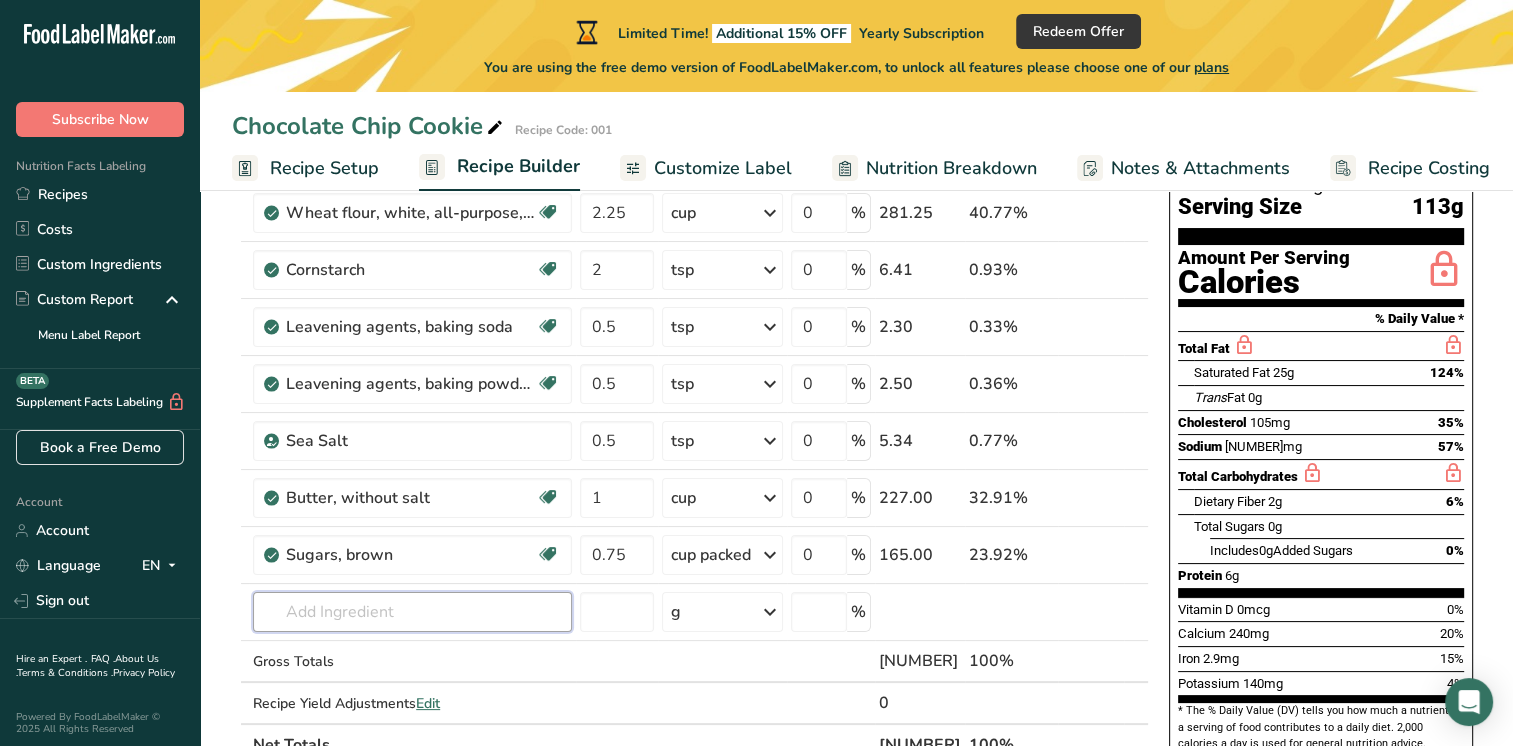 click on "Ingredient *
Amount *
Unit *
Waste *   .a-a{fill:#347362;}.b-a{fill:#fff;}          Grams
Percentage
[PRODUCT], [PRODUCT], [PRODUCT], [PRODUCT]
Dairy free
Vegan
Vegetarian
Soy free
[NUMBER]
cup
Portions
[NUMBER] cup
Weight Units
g
kg
mg
See more
Volume Units
l
Volume units require a density conversion. If you know your ingredient's density enter it below. Otherwise, click on "RIA" our AI Regulatory bot - she will be able to help you
lb/ft3
g/cm3
Confirm
mL
lb/ft3
[NUMBER]" at bounding box center [690, 454] 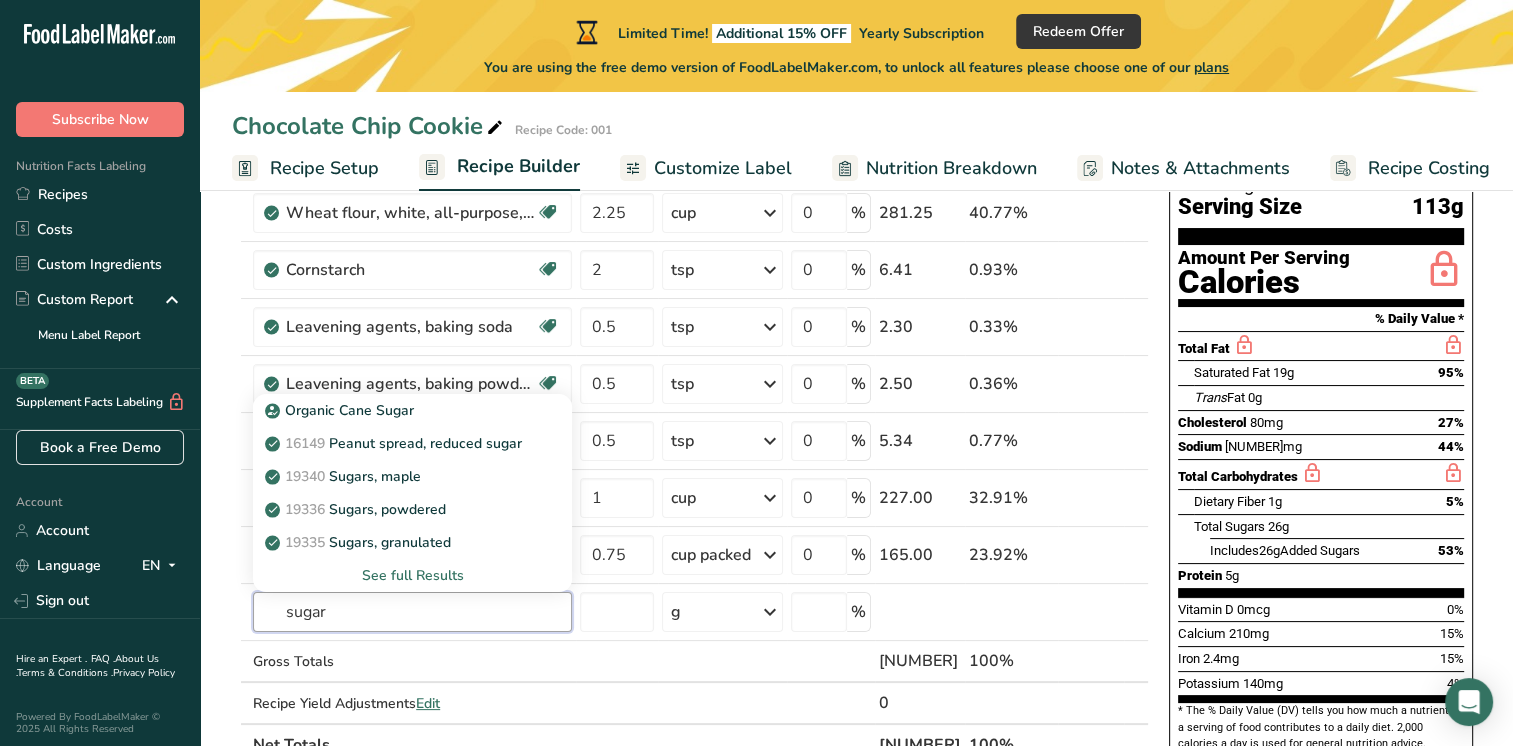 type on "sugar" 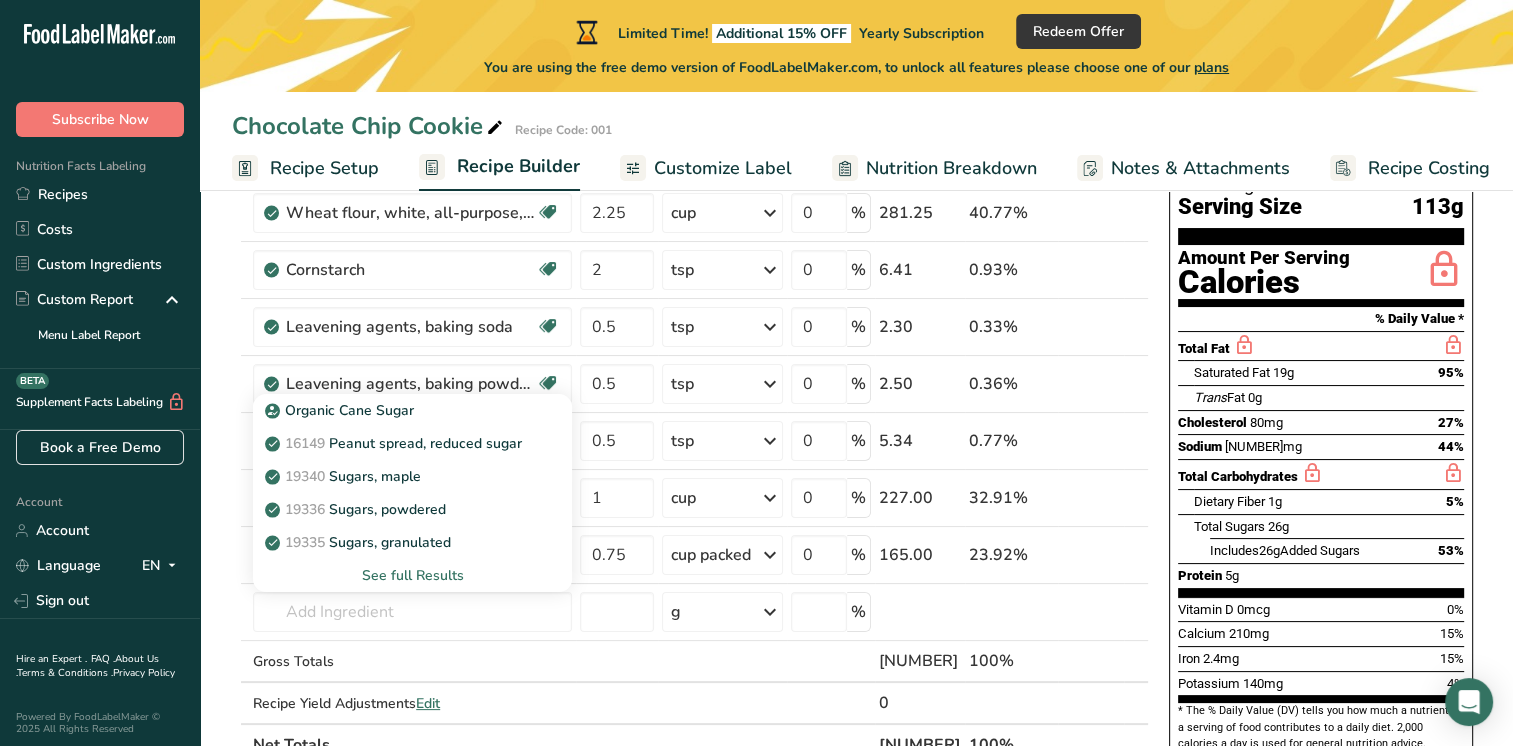 click on "19335
Sugars, granulated" at bounding box center [396, 542] 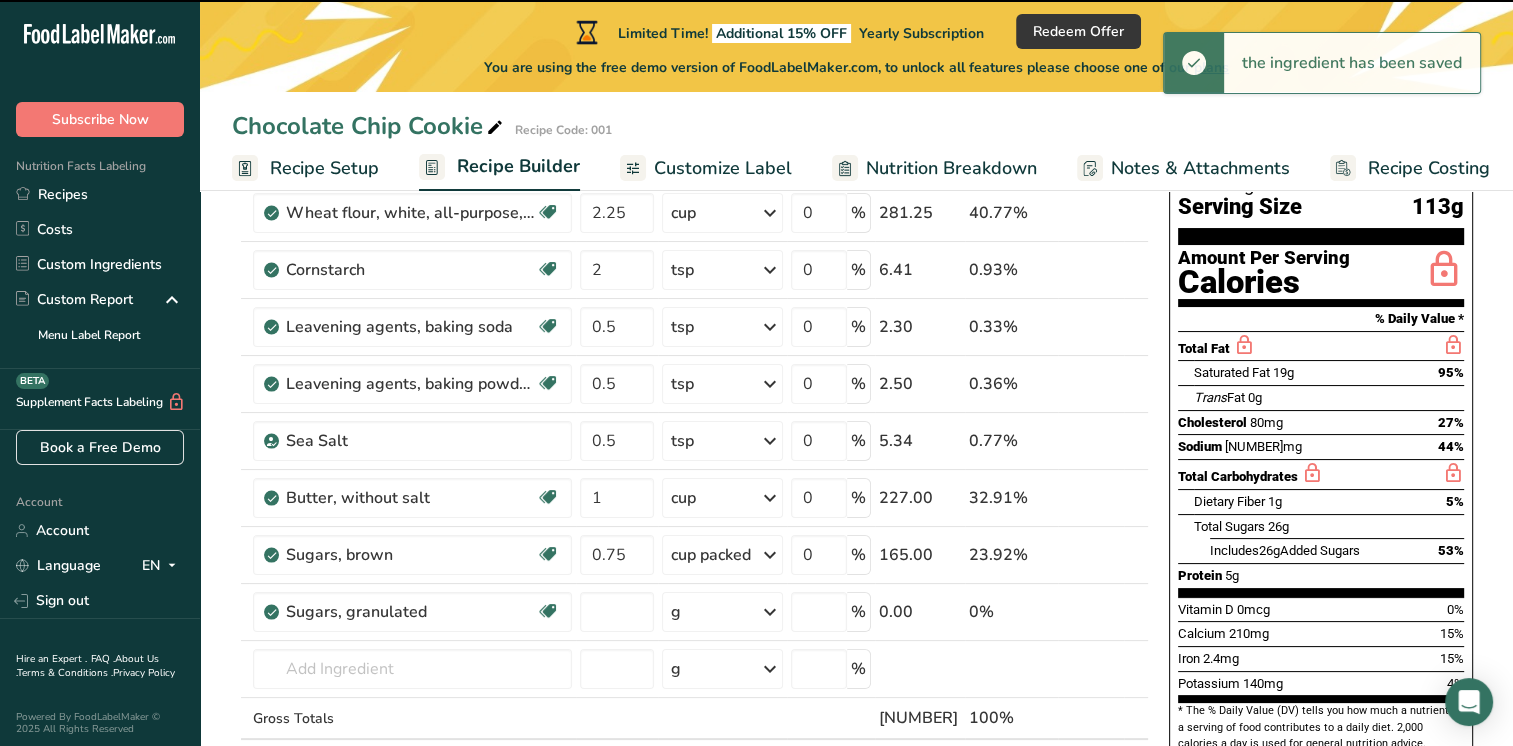 type on "0" 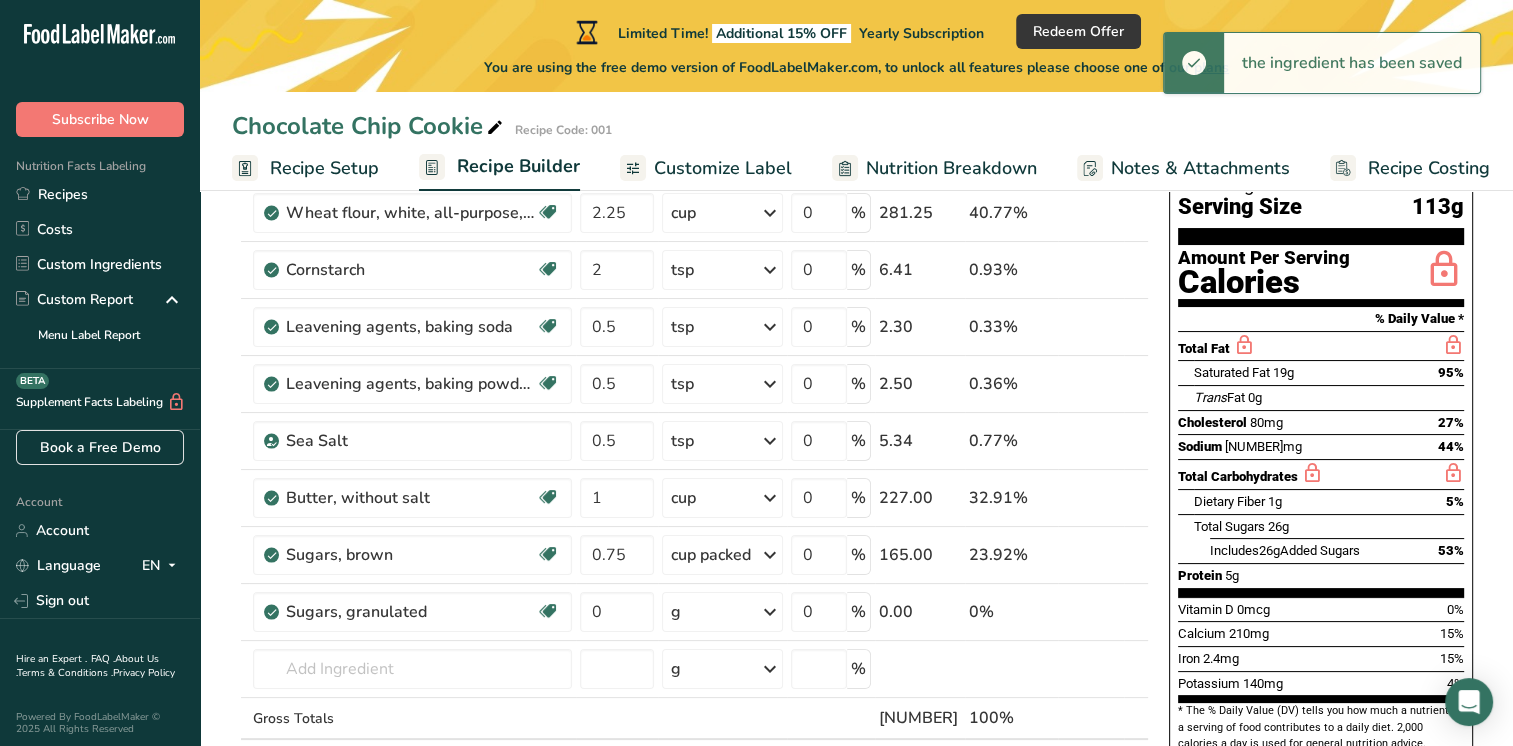 click on "g" at bounding box center (722, 612) 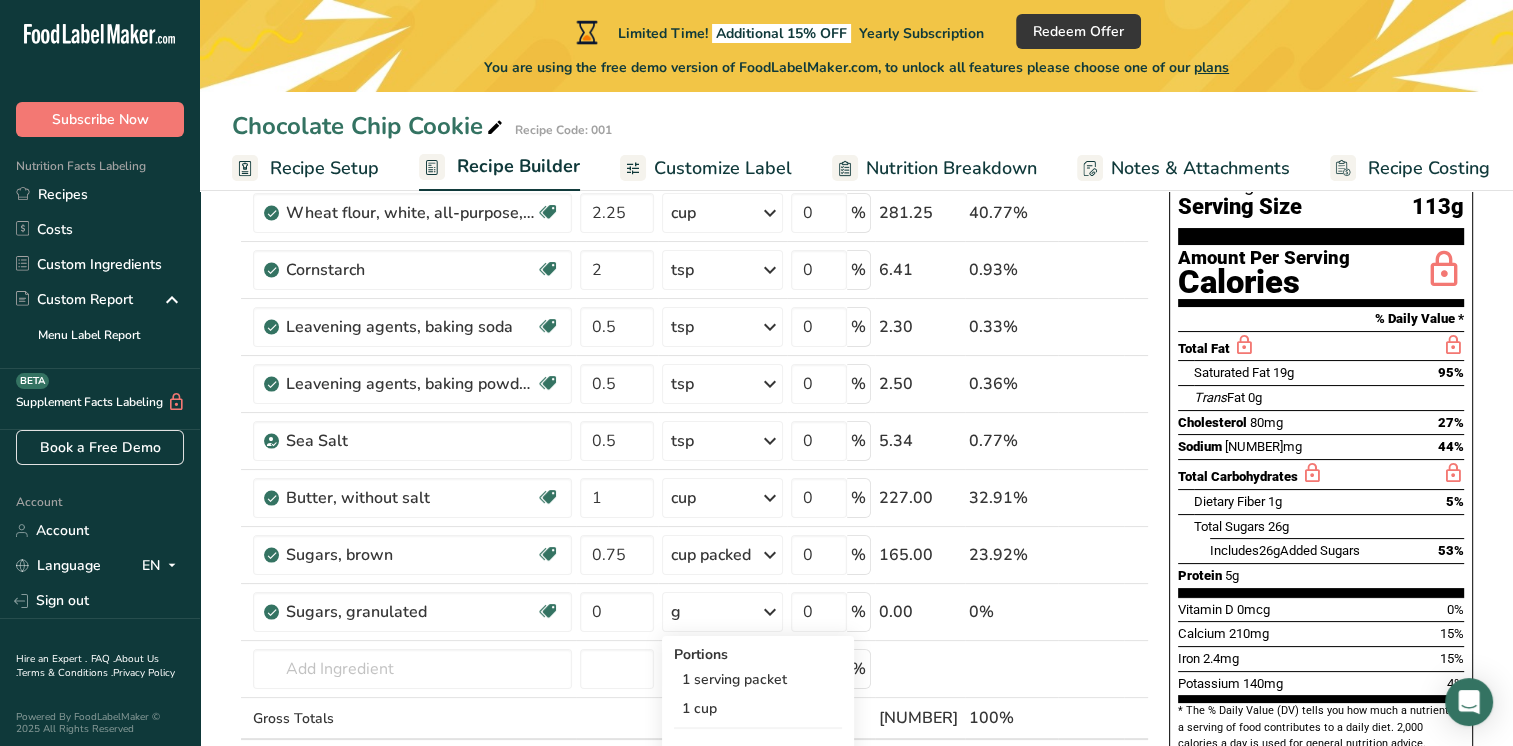 click on "1 cup" at bounding box center (758, 708) 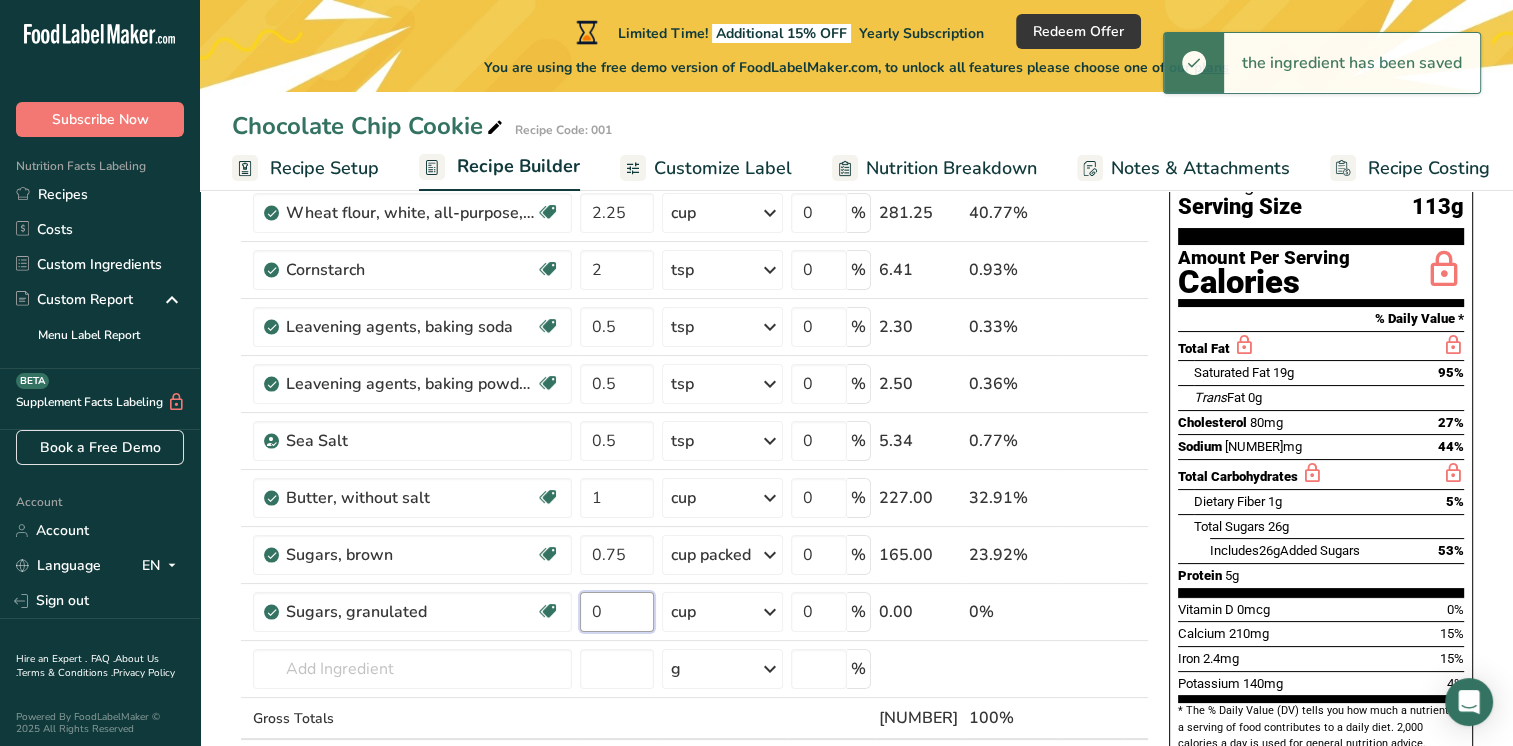 click on "0" at bounding box center (617, 612) 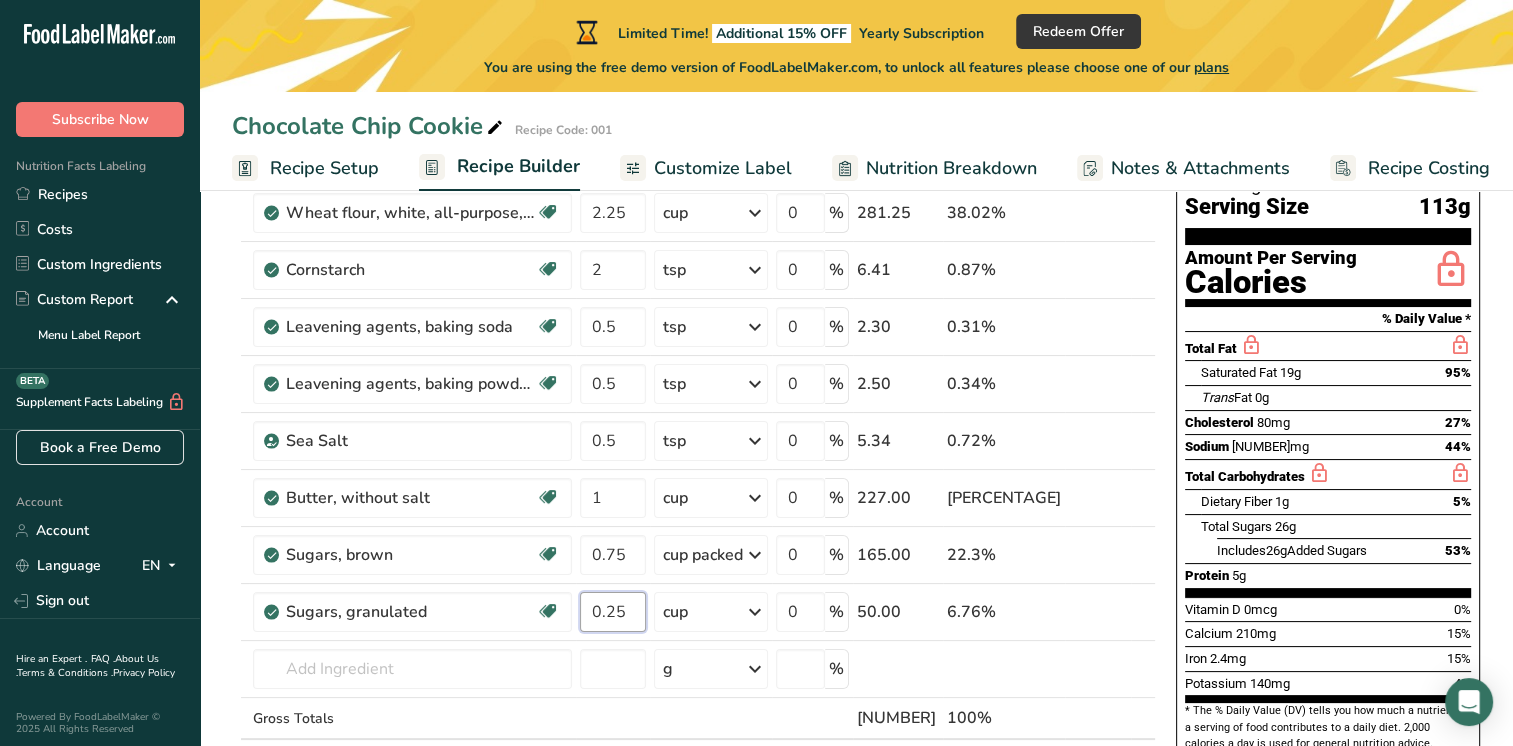 type on "0.25" 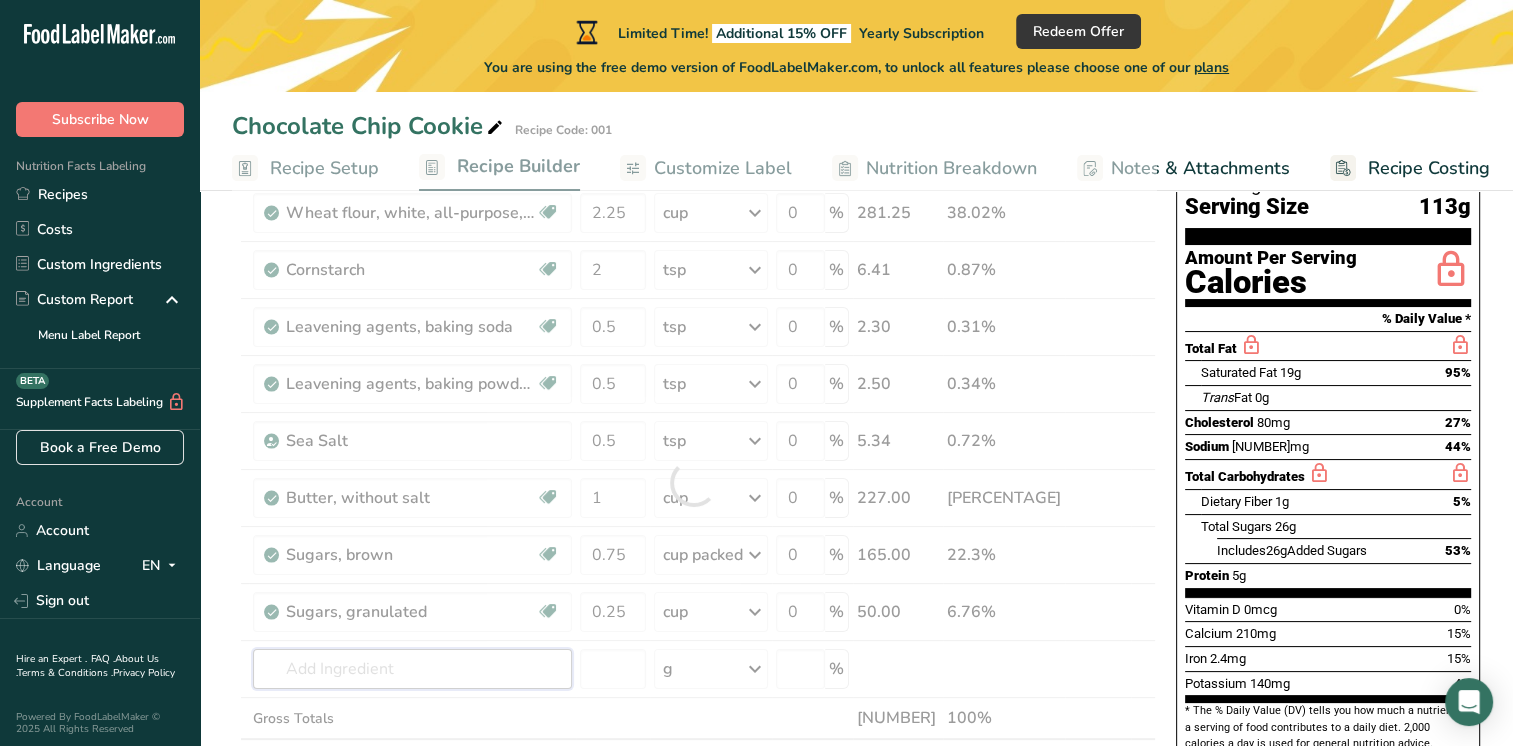 click on "Ingredient *
Amount *
Unit *
Waste *   .a-a{fill:#347362;}.b-a{fill:#fff;}          Grams
Percentage
[PRODUCT], [PRODUCT], [PRODUCT], [PRODUCT]
Dairy free
Vegan
Vegetarian
Soy free
[NUMBER]
cup
Portions
[NUMBER] cup
Weight Units
g
kg
mg
See more
Volume Units
l
Volume units require a density conversion. If you know your ingredient's density enter it below. Otherwise, click on "RIA" our AI Regulatory bot - she will be able to help you
lb/ft3
g/cm3
Confirm
mL
lb/ft3
[NUMBER]" at bounding box center (694, 482) 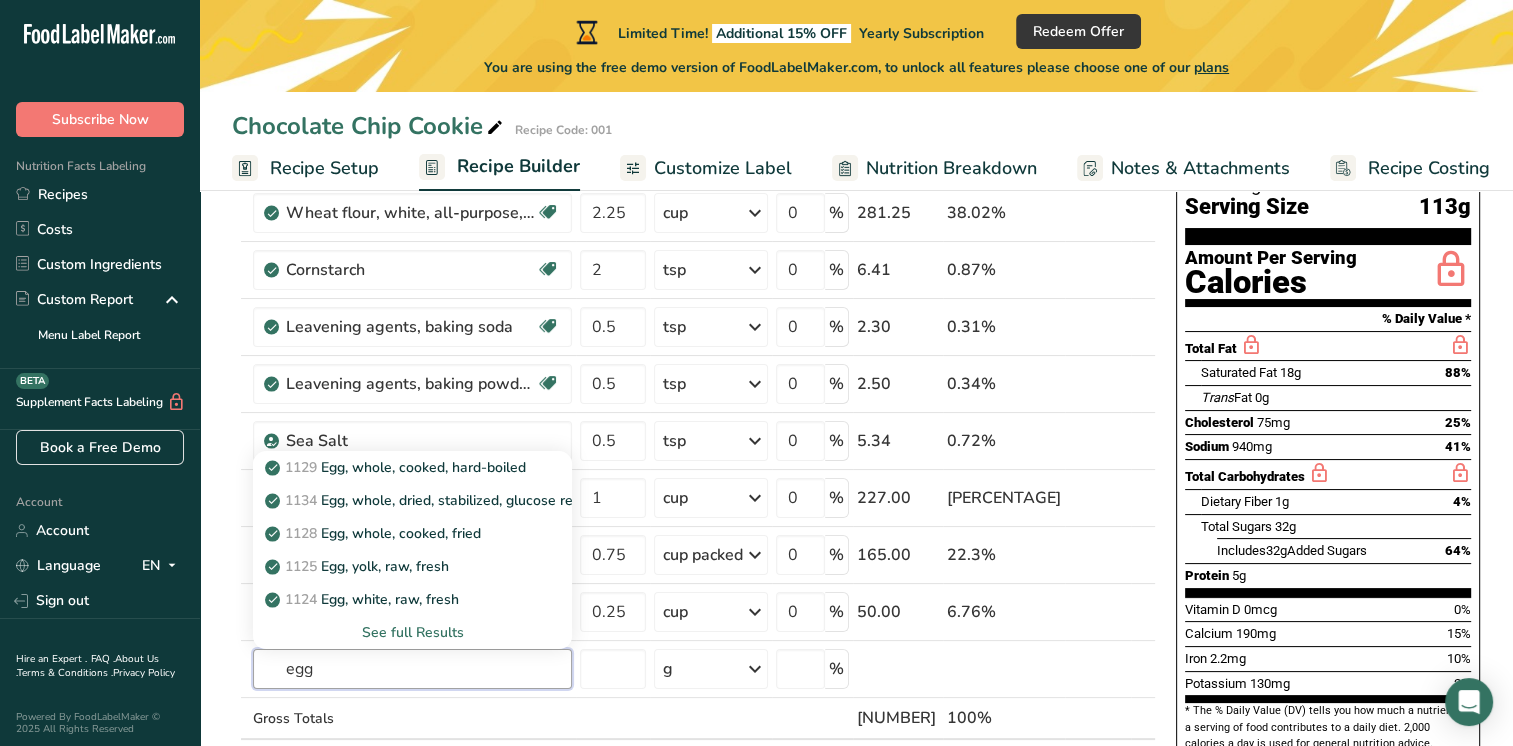 type on "egg" 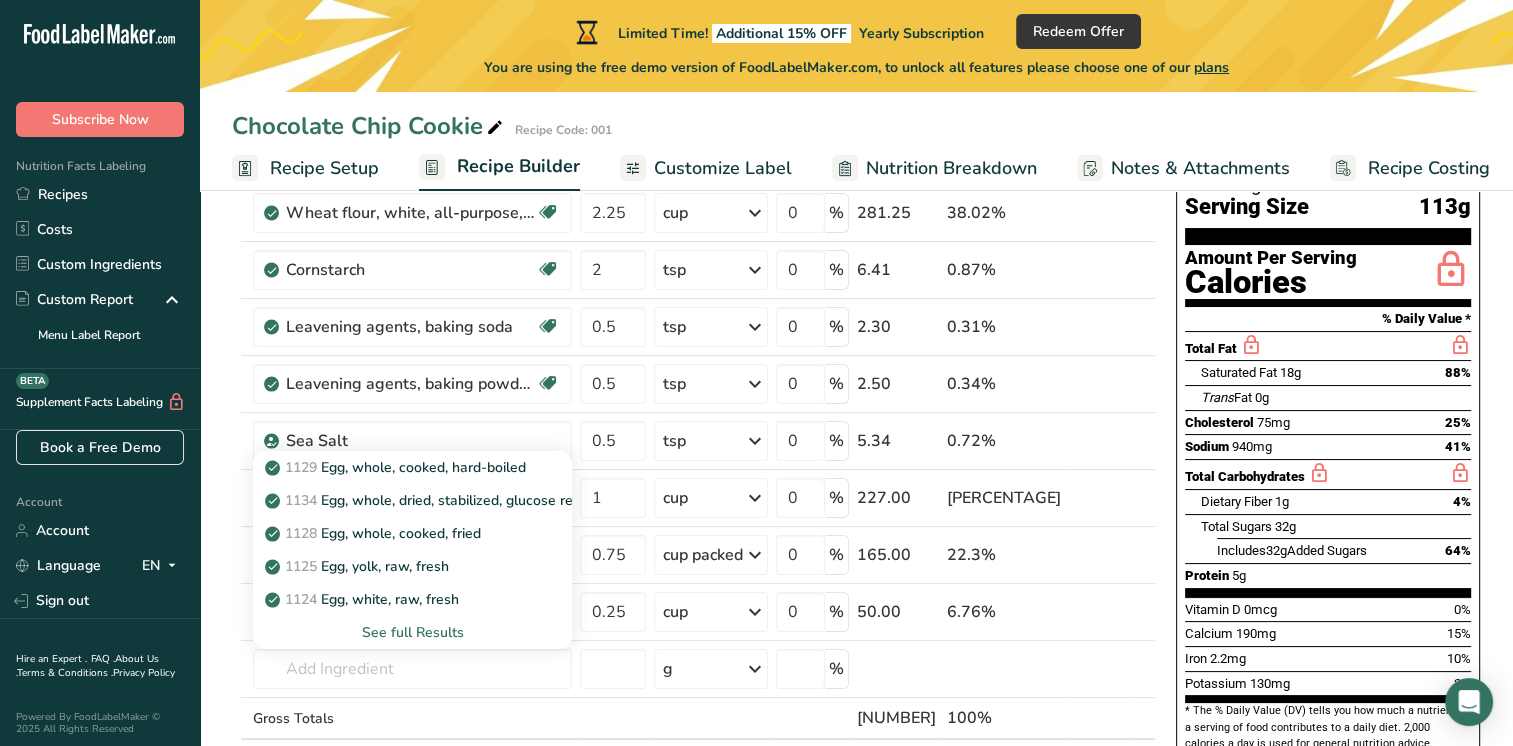 click on "[NUMBER]
Egg, yolk, raw, fresh" at bounding box center [396, 566] 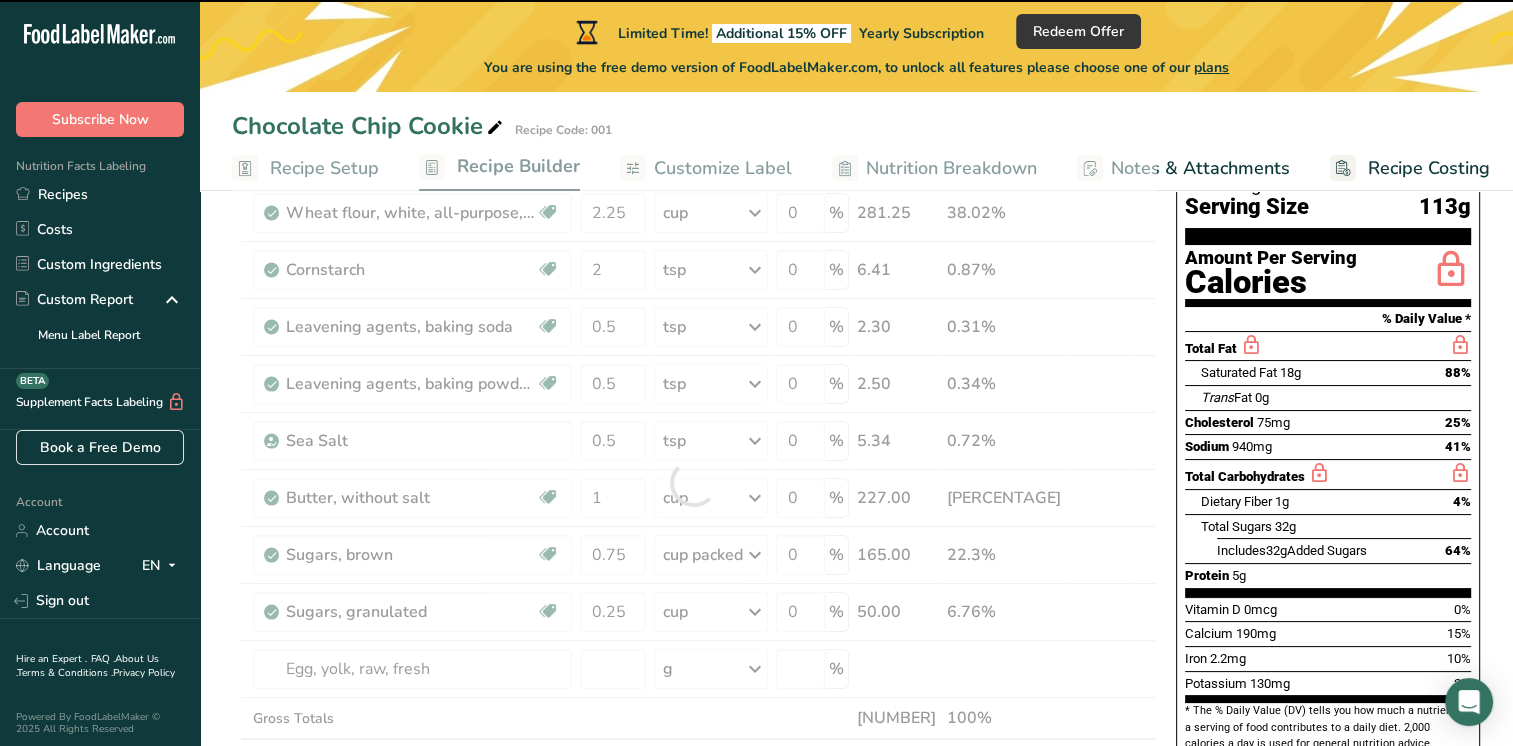 type on "0" 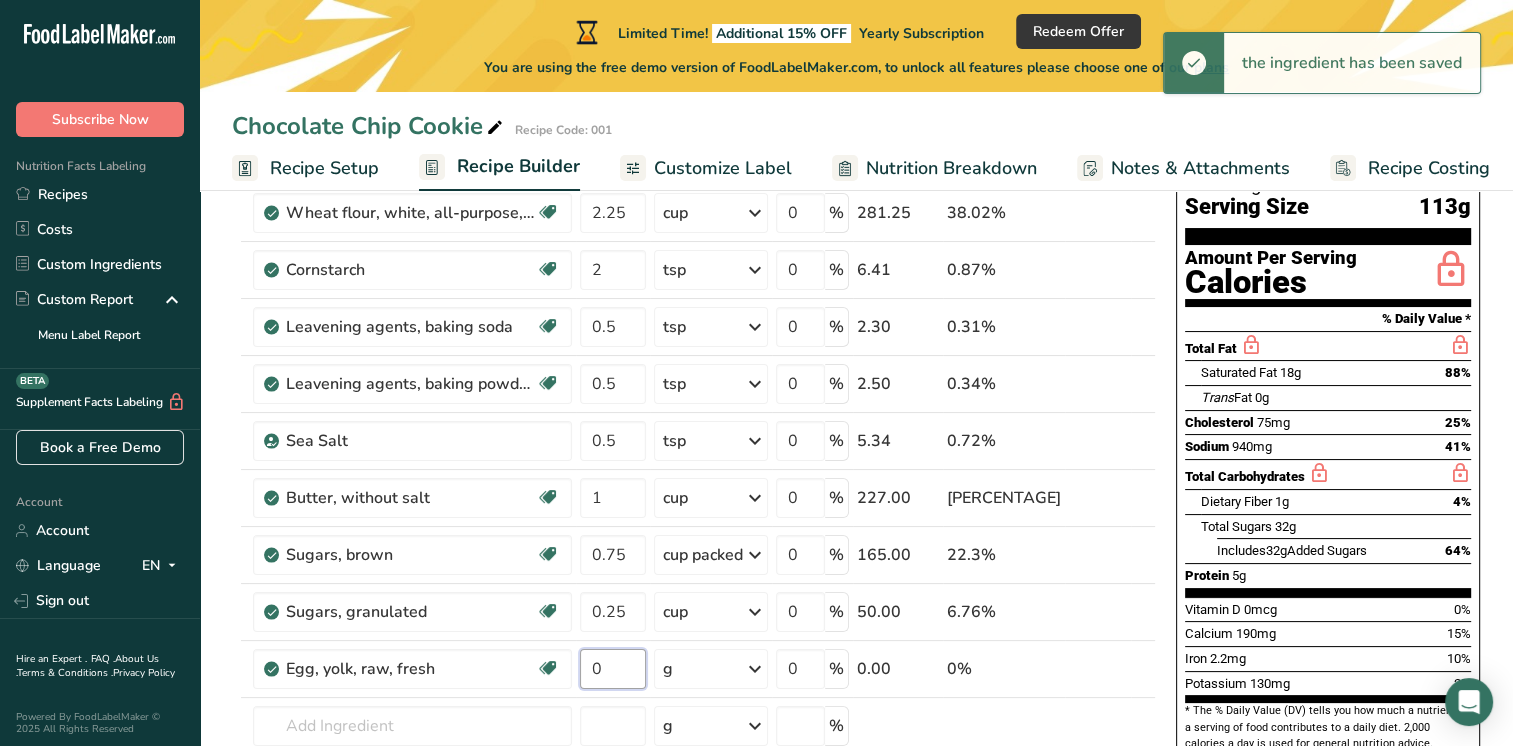 click on "0" at bounding box center [613, 669] 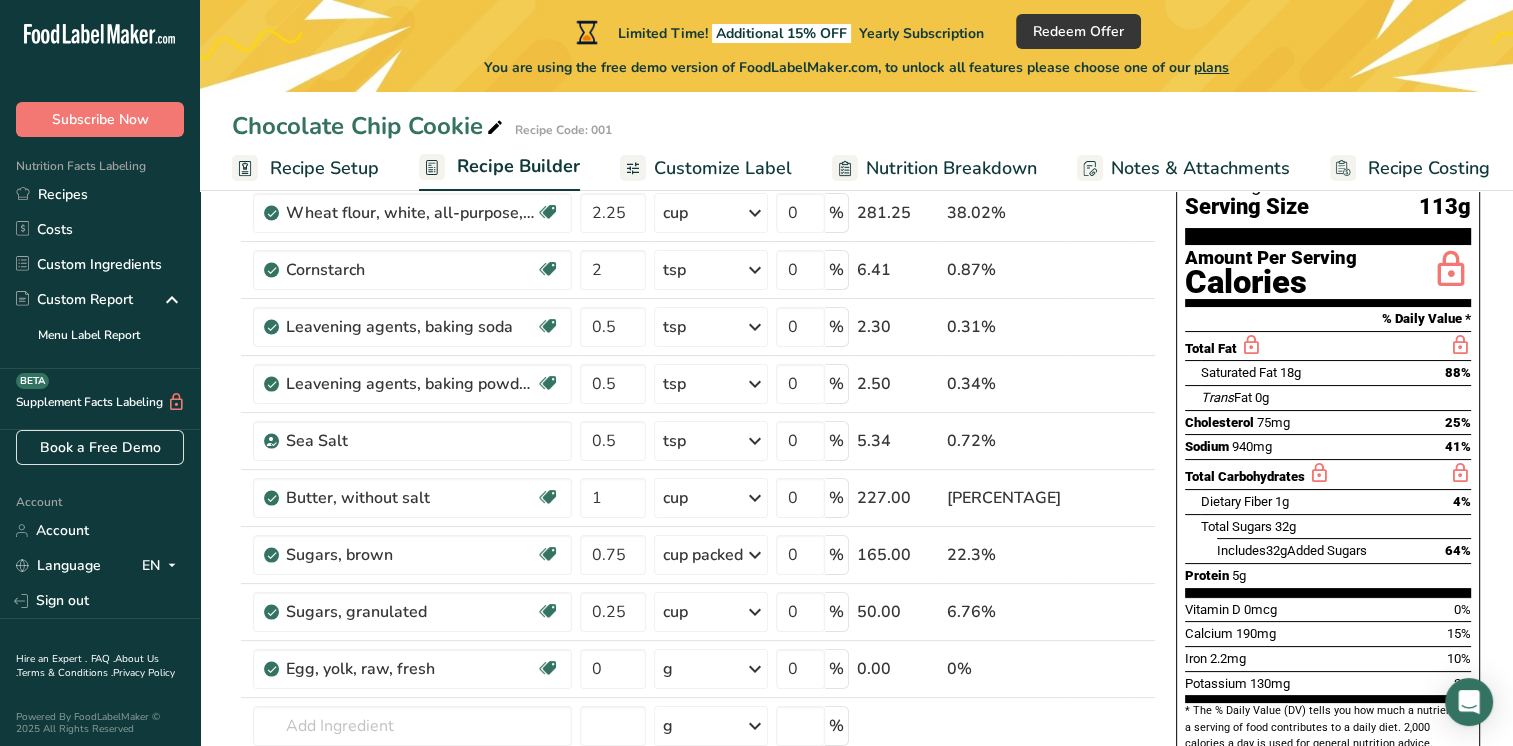 click on "Ingredient *
Amount *
Unit *
Waste *   .a-a{fill:#347362;}.b-a{fill:#fff;}          Grams
Percentage
[PRODUCT], [PRODUCT], [PRODUCT], [PRODUCT]
Dairy free
Vegan
Vegetarian
Soy free
[NUMBER]
cup
Portions
[NUMBER] cup
Weight Units
g
kg
mg
See more
Volume Units
l
Volume units require a density conversion. If you know your ingredient's density enter it below. Otherwise, click on "RIA" our AI Regulatory bot - she will be able to help you
lb/ft3
g/cm3
Confirm
mL
lb/ft3
[NUMBER]" at bounding box center (694, 511) 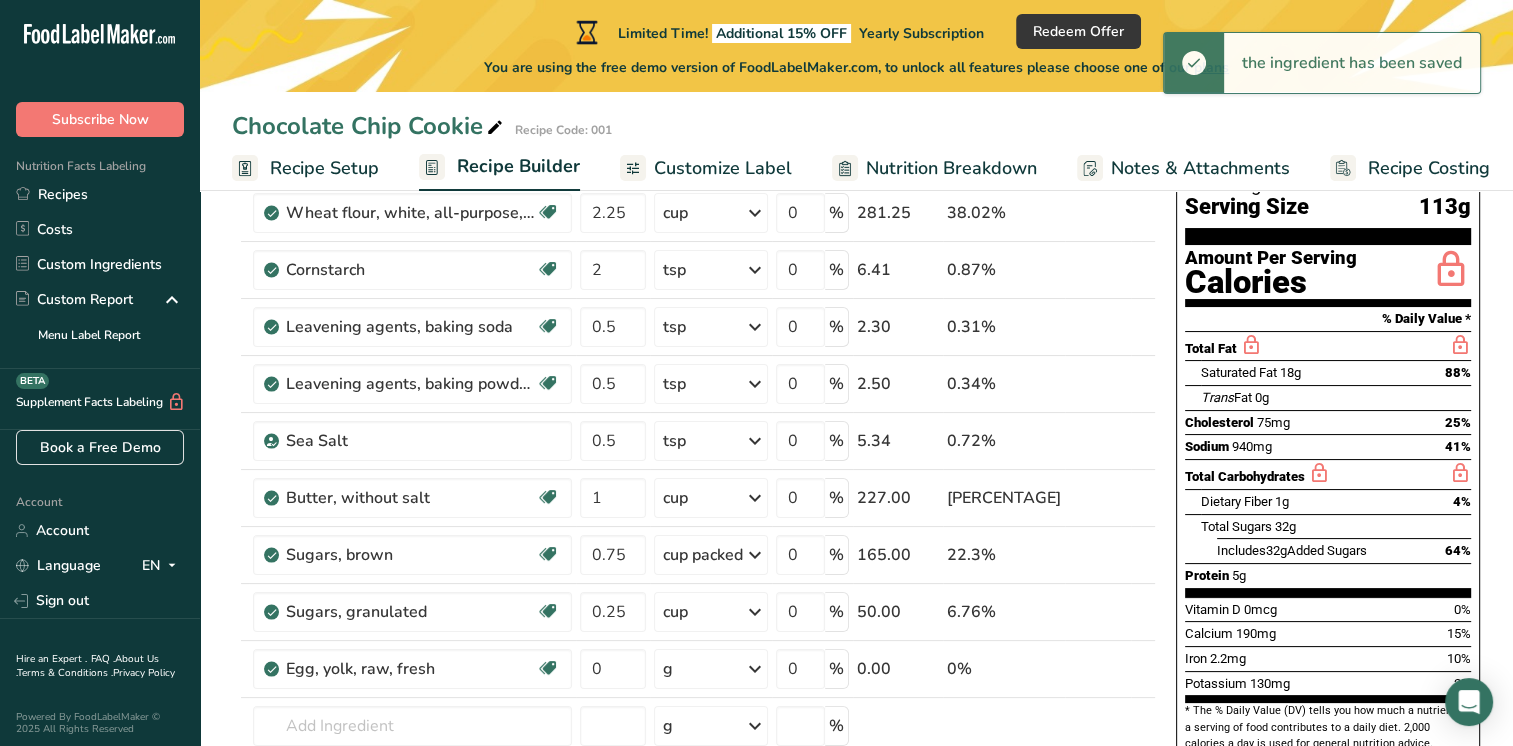 click at bounding box center [755, 669] 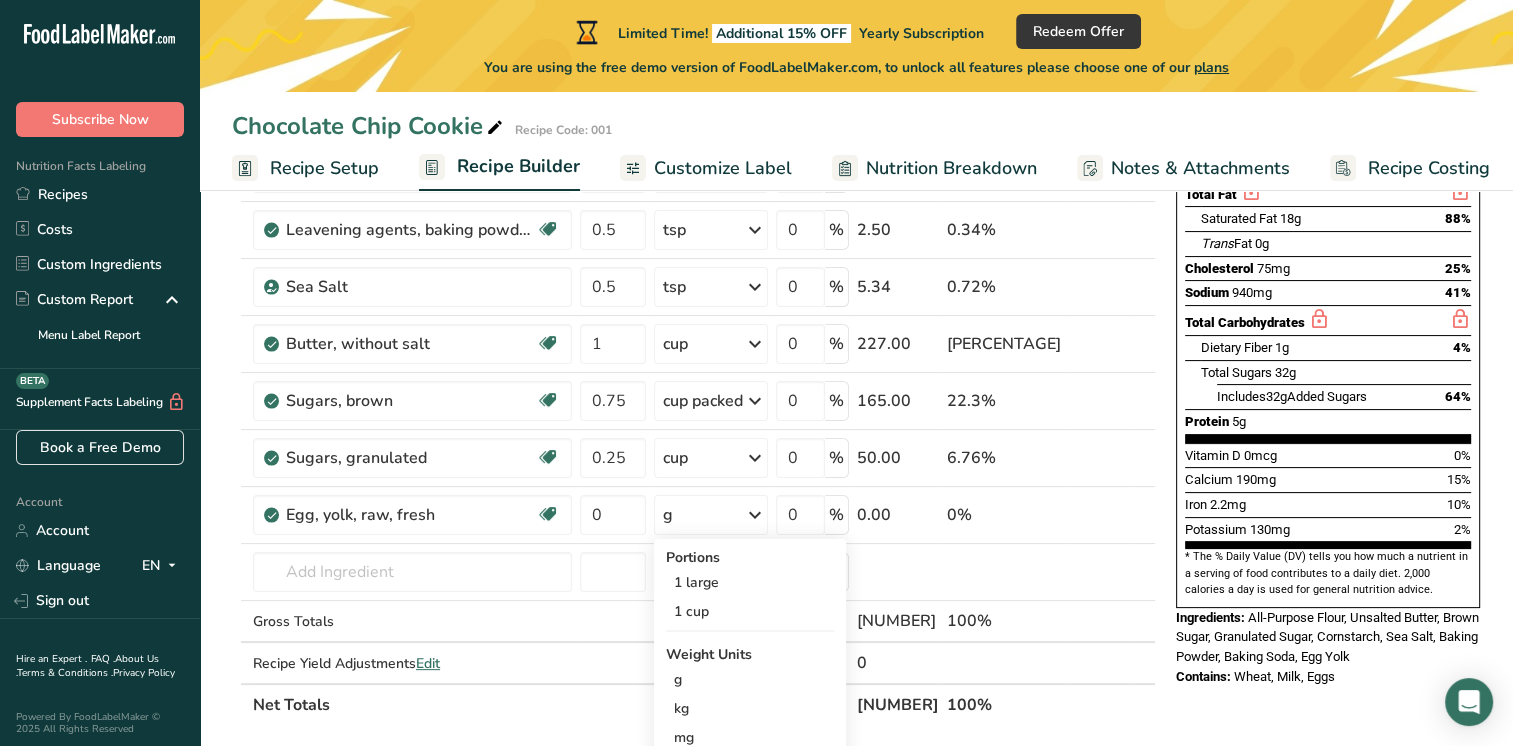 scroll, scrollTop: 328, scrollLeft: 0, axis: vertical 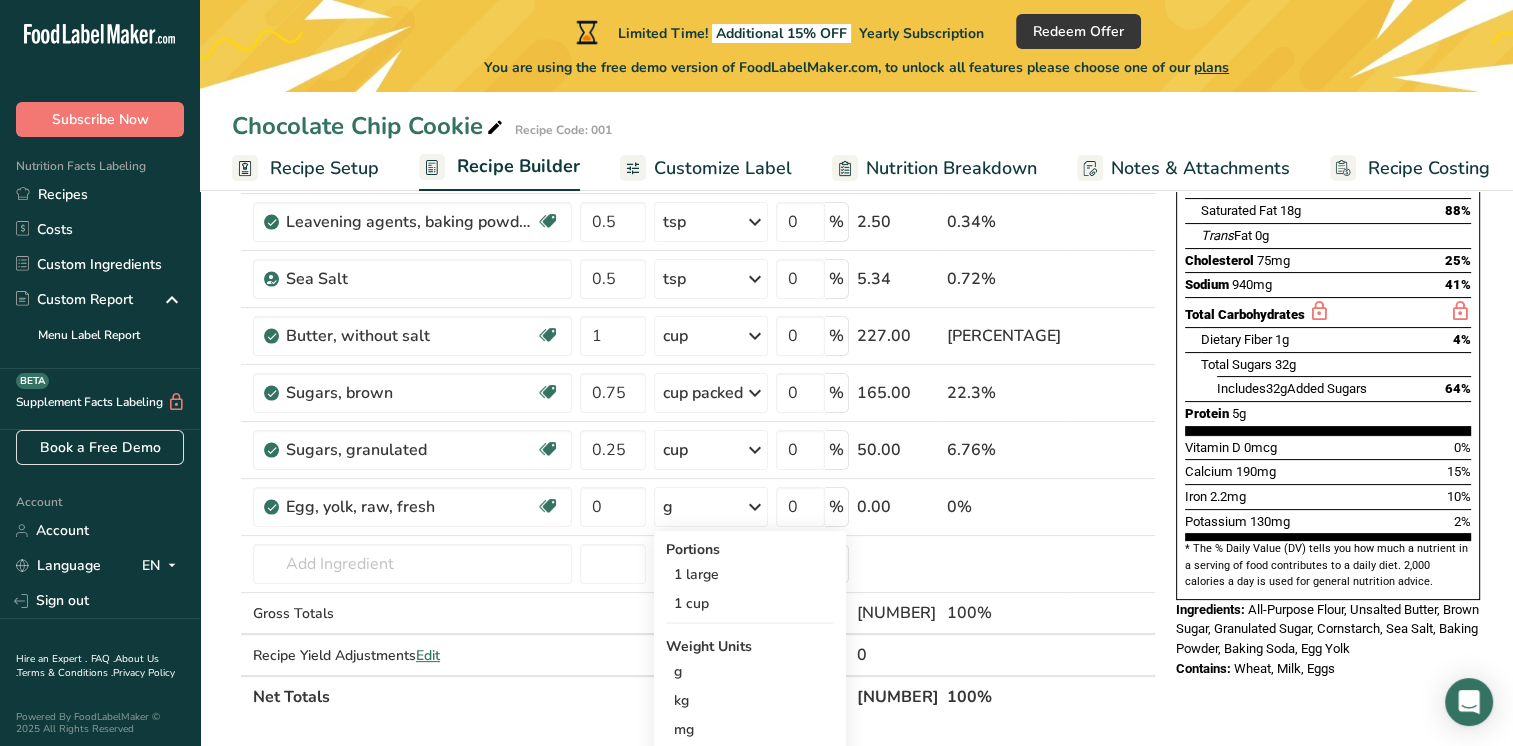 click on "1 large" at bounding box center [750, 574] 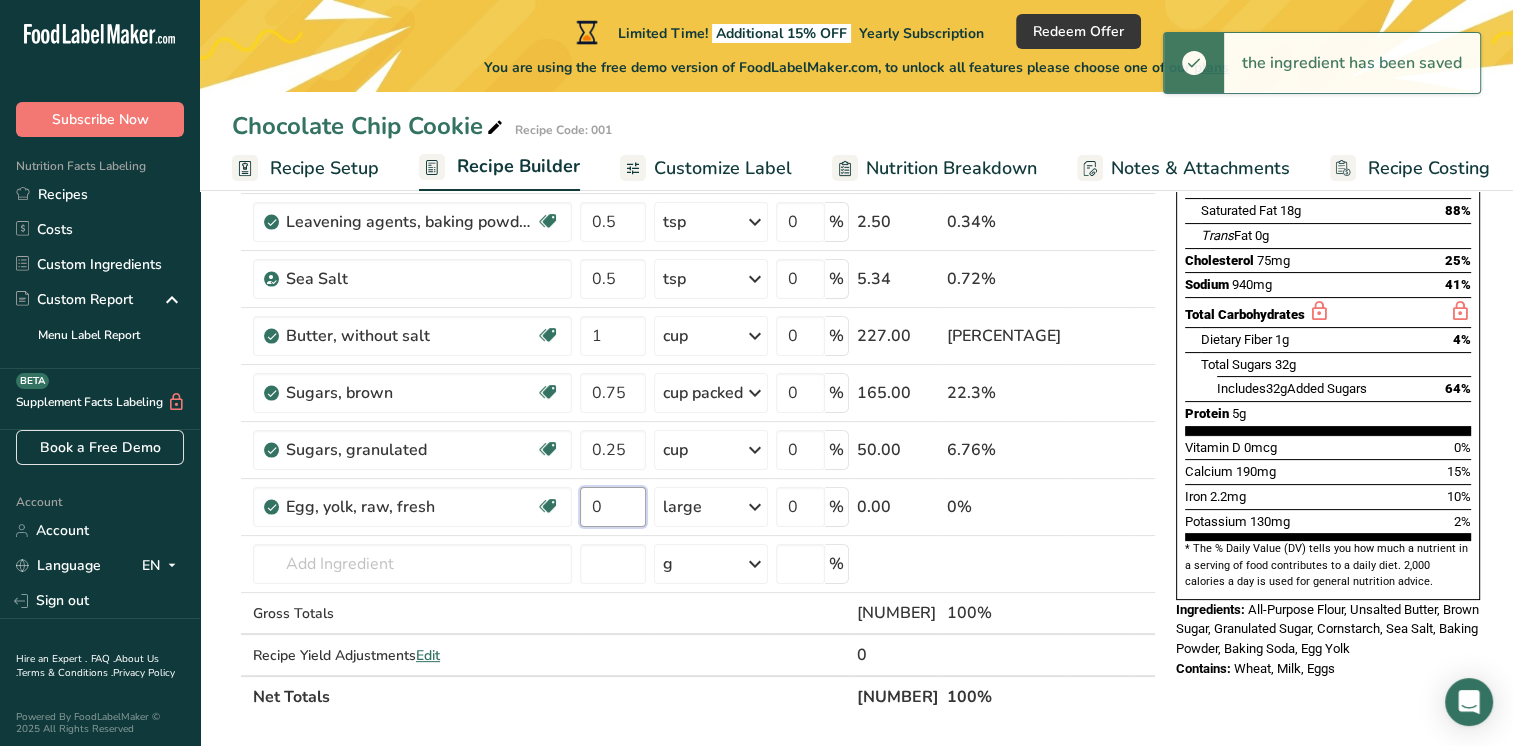 click on "0" at bounding box center [613, 507] 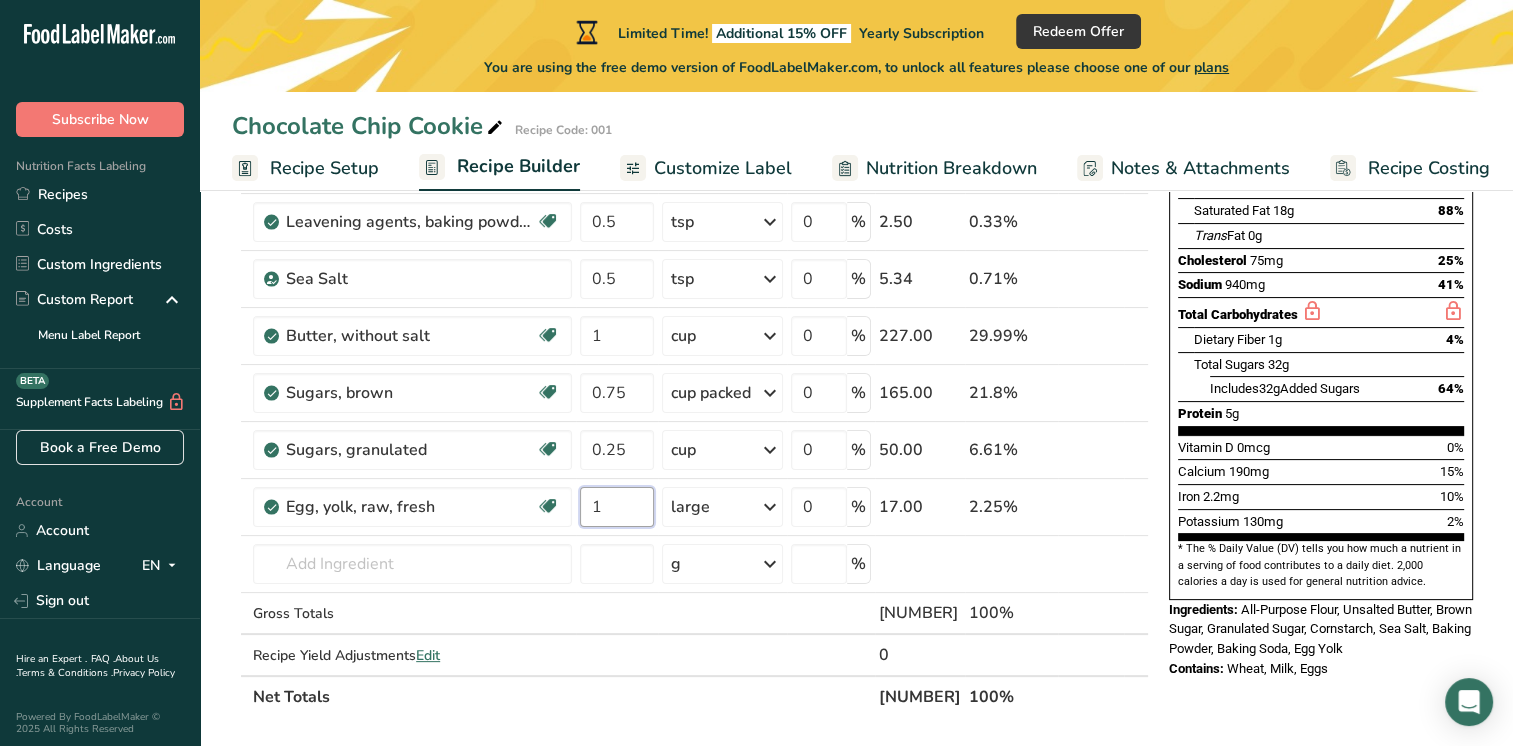type on "1" 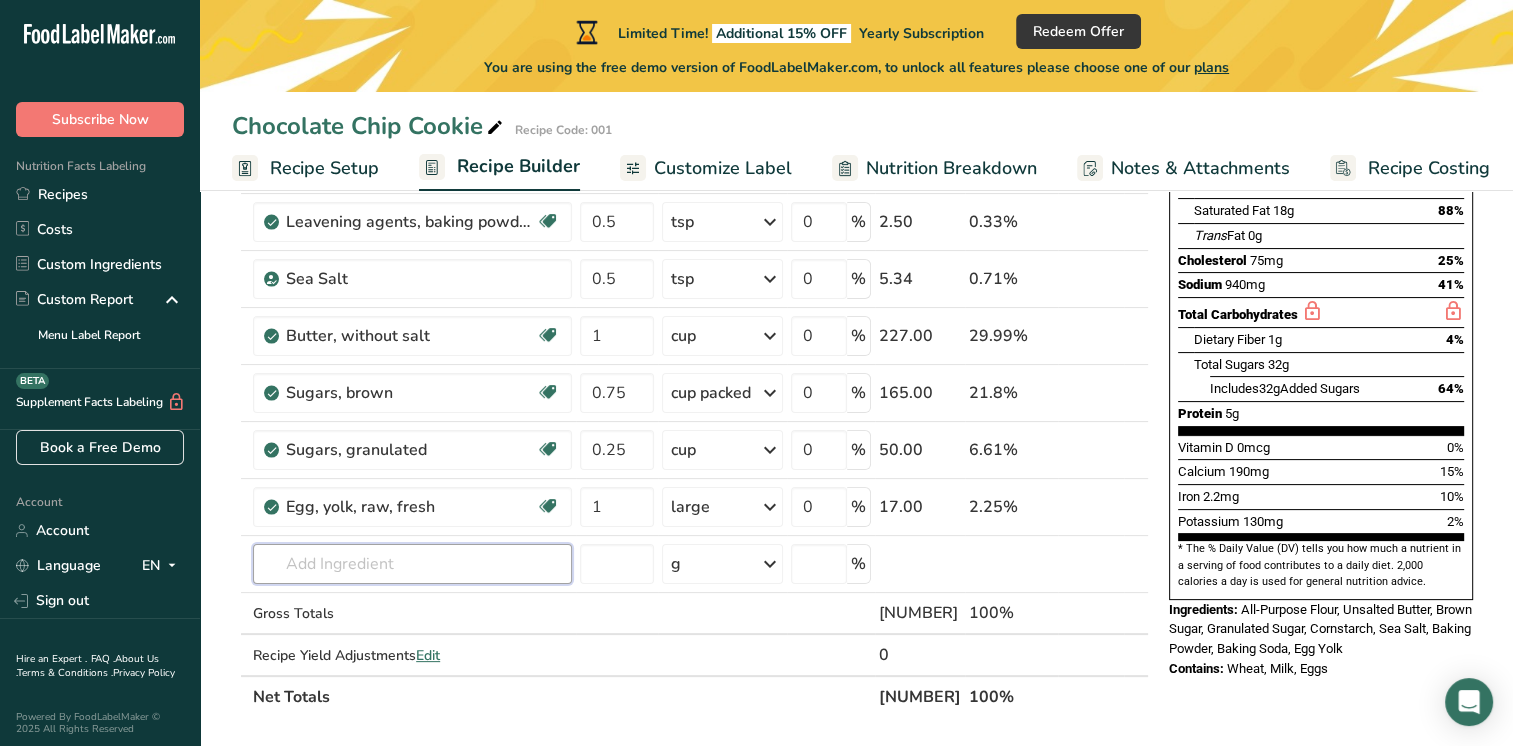 click on "Ingredient *
Amount *
Unit *
Waste *   .a-a{fill:#347362;}.b-a{fill:#fff;}          Grams
Percentage
[PRODUCT], [PRODUCT], [PRODUCT], [PRODUCT]
Dairy free
Vegan
Vegetarian
Soy free
[NUMBER]
cup
Portions
[NUMBER] cup
Weight Units
g
kg
mg
See more
Volume Units
l
Volume units require a density conversion. If you know your ingredient's density enter it below. Otherwise, click on "RIA" our AI Regulatory bot - she will be able to help you
lb/ft3
g/cm3
Confirm
mL
lb/ft3
[NUMBER]" at bounding box center [690, 349] 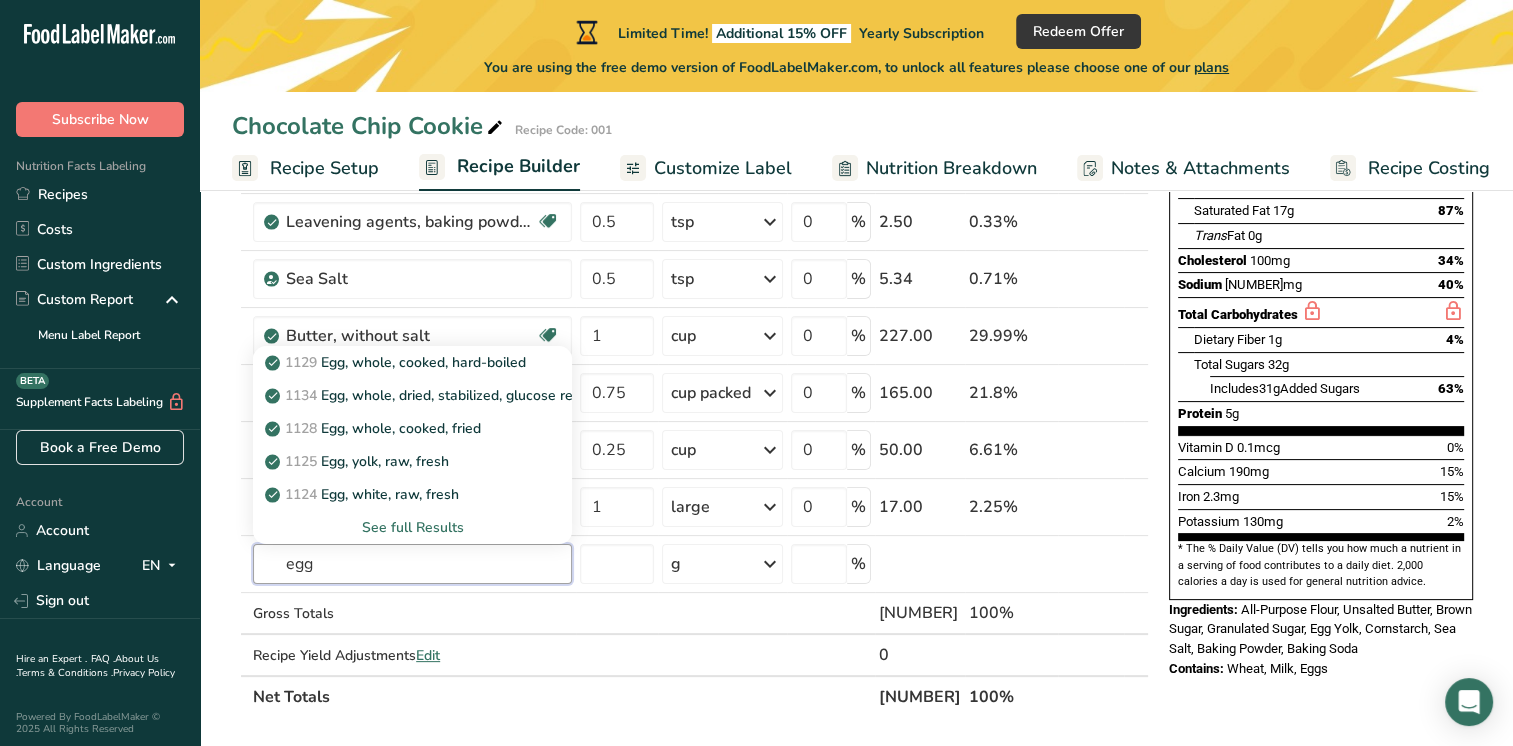 type on "egg" 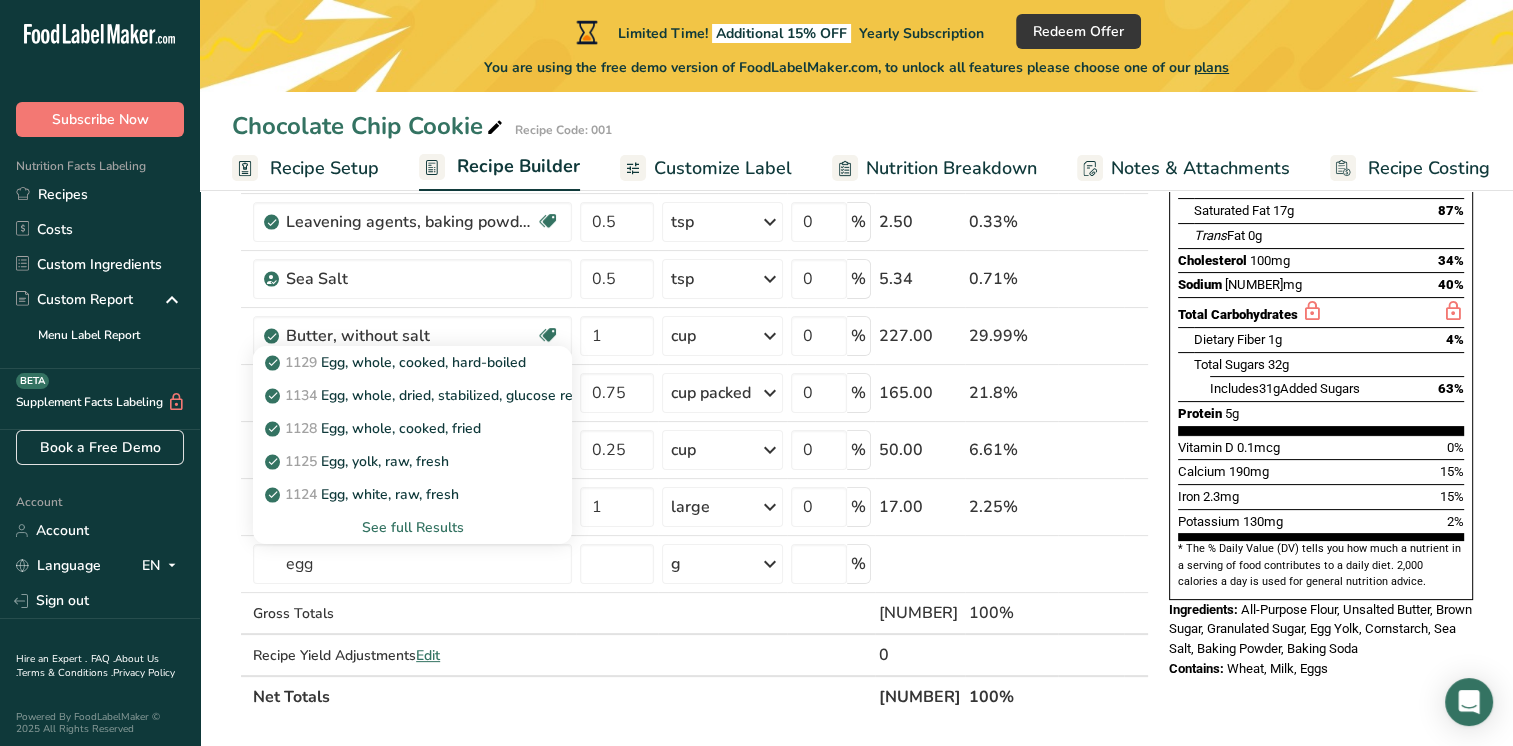 type 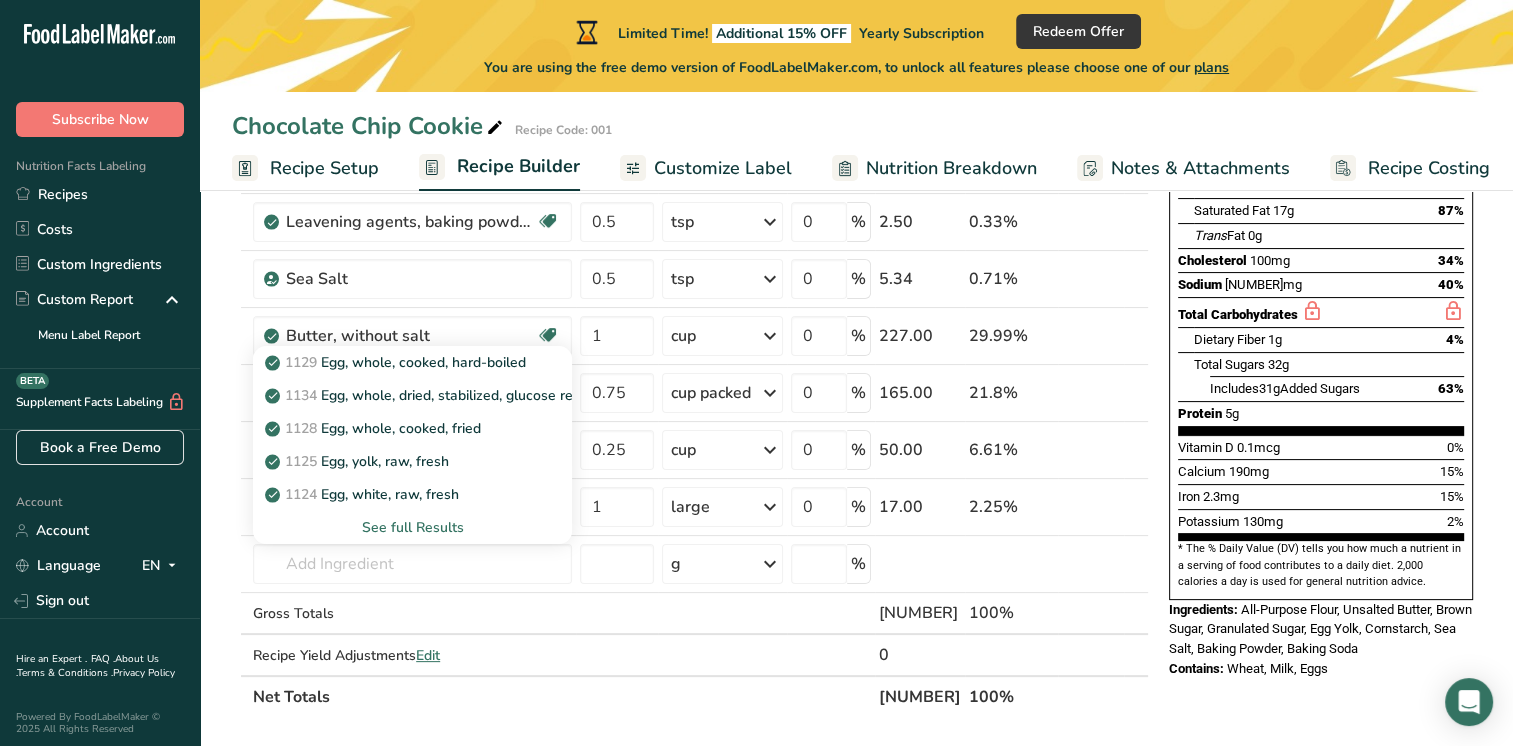 click on "See full Results" at bounding box center [412, 527] 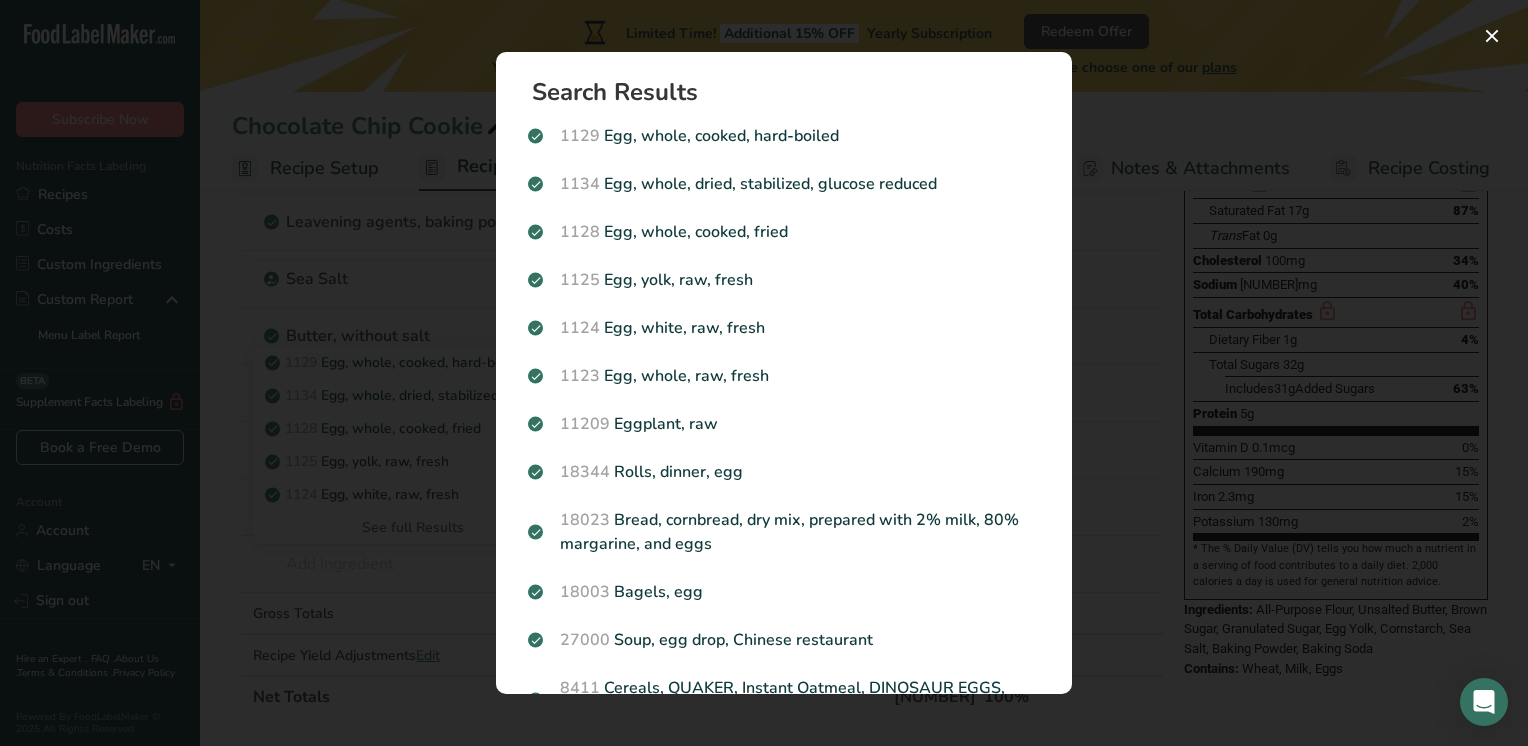 click on "1123
Egg, whole, raw, fresh" at bounding box center [784, 376] 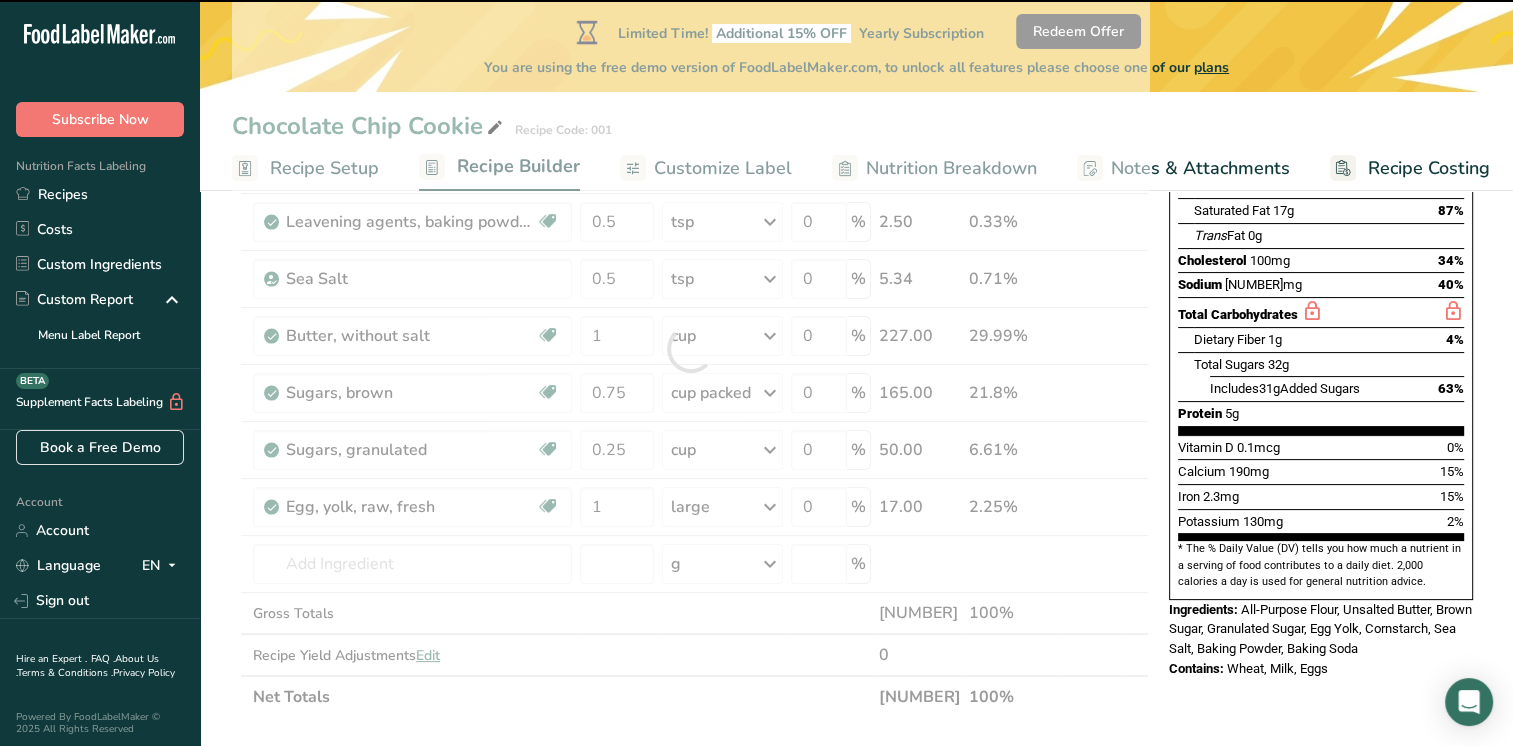 type on "0" 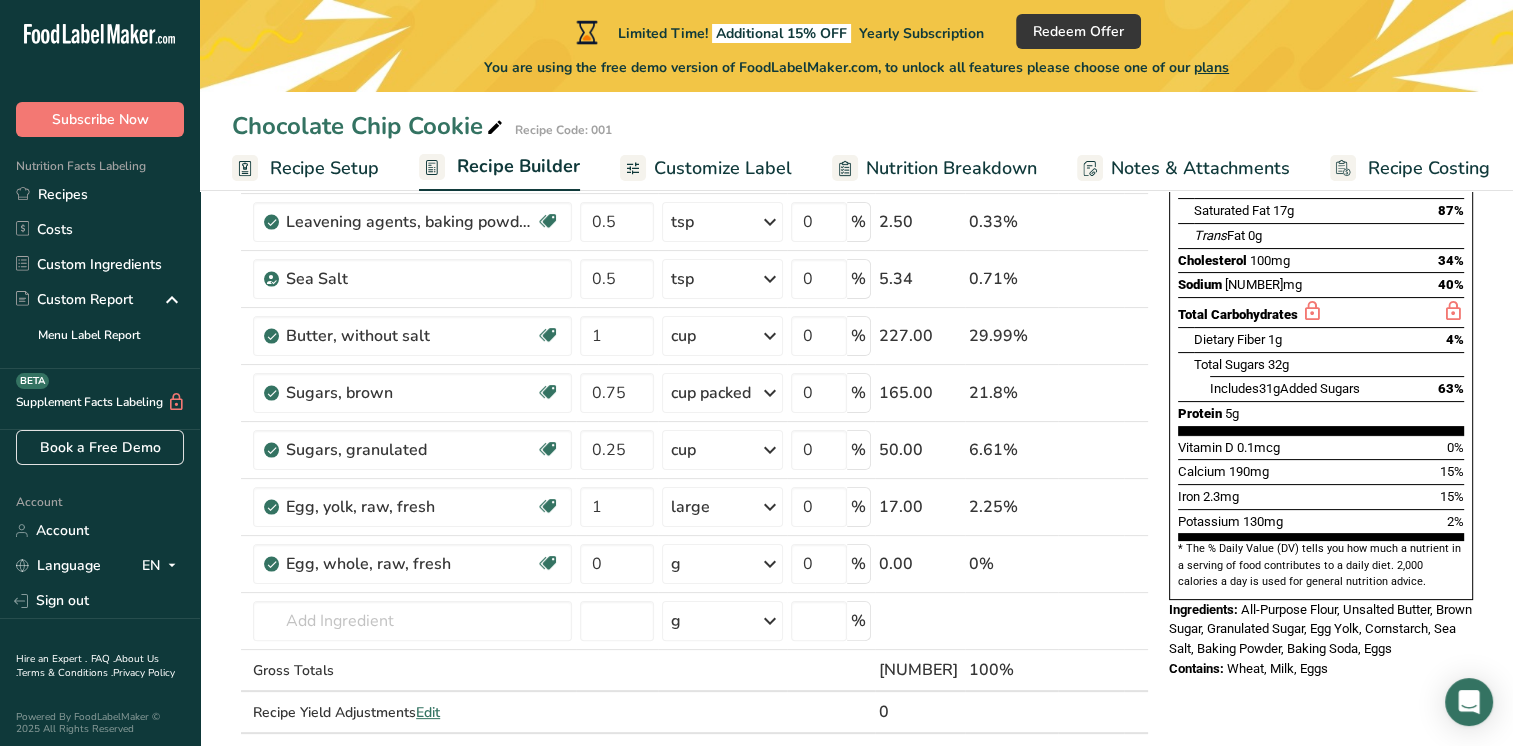 click at bounding box center [770, 564] 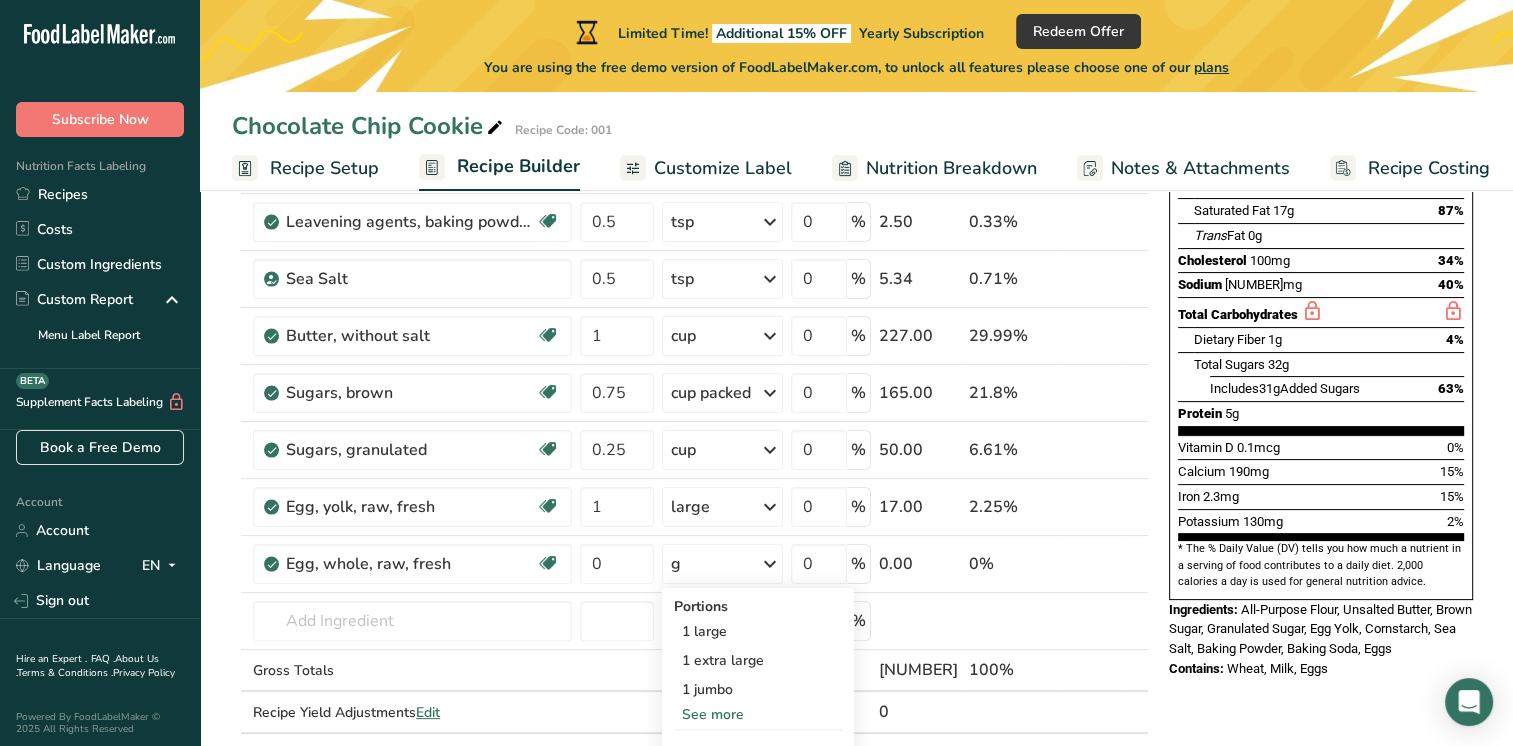 click on "1 large" at bounding box center (758, 631) 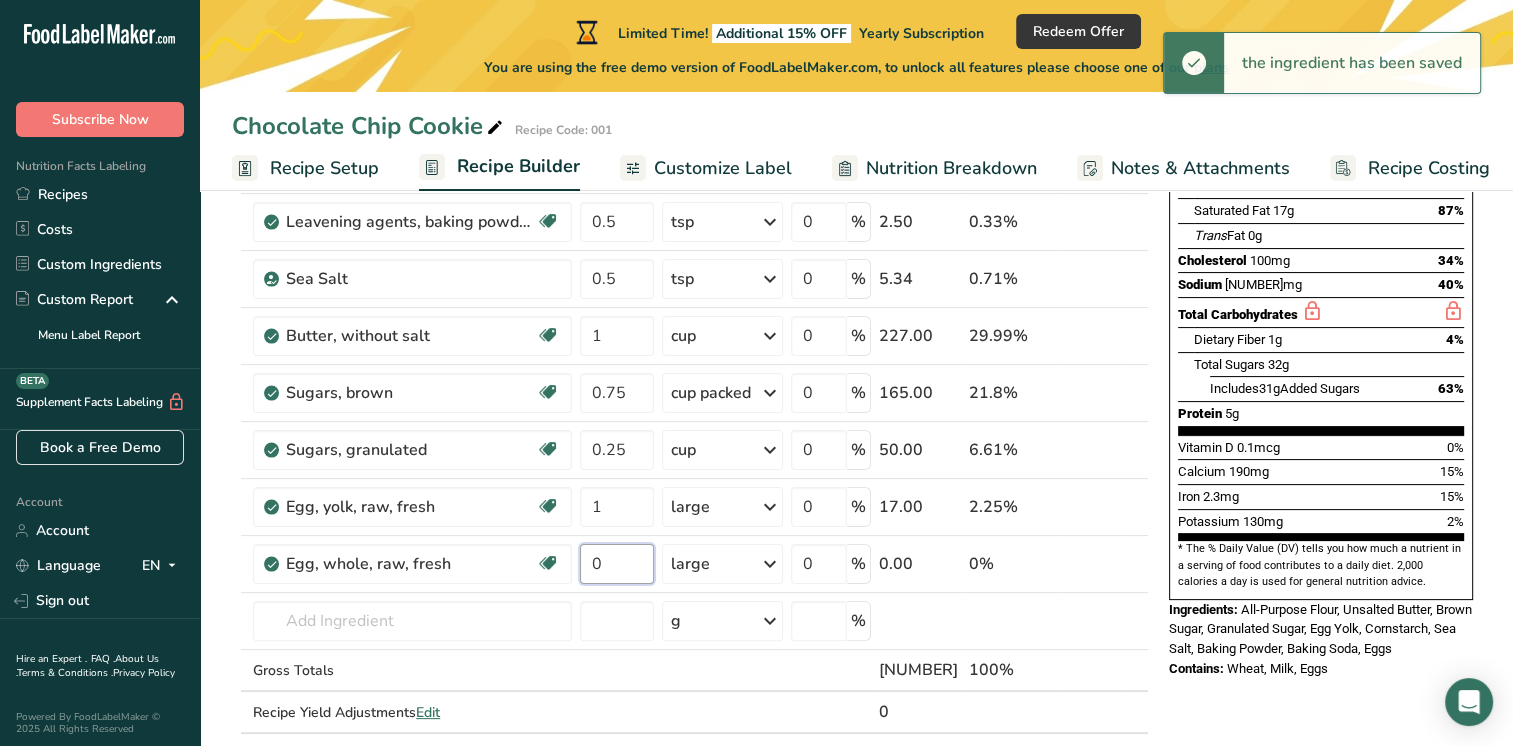 click on "0" at bounding box center [617, 564] 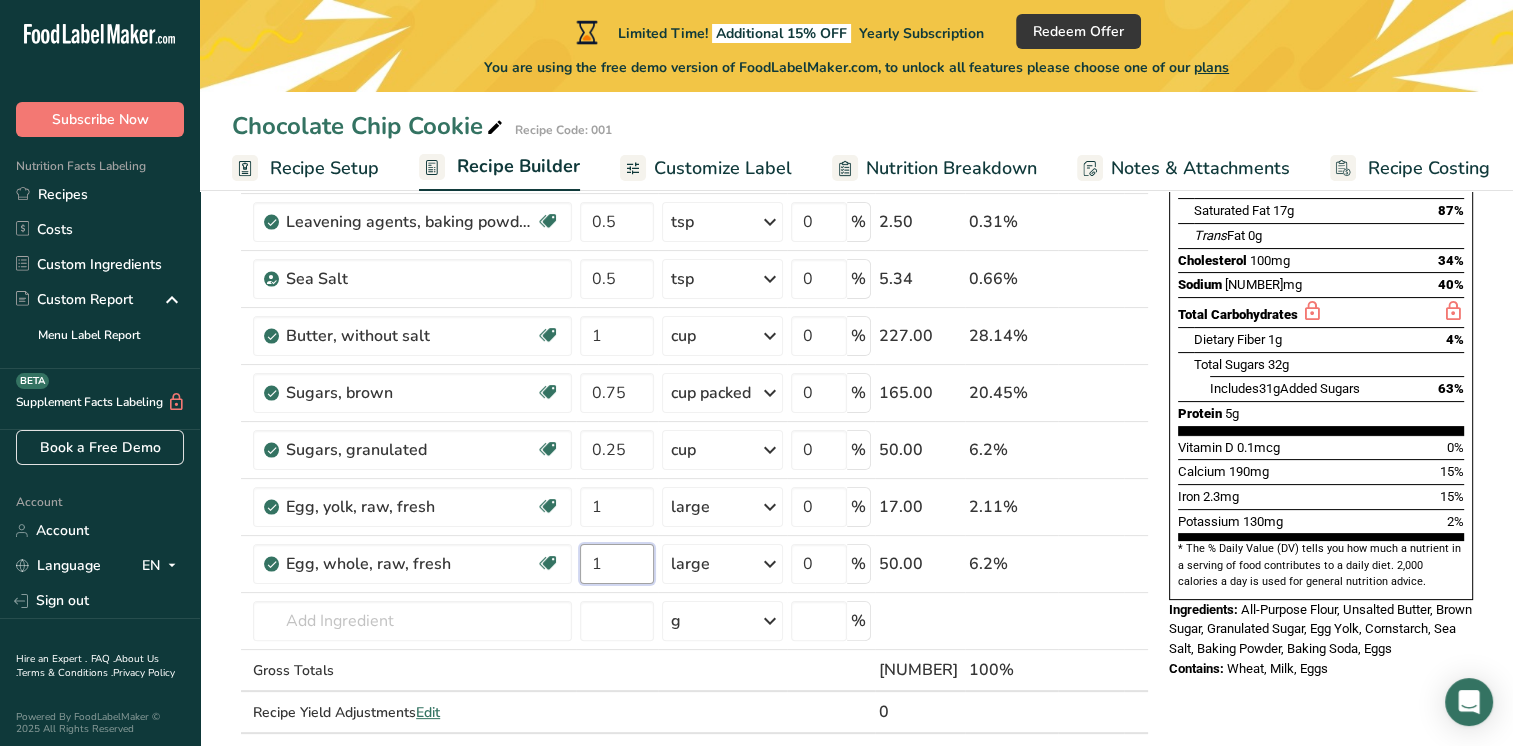 type on "1" 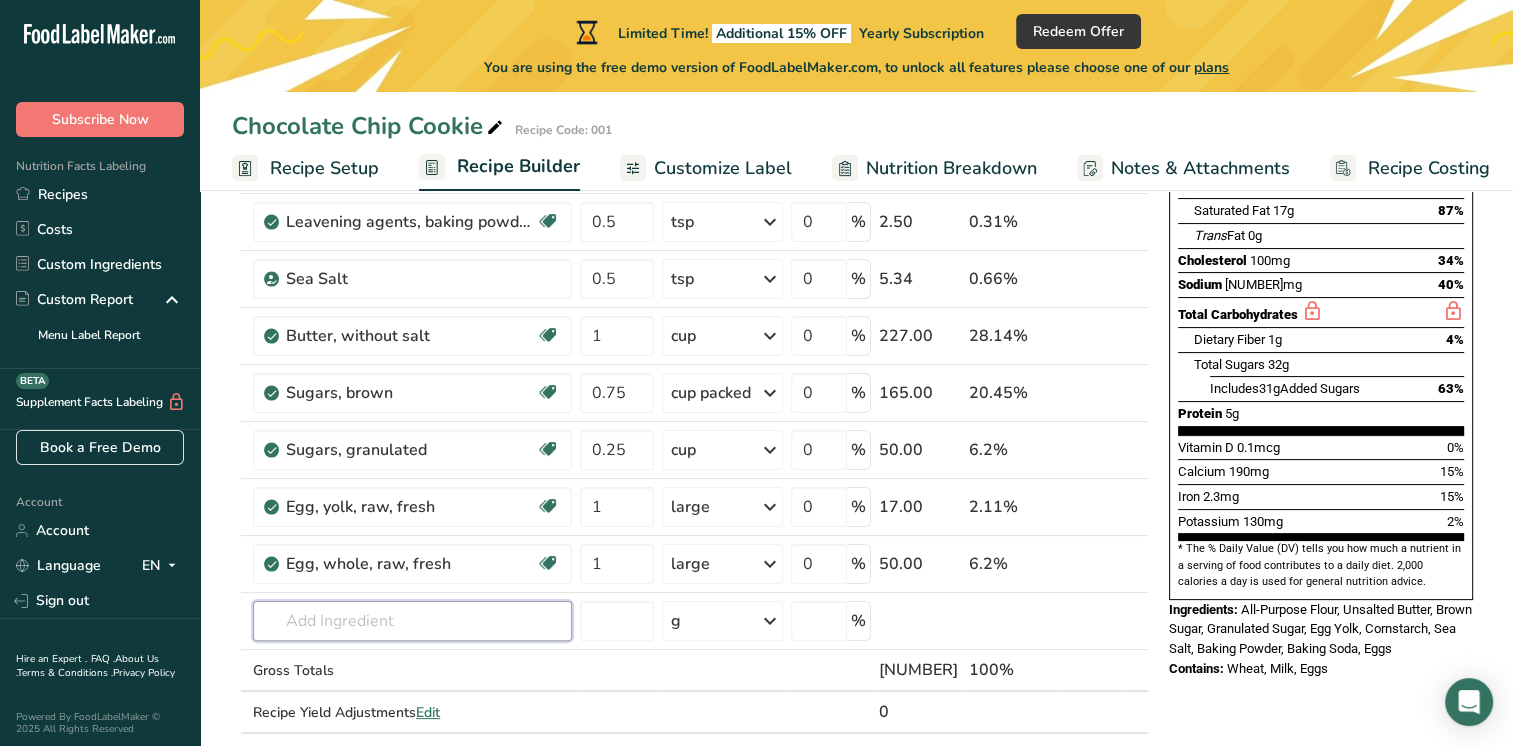 click on "Ingredient *
Amount *
Unit *
Waste *   .a-a{fill:#347362;}.b-a{fill:#fff;}          Grams
Percentage
[PRODUCT], [PRODUCT], [PRODUCT], [PRODUCT]
Dairy free
Vegan
Vegetarian
Soy free
[NUMBER]
cup
Portions
[NUMBER] cup
Weight Units
g
kg
mg
See more
Volume Units
l
Volume units require a density conversion. If you know your ingredient's density enter it below. Otherwise, click on "RIA" our AI Regulatory bot - she will be able to help you
lb/ft3
g/cm3
Confirm
mL
lb/ft3
[NUMBER]" at bounding box center [690, 377] 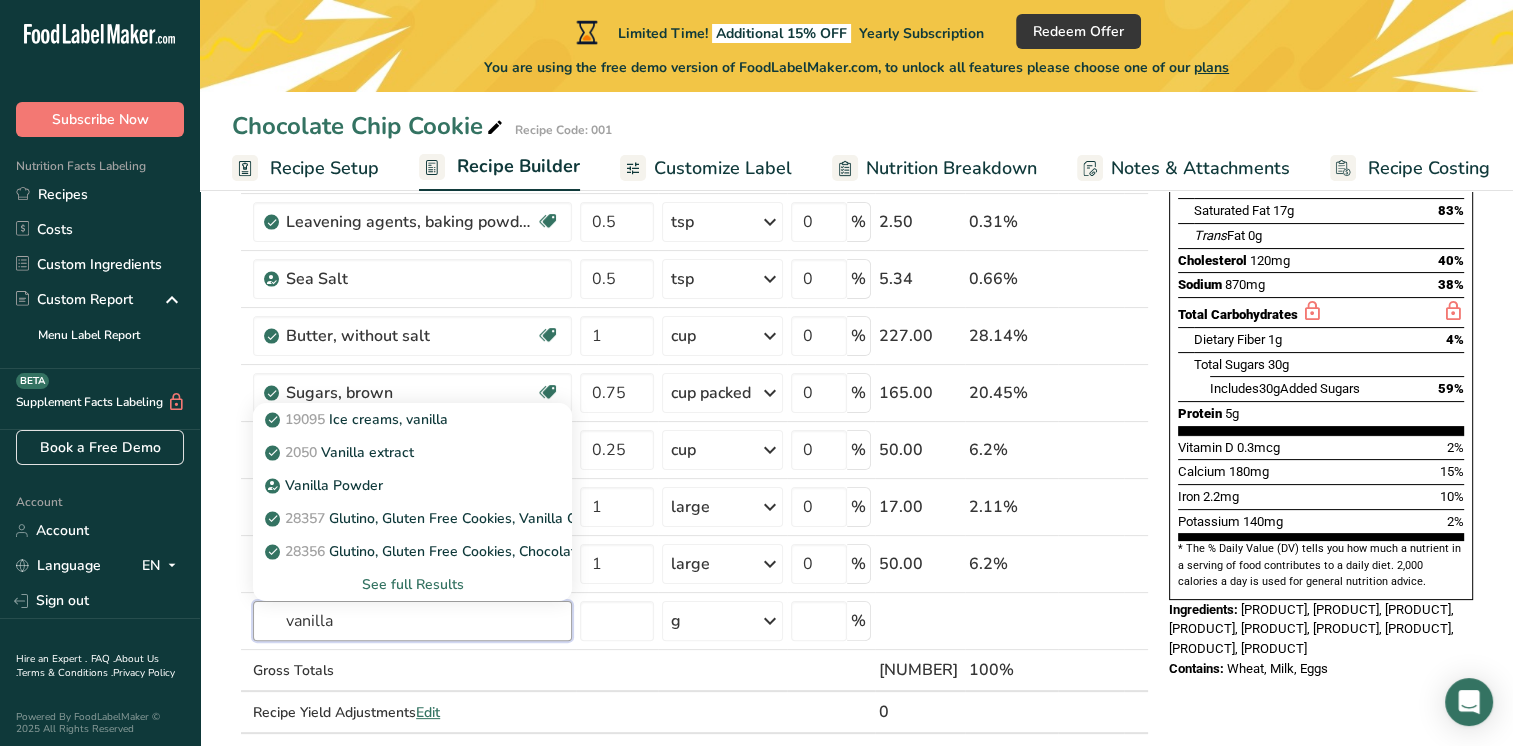 type on "vanilla" 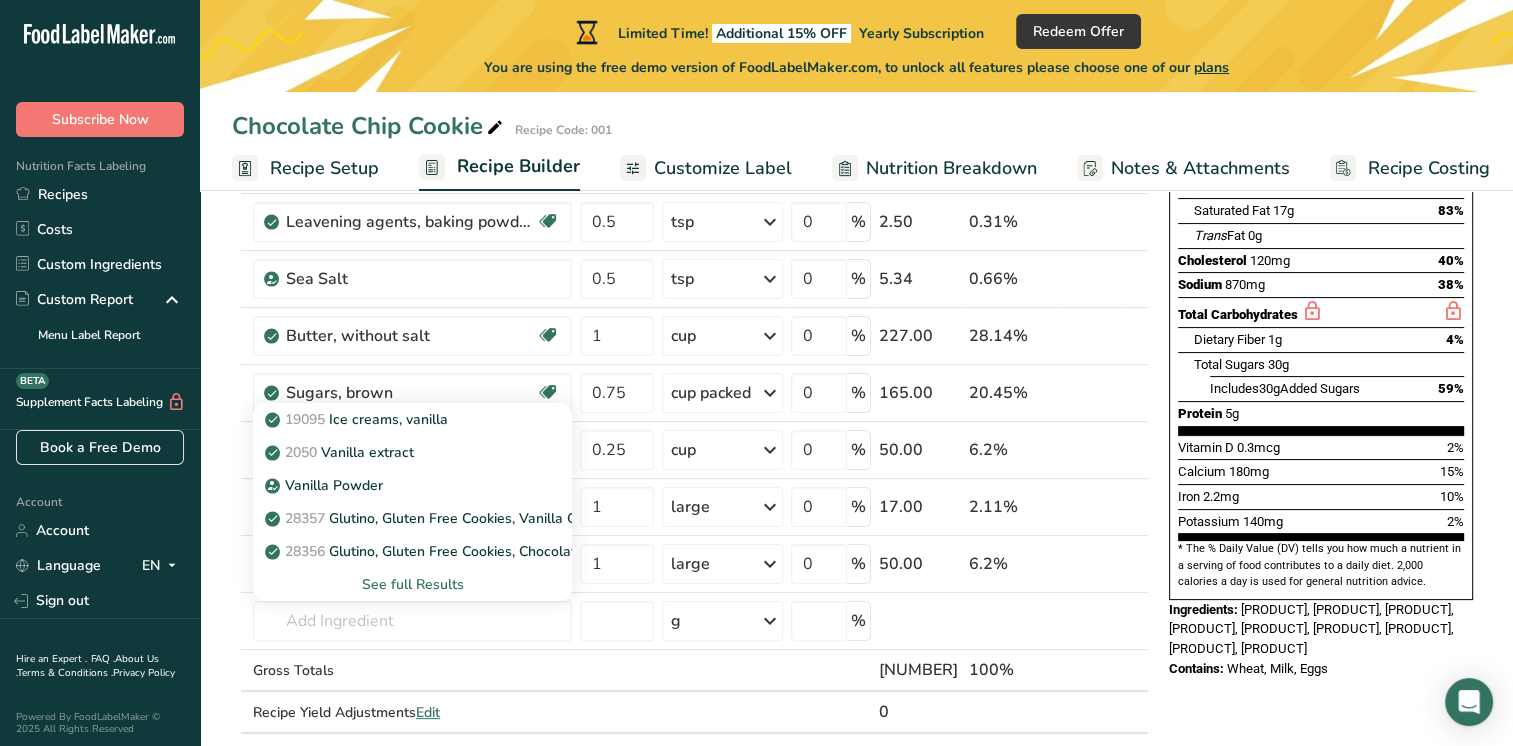 click on "2050
Vanilla extract" at bounding box center [341, 452] 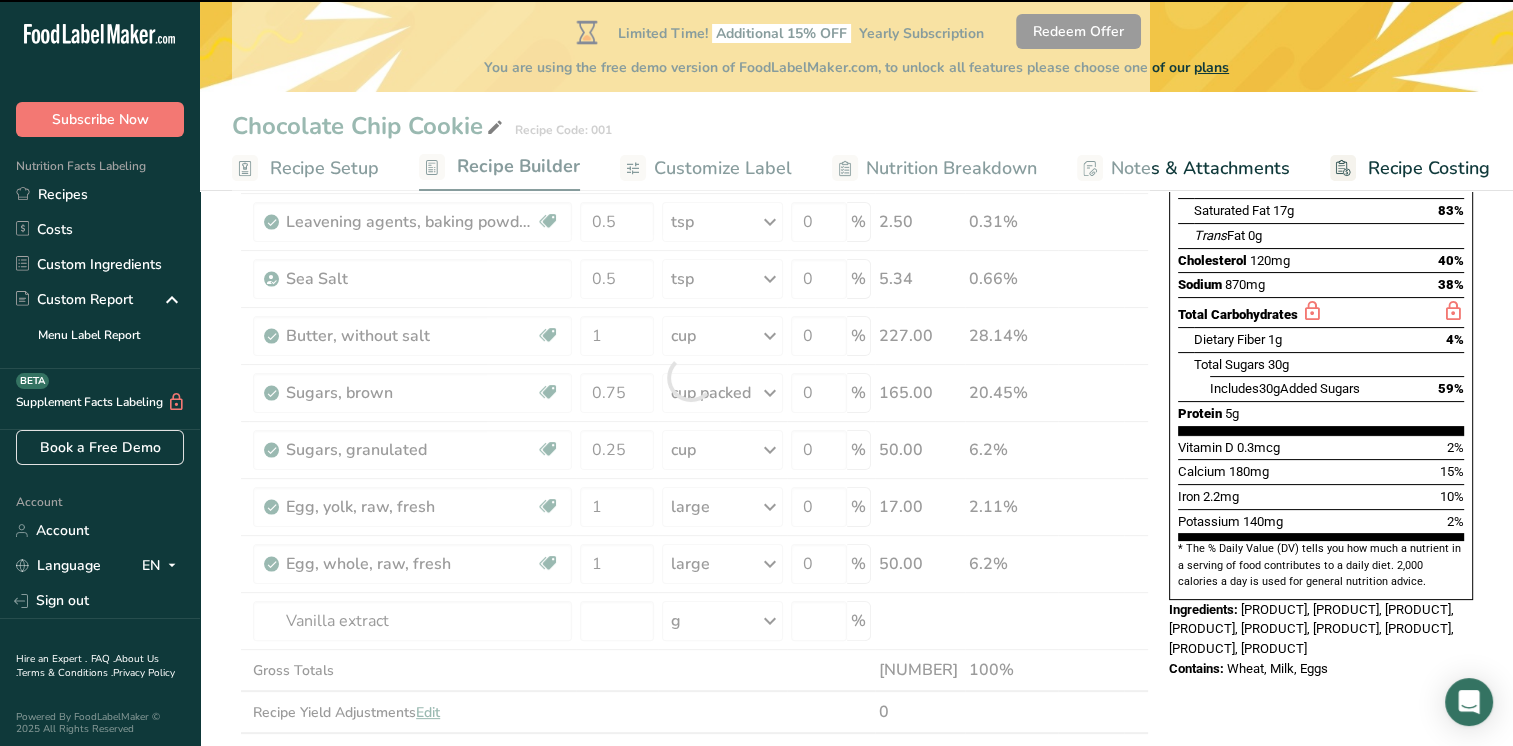 type on "0" 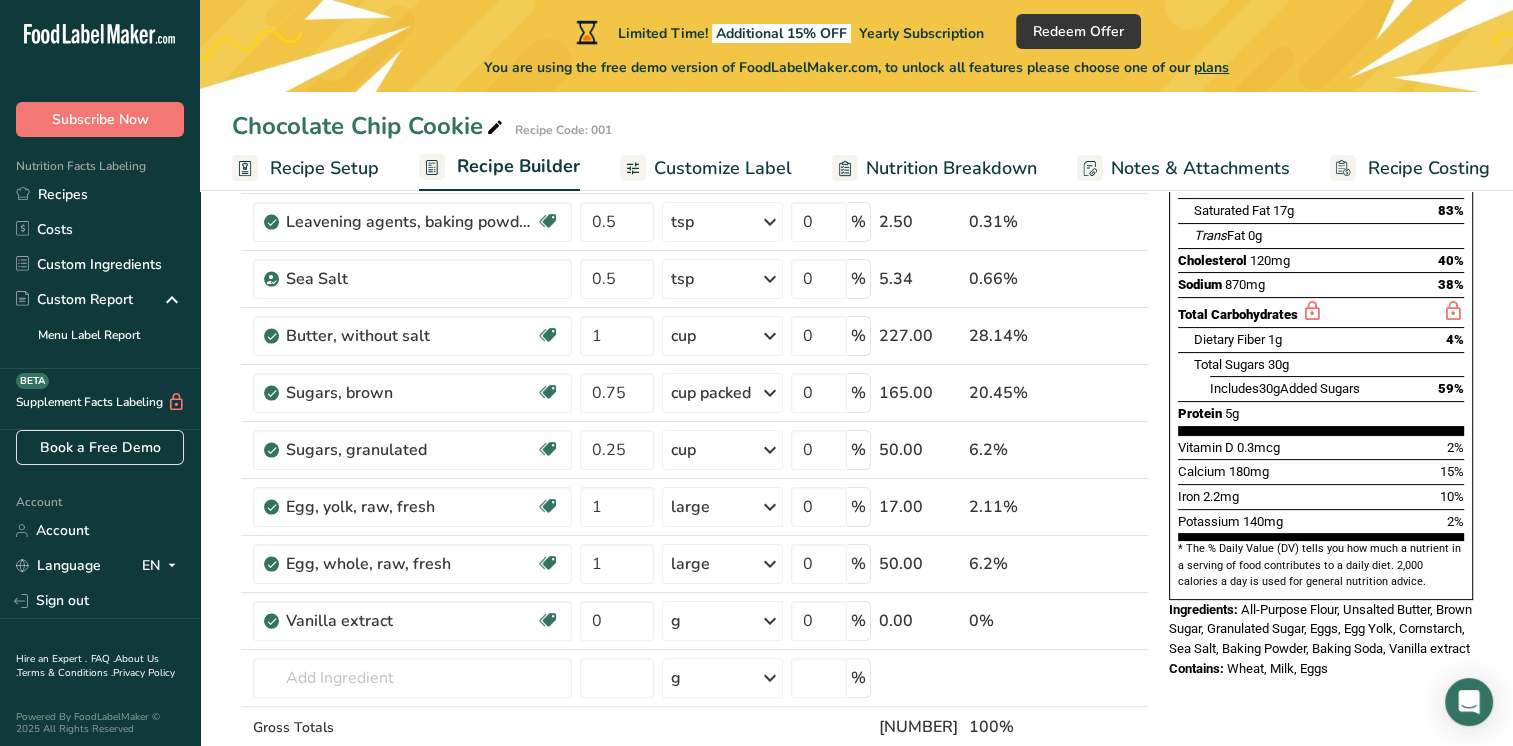 click on "g" at bounding box center (722, 621) 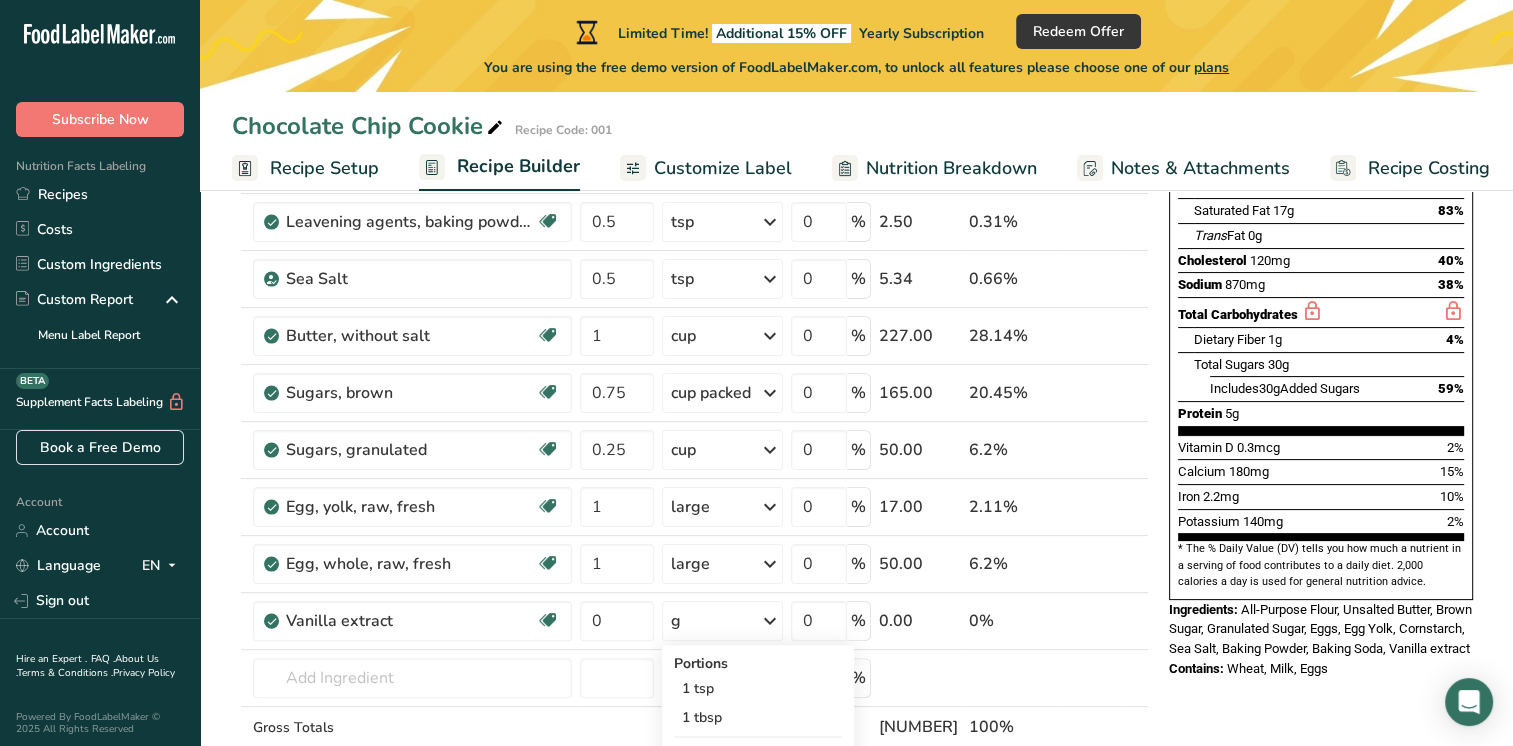 click on "1 tbsp" at bounding box center (758, 717) 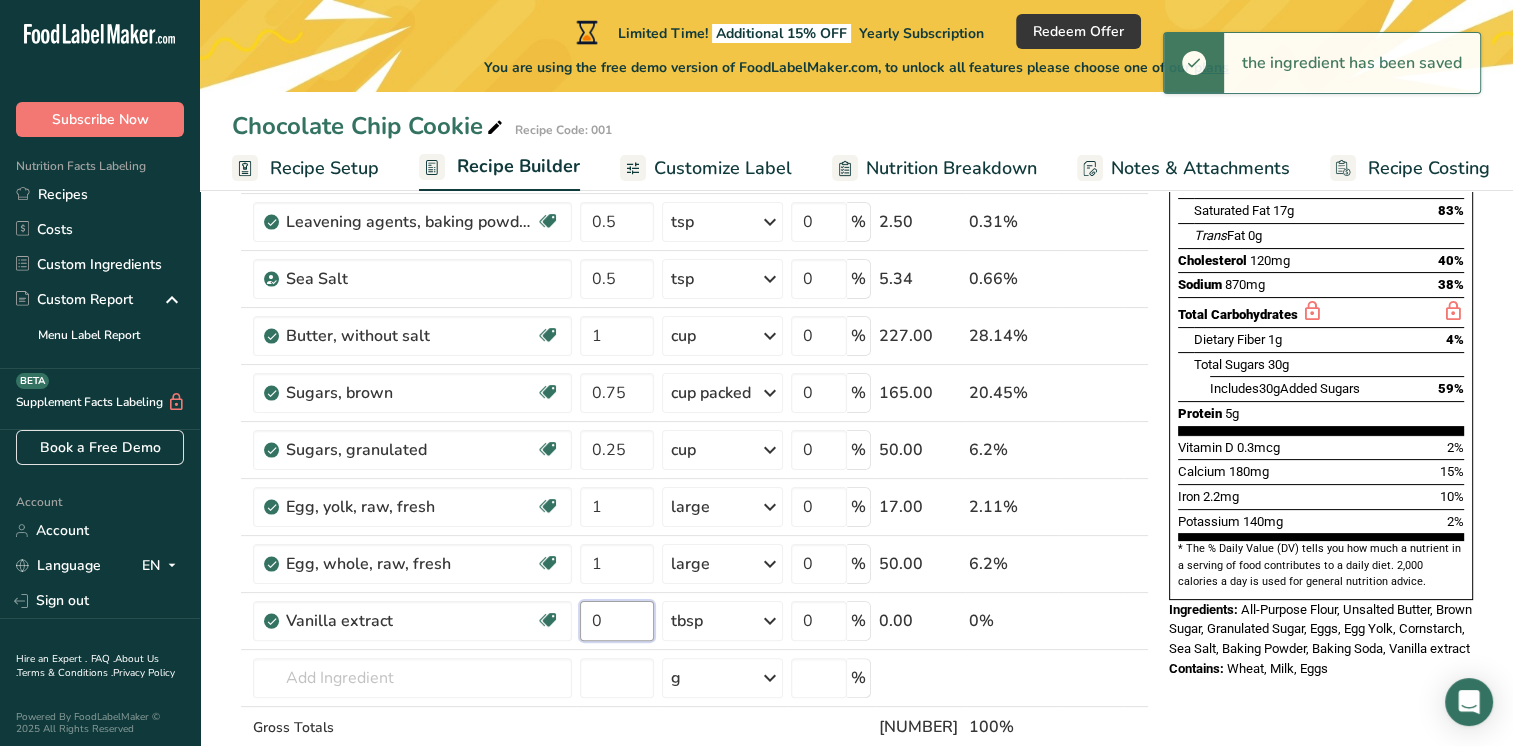 click on "0" at bounding box center [617, 621] 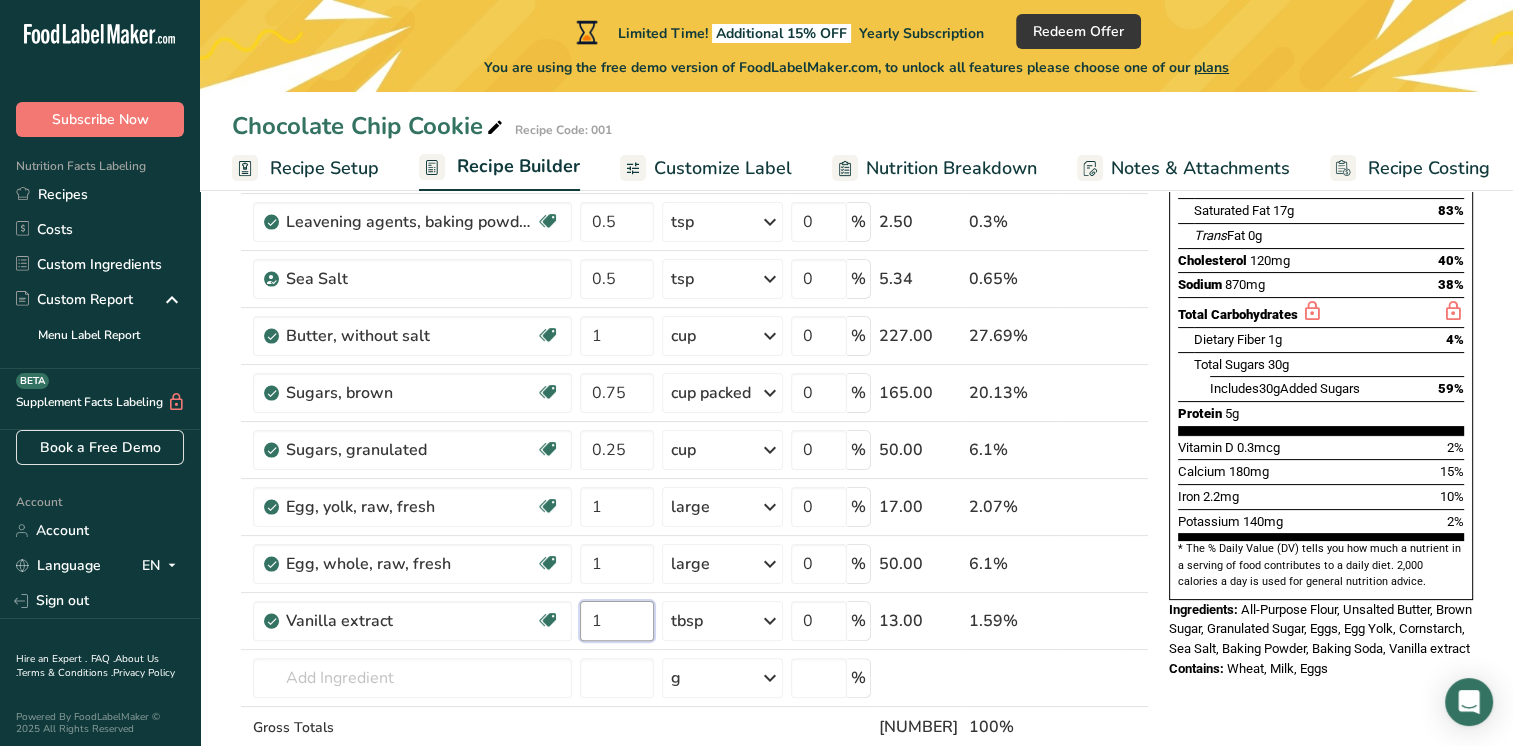 type on "1" 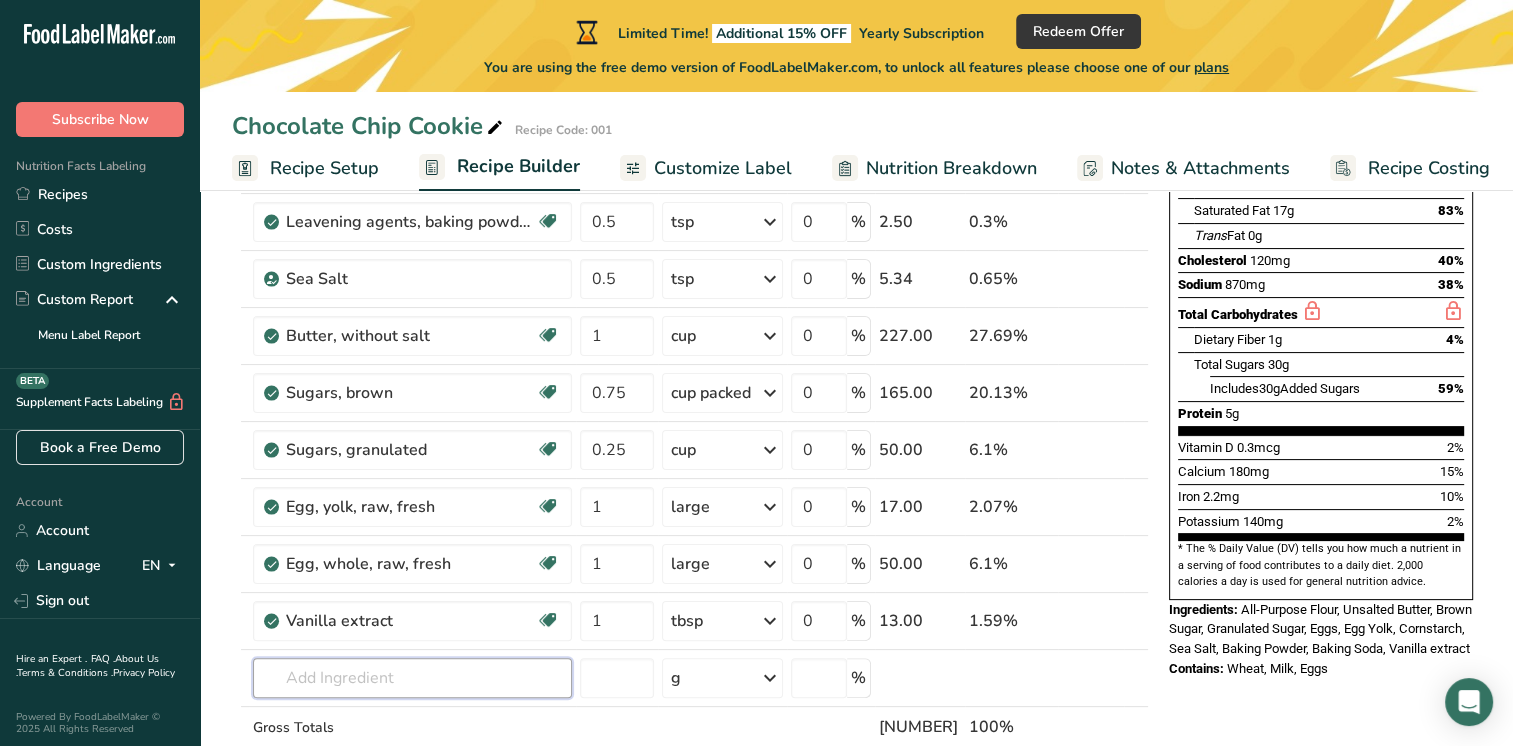 click on "Ingredient *
Amount *
Unit *
Waste *   .a-a{fill:#347362;}.b-a{fill:#fff;}          Grams
Percentage
[PRODUCT], [PRODUCT], [PRODUCT], [PRODUCT]
Dairy free
Vegan
Vegetarian
Soy free
[NUMBER]
cup
Portions
[NUMBER] cup
Weight Units
g
kg
mg
See more
Volume Units
l
Volume units require a density conversion. If you know your ingredient's density enter it below. Otherwise, click on "RIA" our AI Regulatory bot - she will be able to help you
lb/ft3
g/cm3
Confirm
mL
lb/ft3
[NUMBER]" at bounding box center (690, 406) 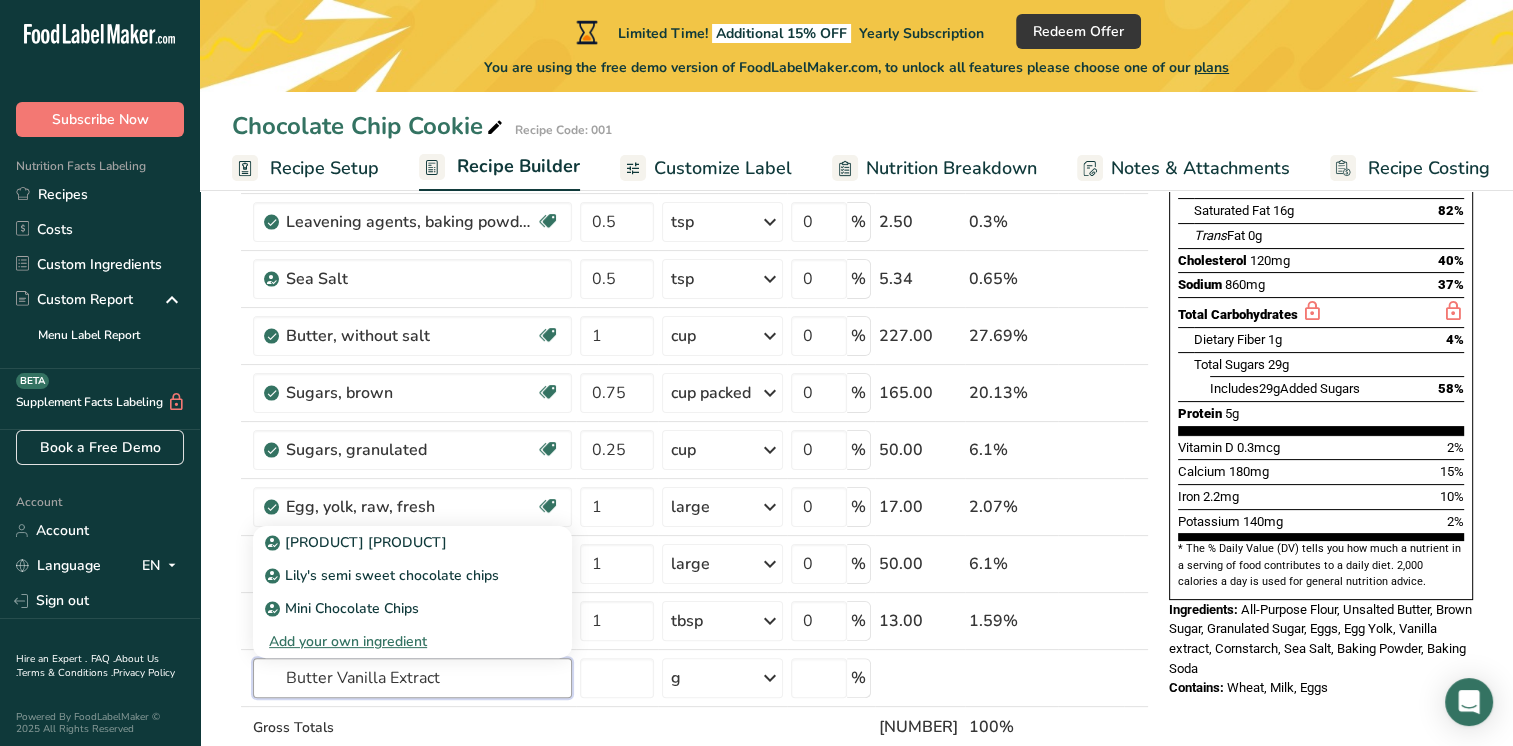 type on "Butter Vanilla Extract" 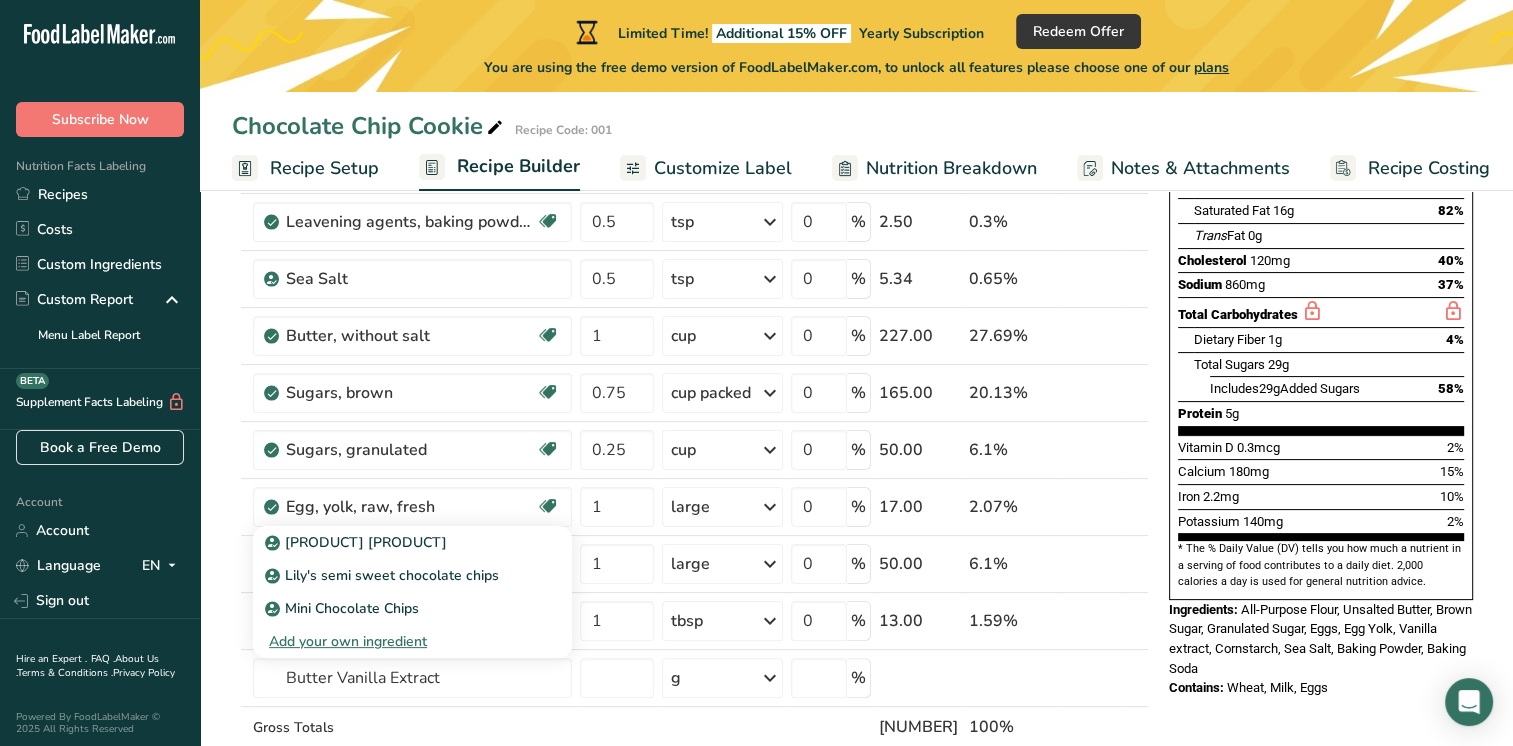 type 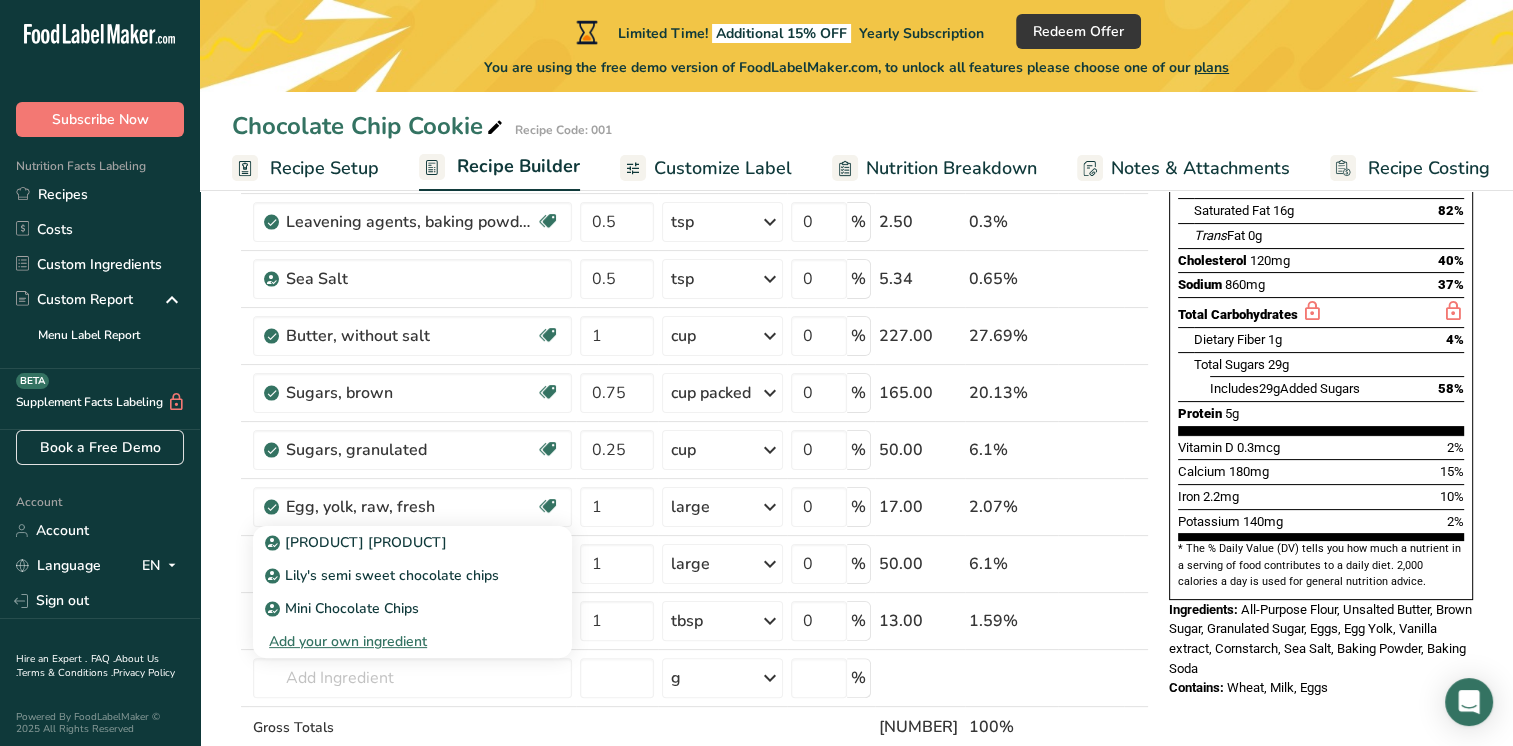 click on "Add your own ingredient" at bounding box center (412, 641) 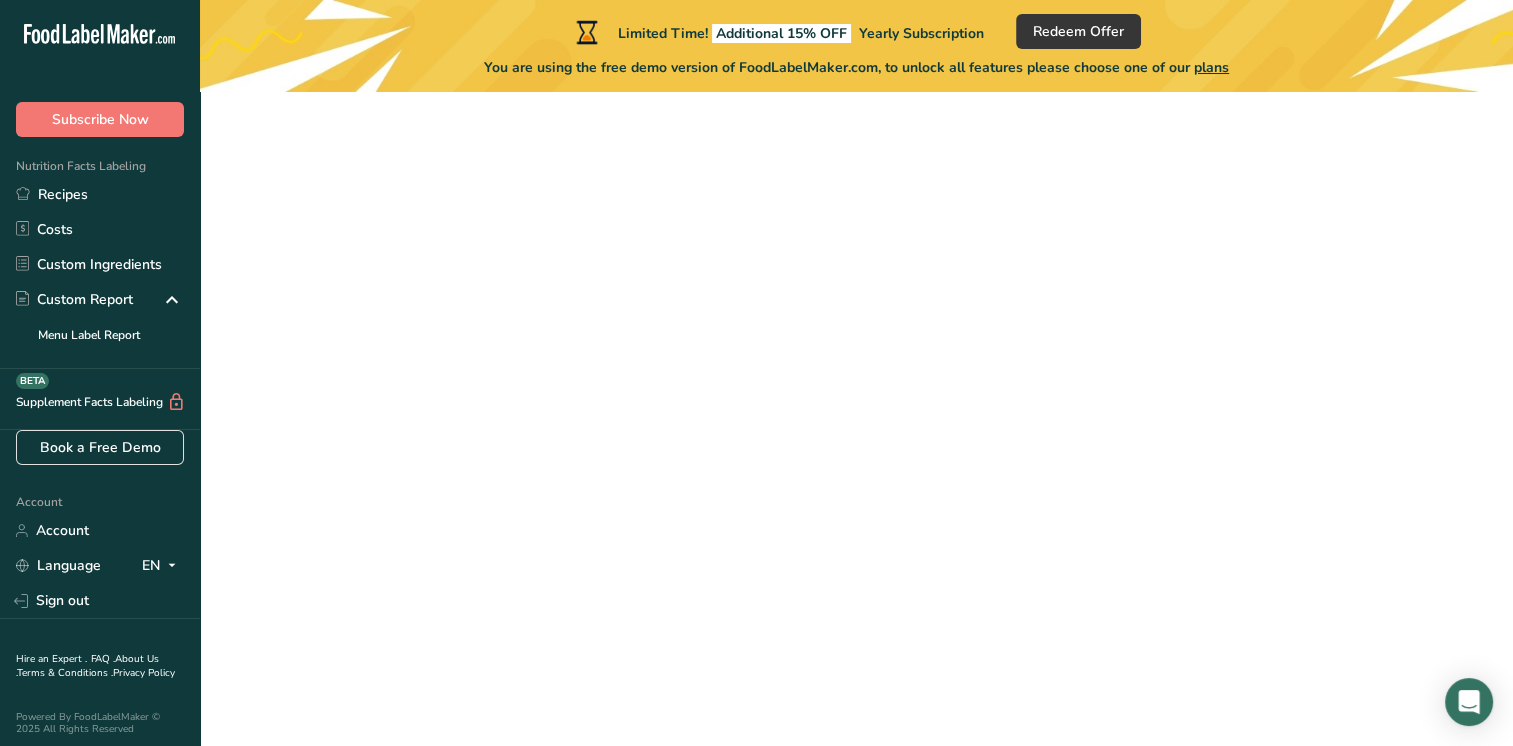 scroll, scrollTop: 0, scrollLeft: 0, axis: both 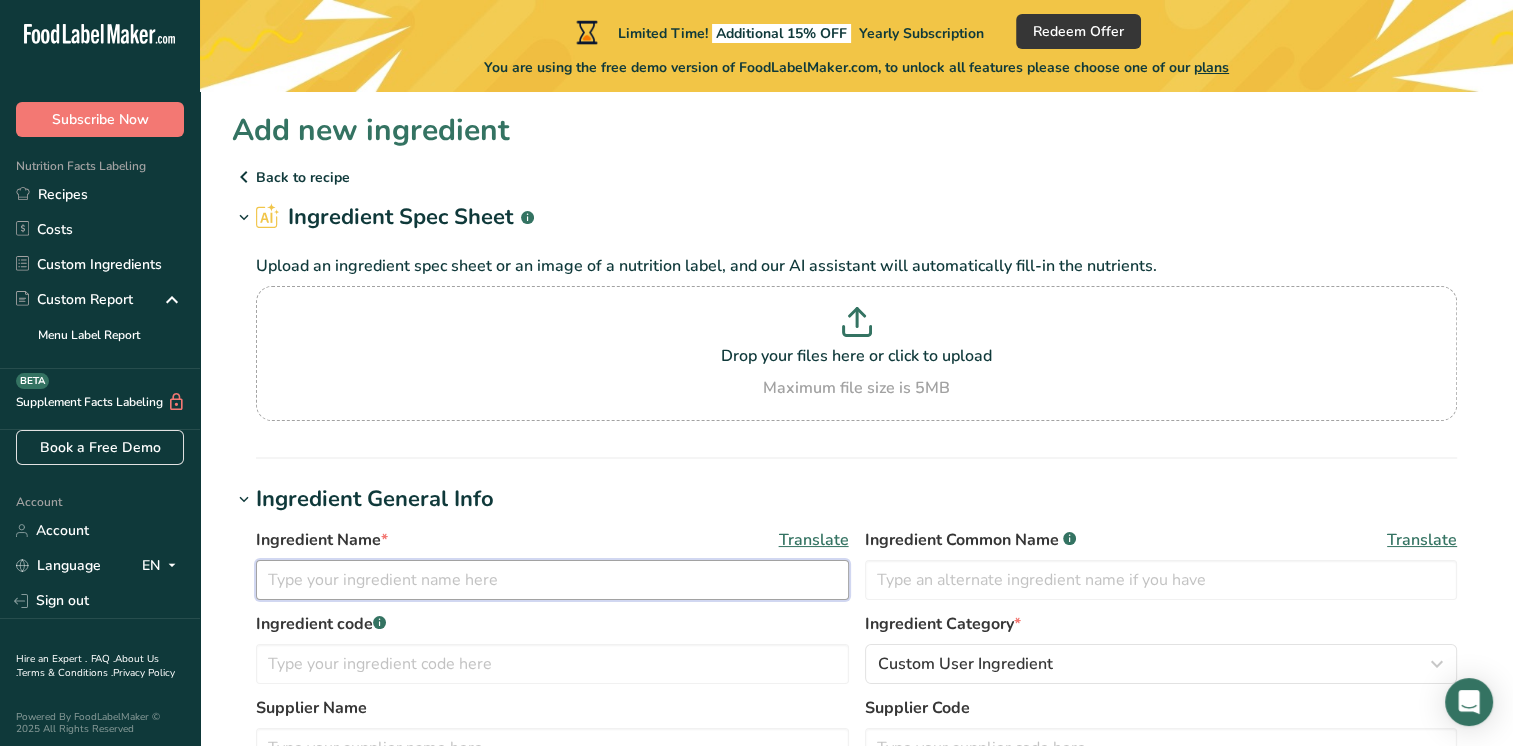 click at bounding box center [552, 580] 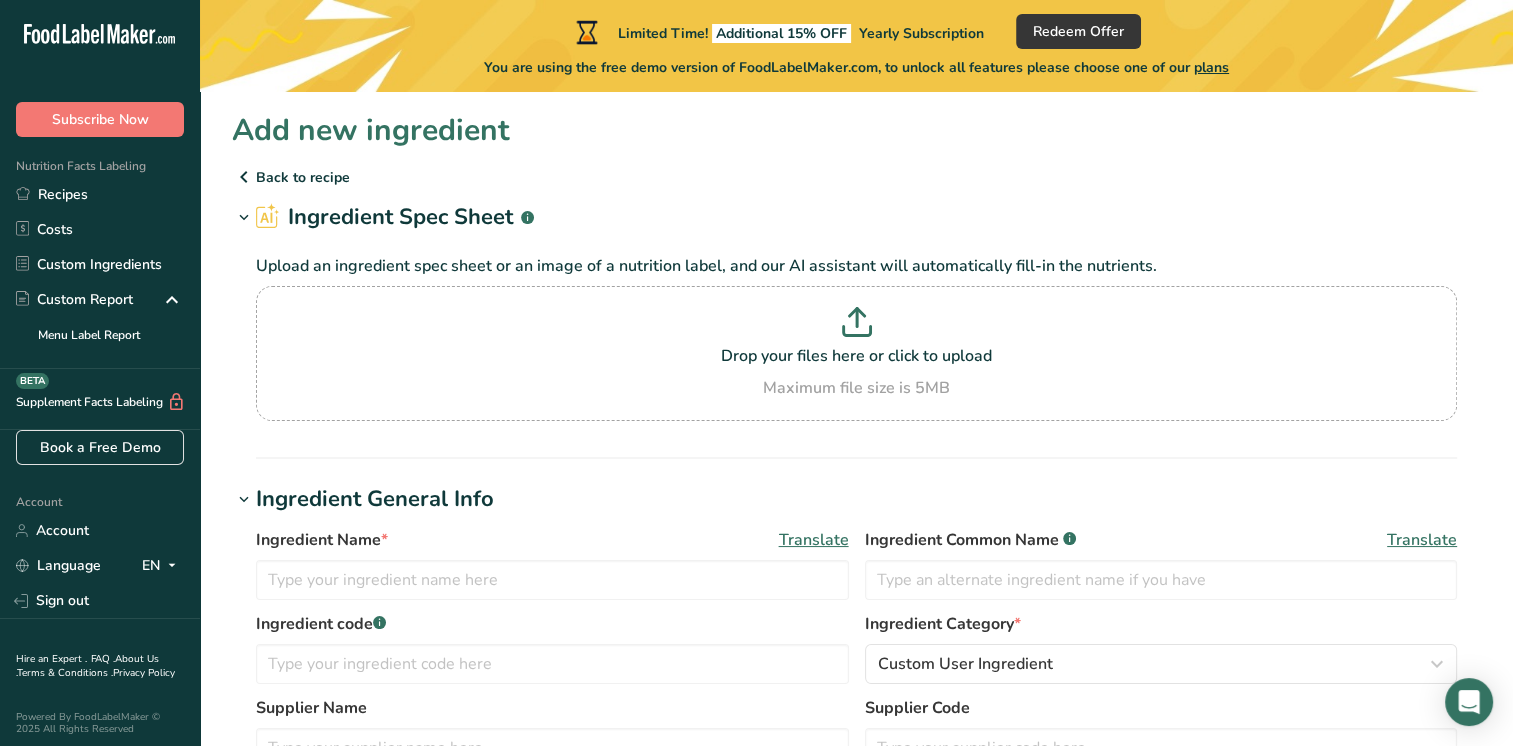 click on "Drop your files here or click to upload" at bounding box center (856, 356) 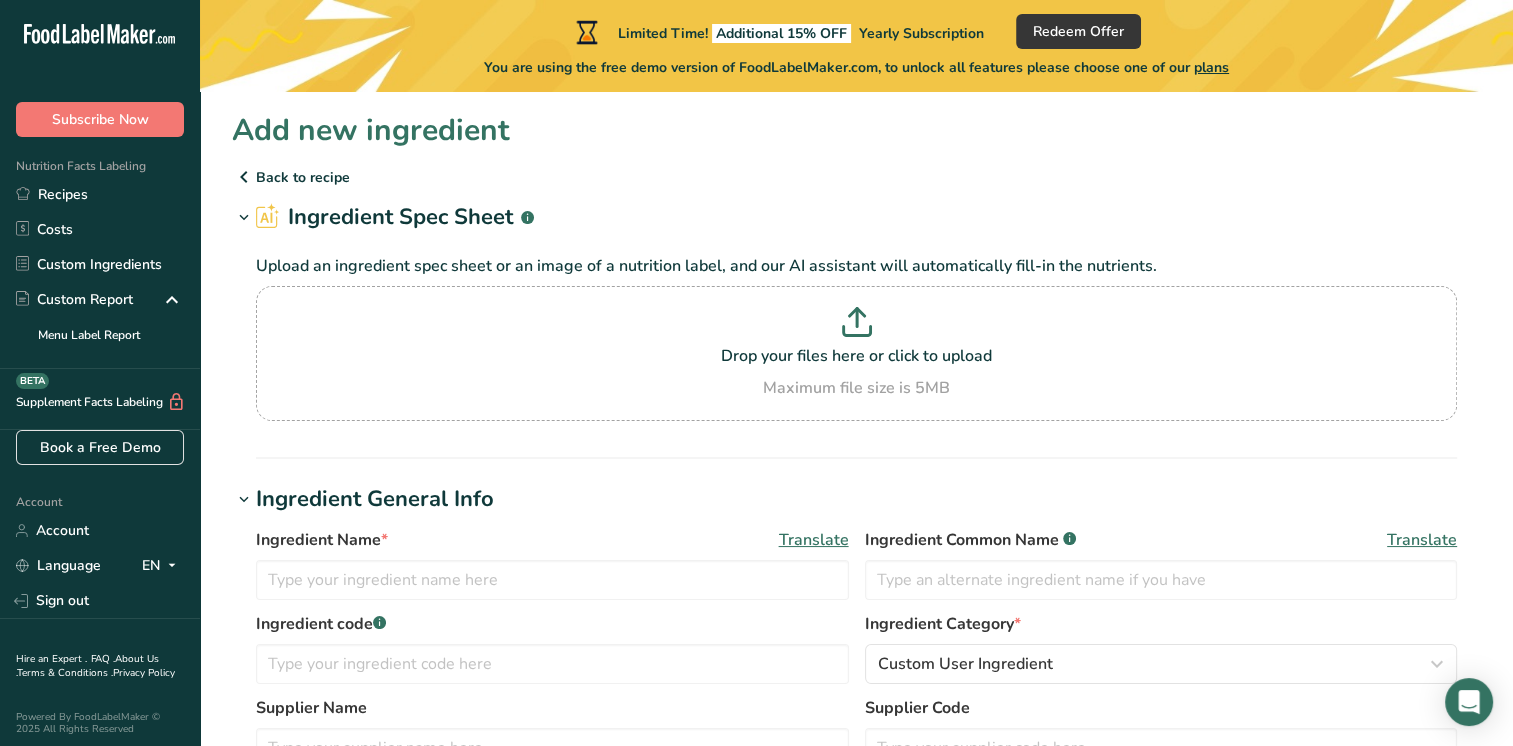 click on "Drop your files here or click to upload
Maximum file size is 5MB" at bounding box center [856, 353] 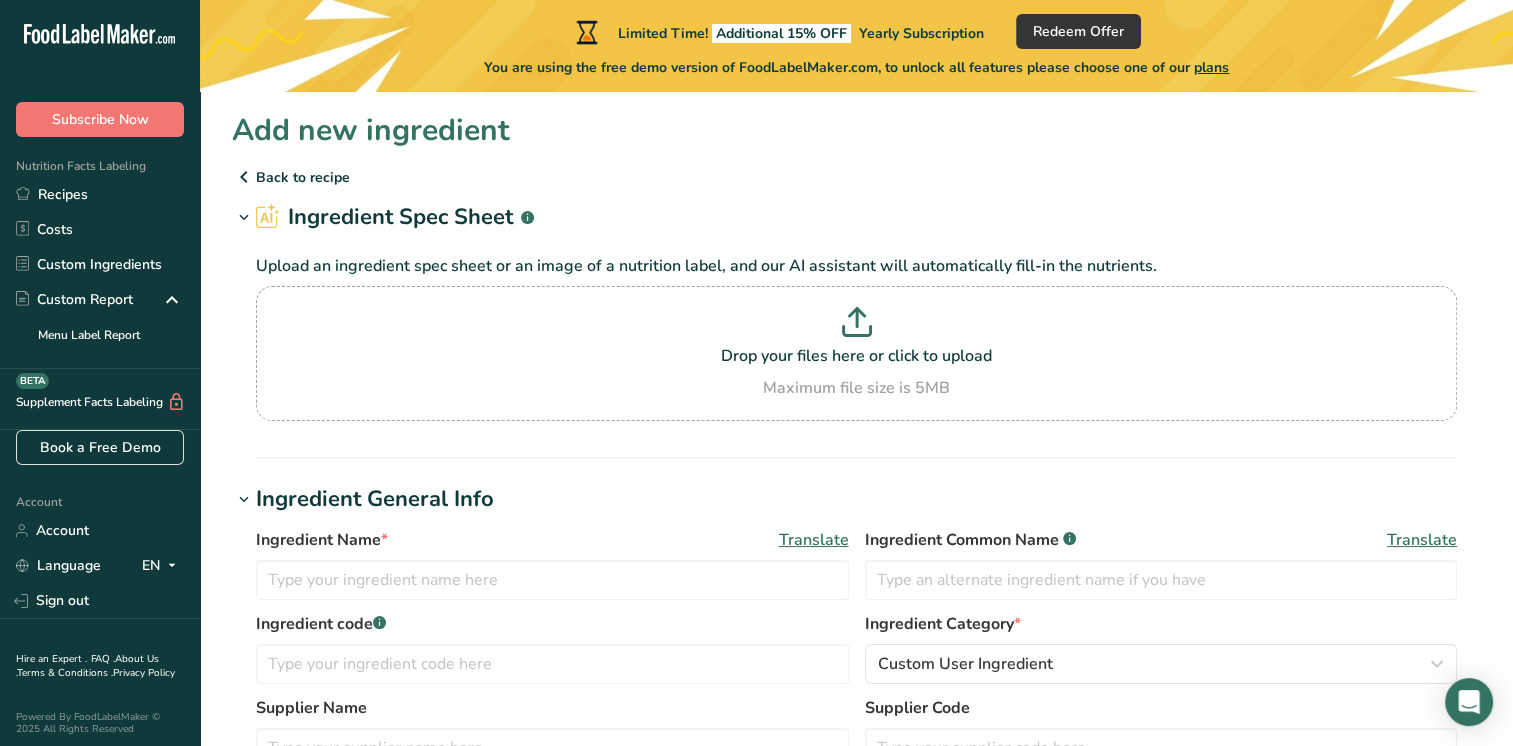 type on "C:\fakepath\[FILENAME]" 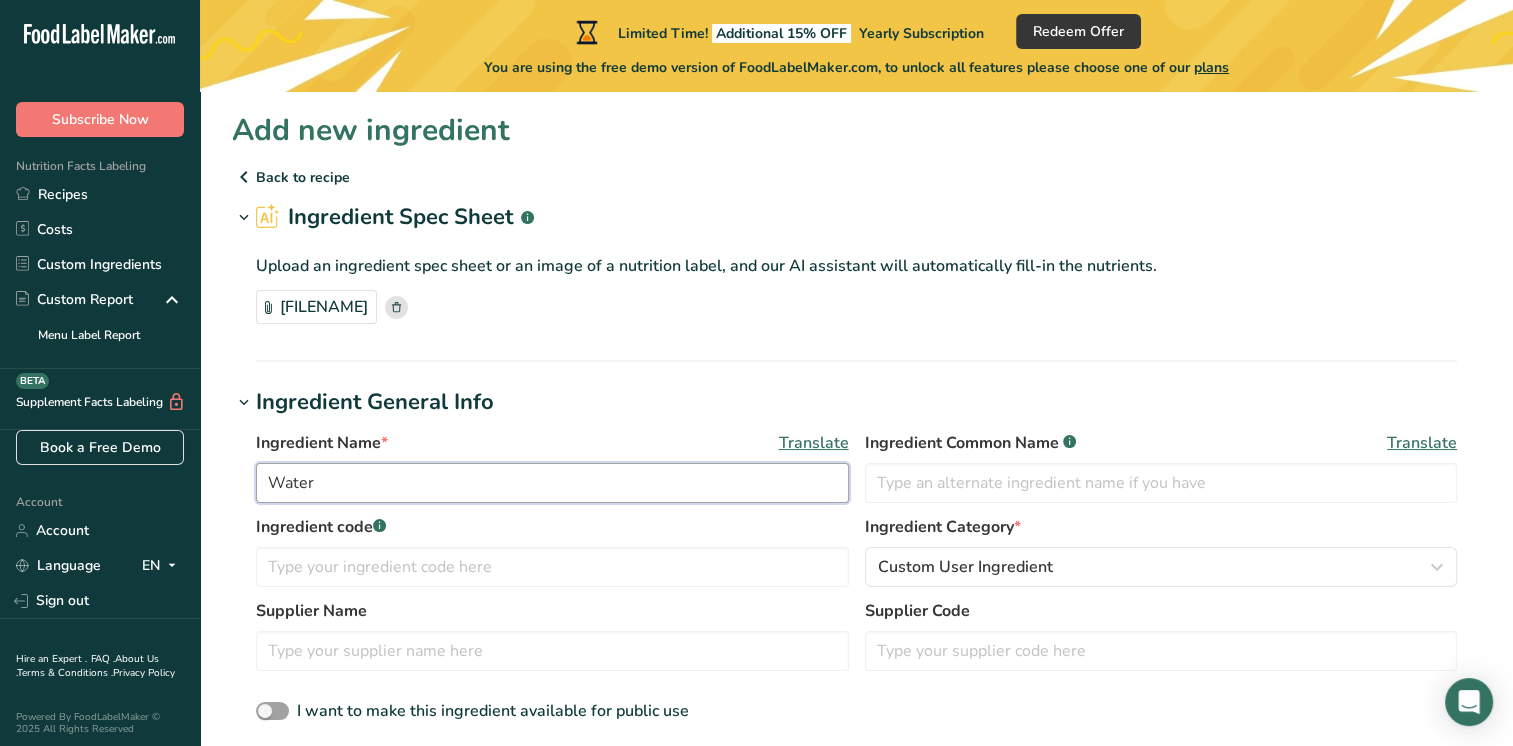 drag, startPoint x: 352, startPoint y: 482, endPoint x: 216, endPoint y: 474, distance: 136.23509 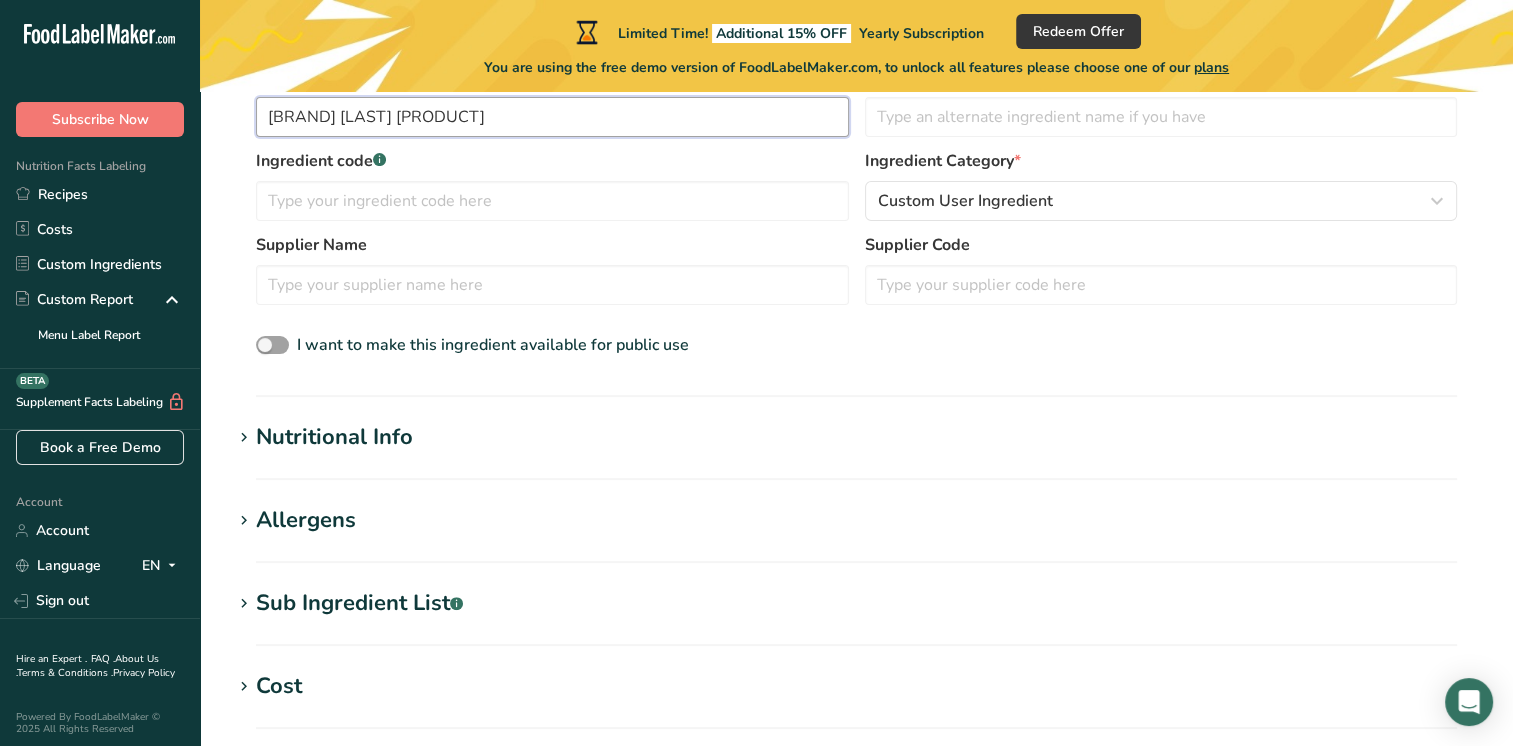 scroll, scrollTop: 370, scrollLeft: 0, axis: vertical 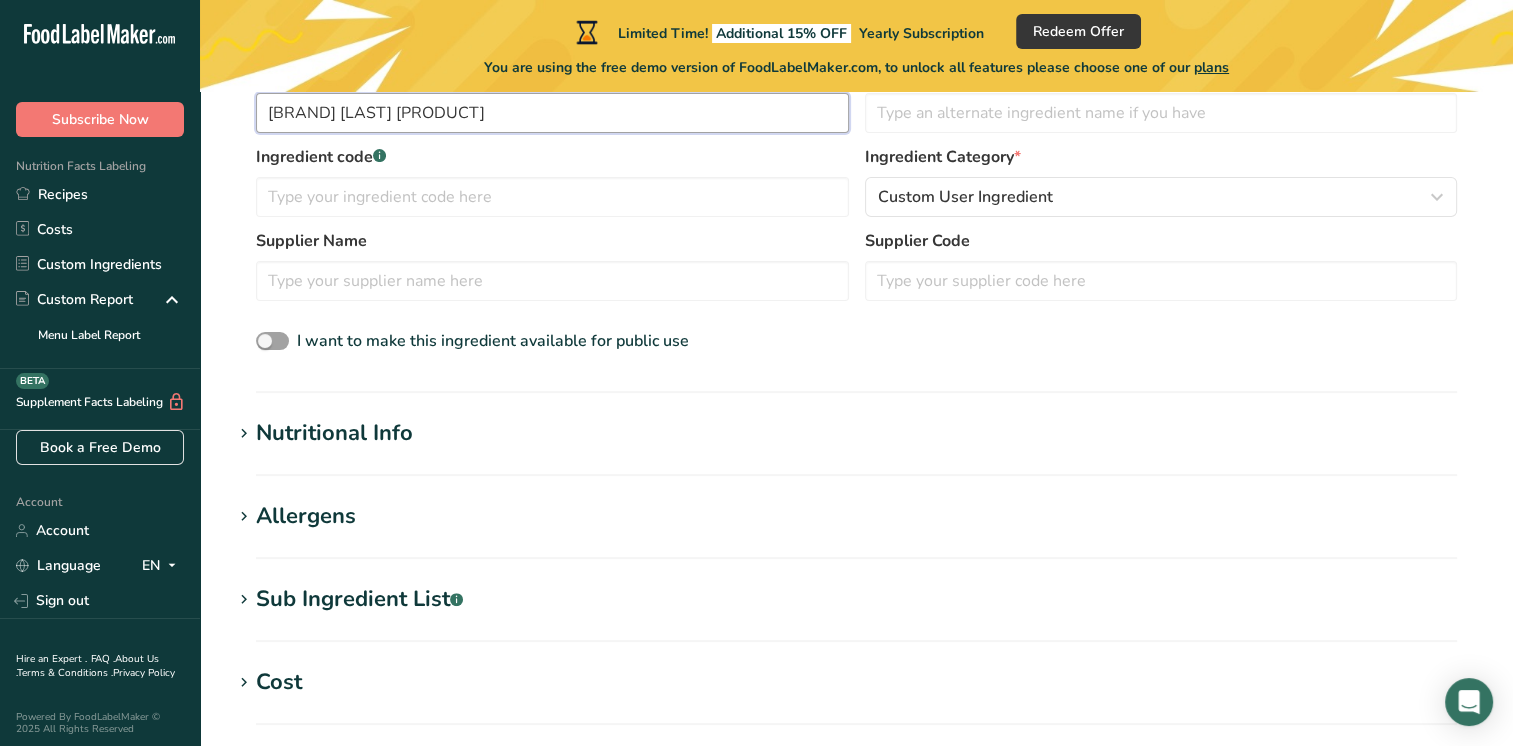 type on "[BRAND] [LAST] [PRODUCT]" 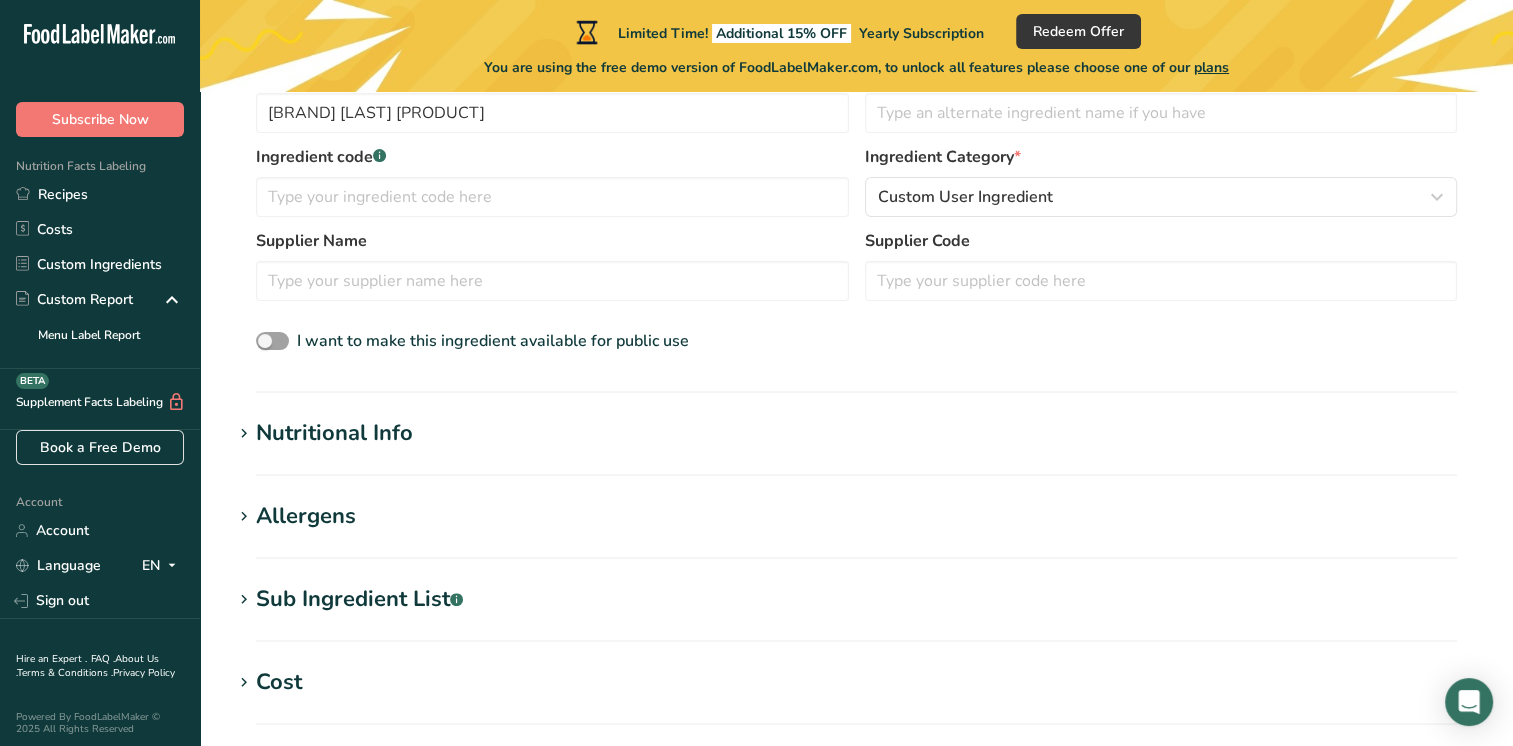 click on "Nutritional Info" at bounding box center [334, 433] 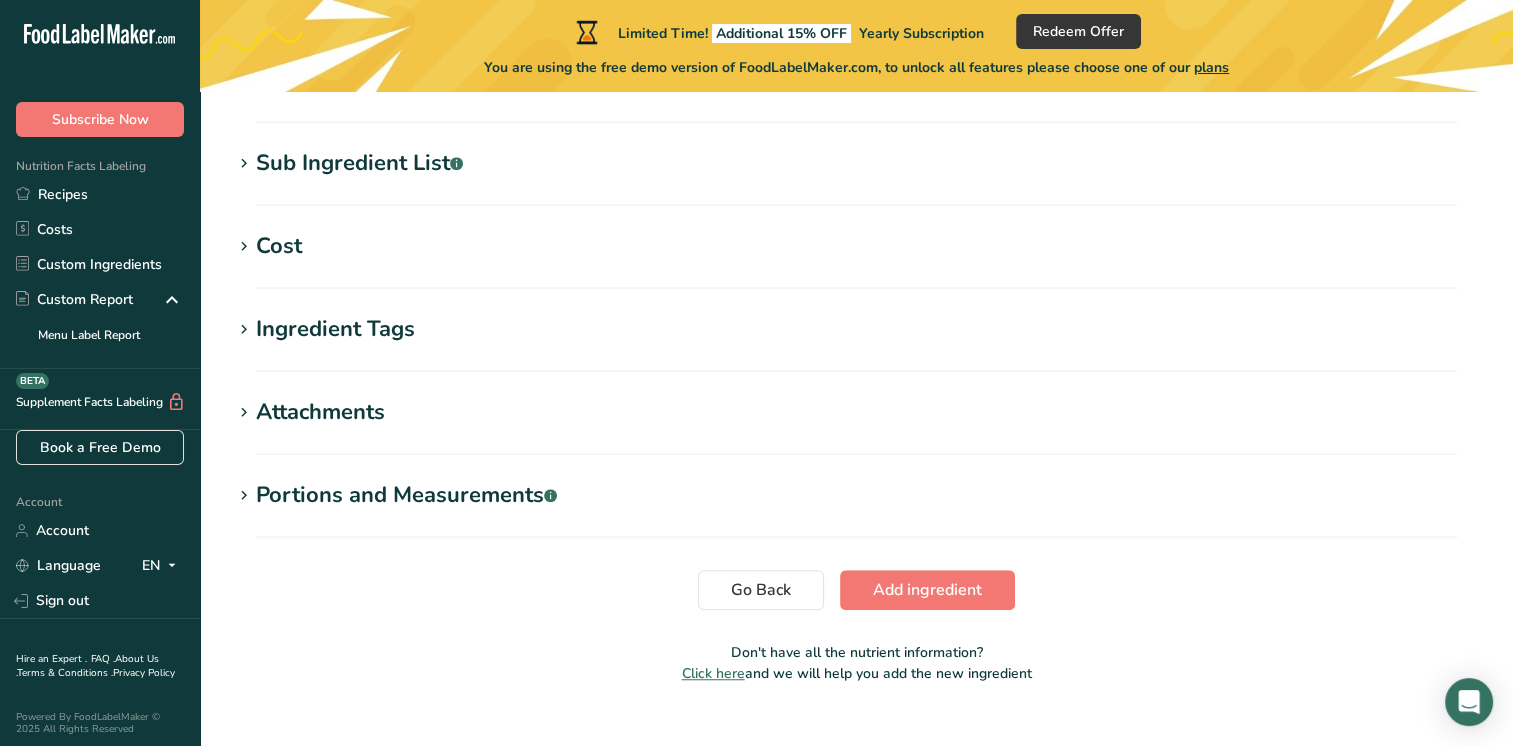 scroll, scrollTop: 1302, scrollLeft: 0, axis: vertical 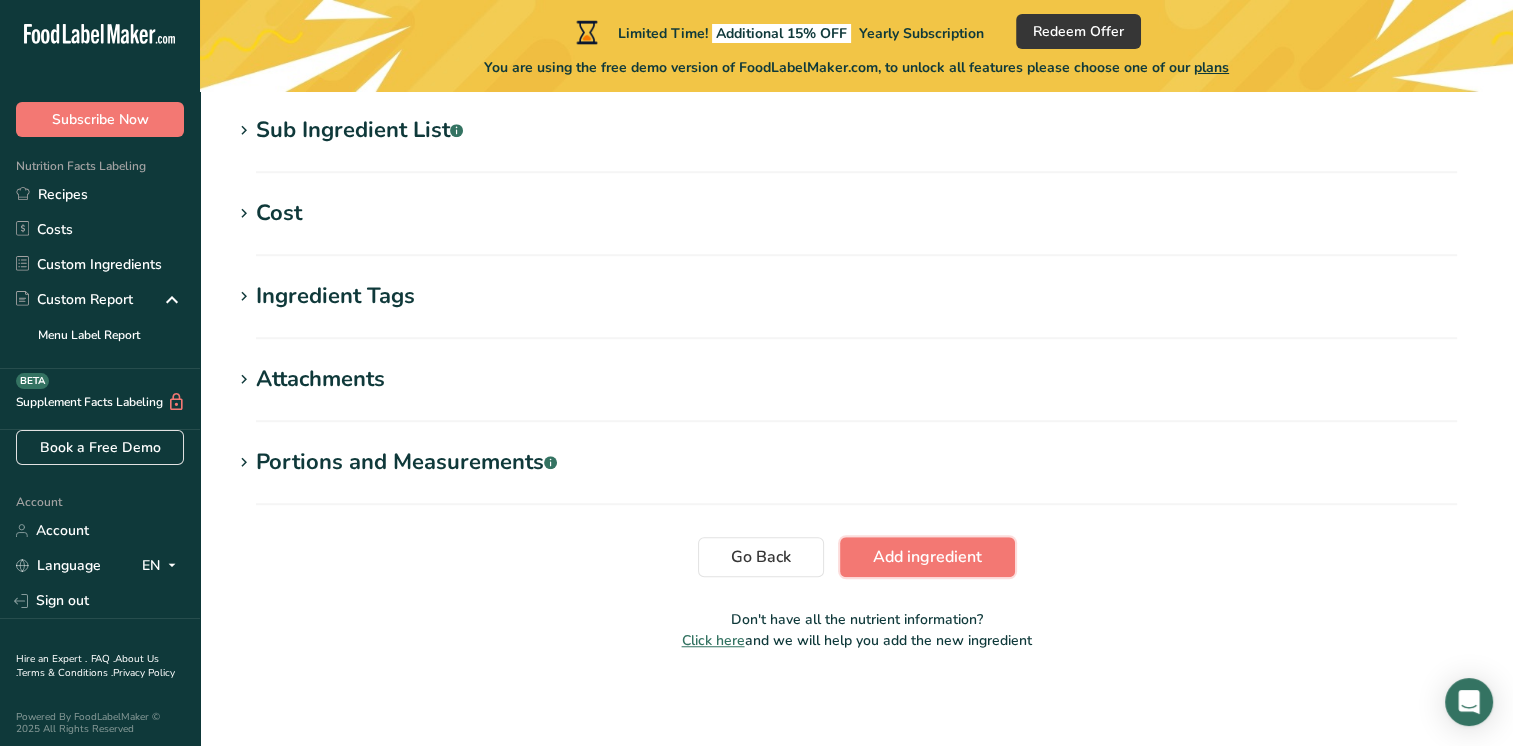 click on "Add ingredient" at bounding box center (927, 557) 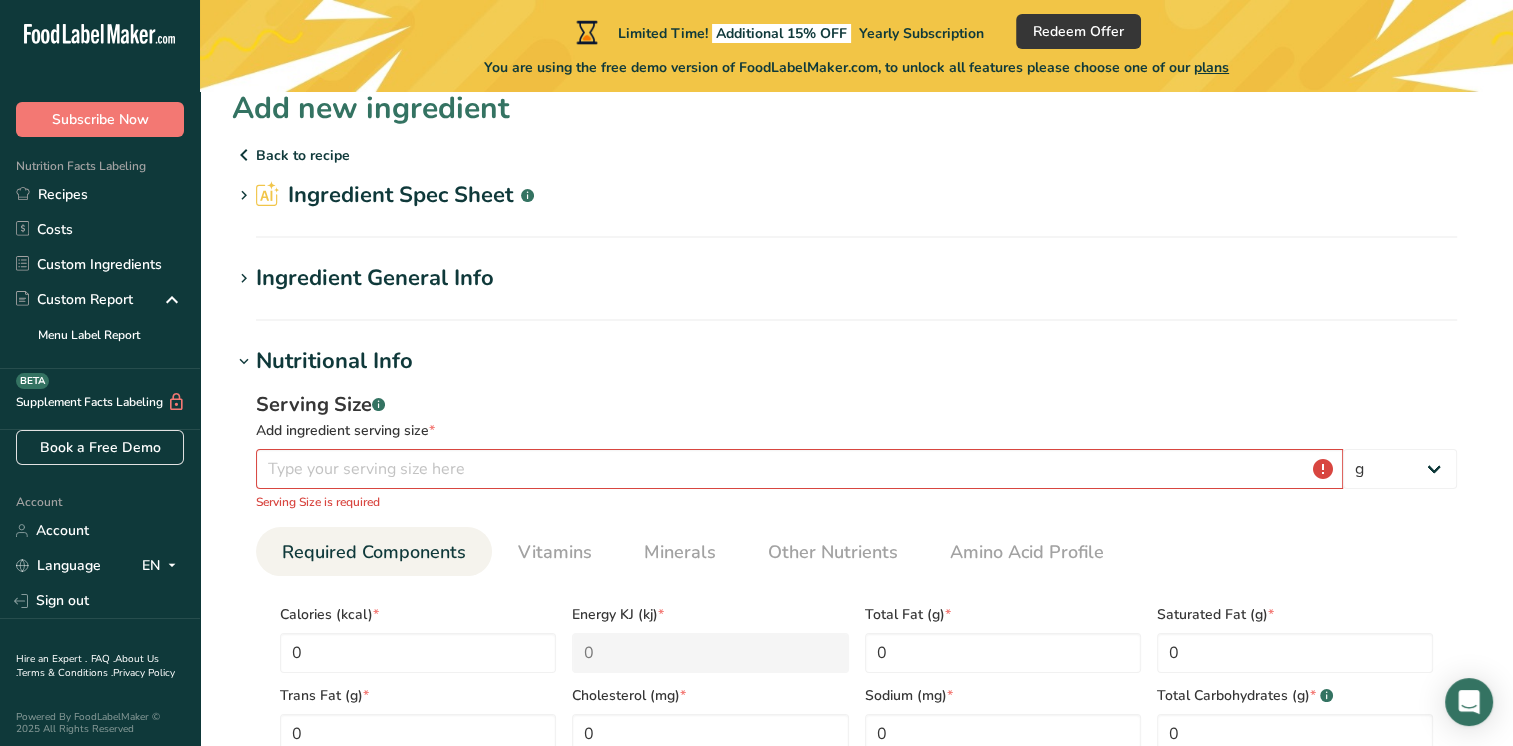 scroll, scrollTop: 0, scrollLeft: 0, axis: both 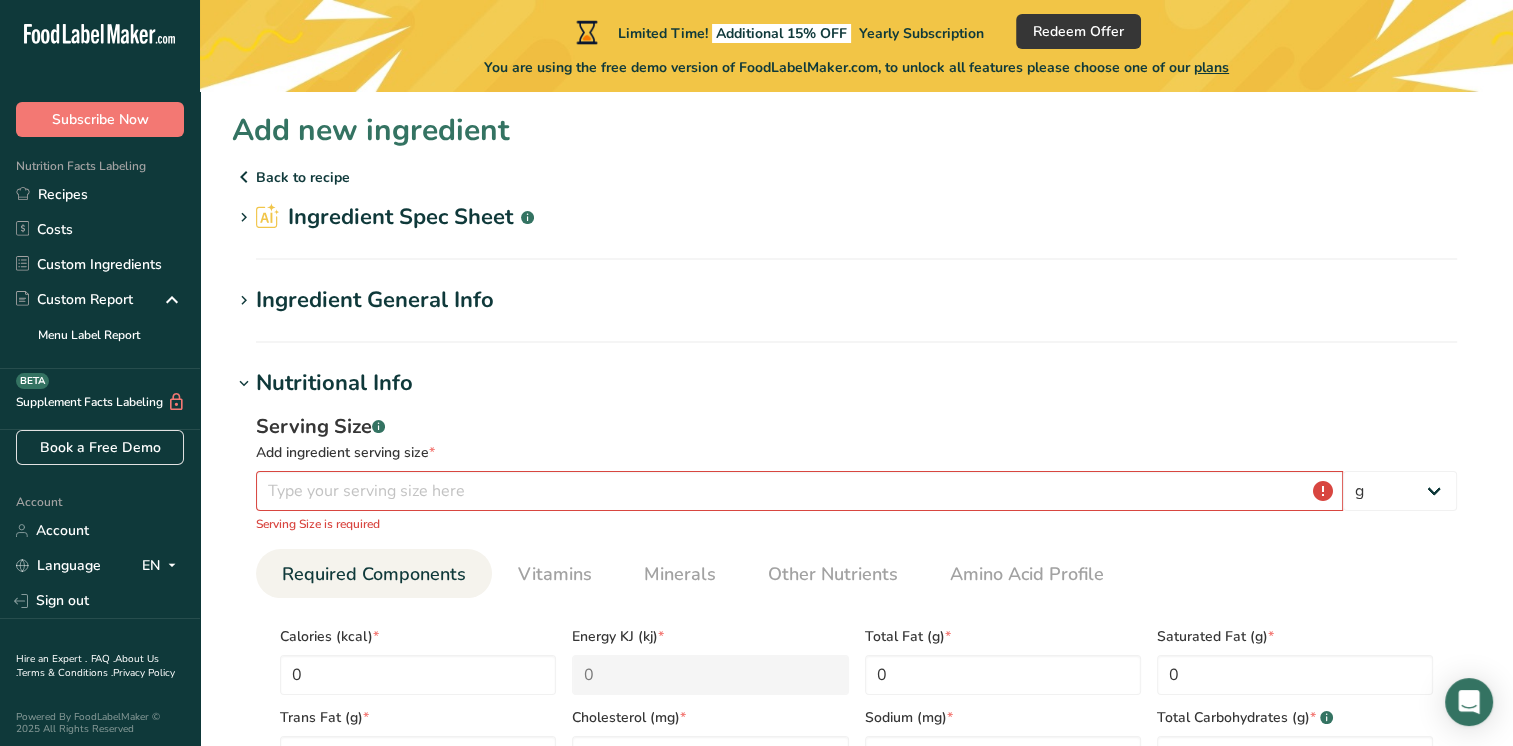 click on "Ingredient General Info" at bounding box center (375, 300) 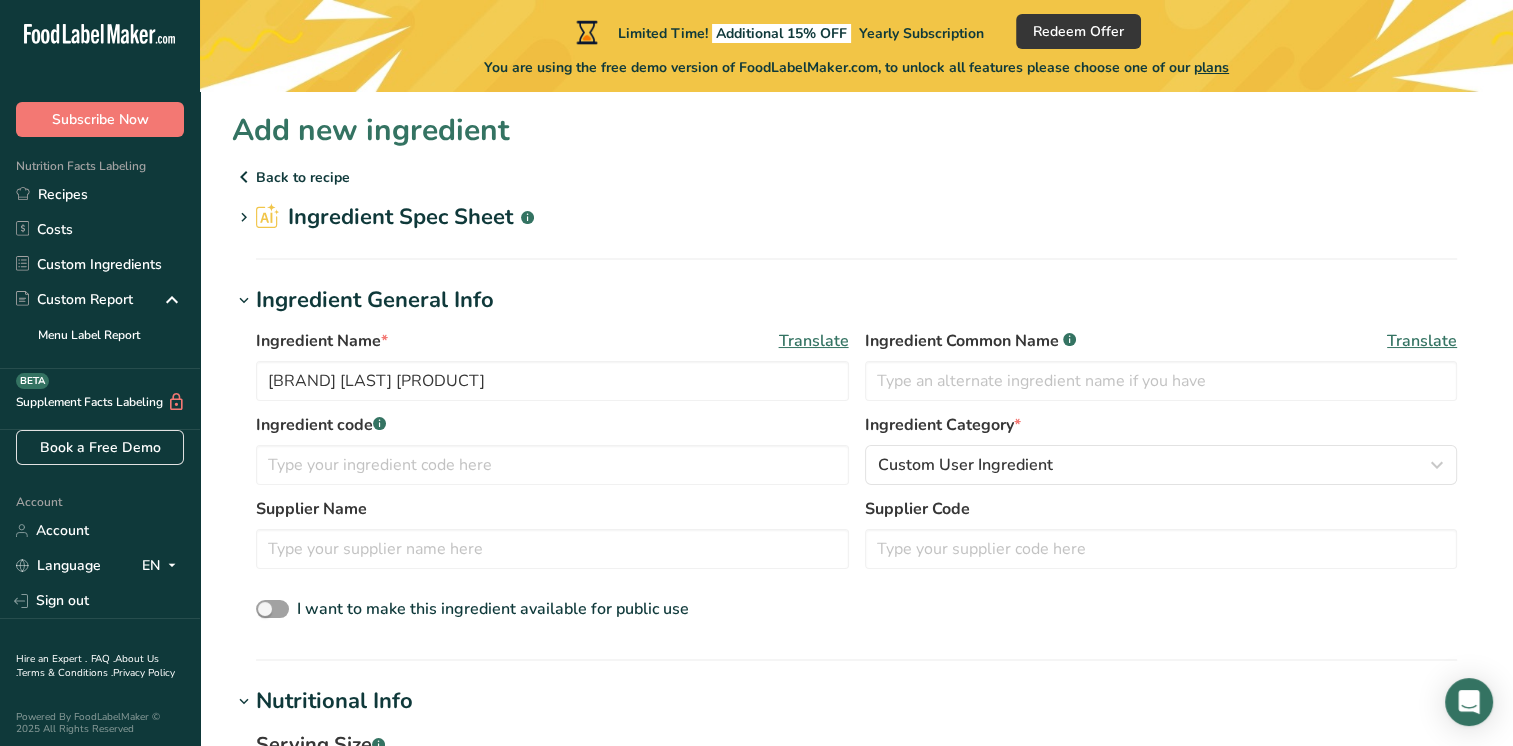 click on "Ingredient General Info" at bounding box center (375, 300) 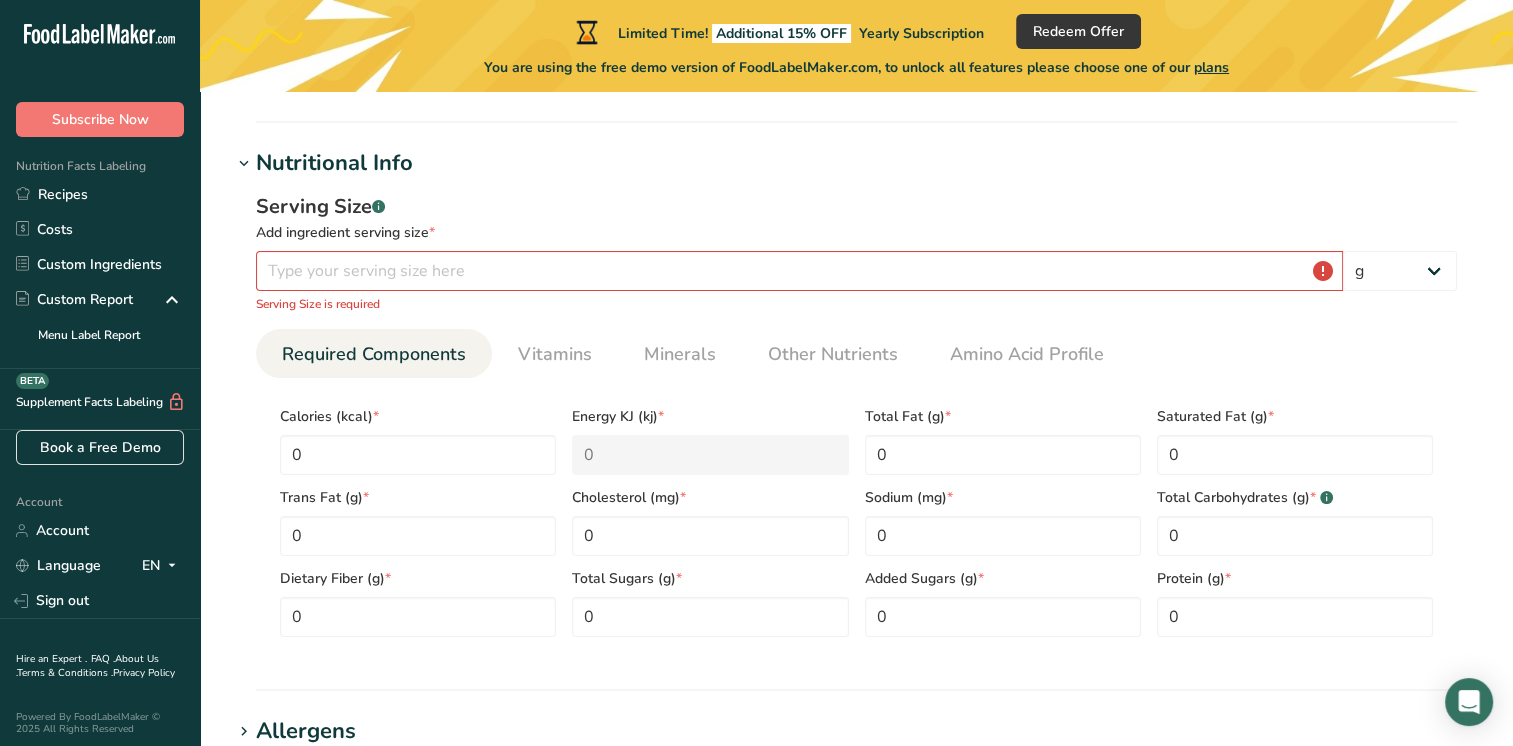 scroll, scrollTop: 215, scrollLeft: 0, axis: vertical 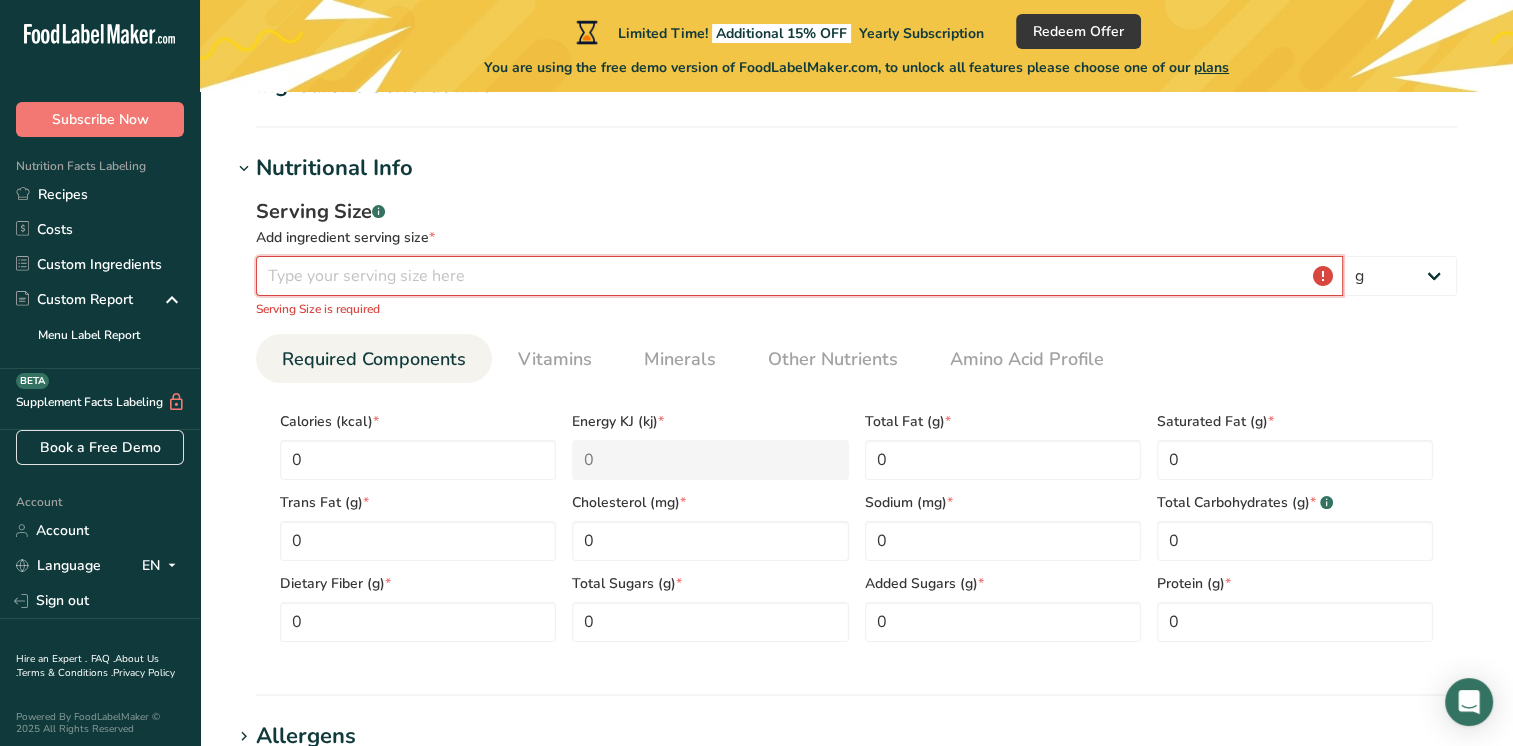 click at bounding box center (799, 276) 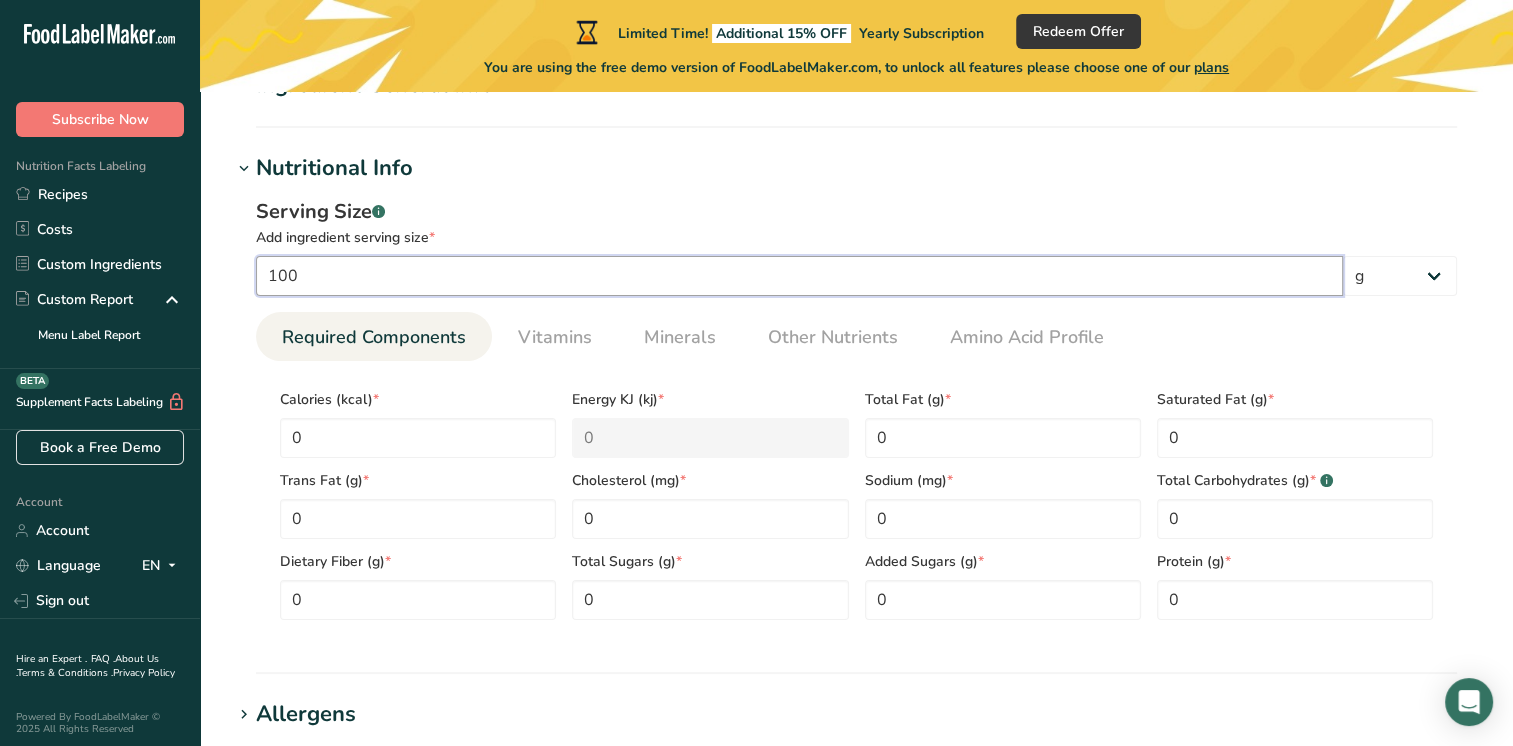 type on "100" 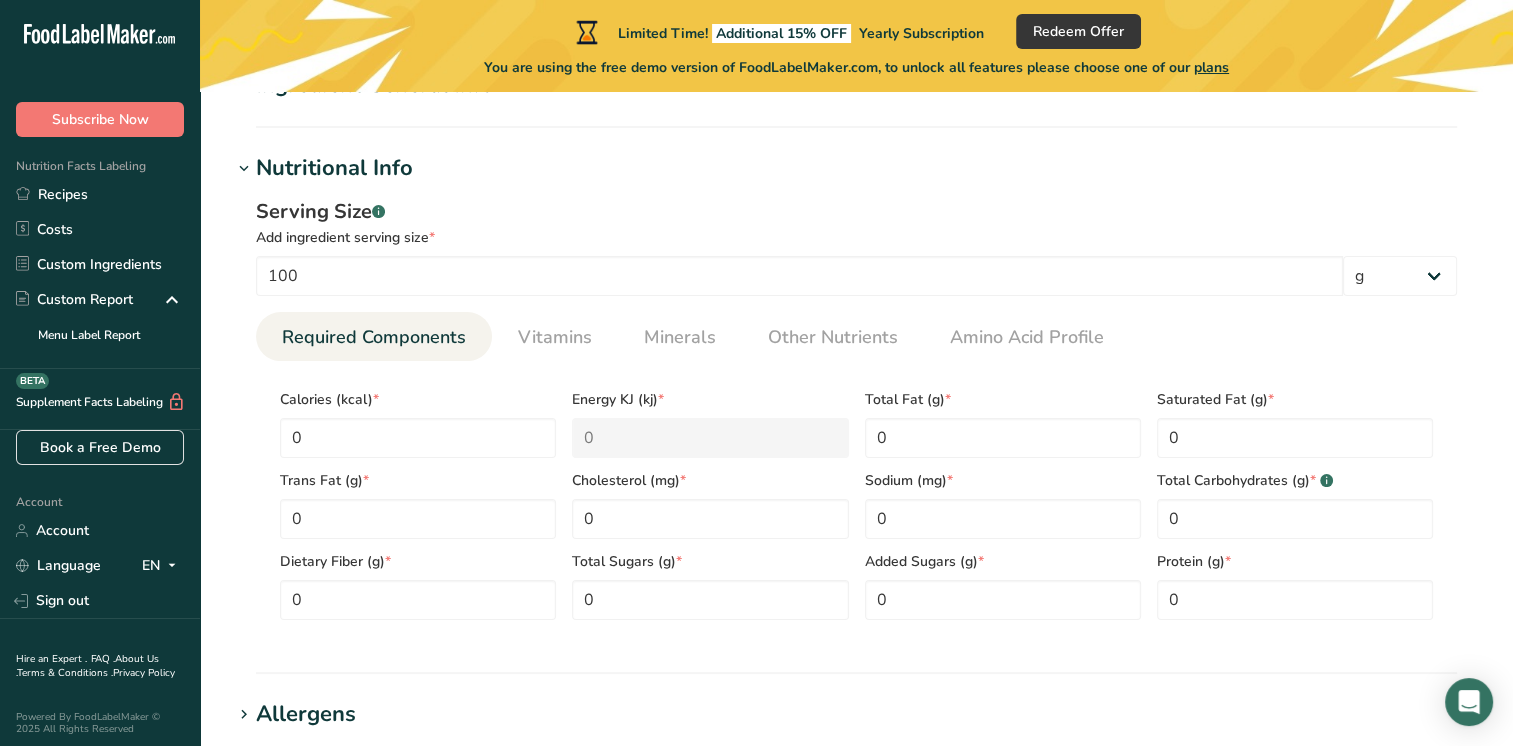 click on "Trans Fat
(g) *     0" at bounding box center (418, 498) 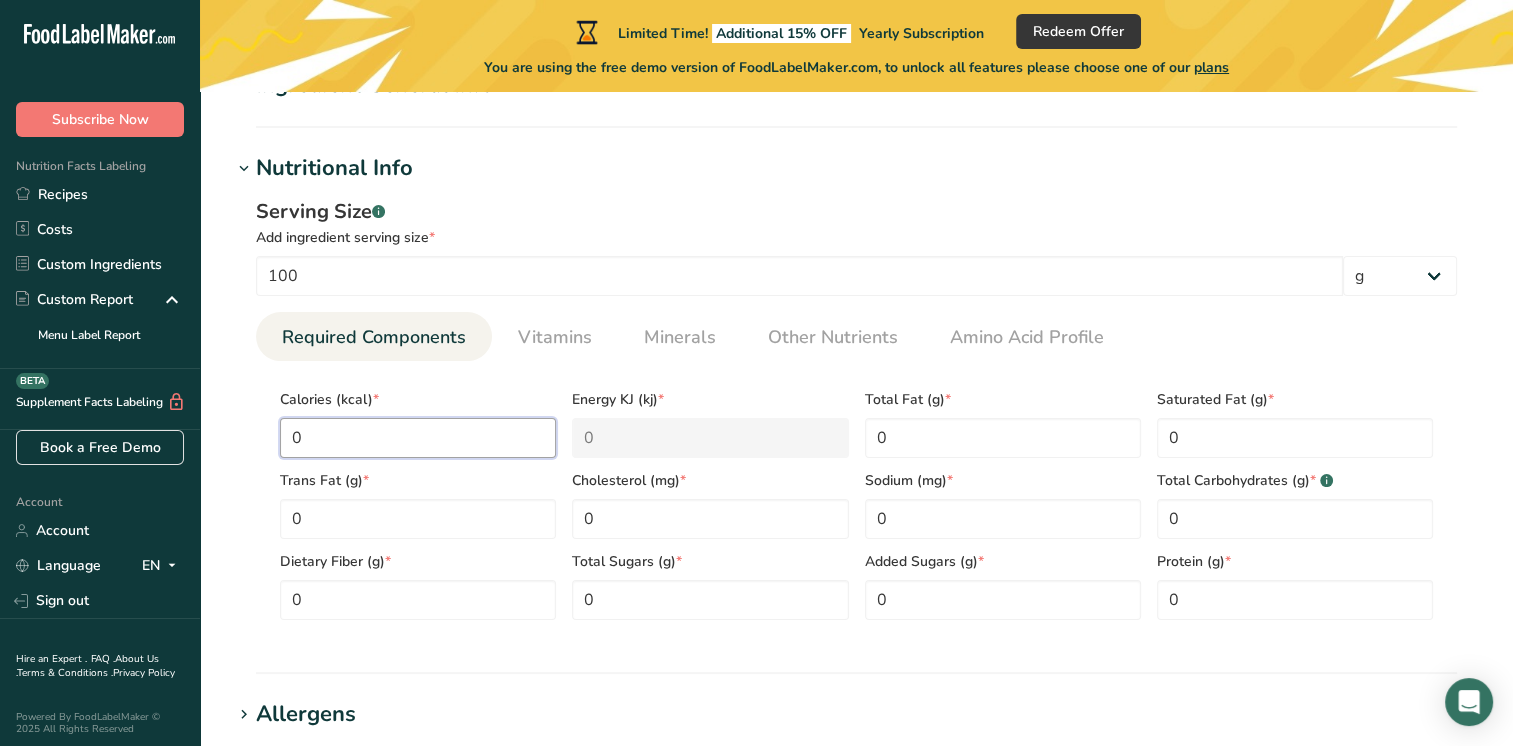 click on "0" at bounding box center [418, 438] 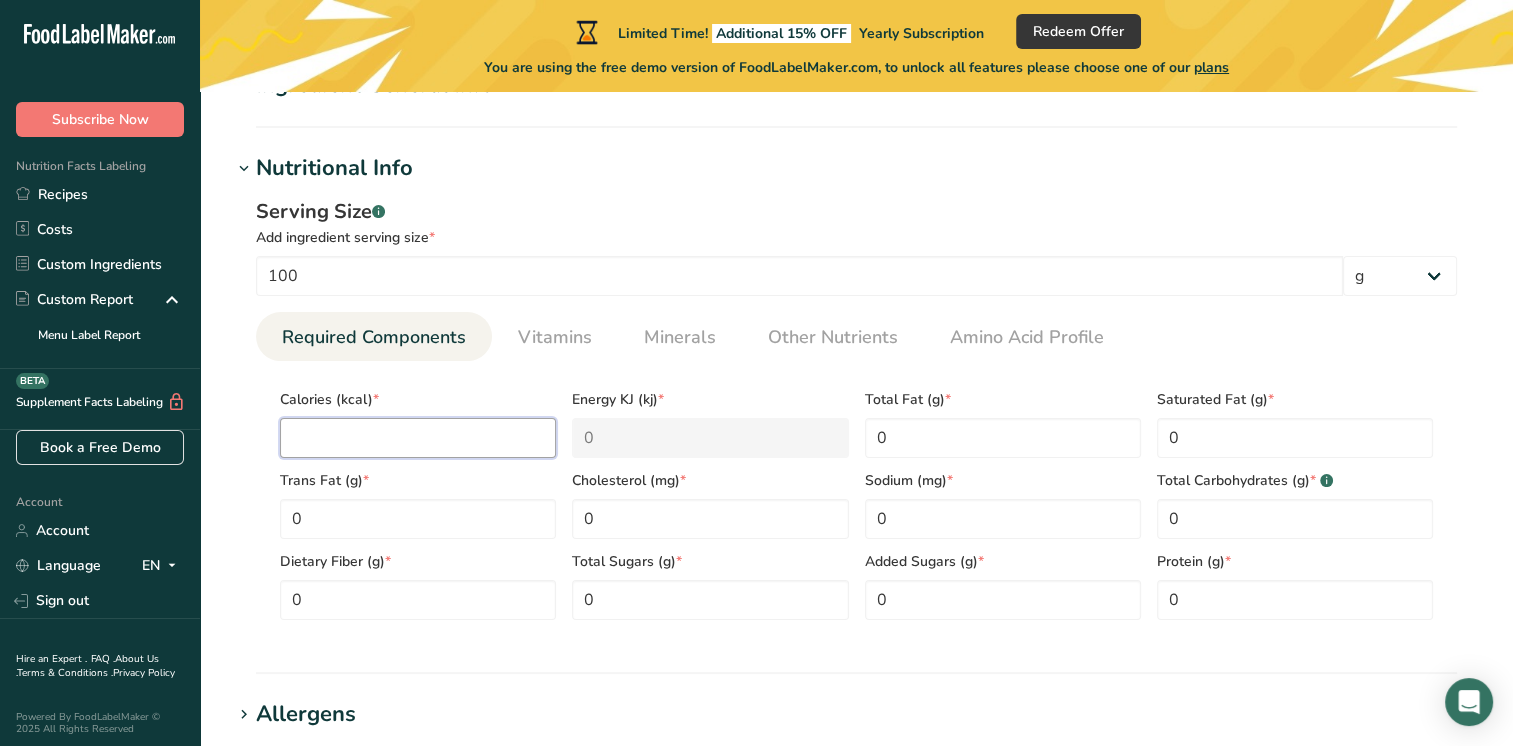 type on "6" 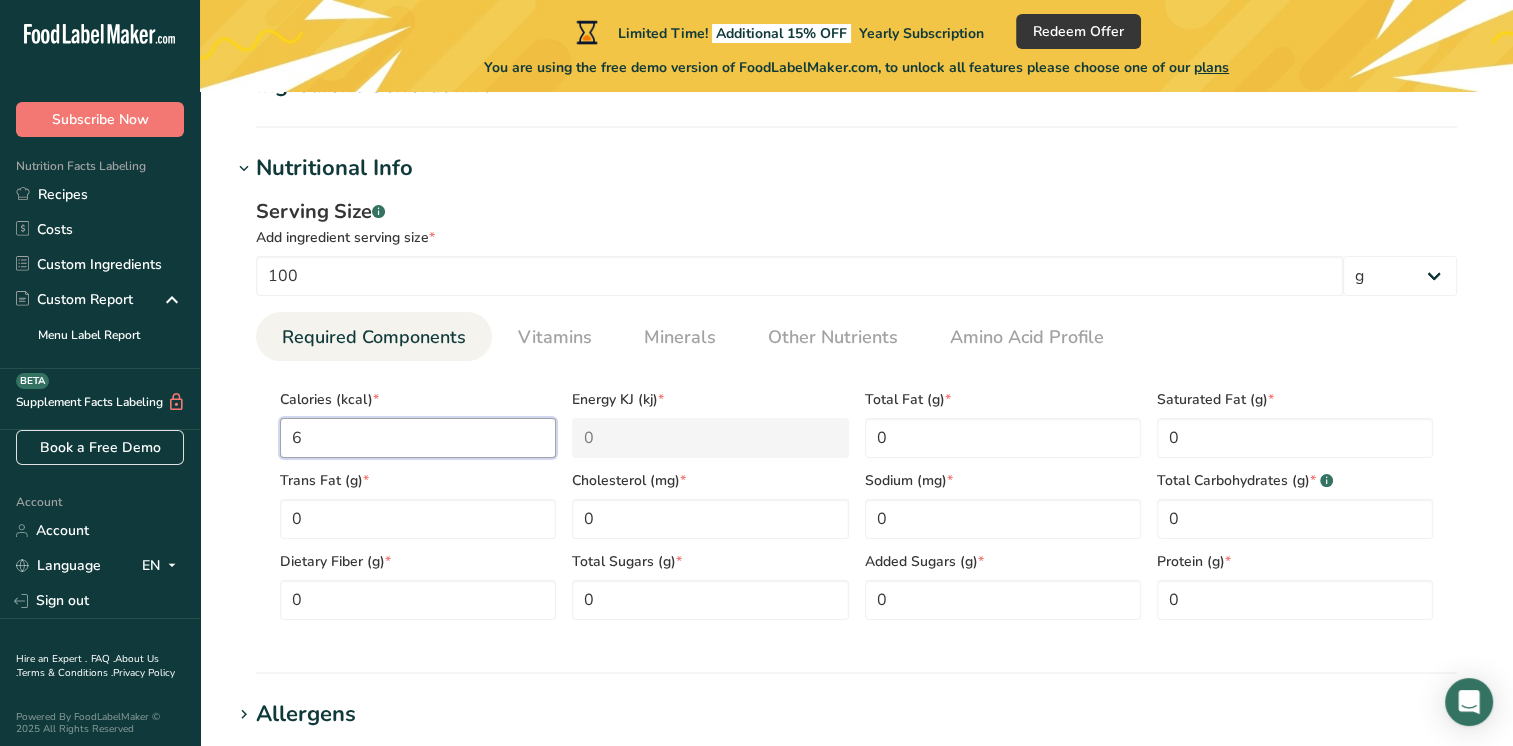 type on "25.1" 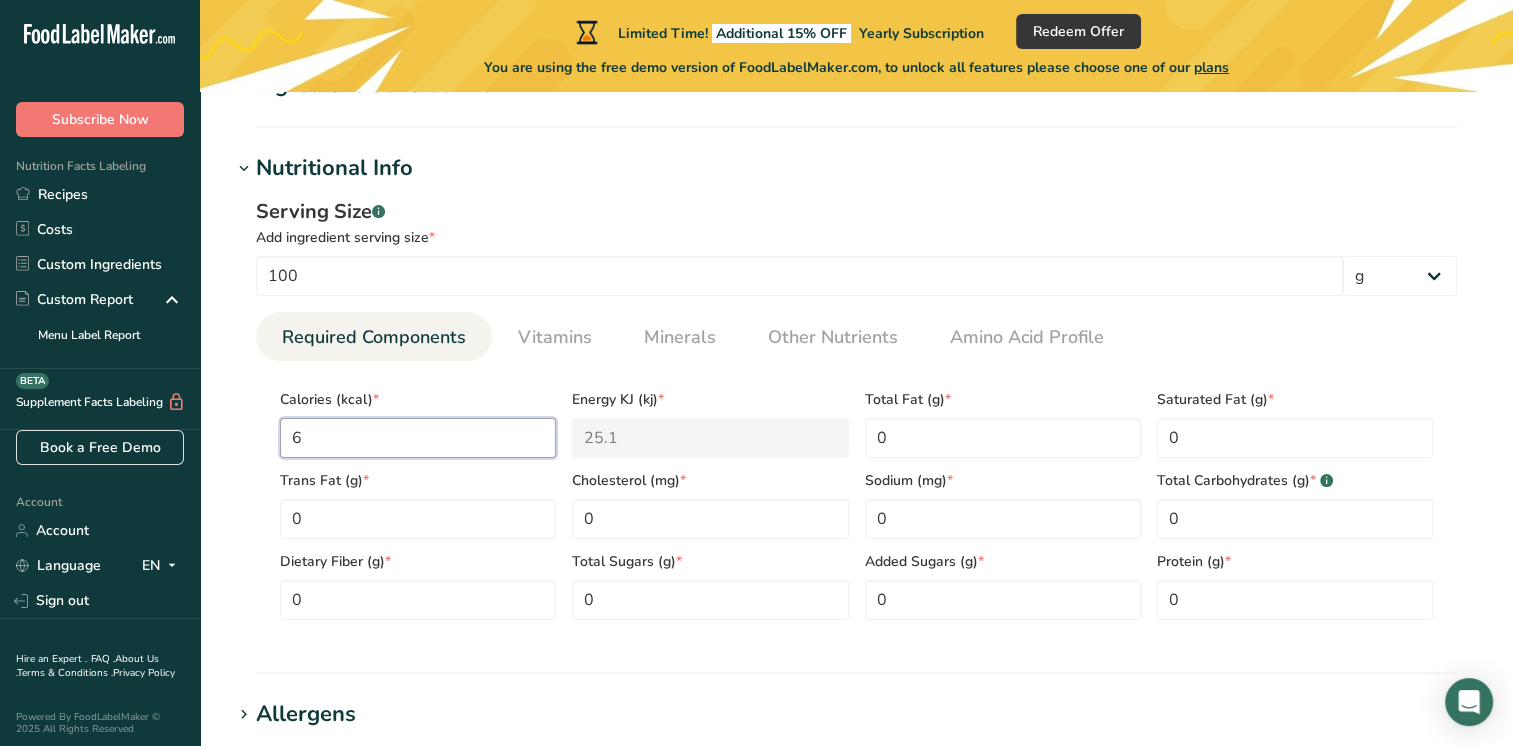 type on "63" 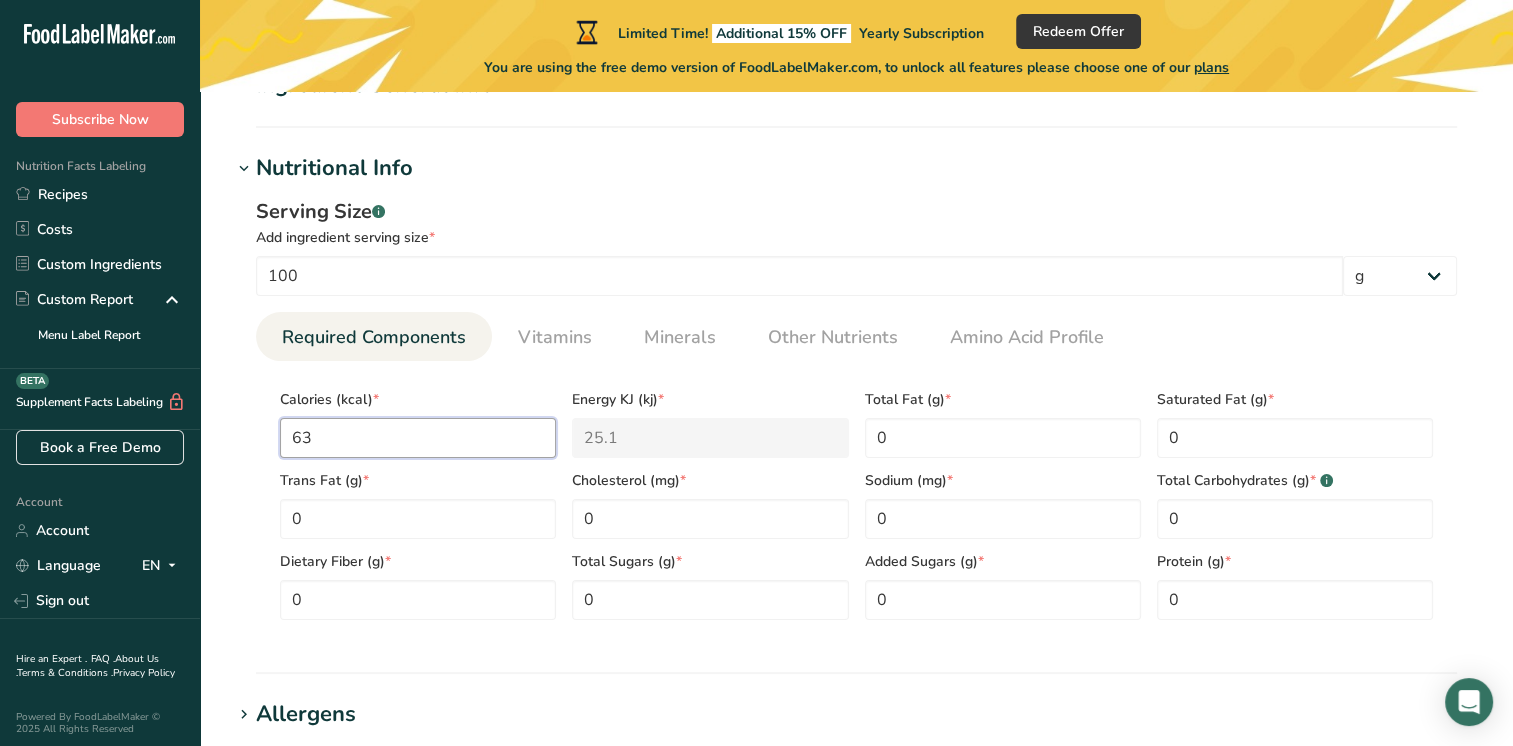 type on "263.6" 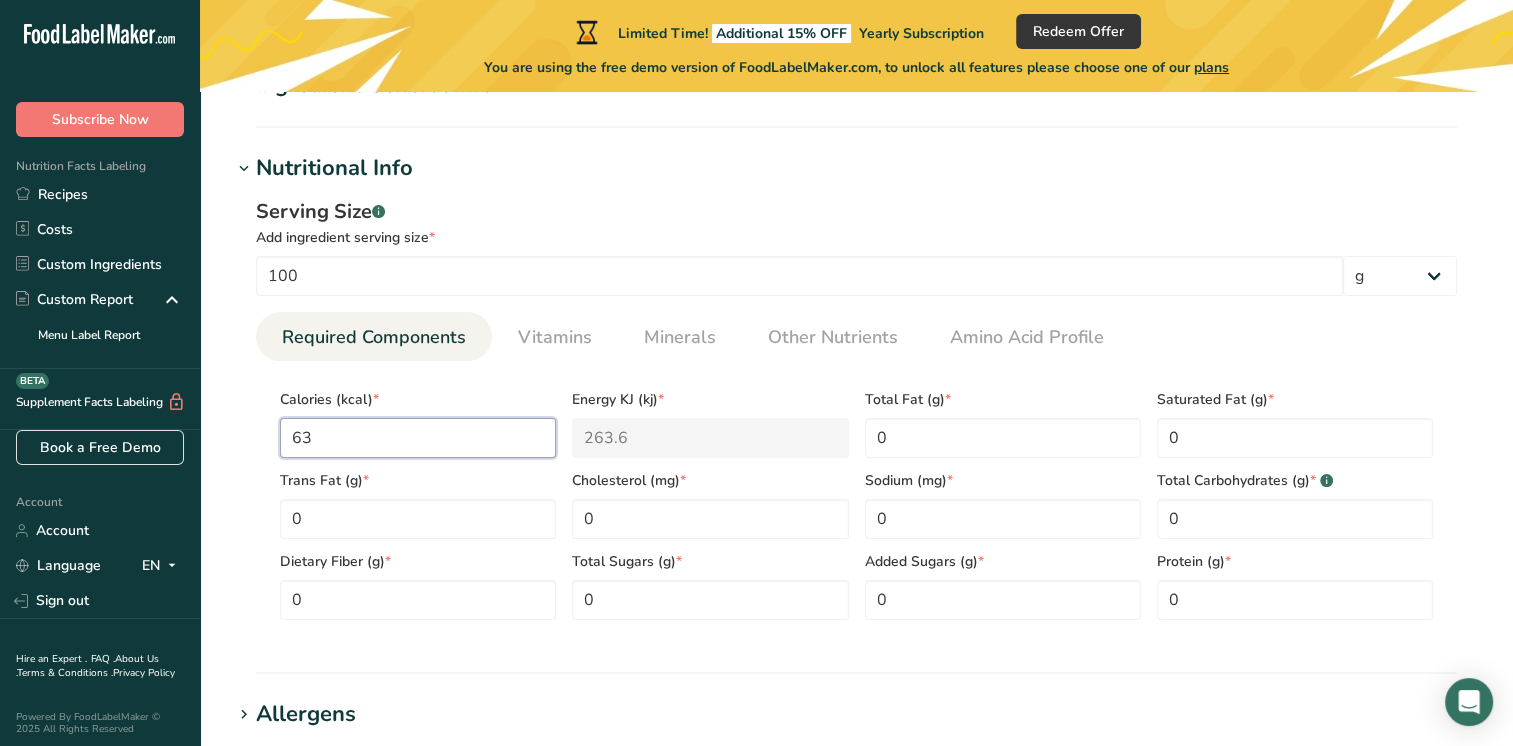 type on "63" 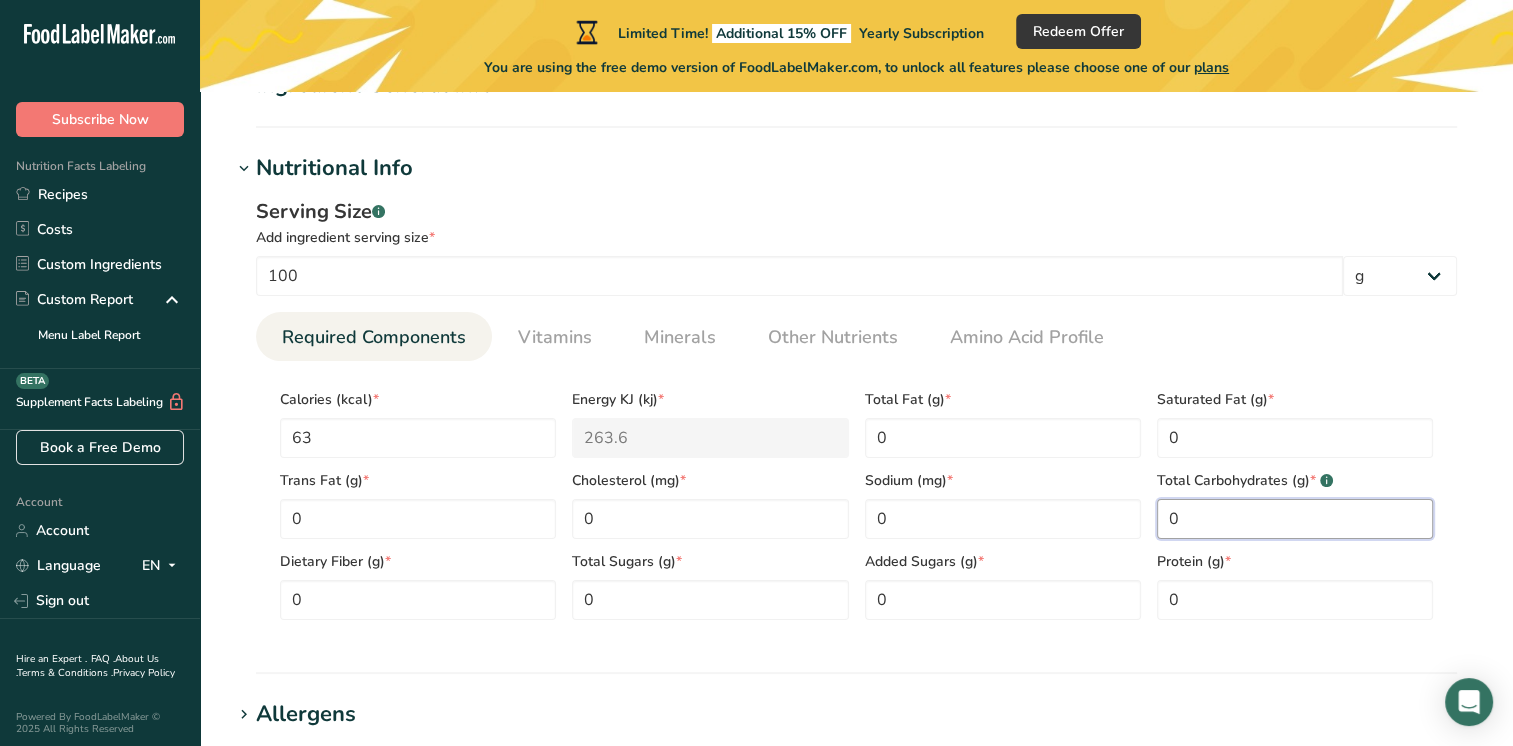 click on "0" at bounding box center (1295, 519) 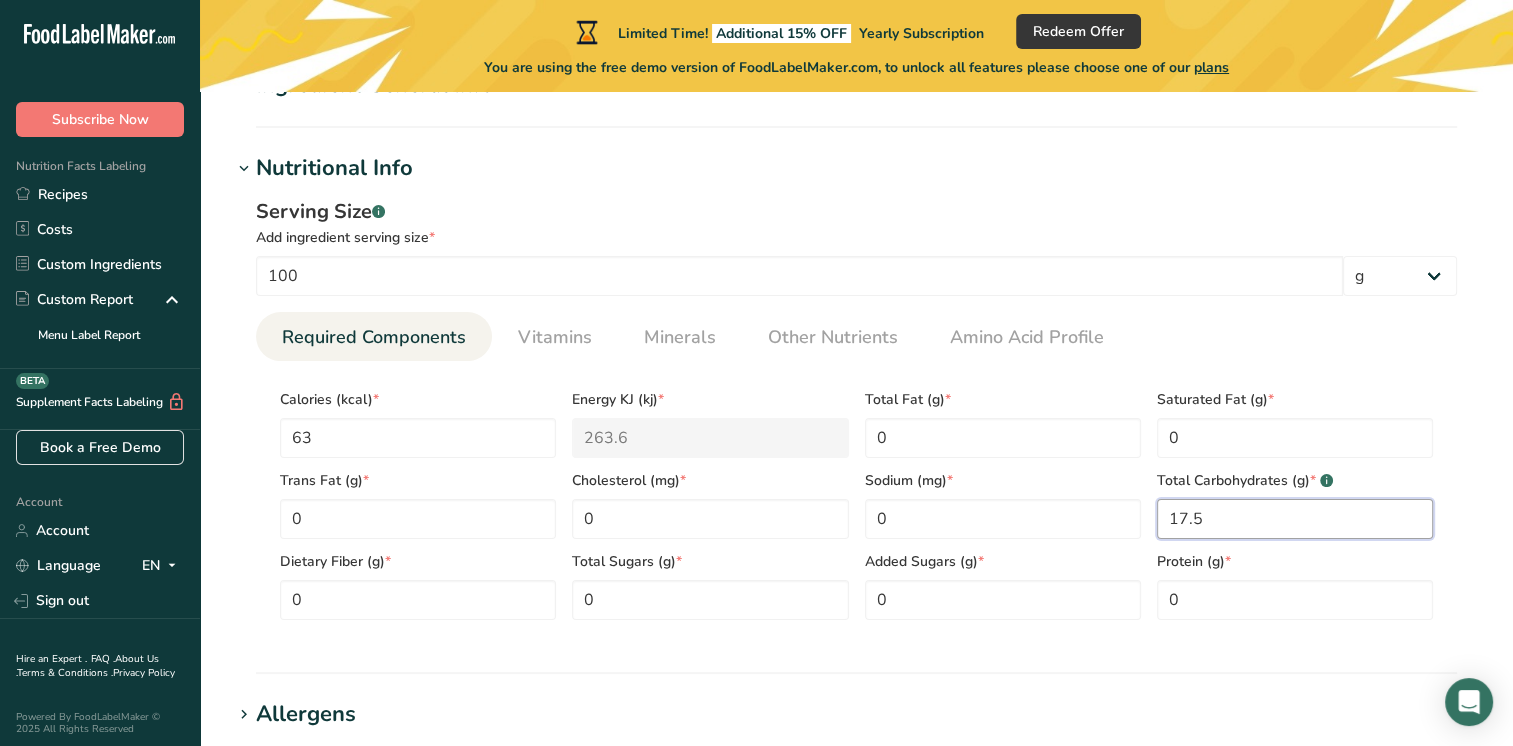 type on "17.5" 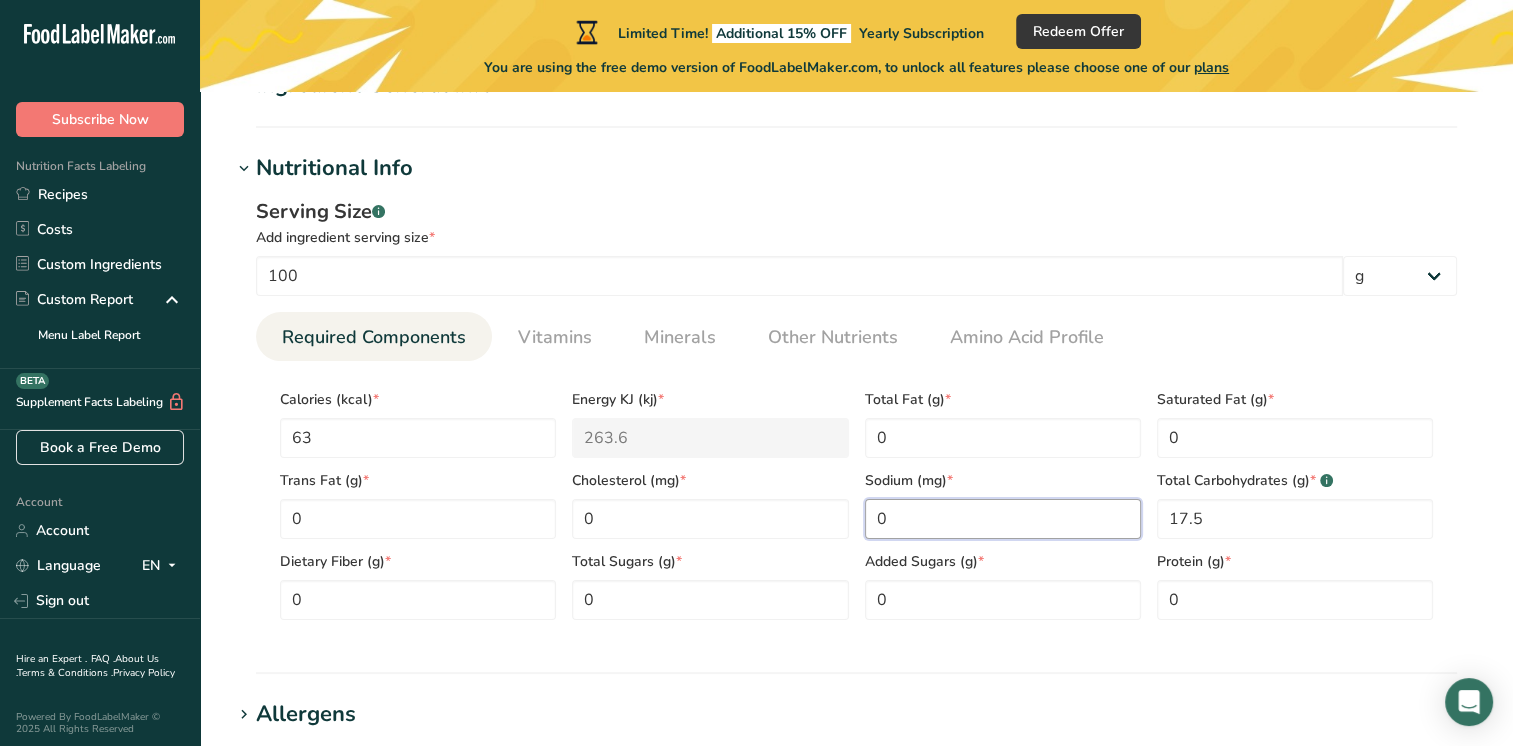 click on "0" at bounding box center (1003, 519) 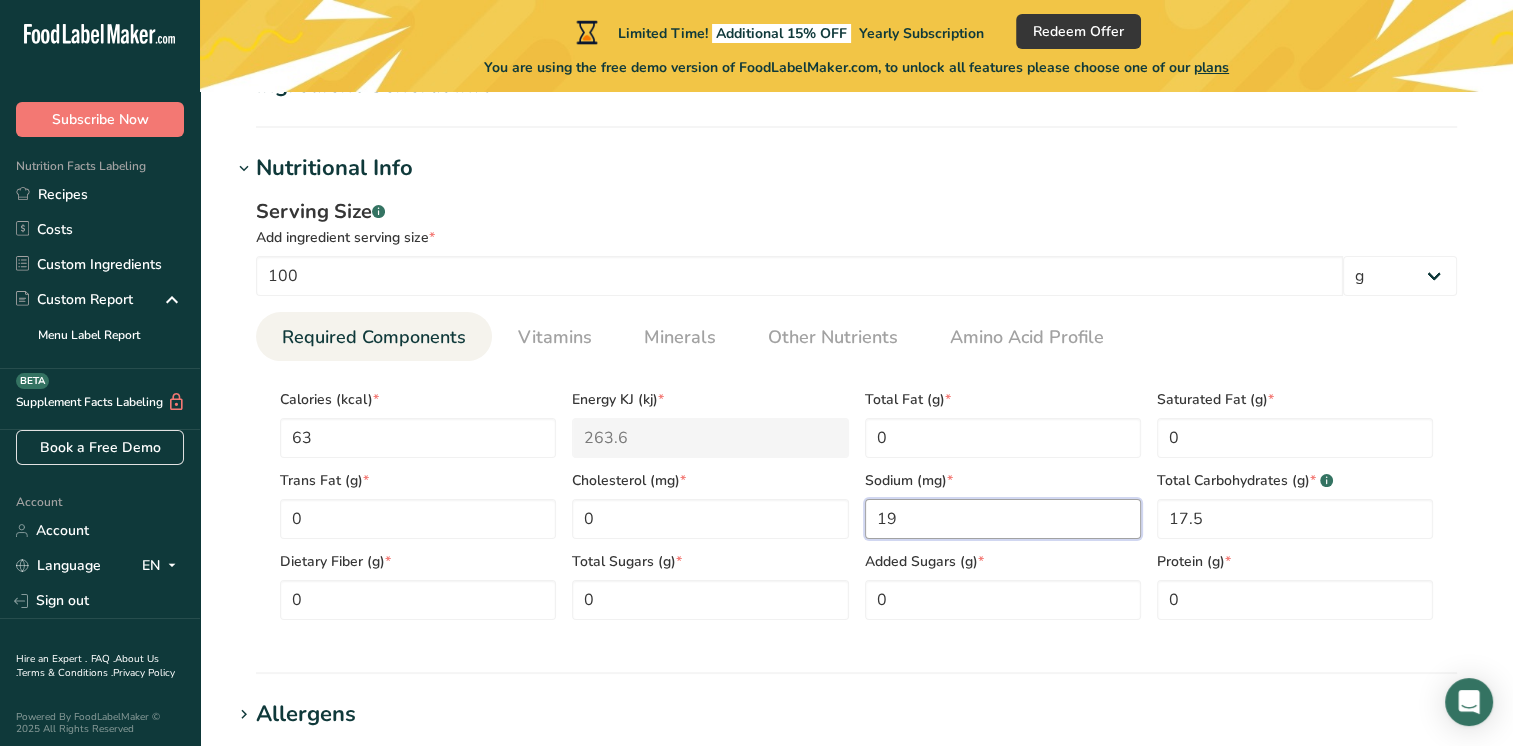 type on "19" 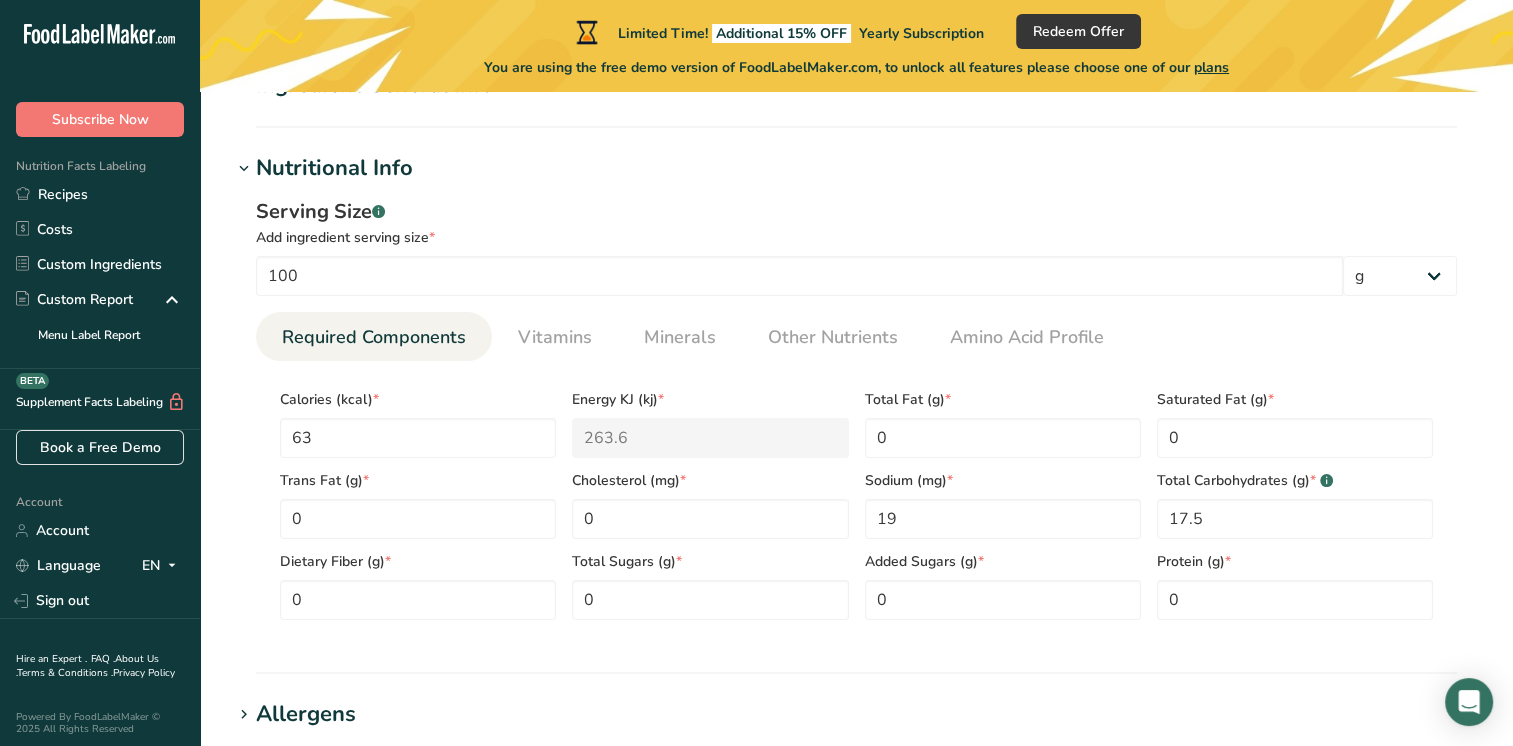 click on "Vitamins" at bounding box center [555, 337] 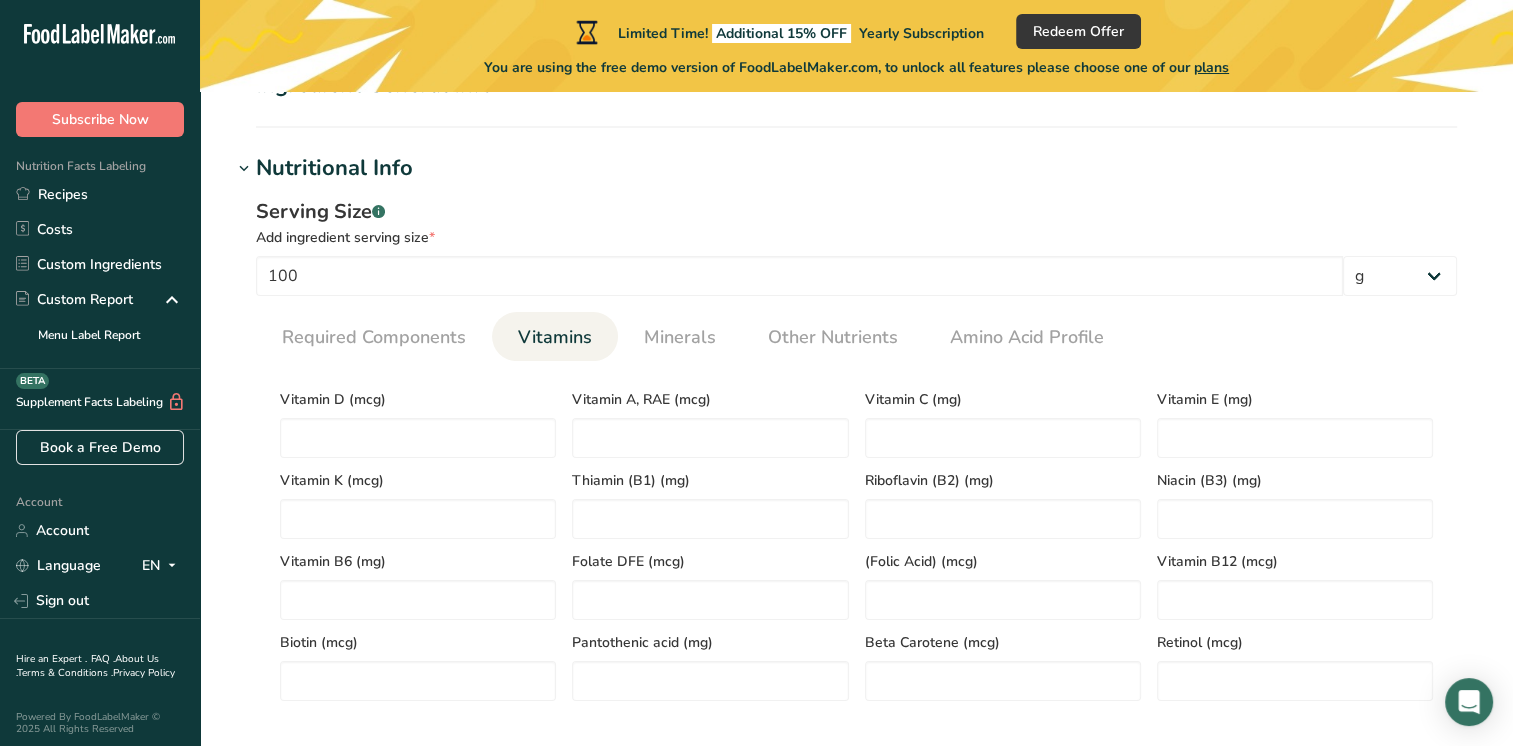 click on "Minerals" at bounding box center [680, 337] 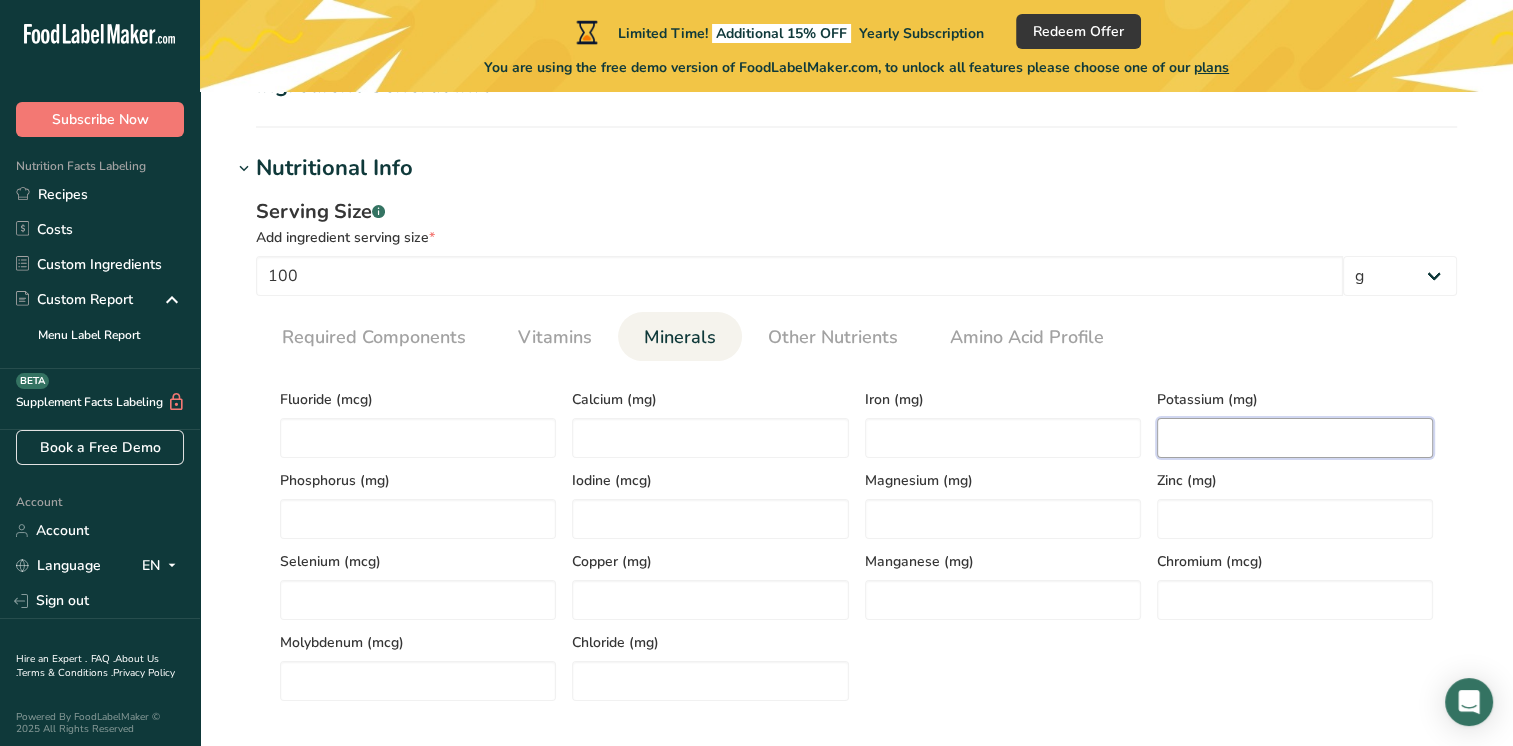 click at bounding box center (1295, 438) 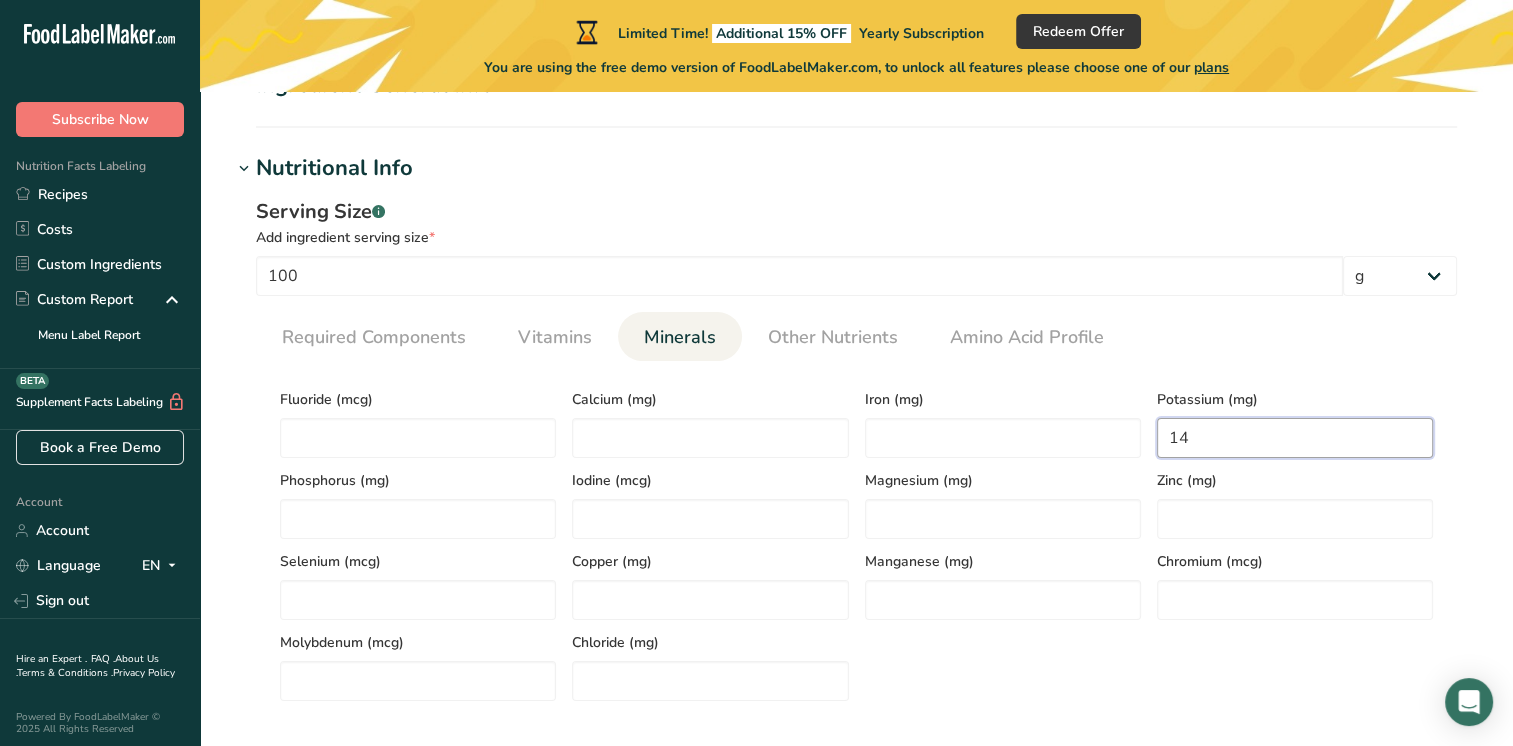 type on "14" 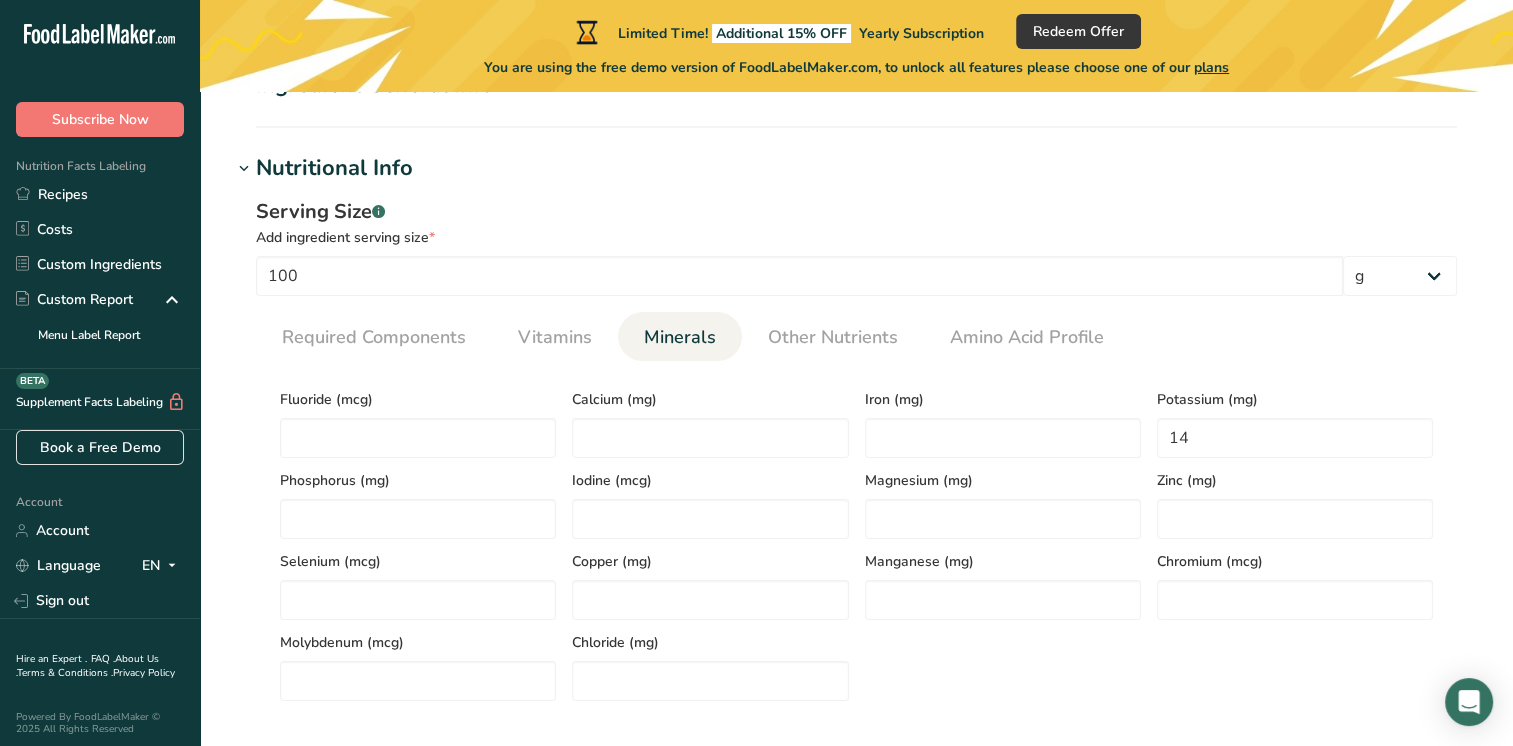 click on "Other Nutrients" at bounding box center [833, 337] 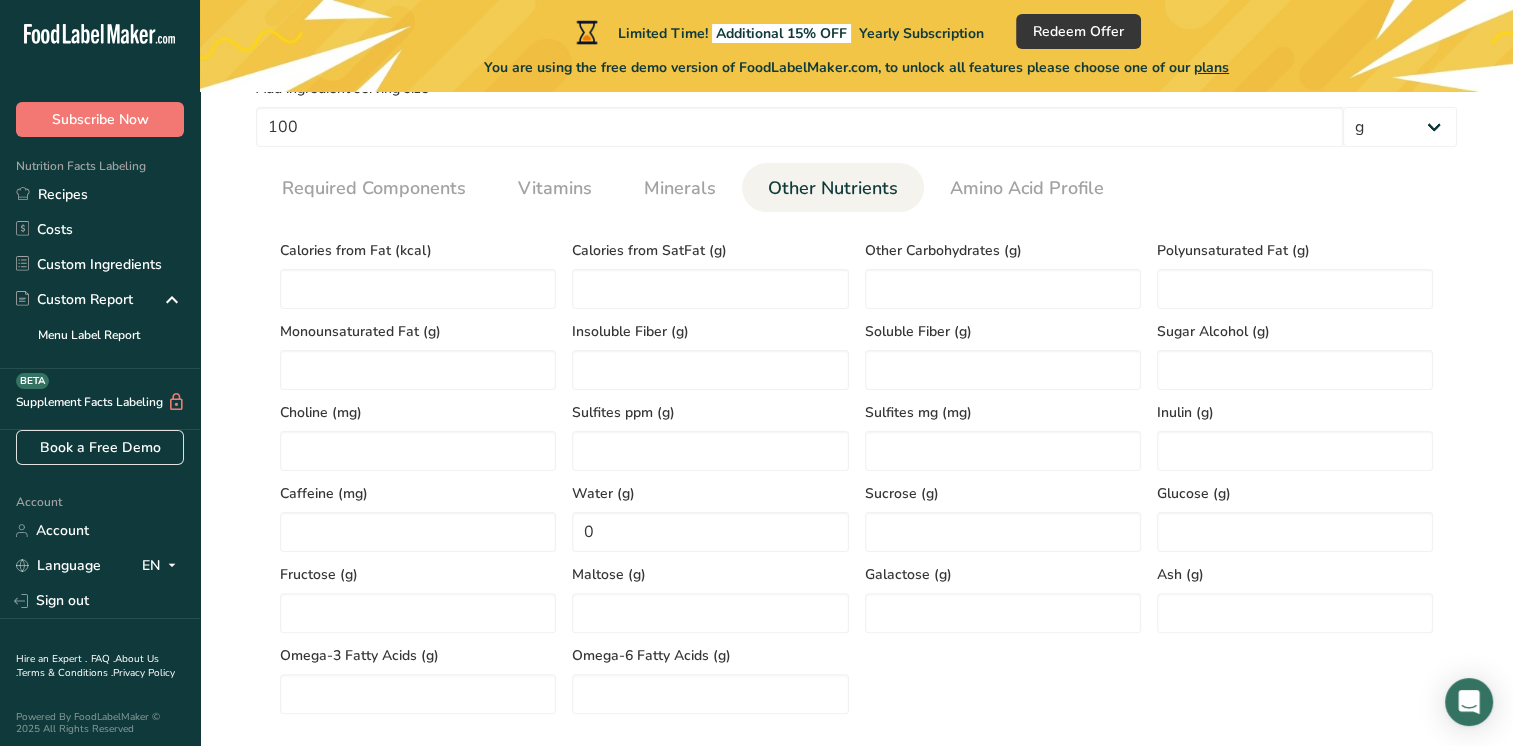 scroll, scrollTop: 361, scrollLeft: 0, axis: vertical 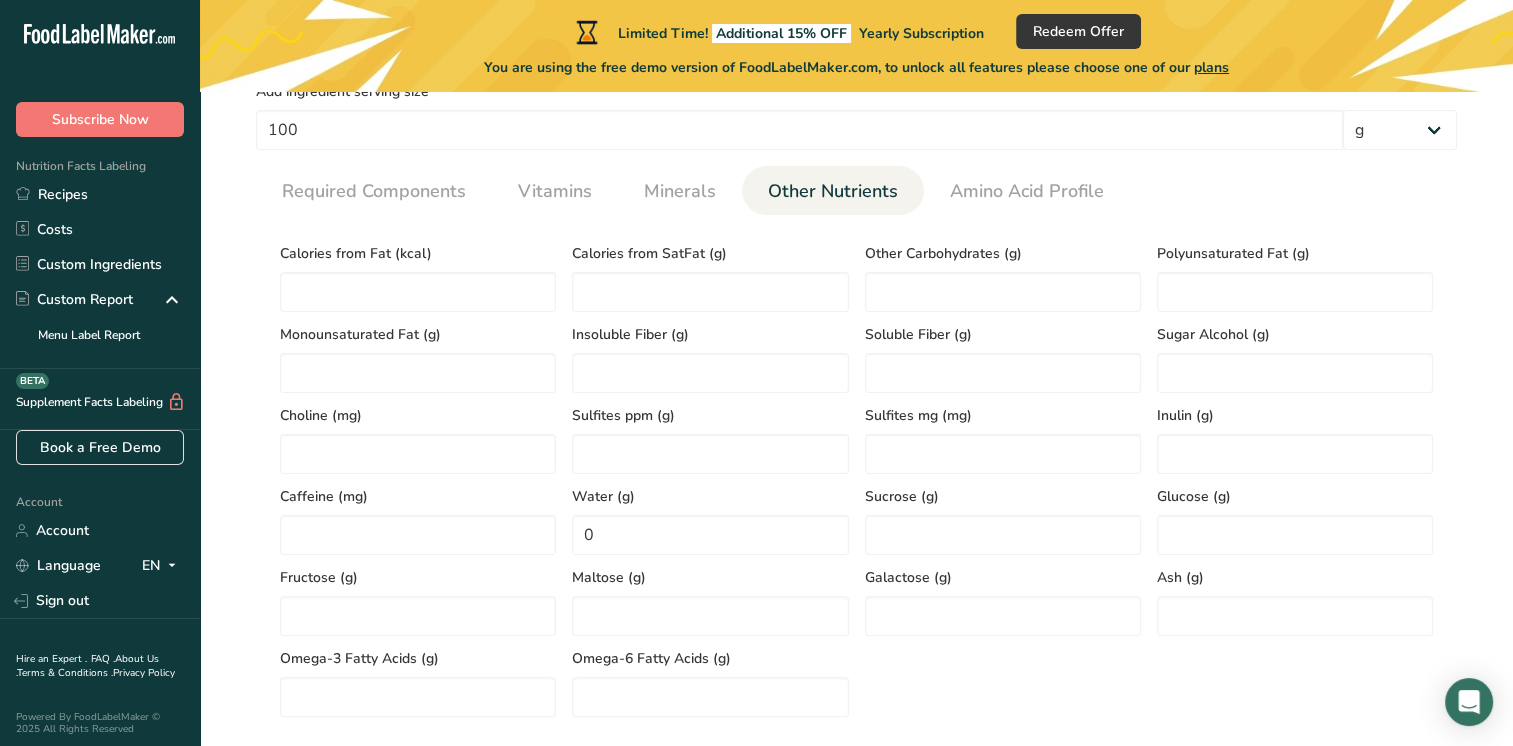 click on "Required Components" at bounding box center [374, 191] 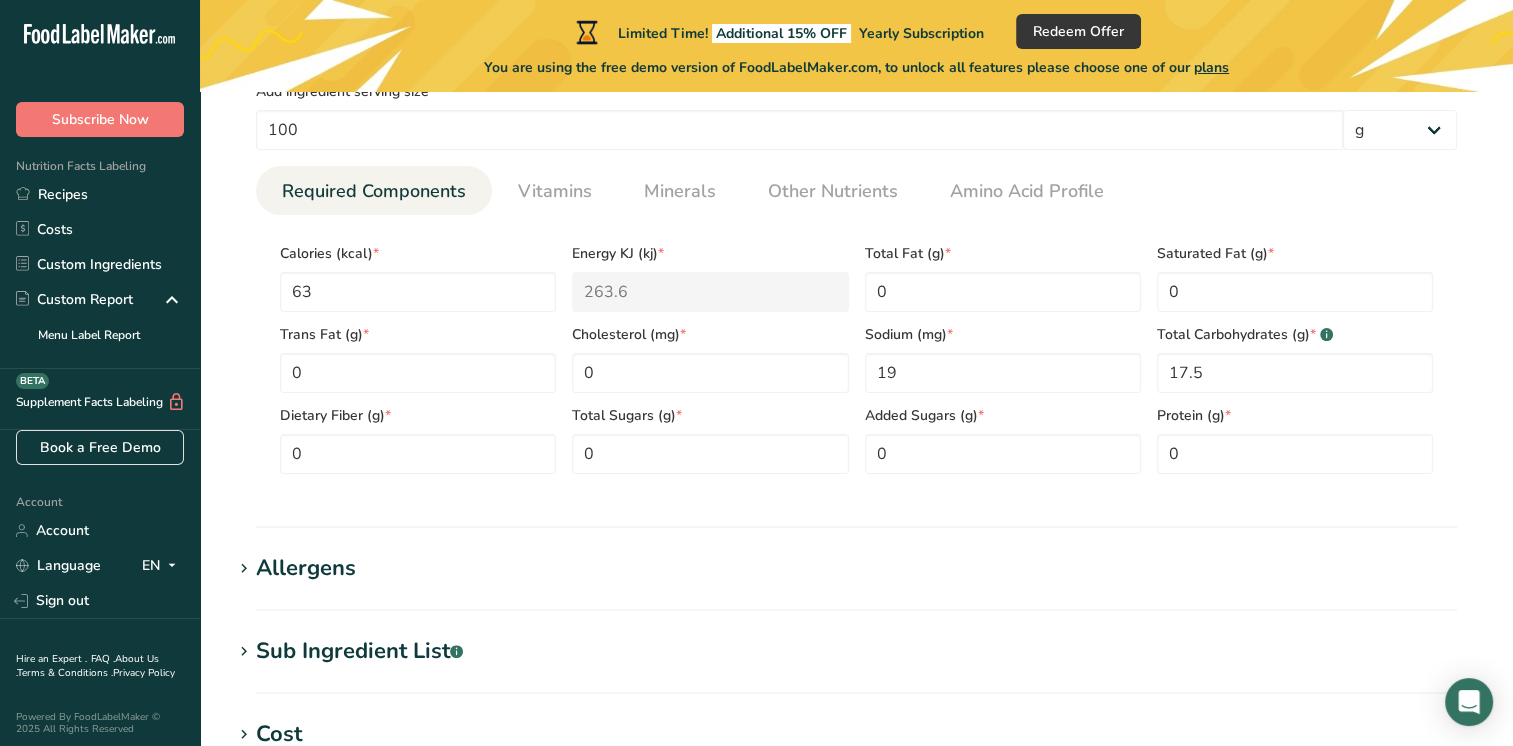 click on "Allergens" at bounding box center (856, 568) 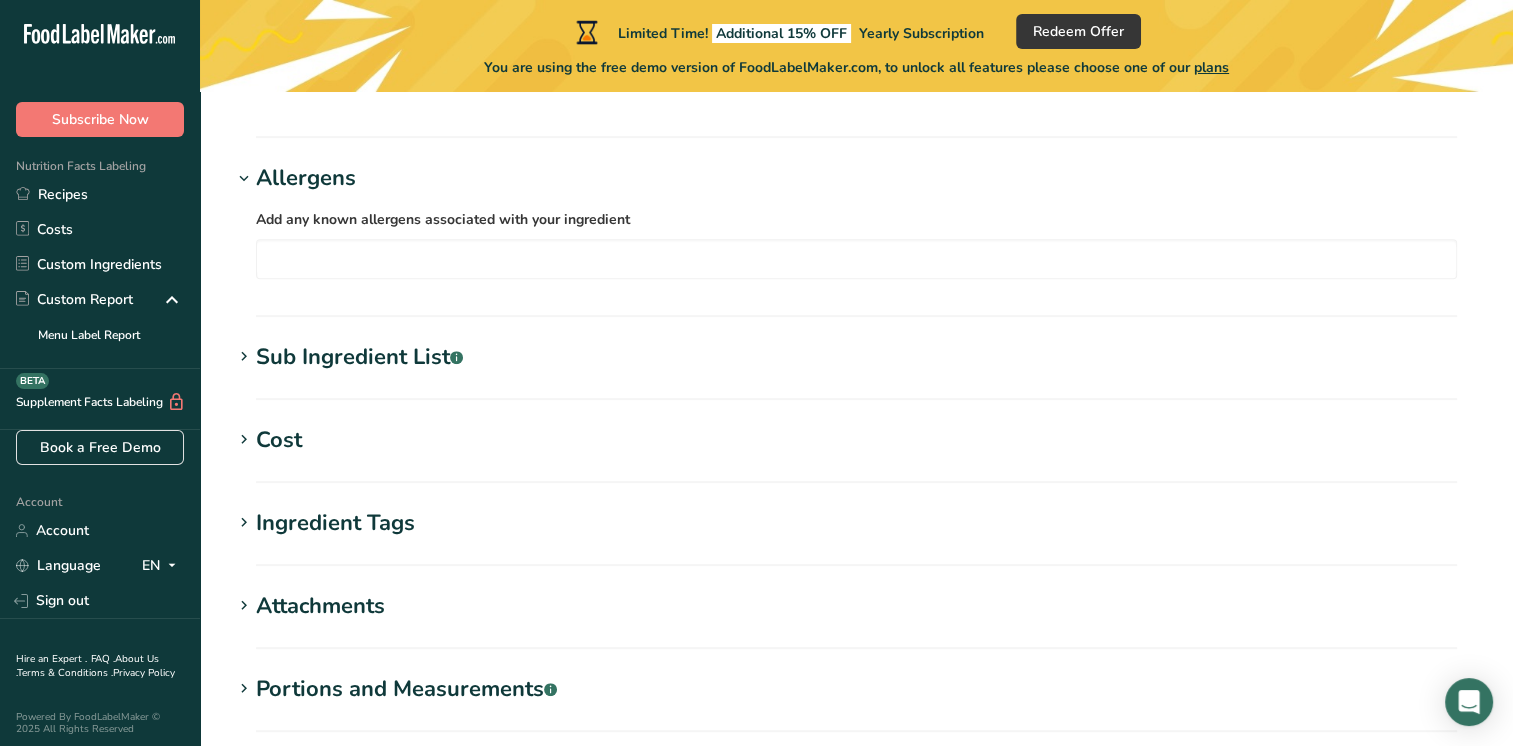 scroll, scrollTop: 752, scrollLeft: 0, axis: vertical 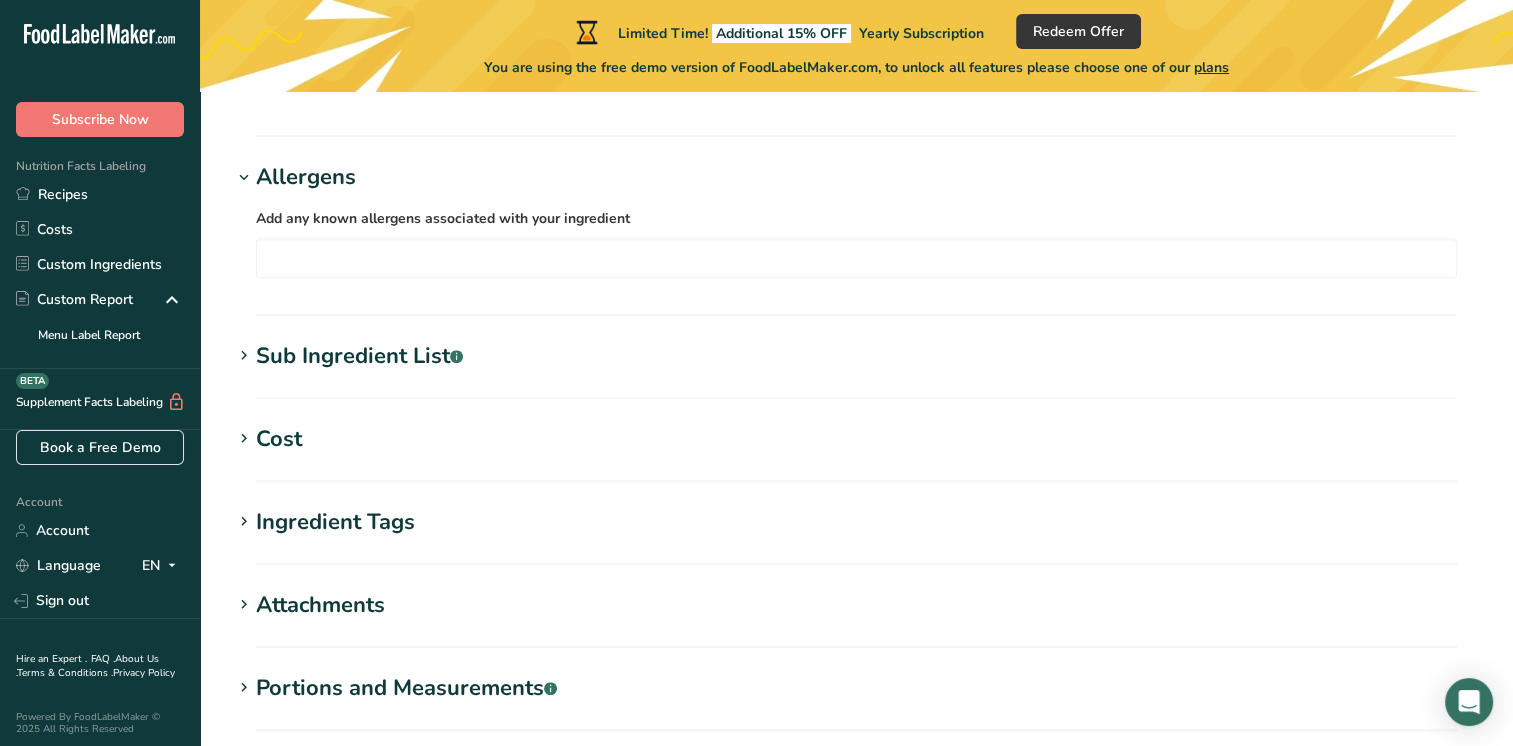 click on "Sub Ingredient List
.a-a{fill:#347362;}.b-a{fill:#fff;}" at bounding box center (359, 356) 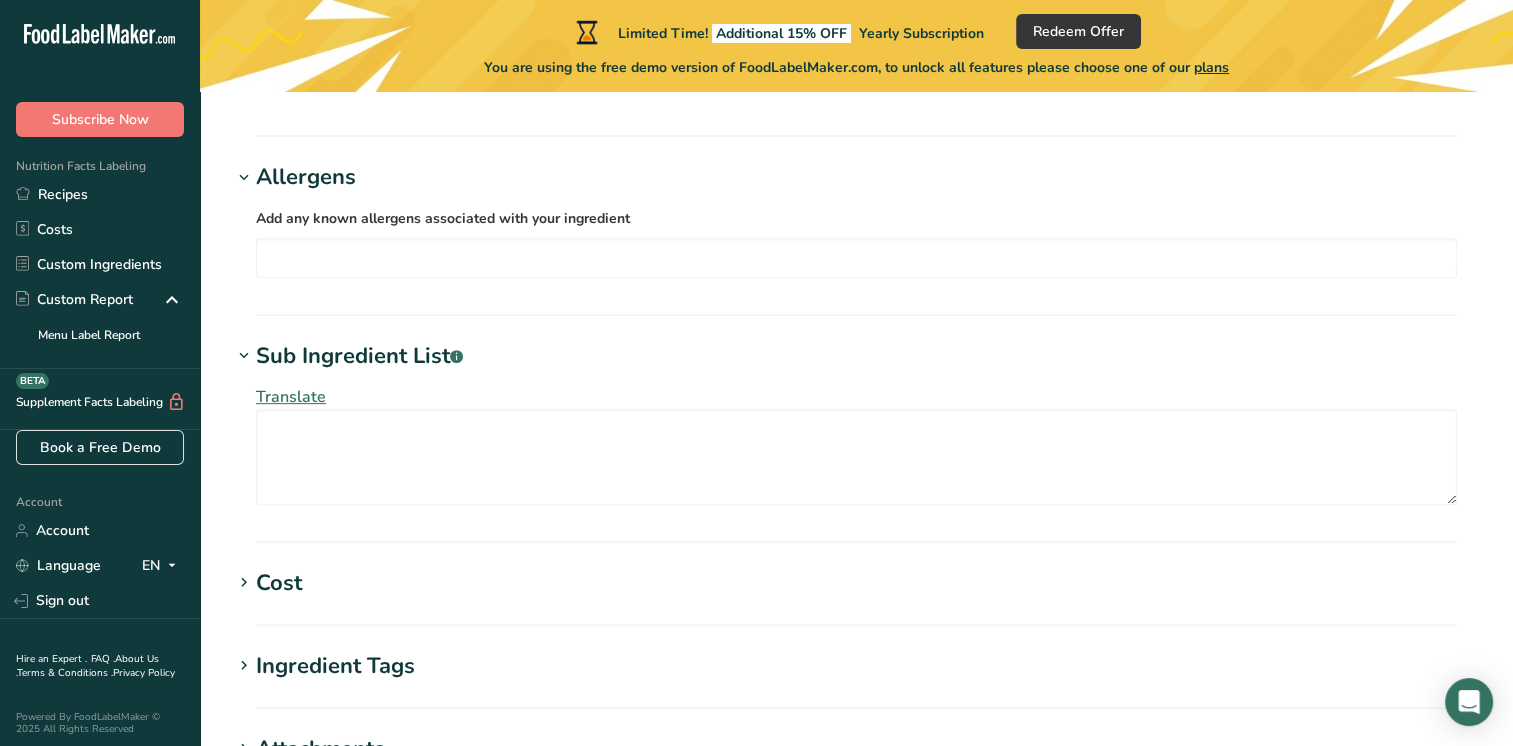 click on "Sub Ingredient List
.a-a{fill:#347362;}.b-a{fill:#fff;}" at bounding box center [359, 356] 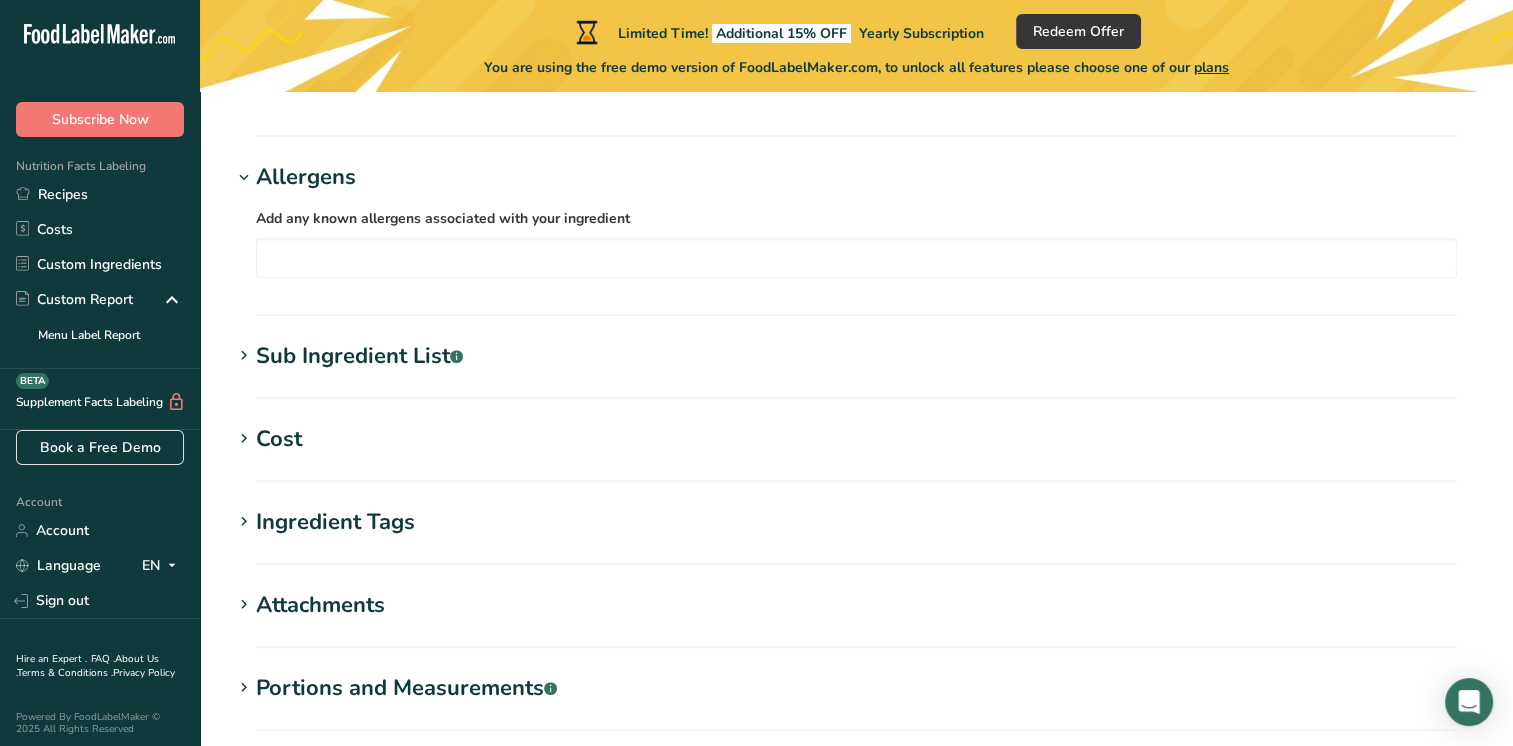 click on "Cost" at bounding box center (856, 439) 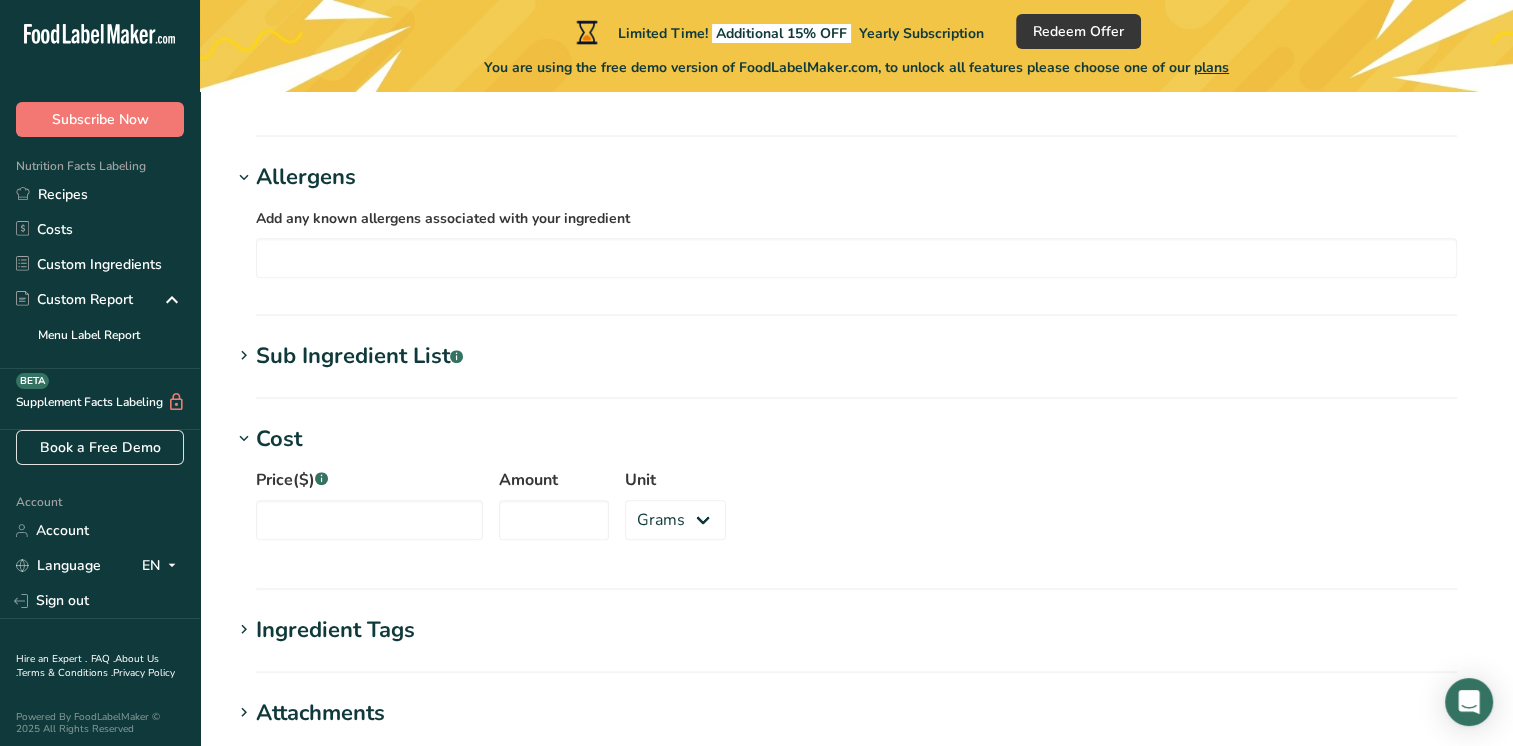click on "Cost" at bounding box center [856, 439] 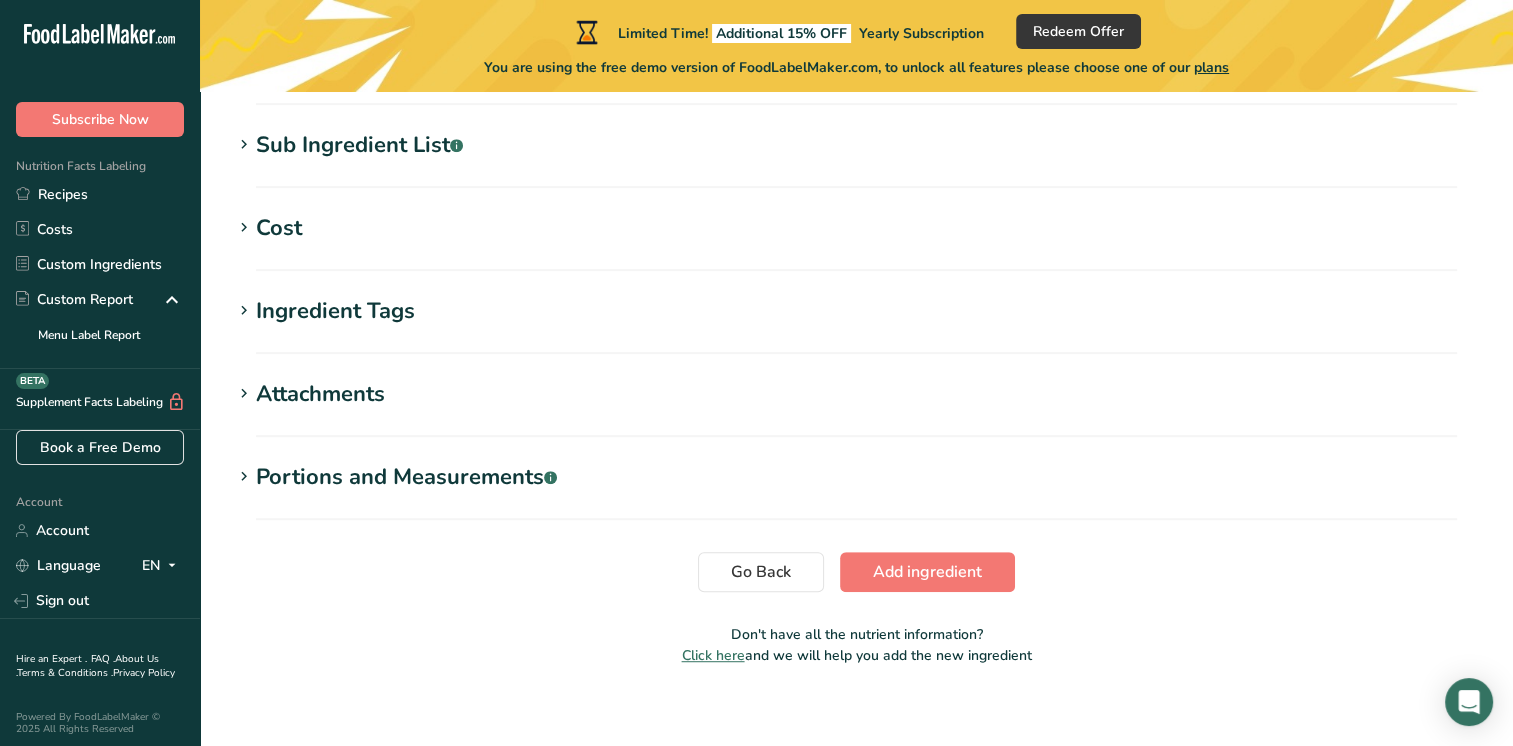 scroll, scrollTop: 978, scrollLeft: 0, axis: vertical 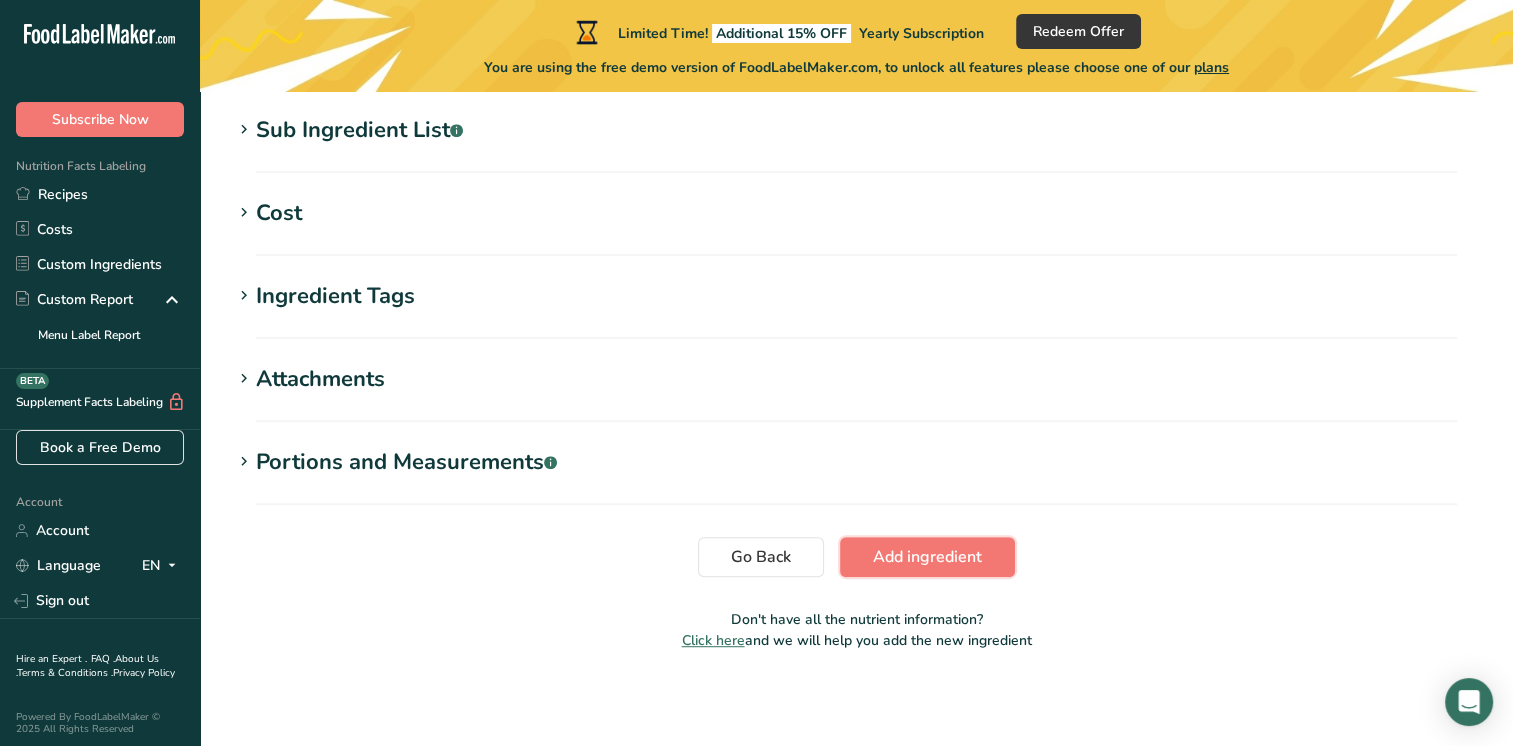 click on "Add ingredient" at bounding box center [927, 557] 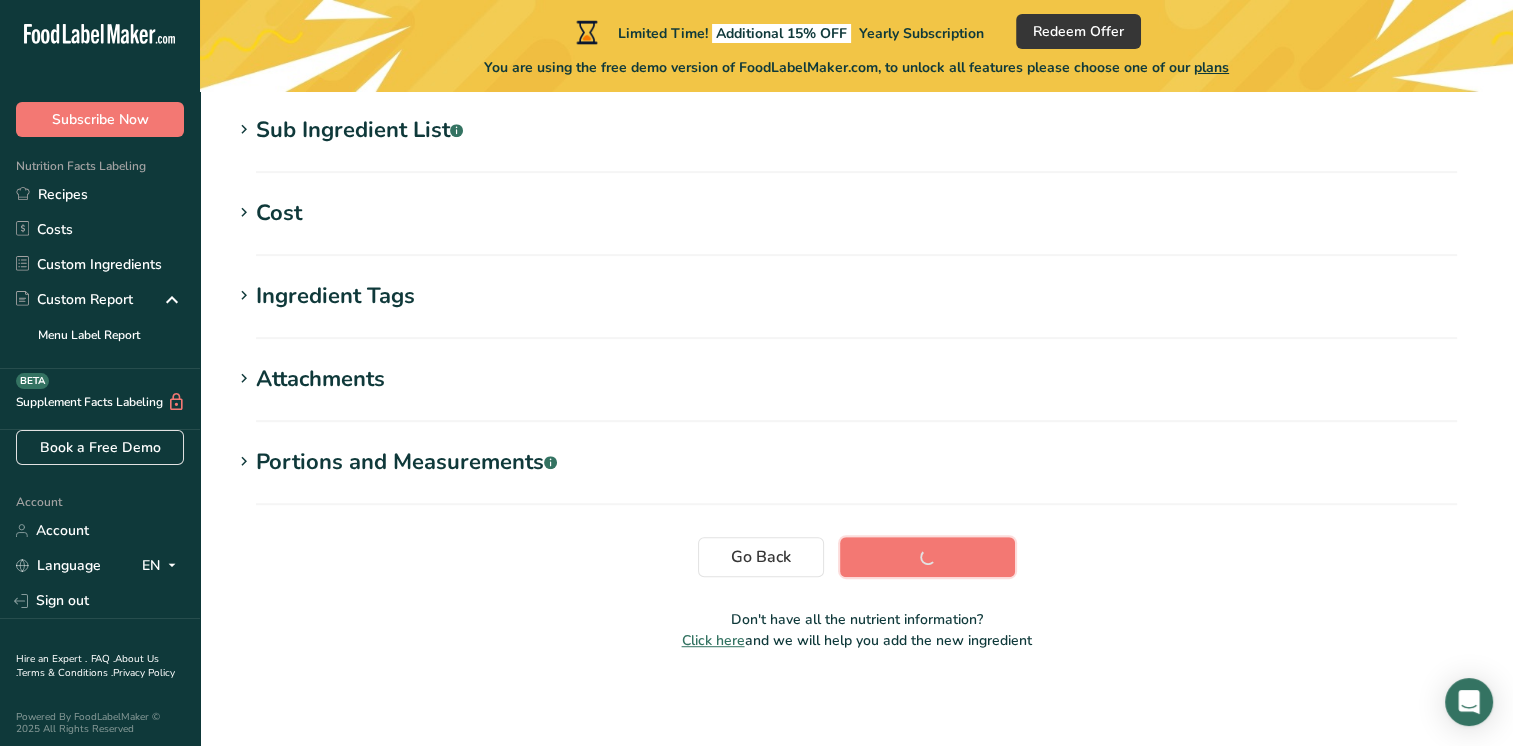 scroll, scrollTop: 420, scrollLeft: 0, axis: vertical 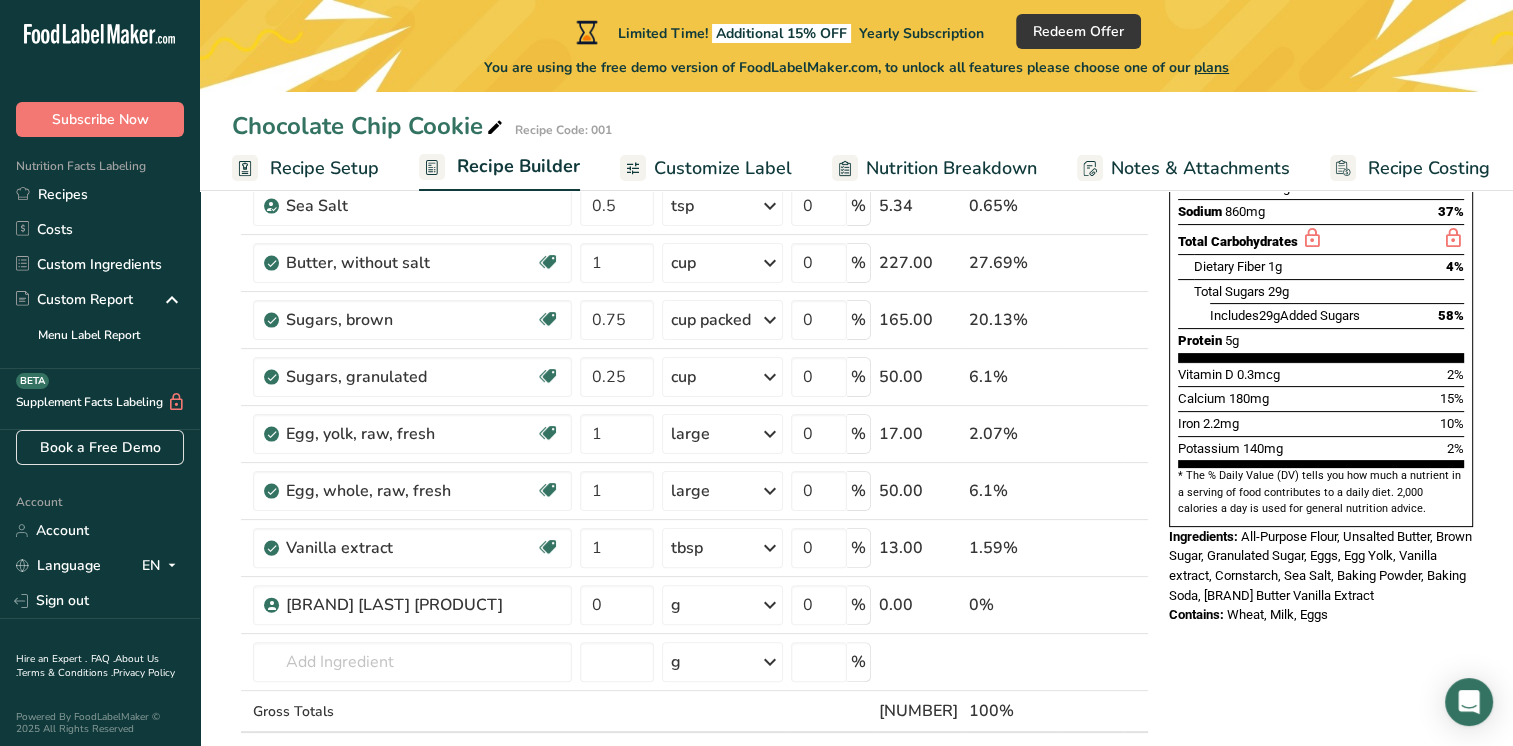 click on "g" at bounding box center [722, 605] 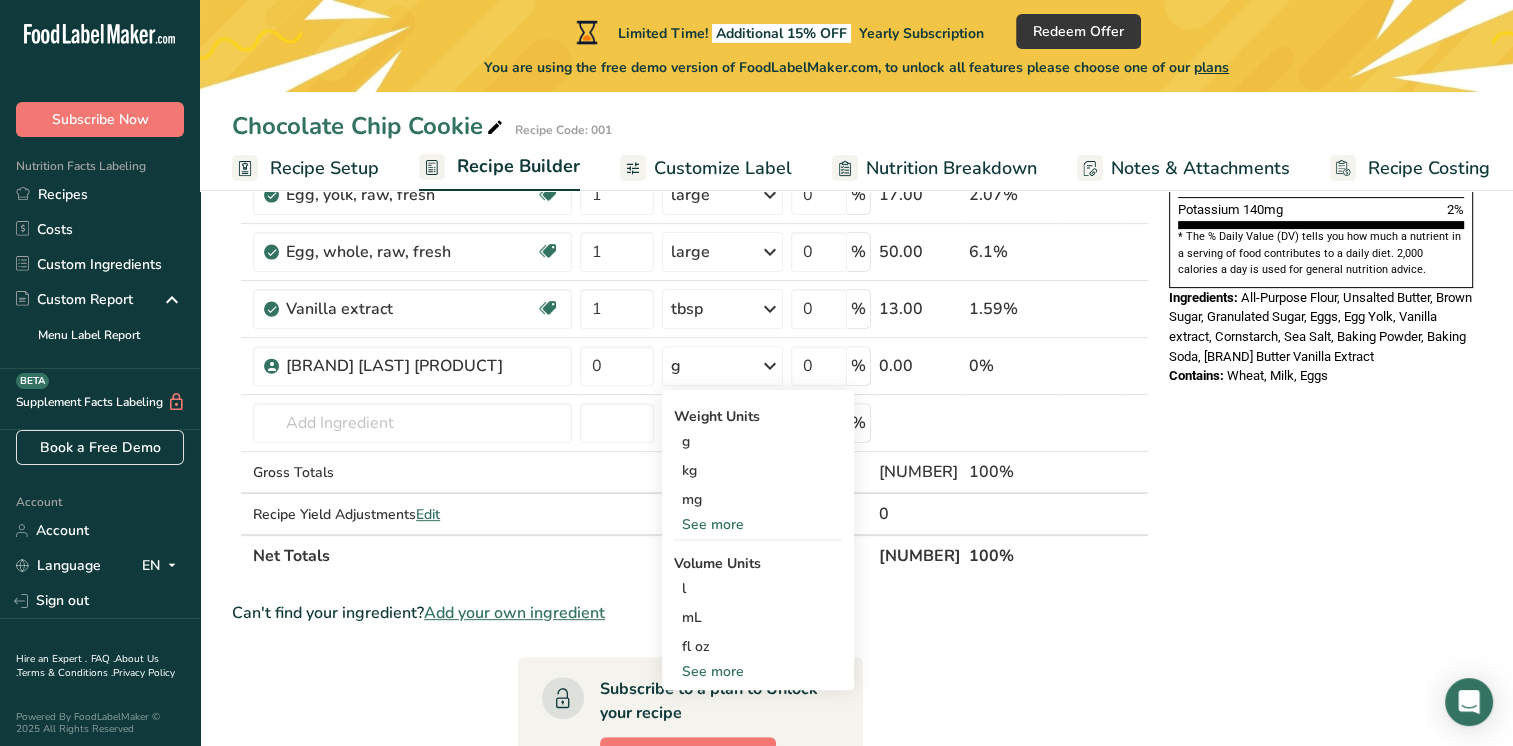scroll, scrollTop: 643, scrollLeft: 0, axis: vertical 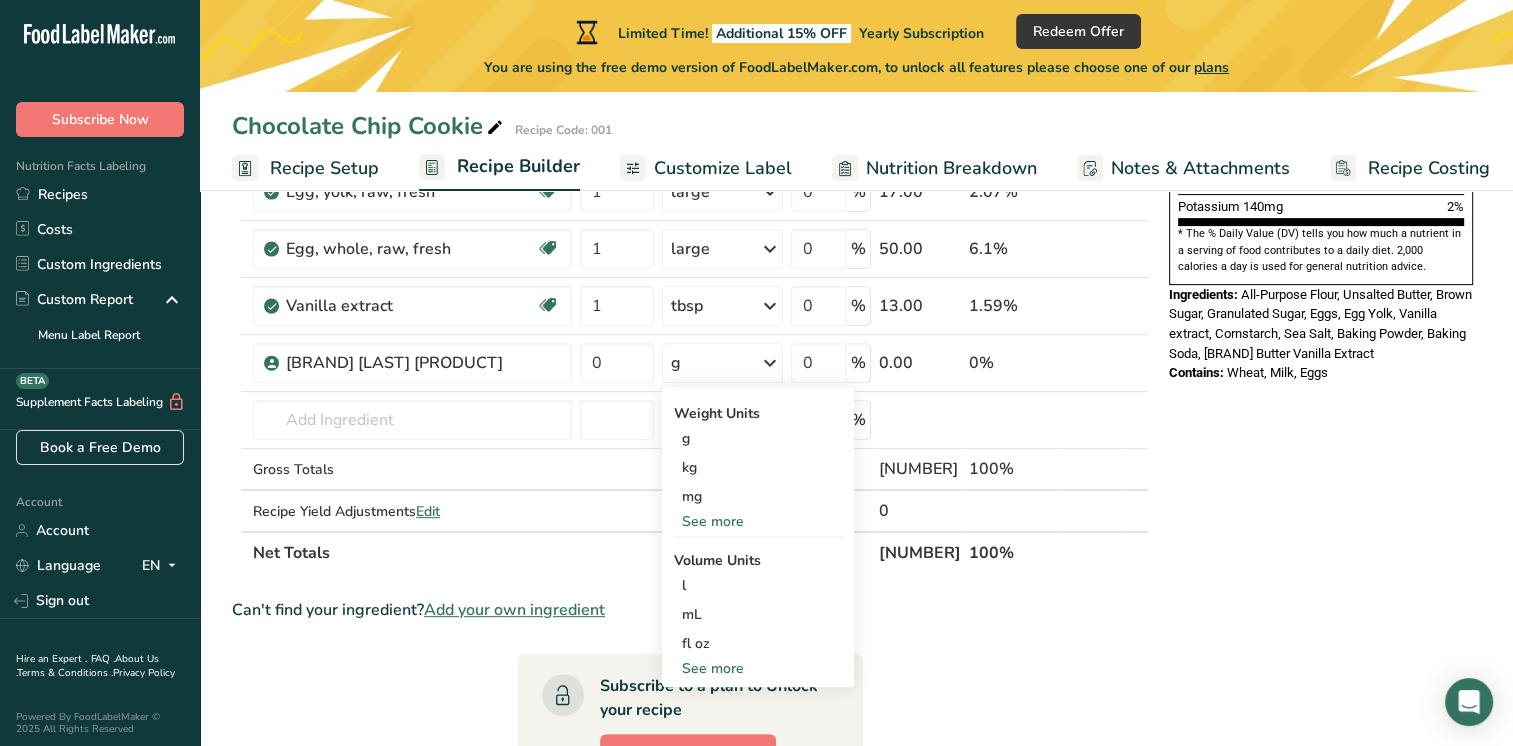 click on "See more" at bounding box center [758, 668] 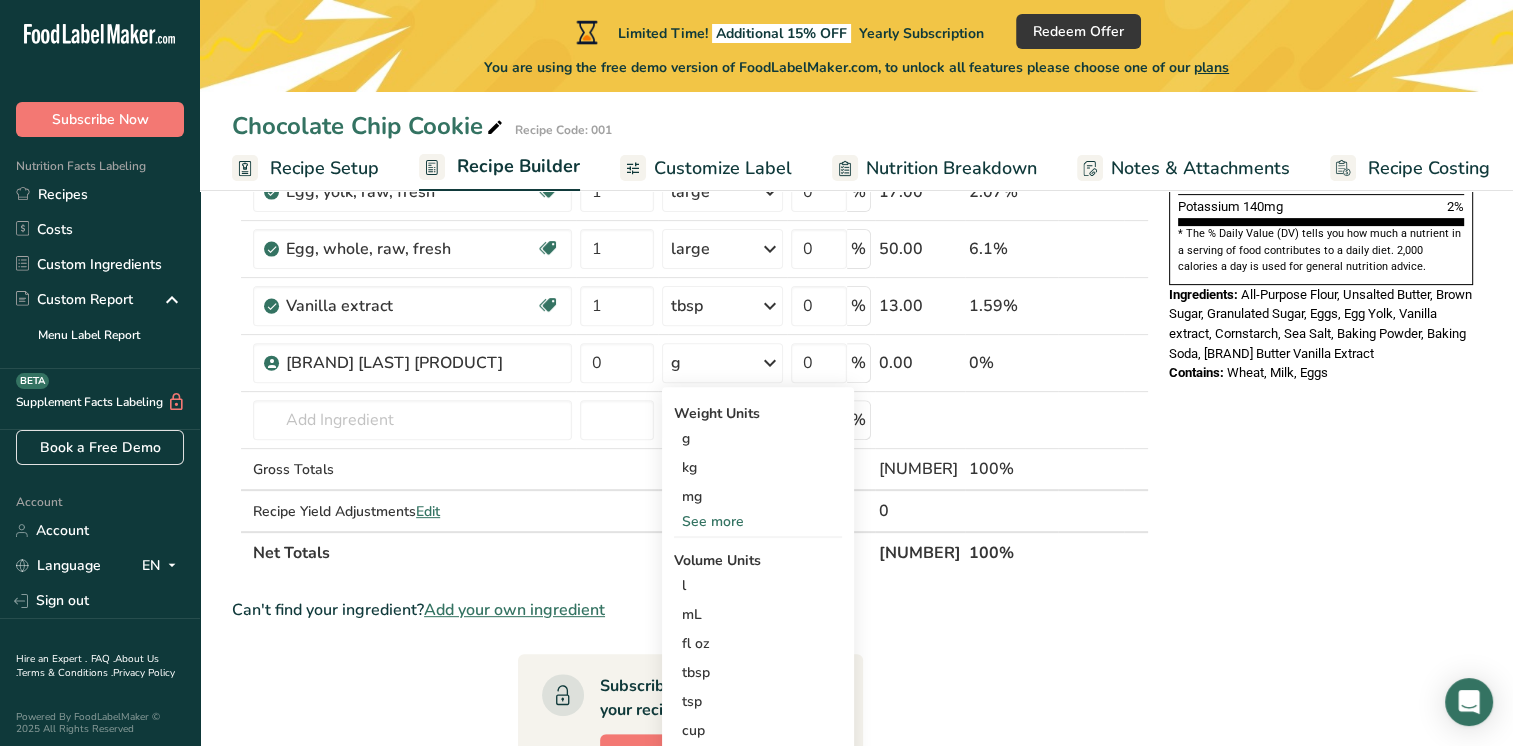click on "tsp" at bounding box center [758, 701] 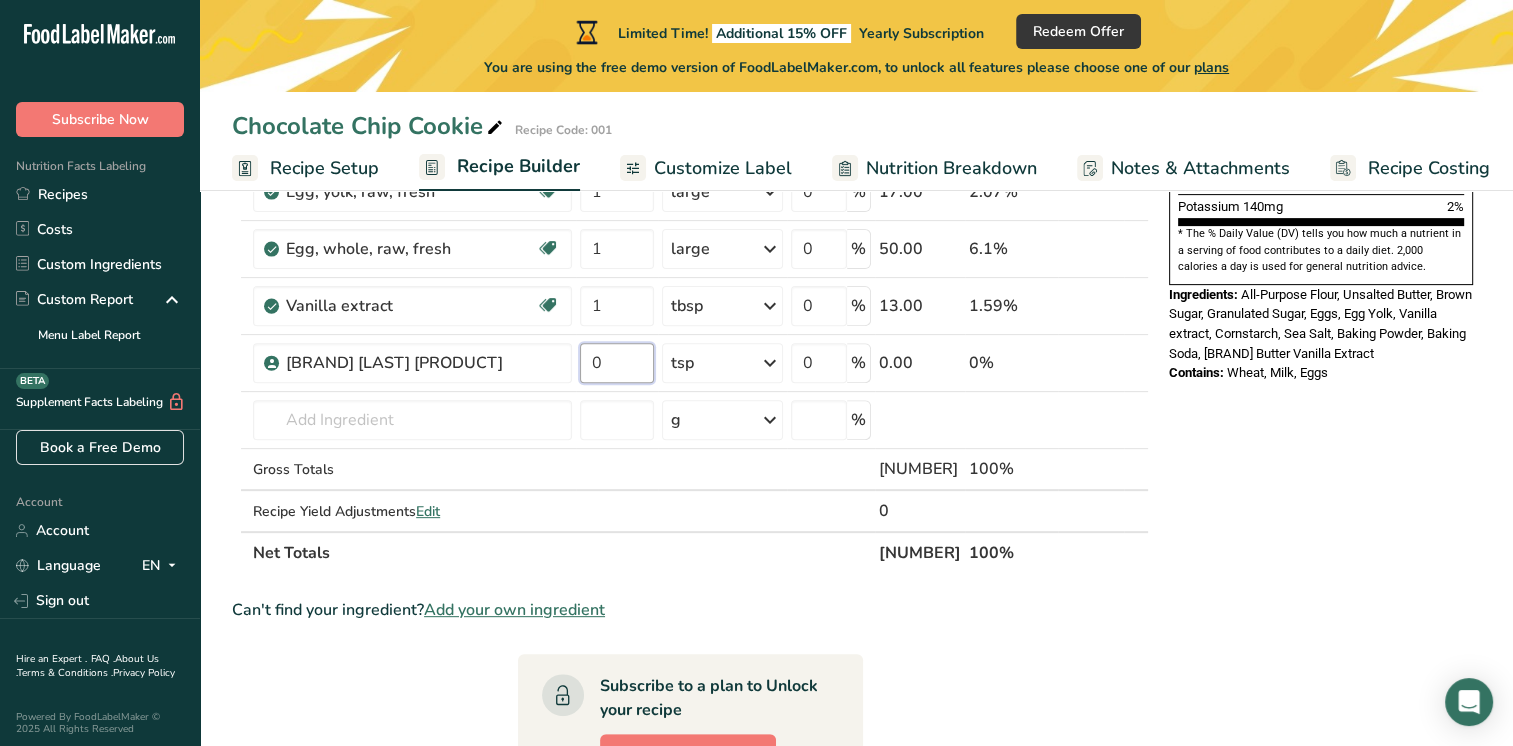 click on "0" at bounding box center (617, 363) 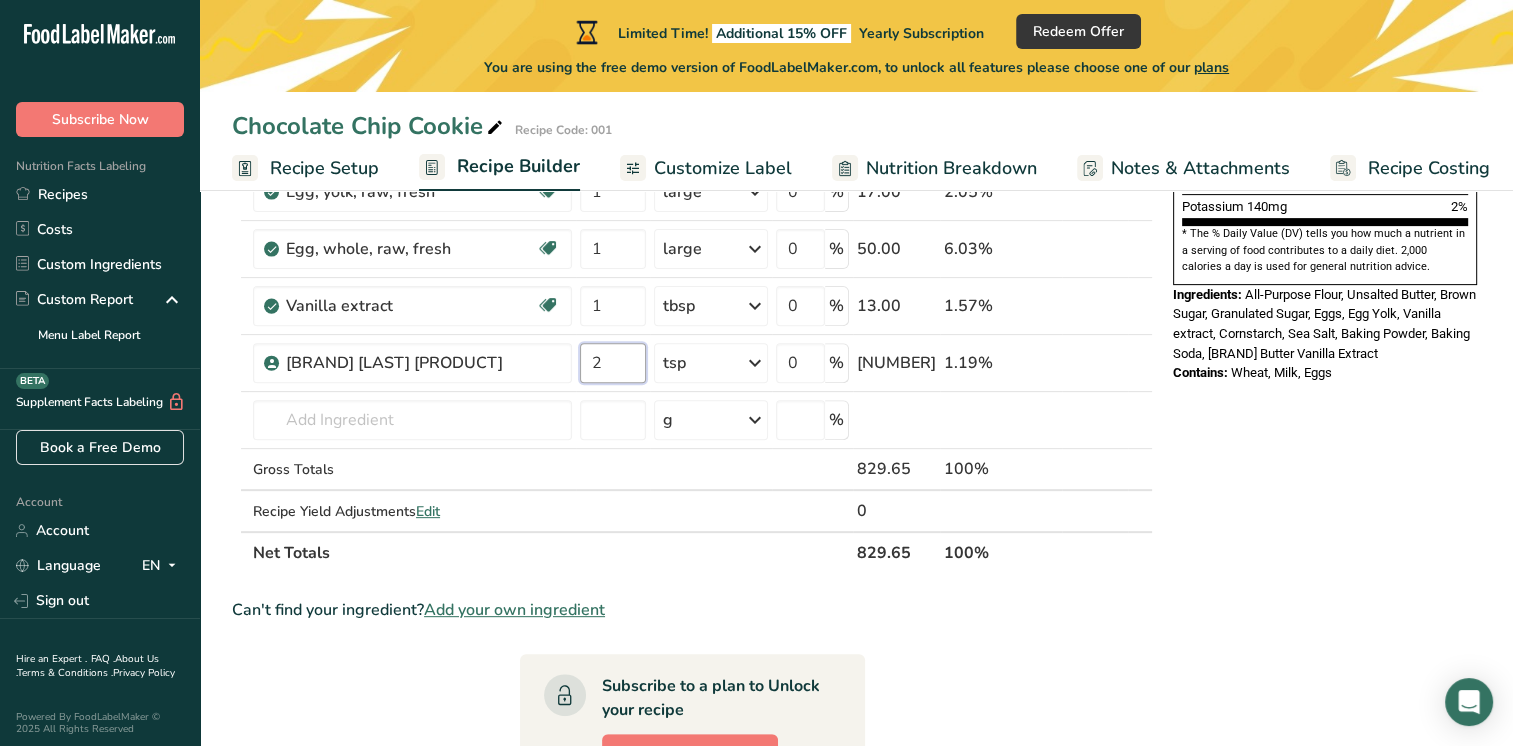 type on "2" 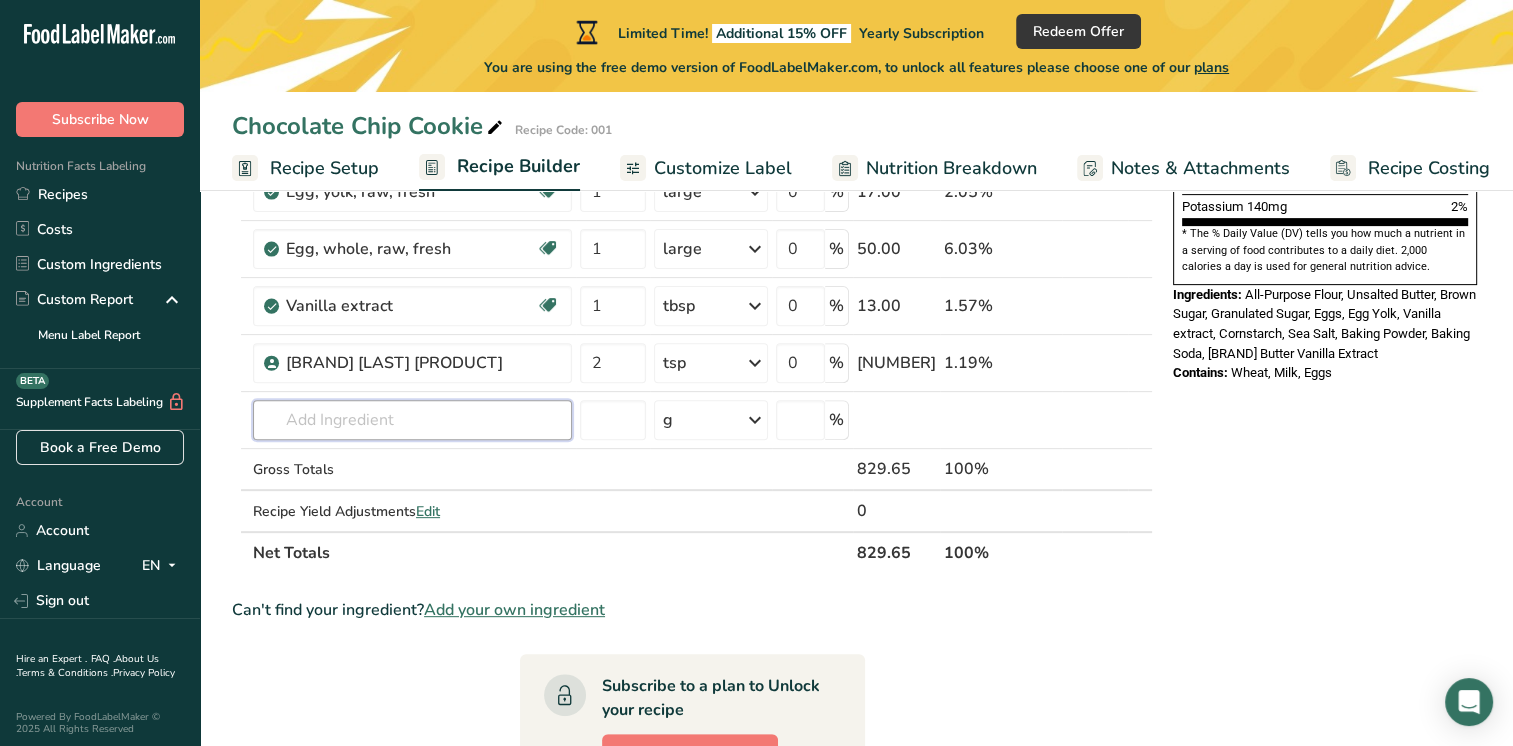 click on "Ingredient *
Amount *
Unit *
Waste *   .a-a{fill:#347362;}.b-a{fill:#fff;}          Grams
Percentage
[PRODUCT], [PRODUCT], [PRODUCT], [PRODUCT]
Dairy free
Vegan
Vegetarian
Soy free
[NUMBER]
cup
Portions
[NUMBER] cup
Weight Units
g
kg
mg
See more
Volume Units
l
Volume units require a density conversion. If you know your ingredient's density enter it below. Otherwise, click on "RIA" our AI Regulatory bot - she will be able to help you
lb/ft3
g/cm3
Confirm
mL
lb/ft3
[NUMBER]" at bounding box center (692, 119) 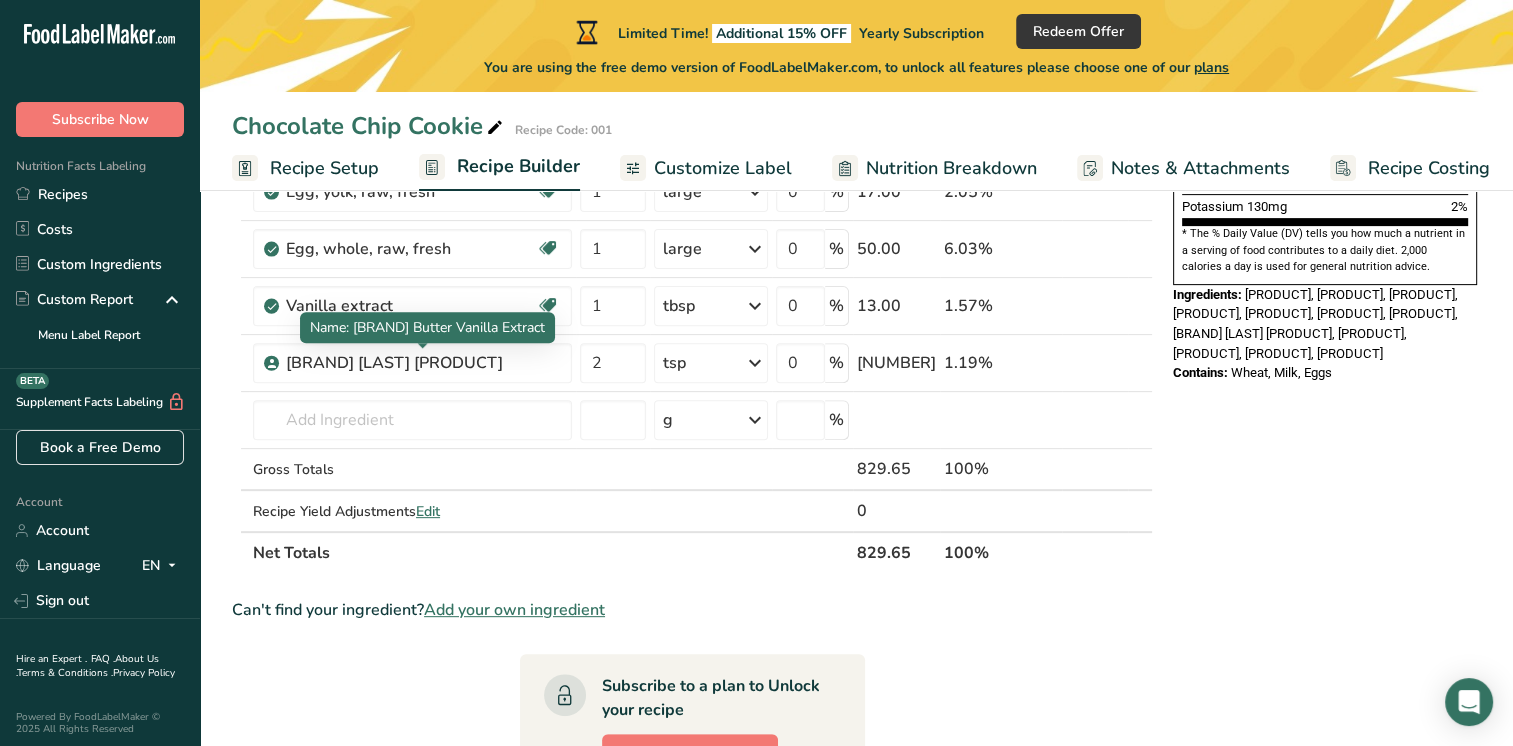 click on "[BRAND] [LAST] [PRODUCT]" at bounding box center [411, 363] 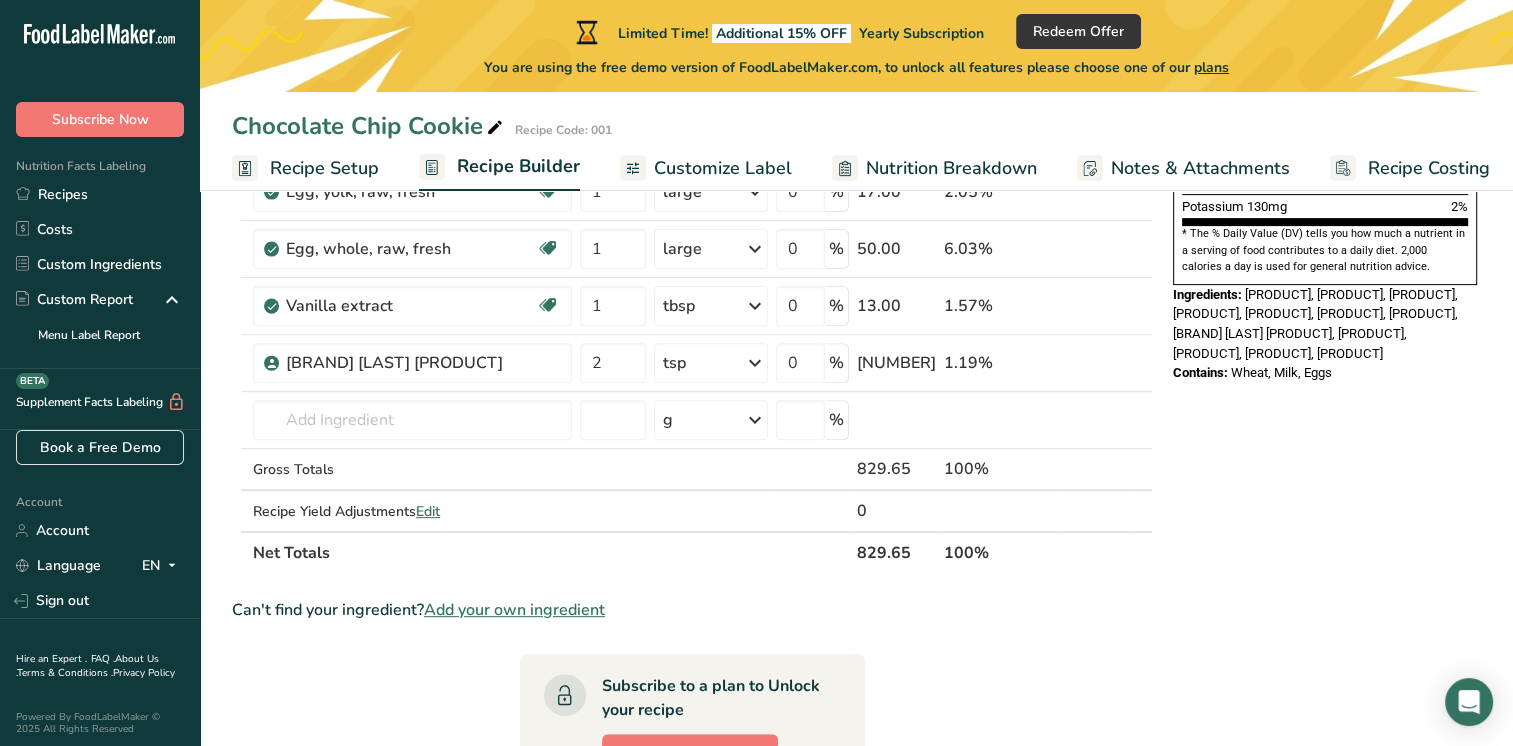 click on "[BRAND] [LAST] [PRODUCT]" at bounding box center [411, 363] 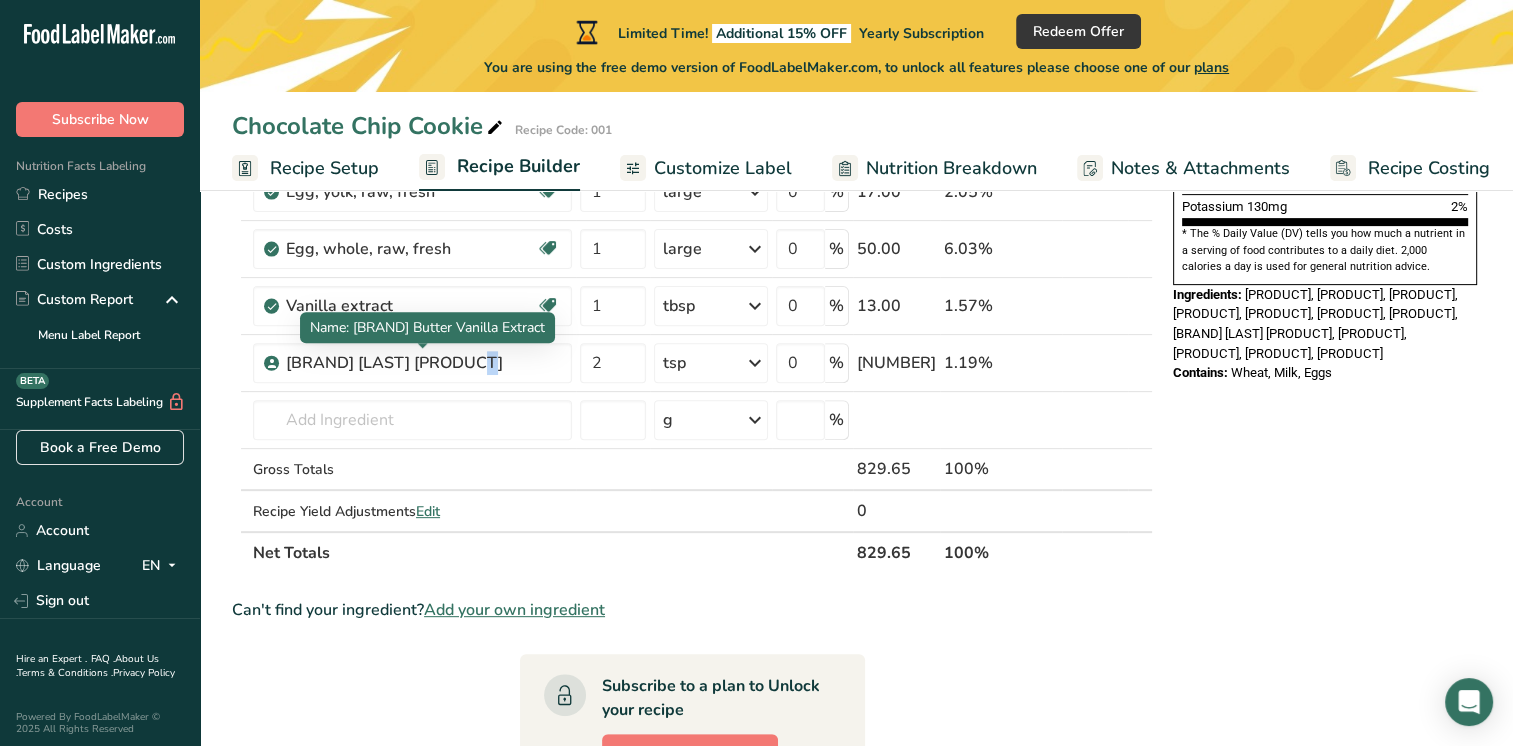 click on "[BRAND] [LAST] [PRODUCT]" at bounding box center (411, 363) 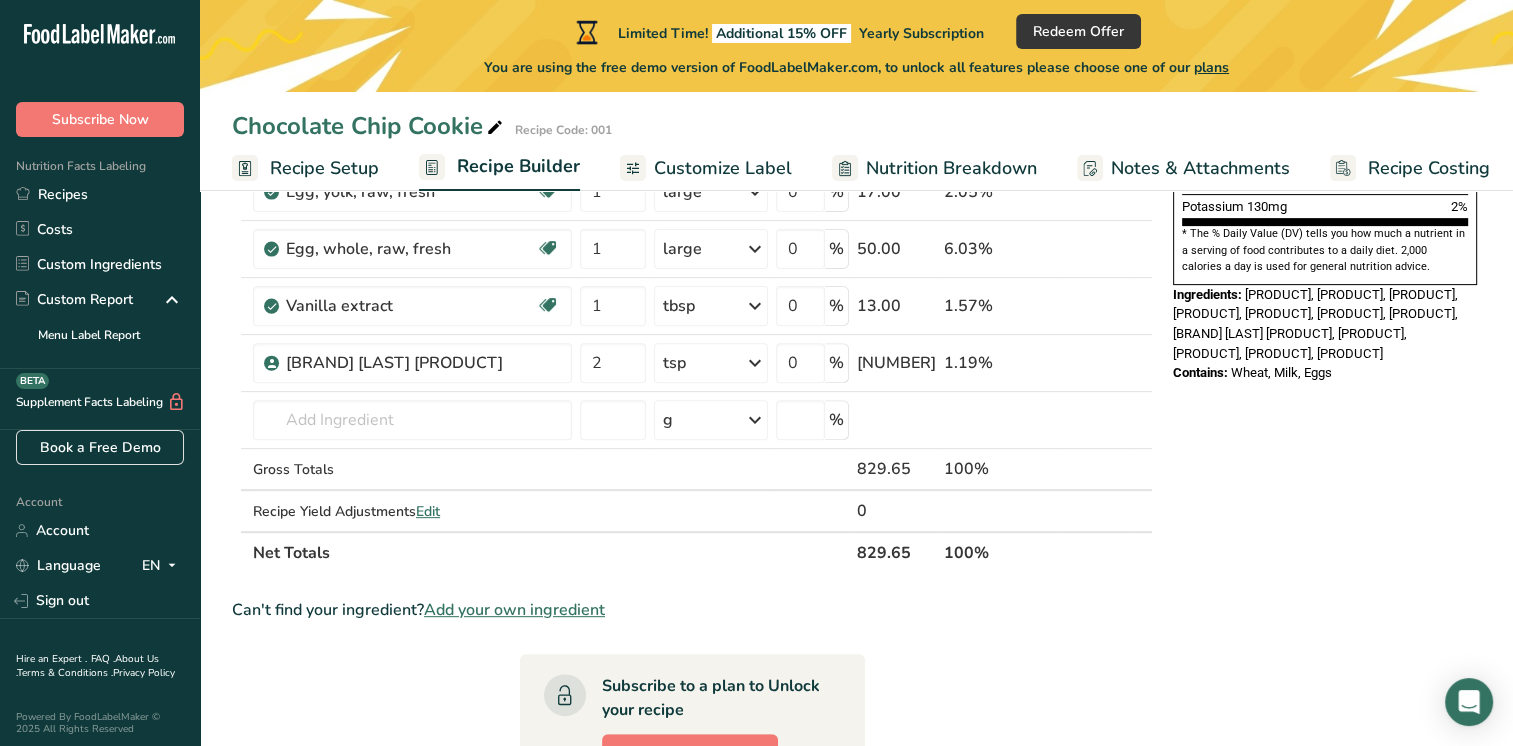 click on "[BRAND] [LAST] [PRODUCT]" at bounding box center (411, 363) 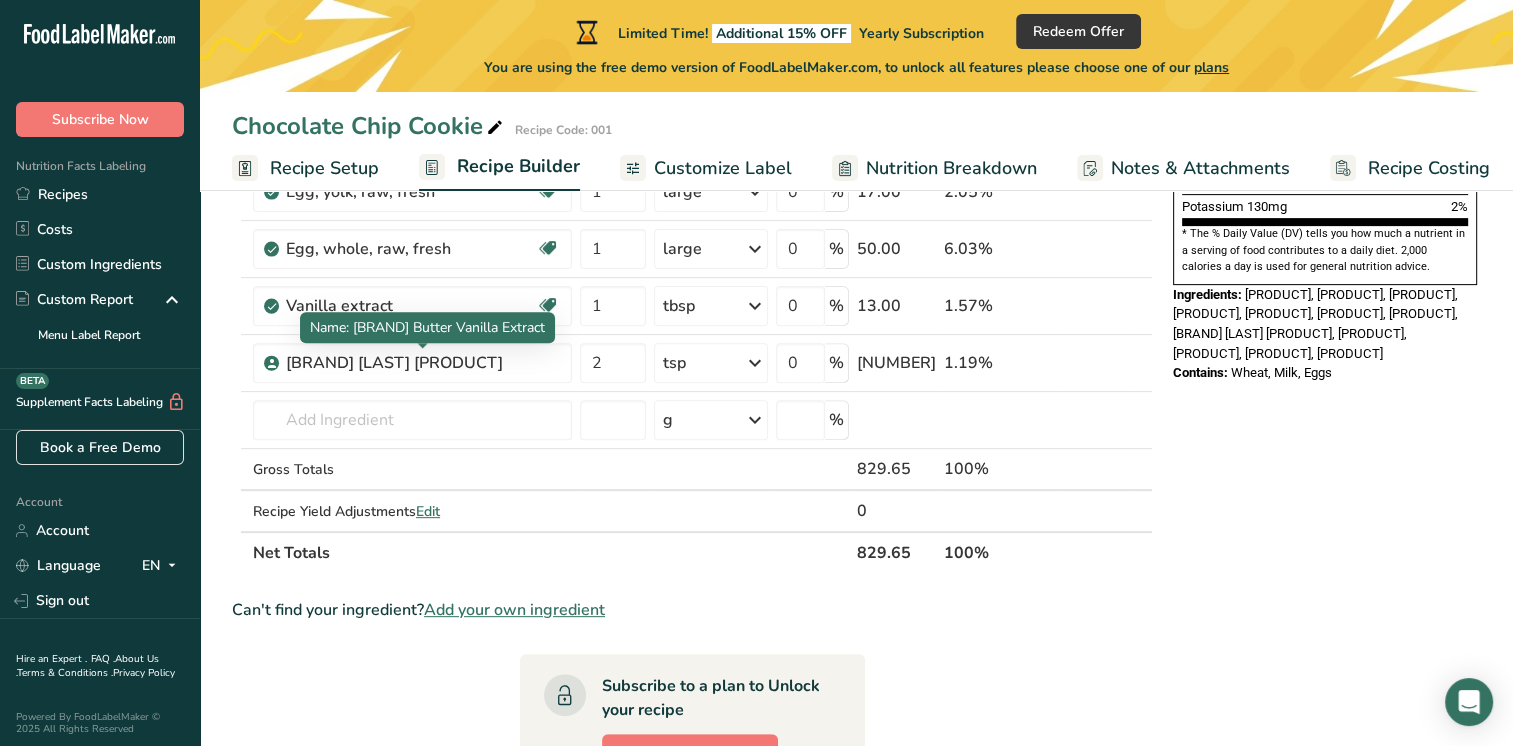 click on "[BRAND] [LAST] [PRODUCT]" at bounding box center [411, 363] 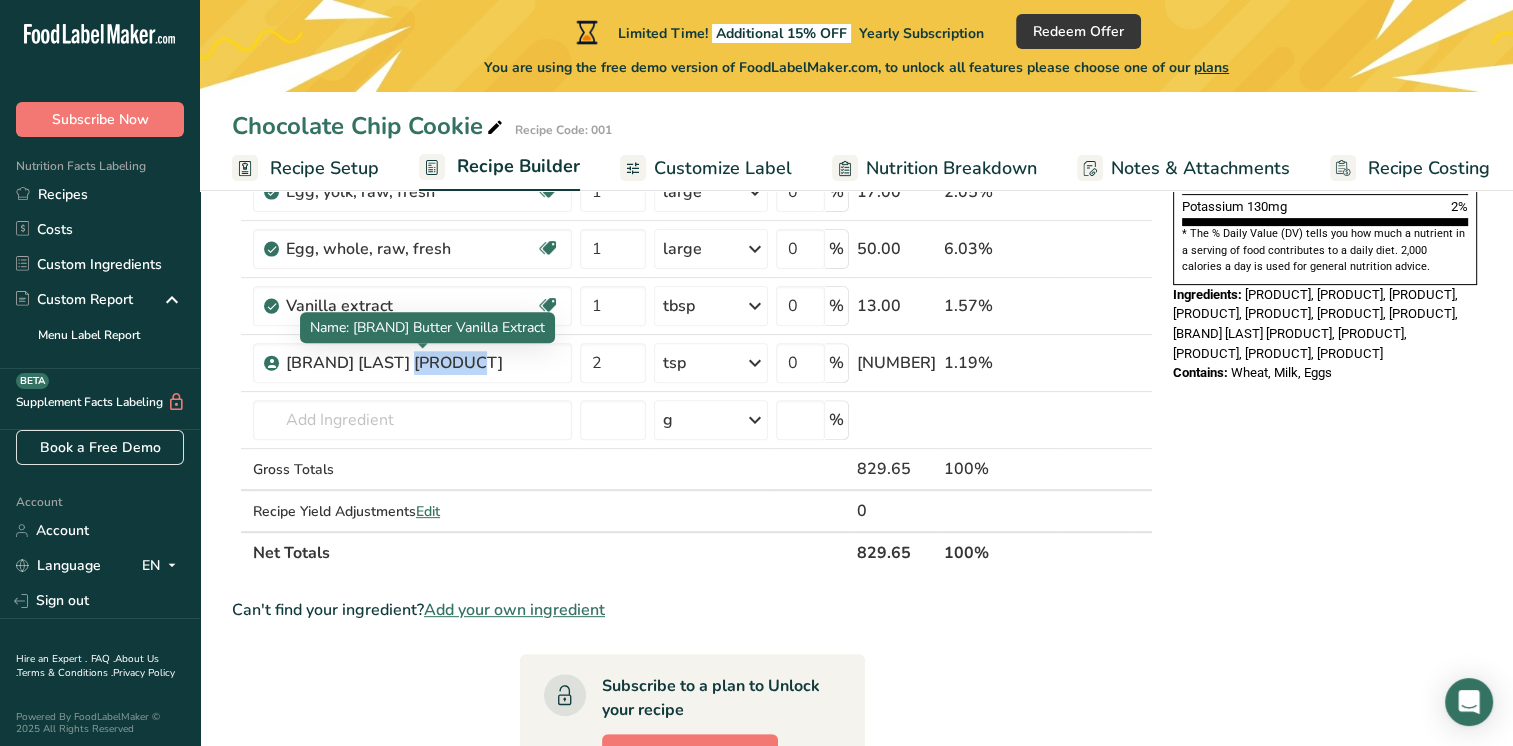 click on "[BRAND] [LAST] [PRODUCT]" at bounding box center (411, 363) 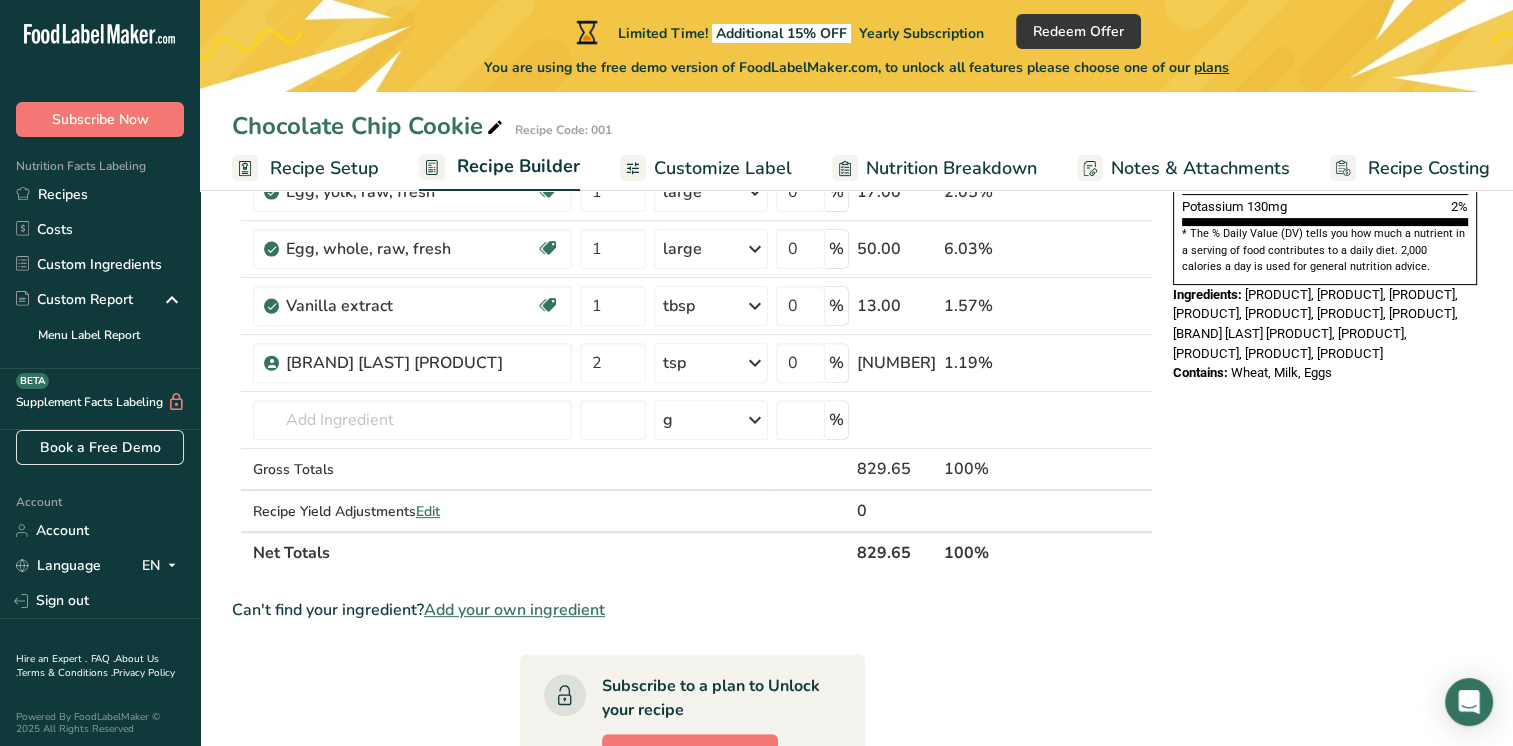 drag, startPoint x: 329, startPoint y: 358, endPoint x: 468, endPoint y: 371, distance: 139.60658 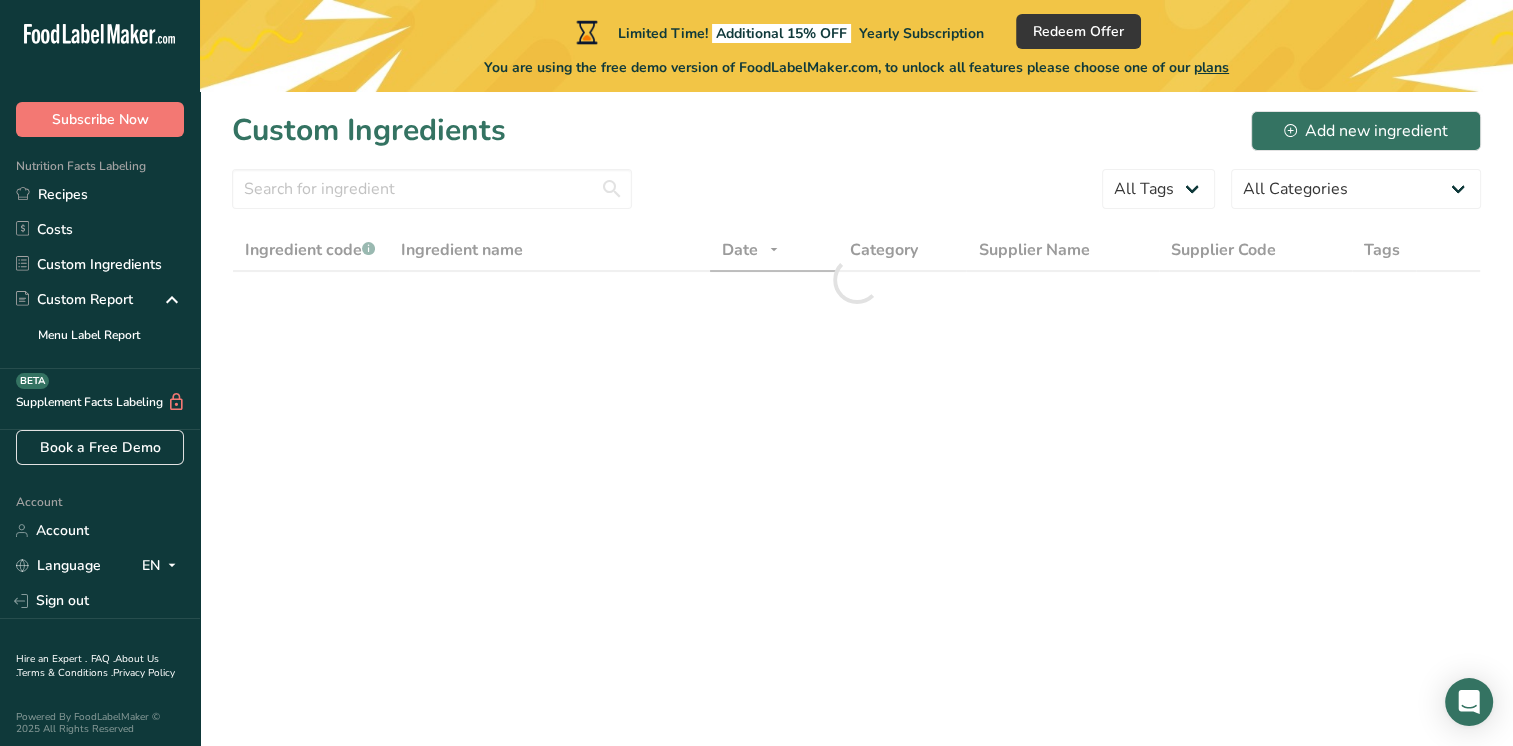 scroll, scrollTop: 0, scrollLeft: 0, axis: both 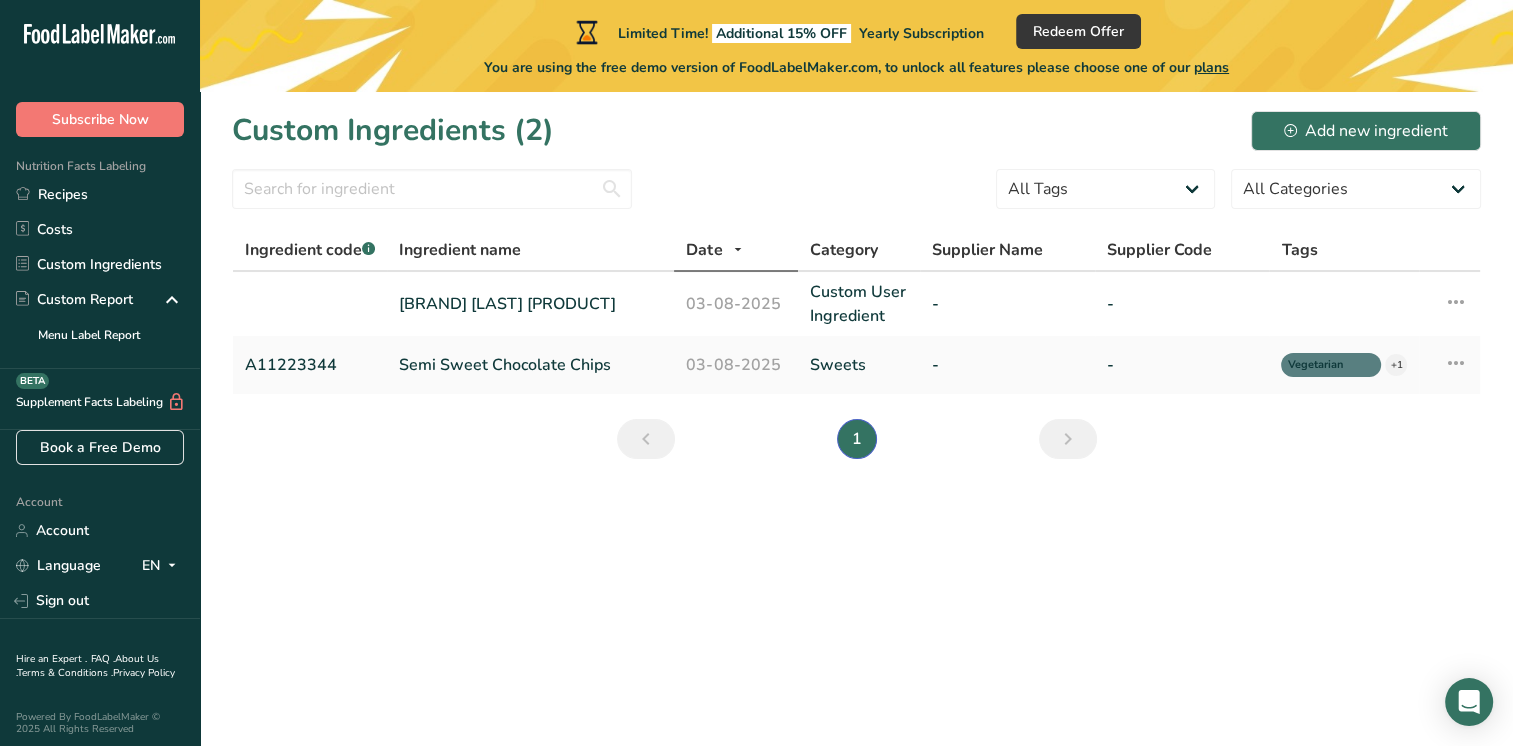 click on "[BRAND] [LAST] [PRODUCT]" at bounding box center [530, 304] 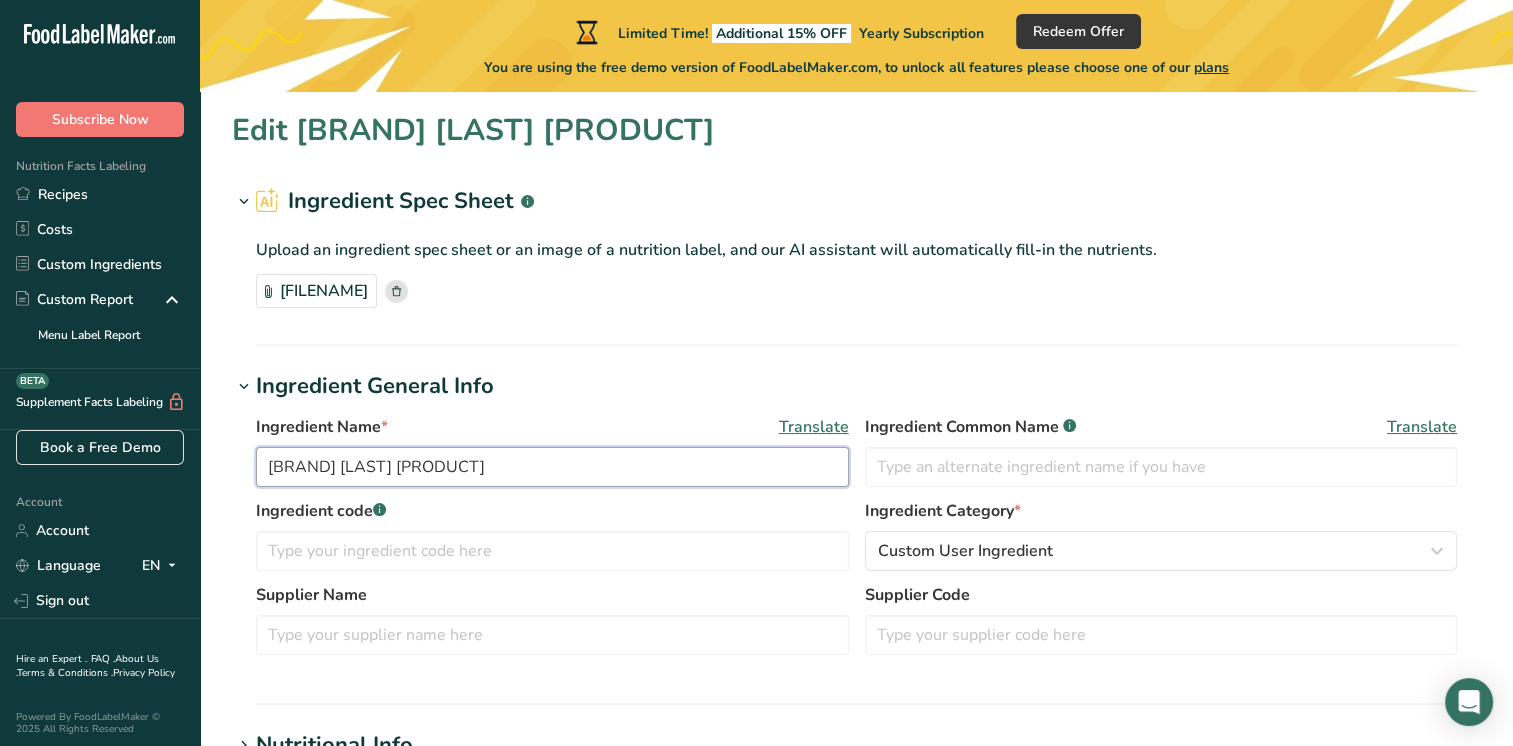 click on "[BRAND] [LAST] [PRODUCT]" at bounding box center (552, 467) 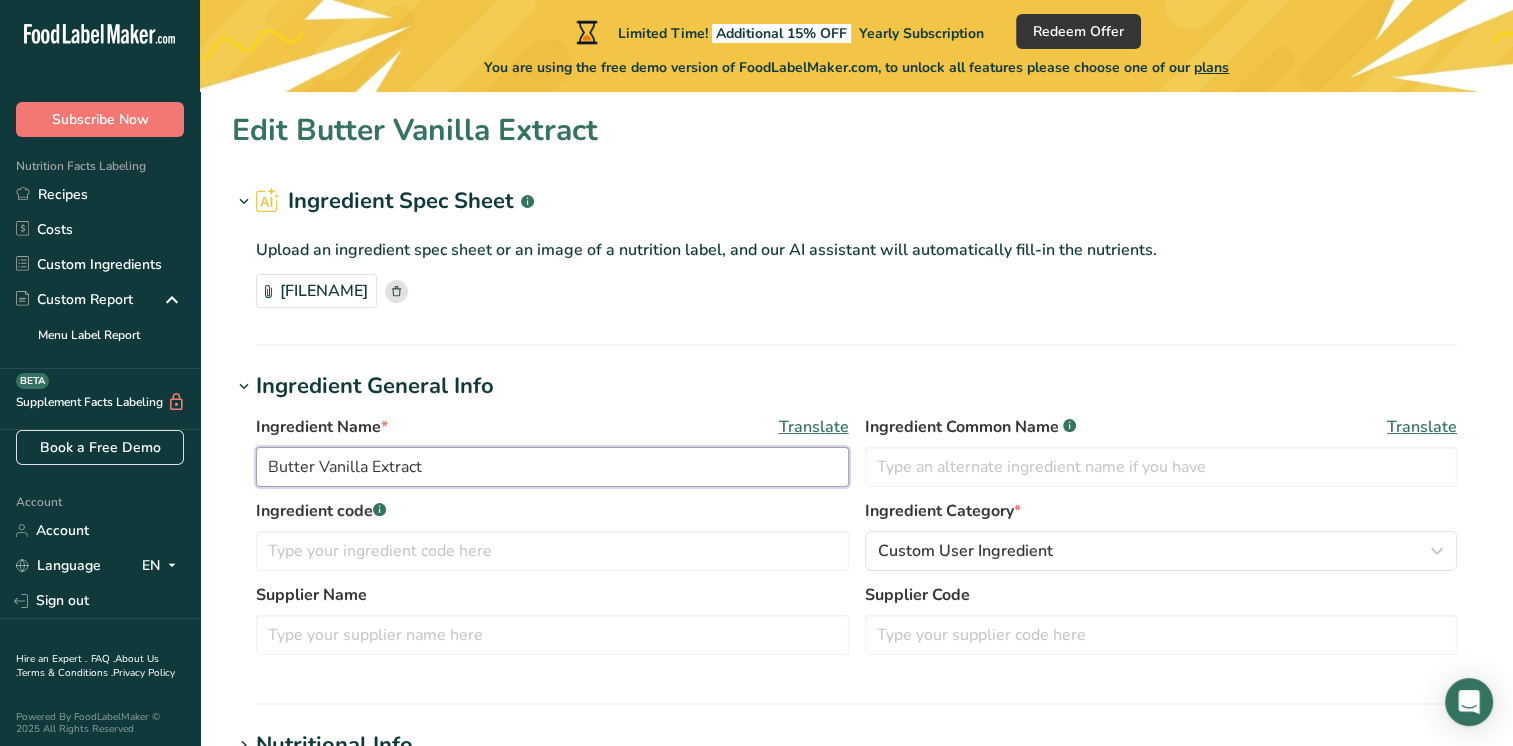 type on "Butter Vanilla Extract" 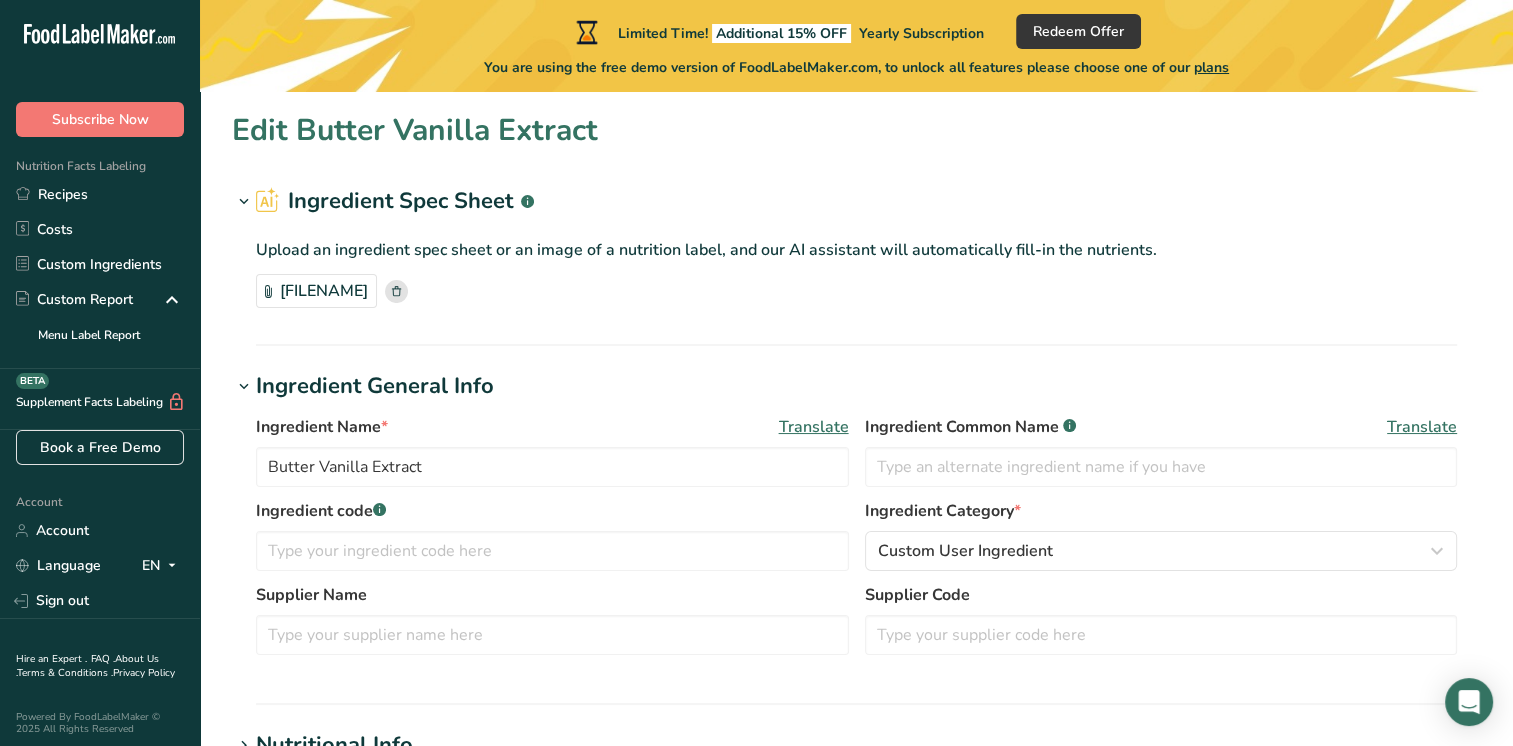 click on "Edit Butter Vanilla Extract
Ingredient Spec Sheet
.a-a{fill:#347362;}.b-a{fill:#fff;}
Upload an ingredient spec sheet or an image of a nutrition label, and our AI assistant will automatically fill-in the nutrients.
Screenshot 2025-08-03 084645.png
Ingredient General Info
Ingredient Name *
Translate
Butter Vanilla Extract
Ingredient Common Name
.a-a{fill:#347362;}.b-a{fill:#fff;}
Translate
Ingredient code
.a-a{fill:#347362;}.b-a{fill:#fff;}
Ingredient Category *
Custom User Ingredient
Standard Categories
Custom Categories
.a-a{fill:#347362;}.b-a{fill:#fff;}" at bounding box center (856, 778) 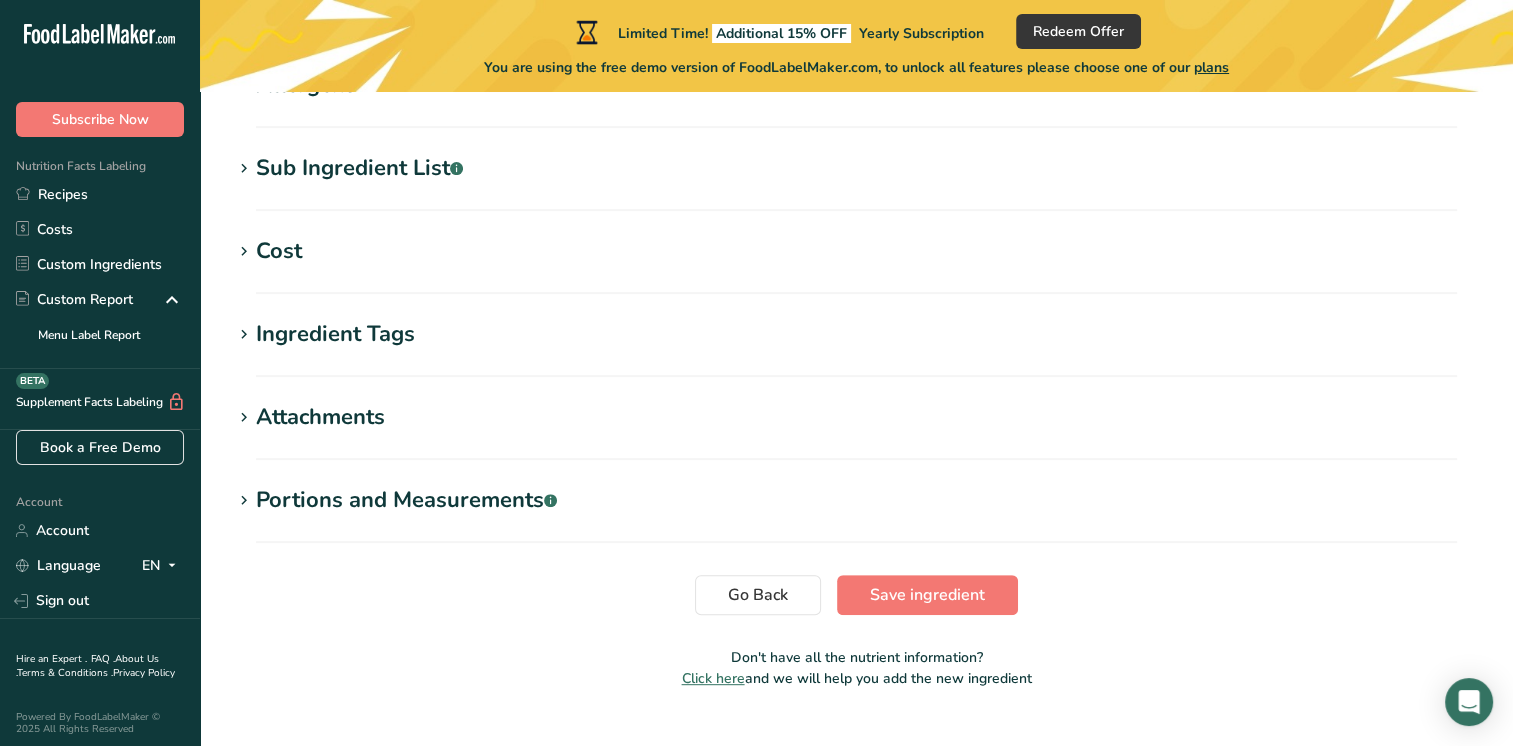 scroll, scrollTop: 781, scrollLeft: 0, axis: vertical 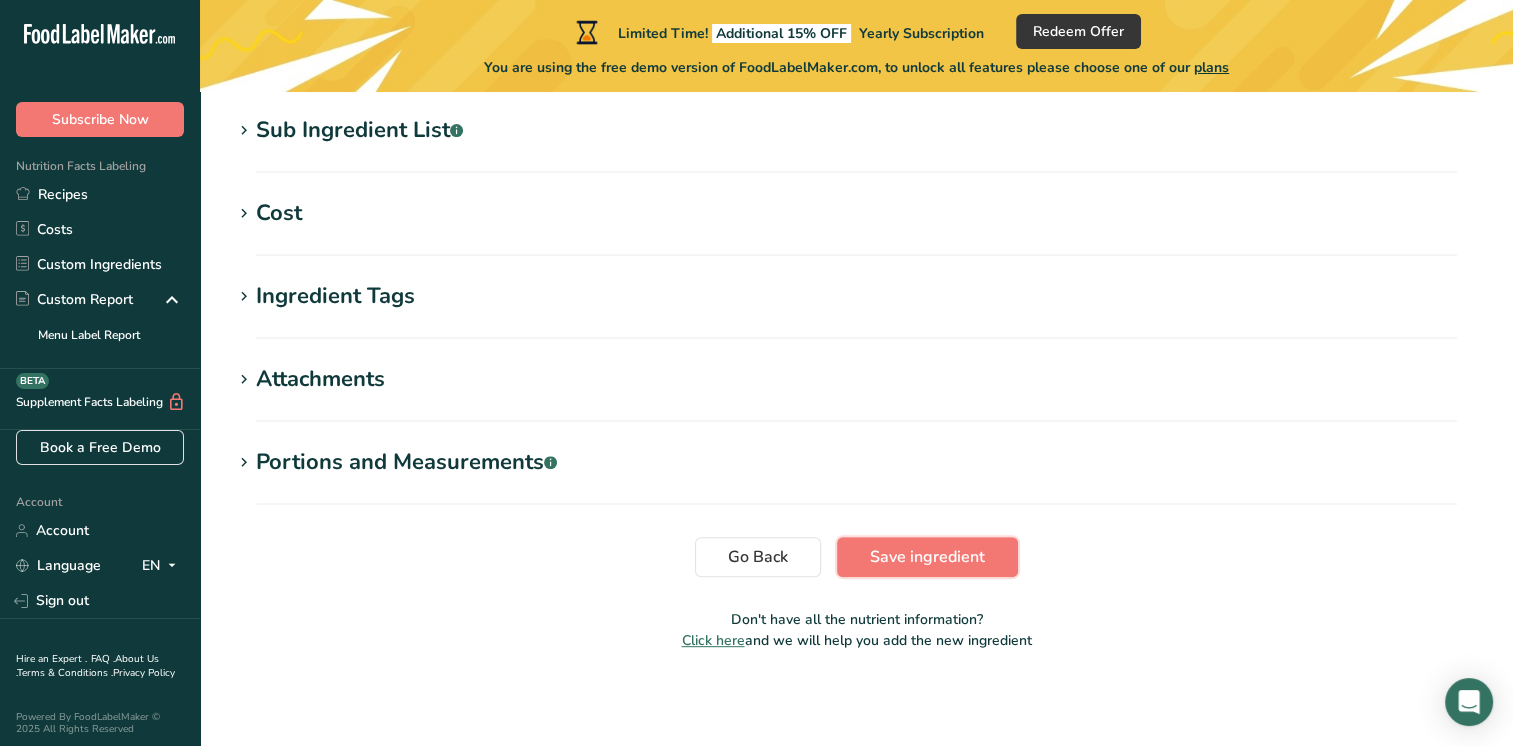click on "Save ingredient" at bounding box center [927, 557] 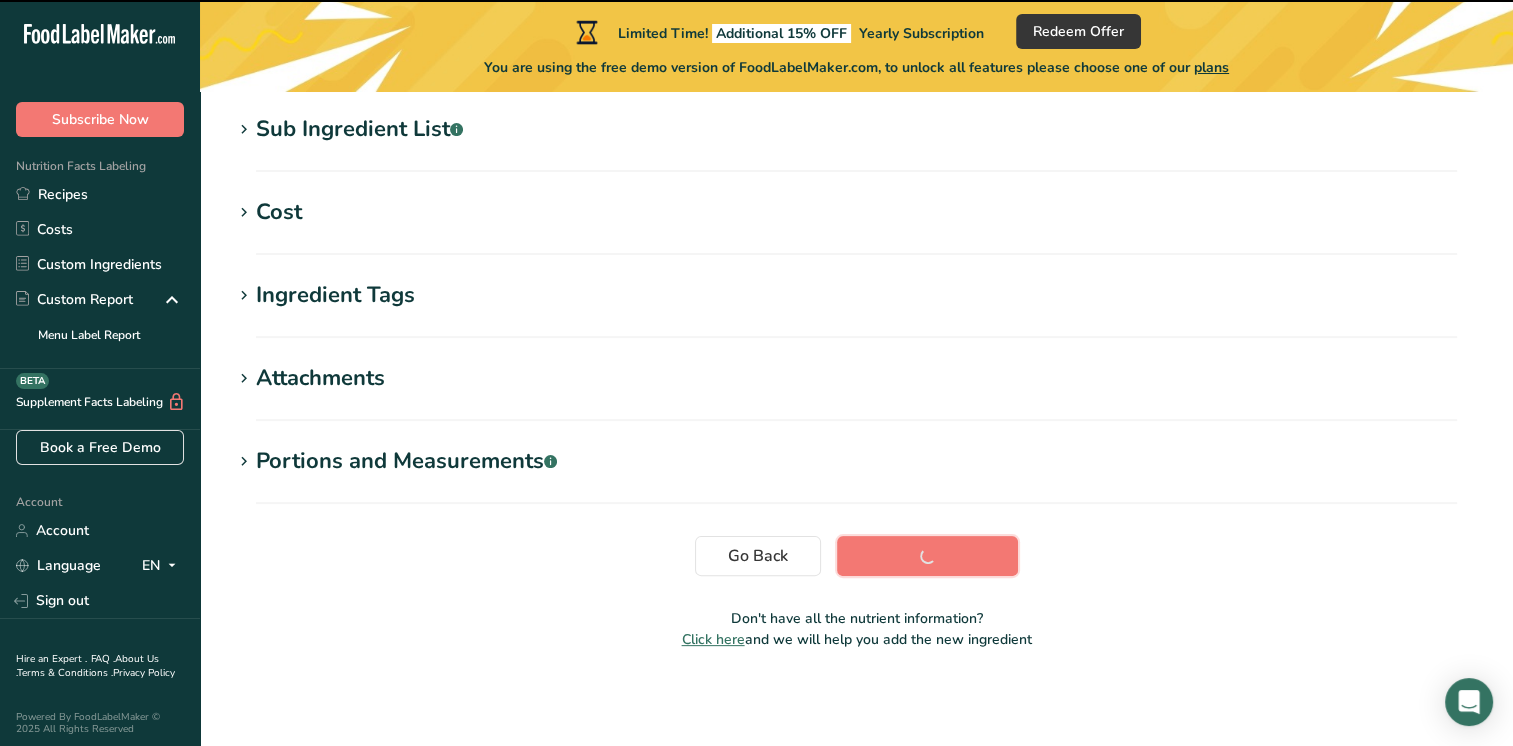 scroll, scrollTop: 404, scrollLeft: 0, axis: vertical 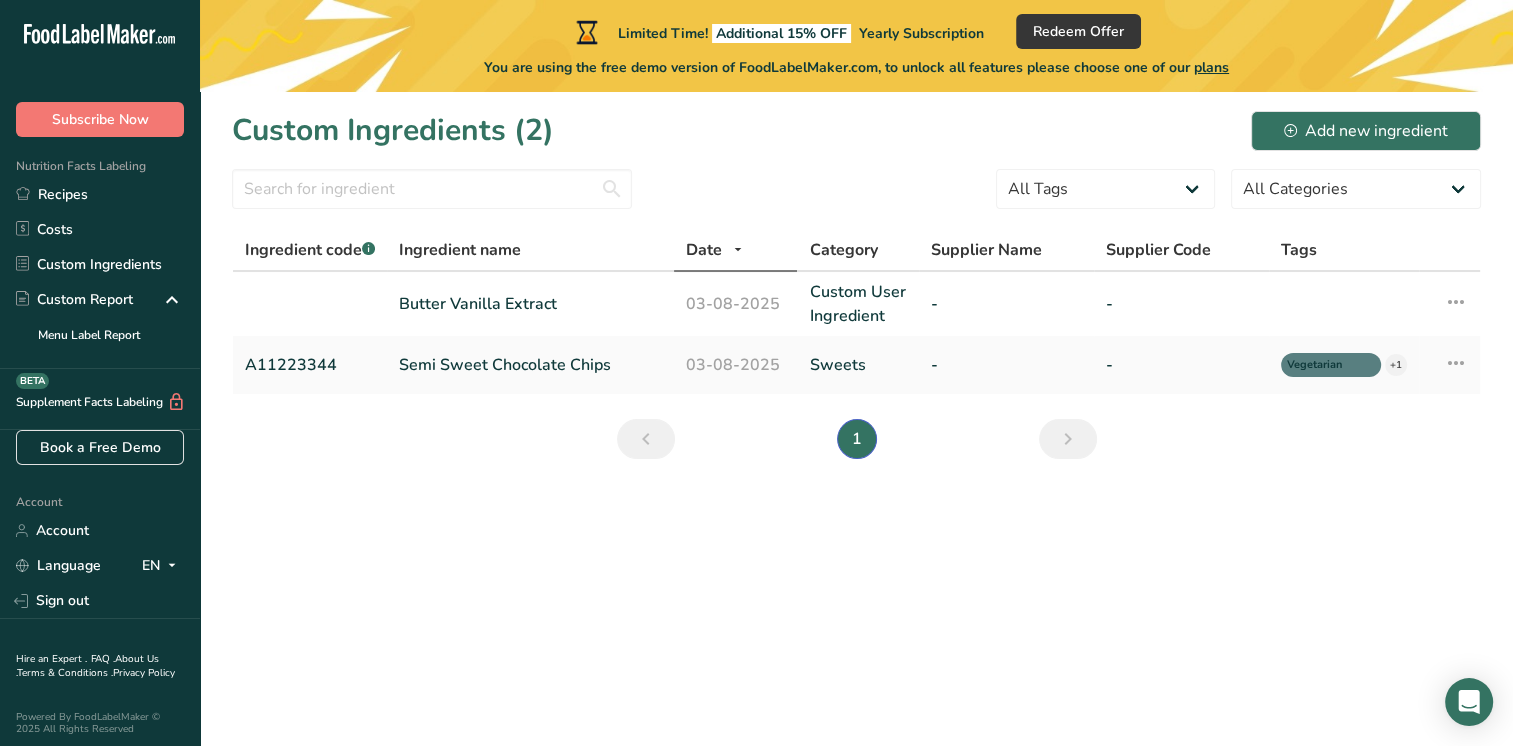 click on "Recipes" at bounding box center [100, 194] 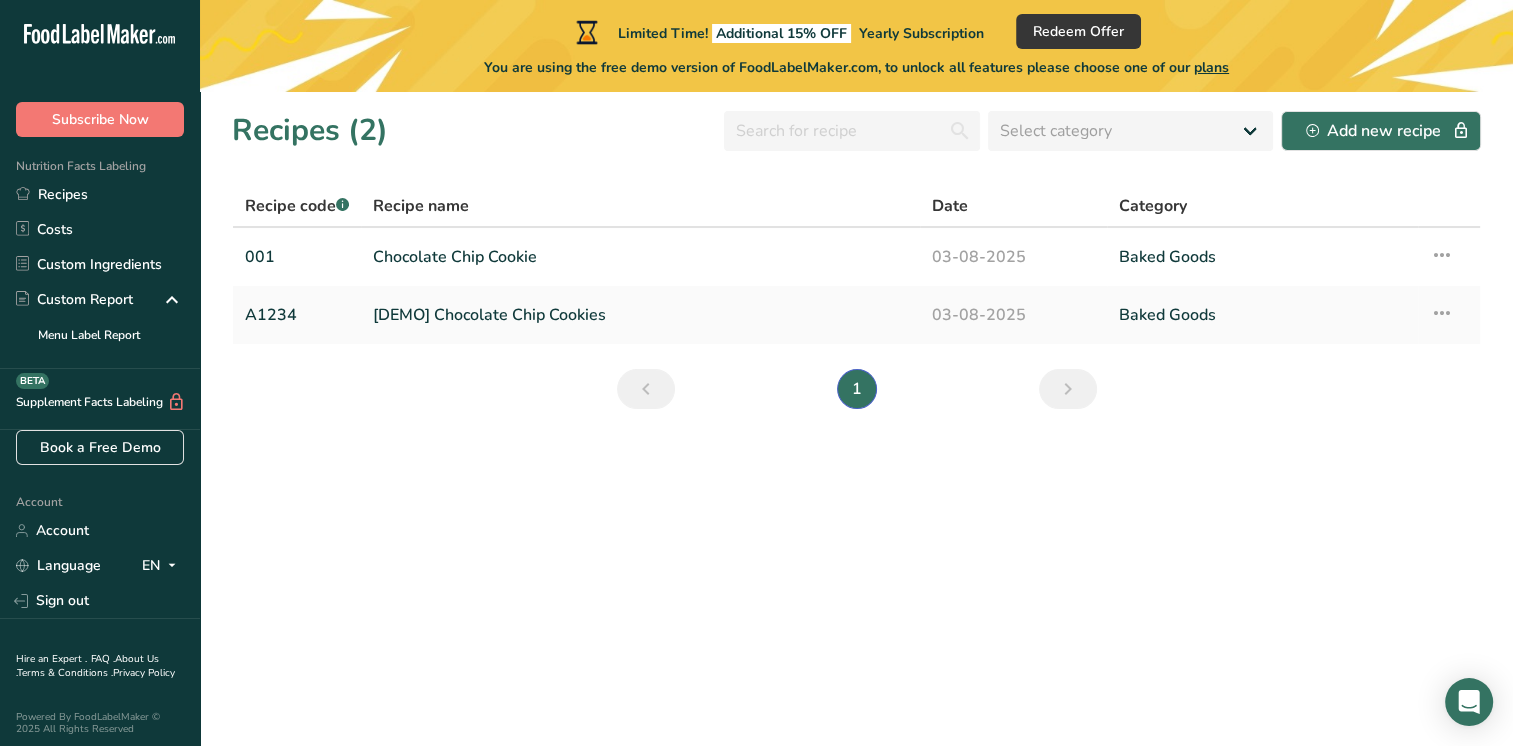 click on "[DEMO] Chocolate Chip Cookies" at bounding box center (640, 315) 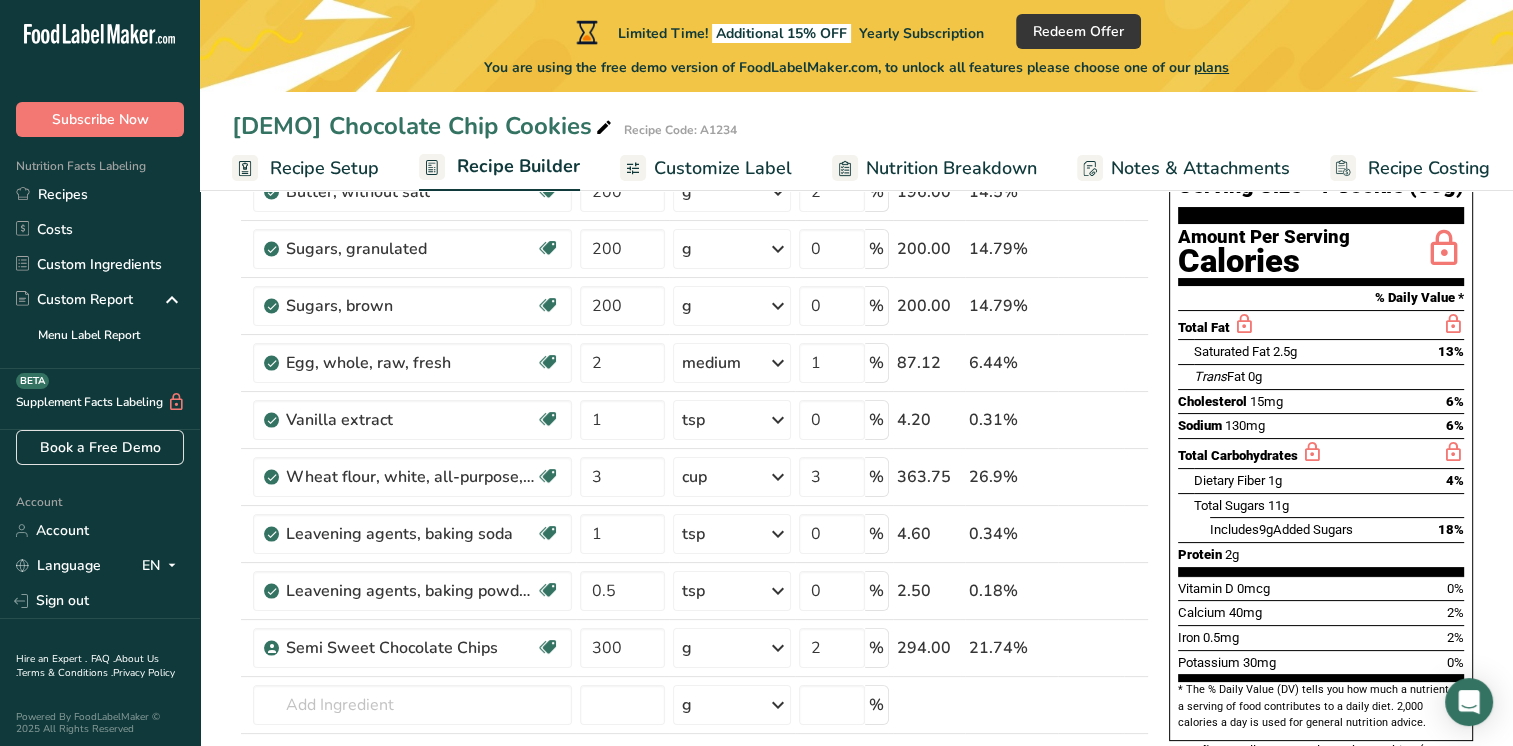 scroll, scrollTop: 153, scrollLeft: 0, axis: vertical 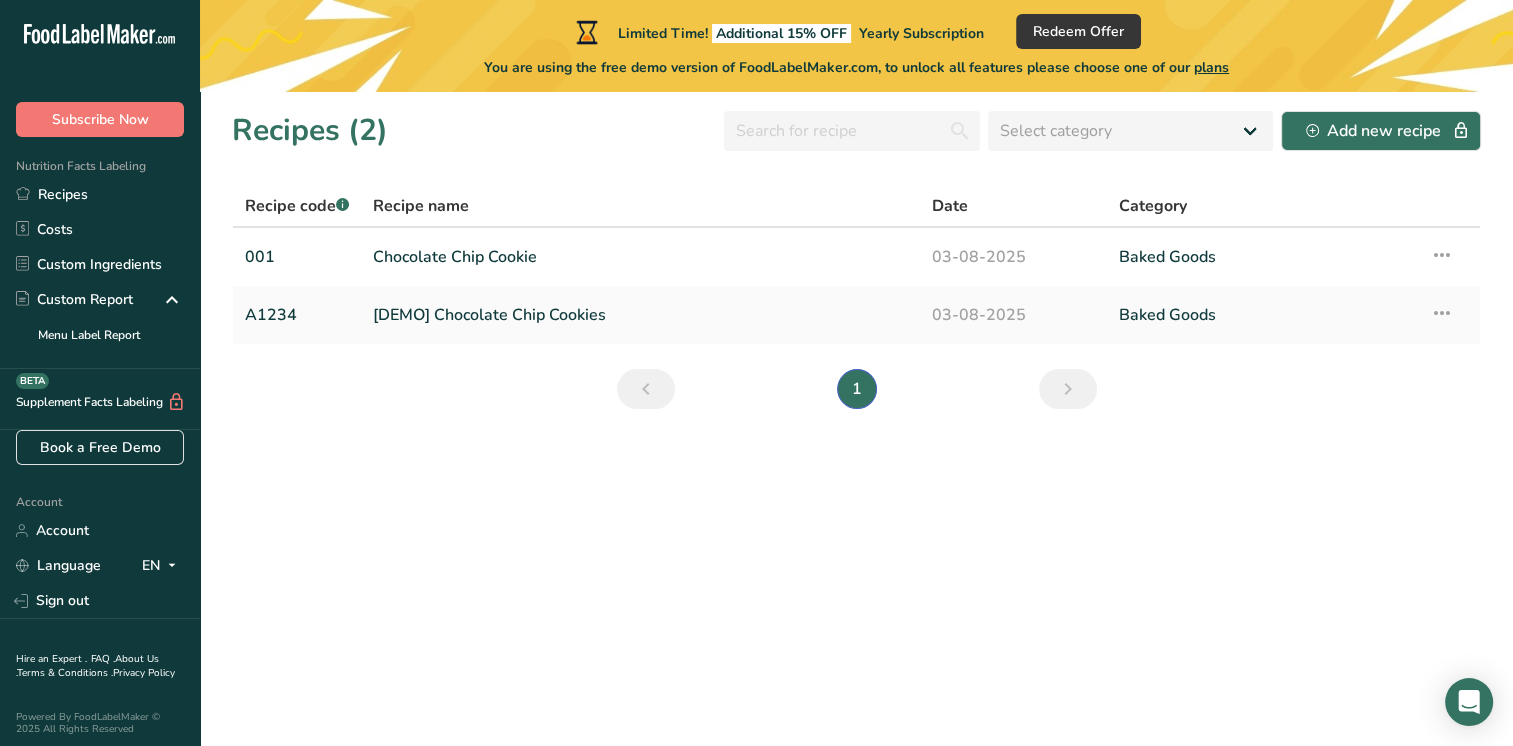 click on "Chocolate Chip Cookie" at bounding box center (640, 257) 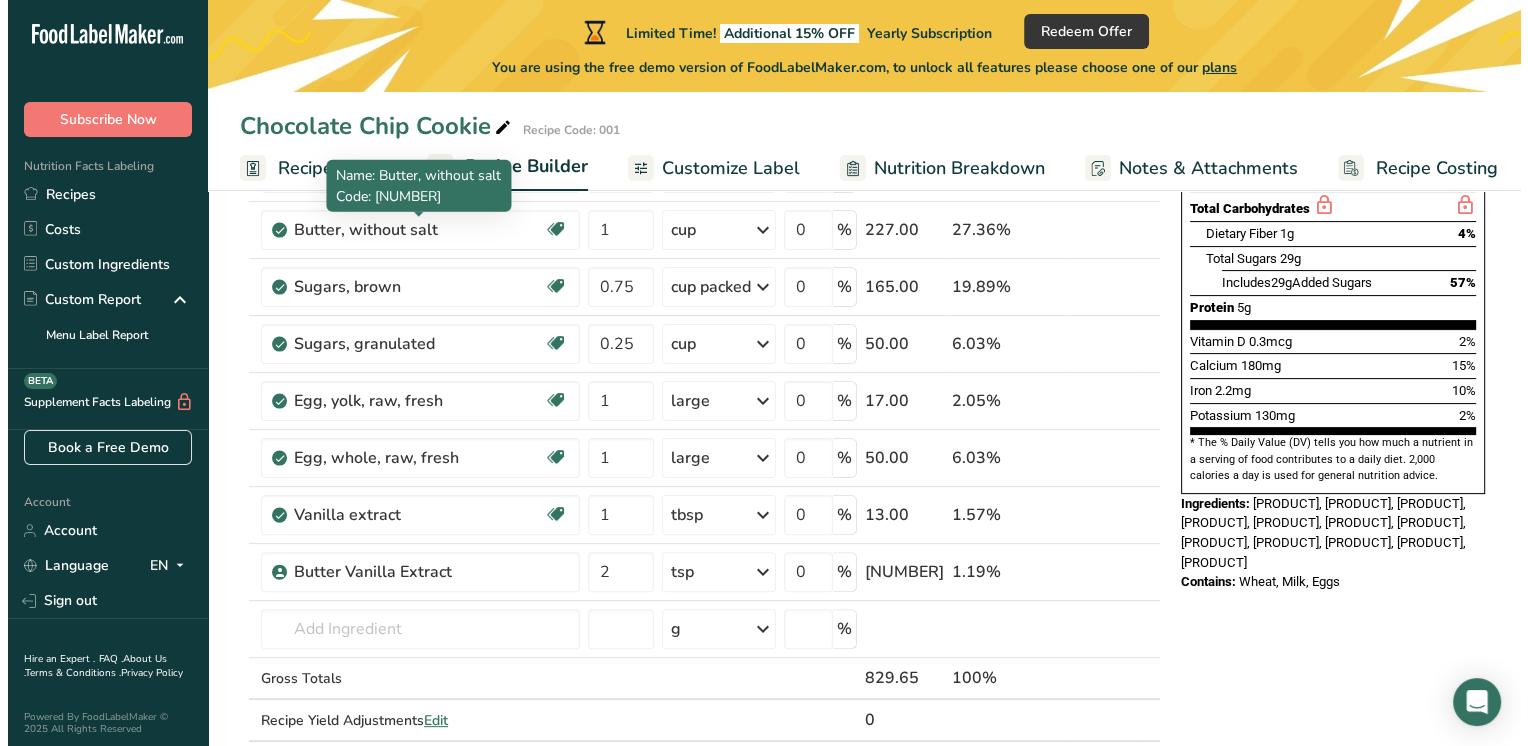 scroll, scrollTop: 457, scrollLeft: 0, axis: vertical 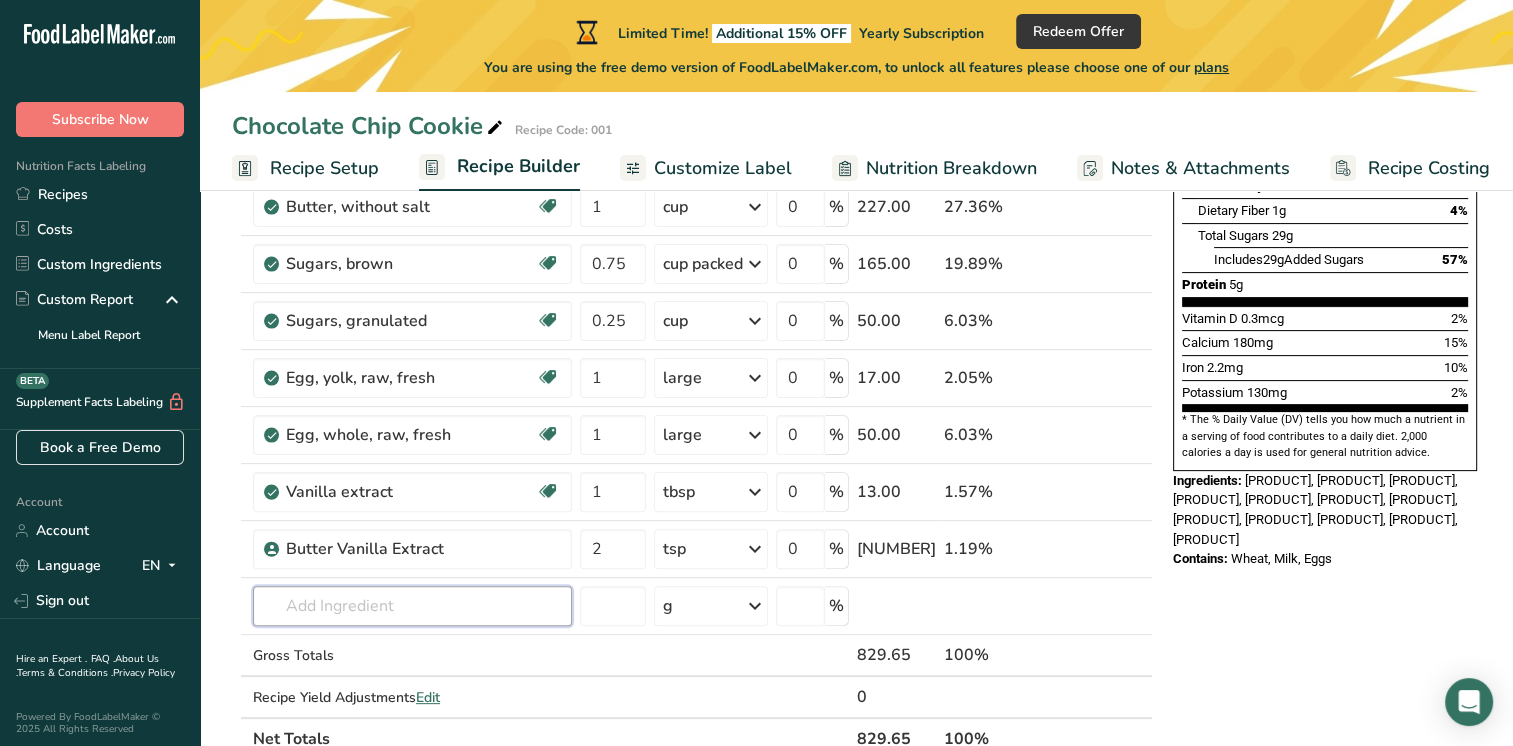 click at bounding box center [412, 606] 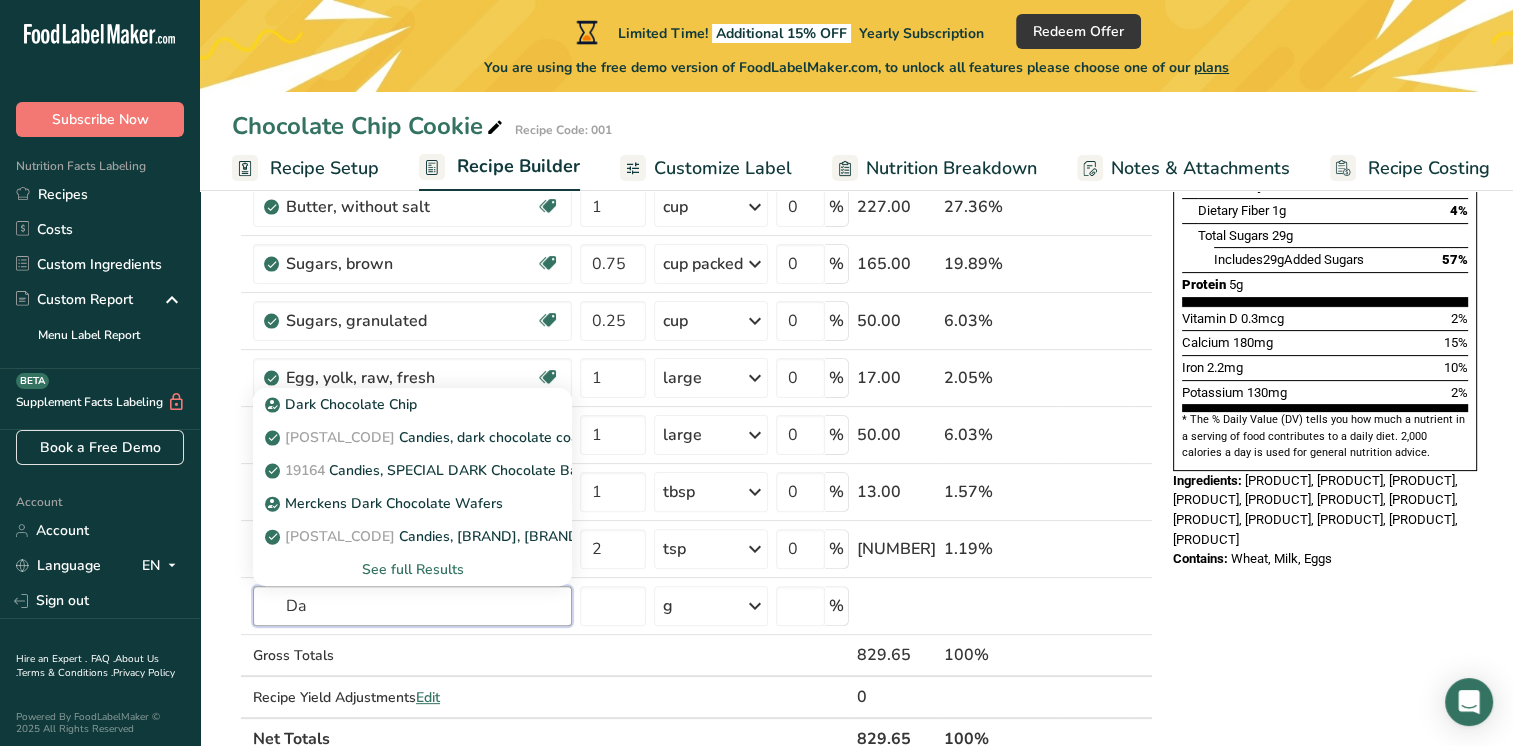 type on "D" 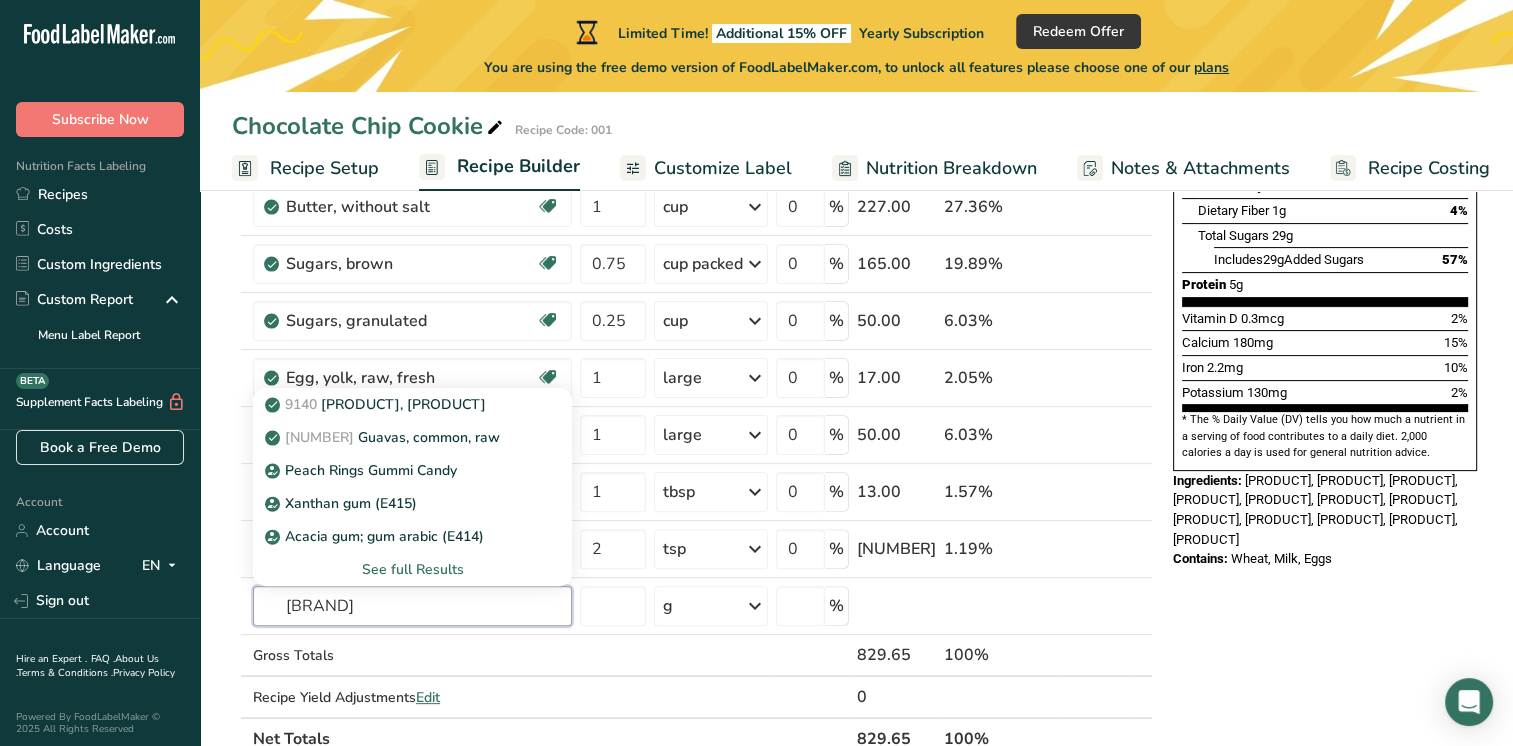type on "g" 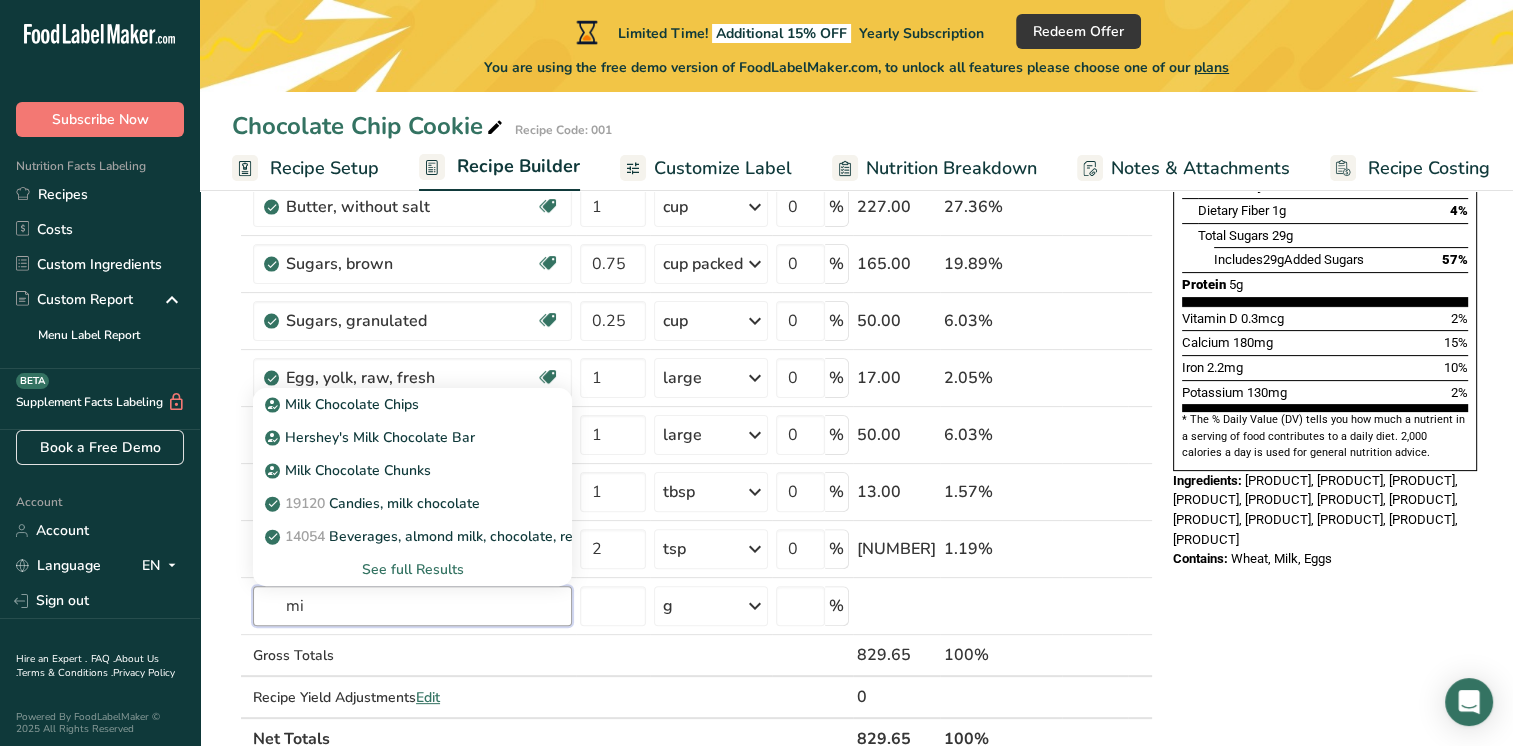 type on "m" 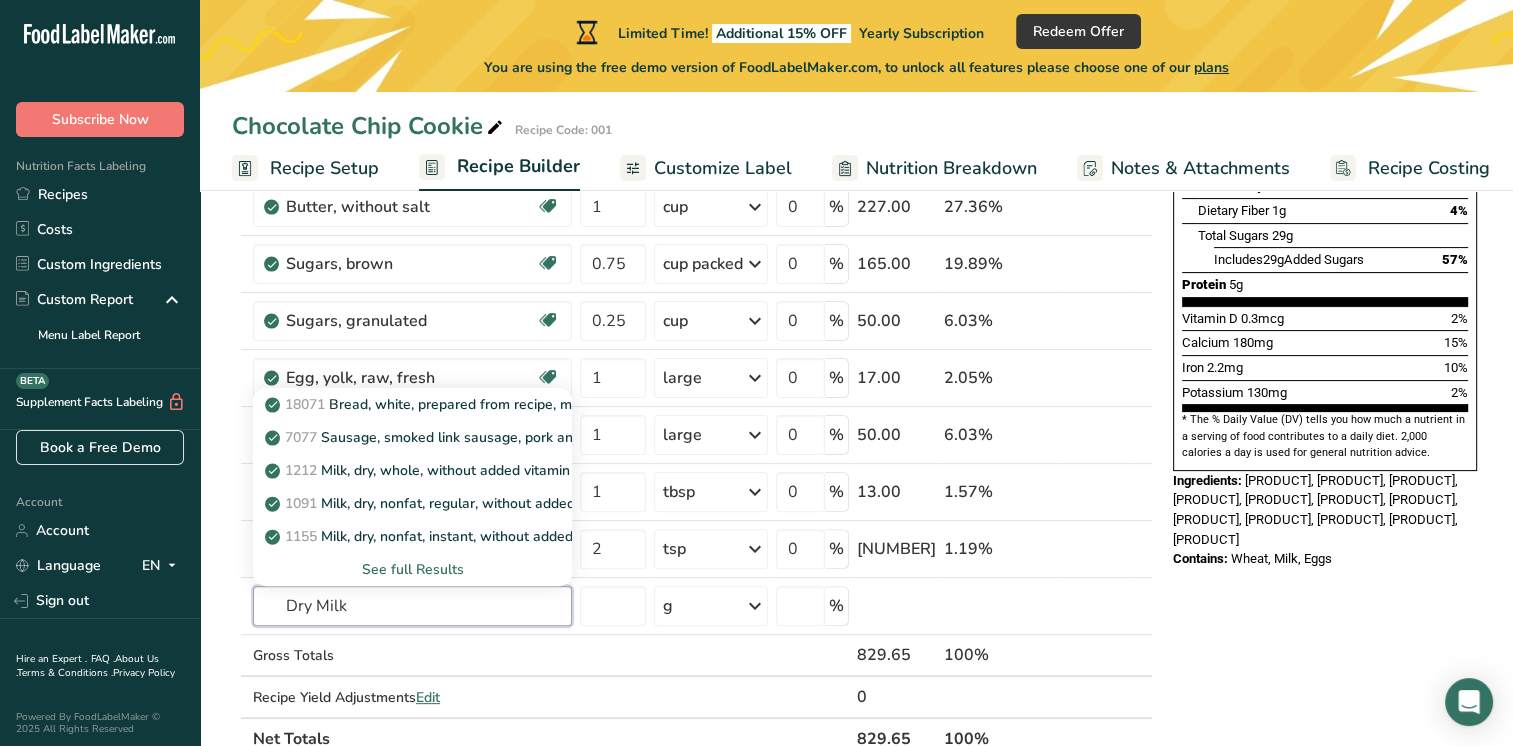 type on "Dry Milk" 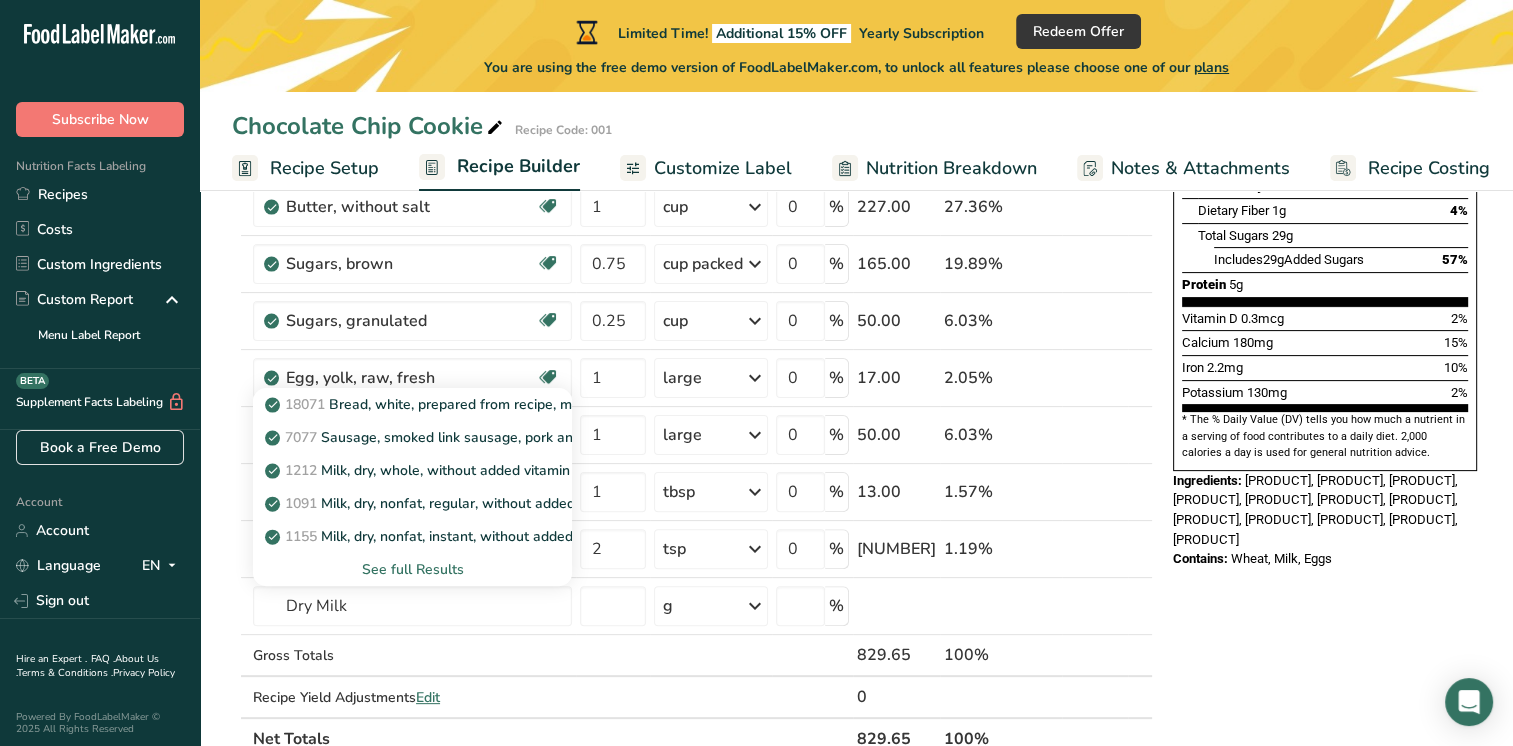 type 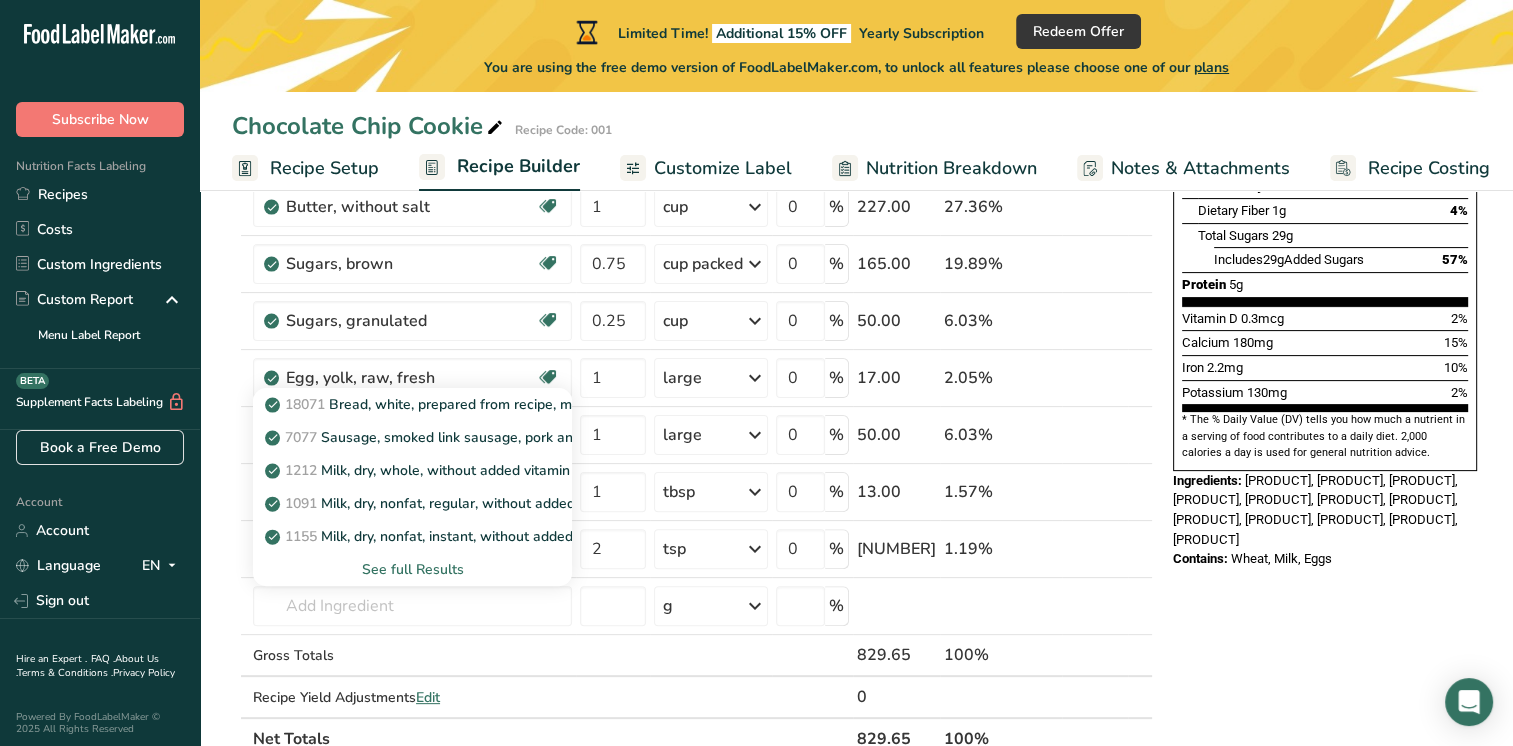 click on "See full Results" at bounding box center (412, 569) 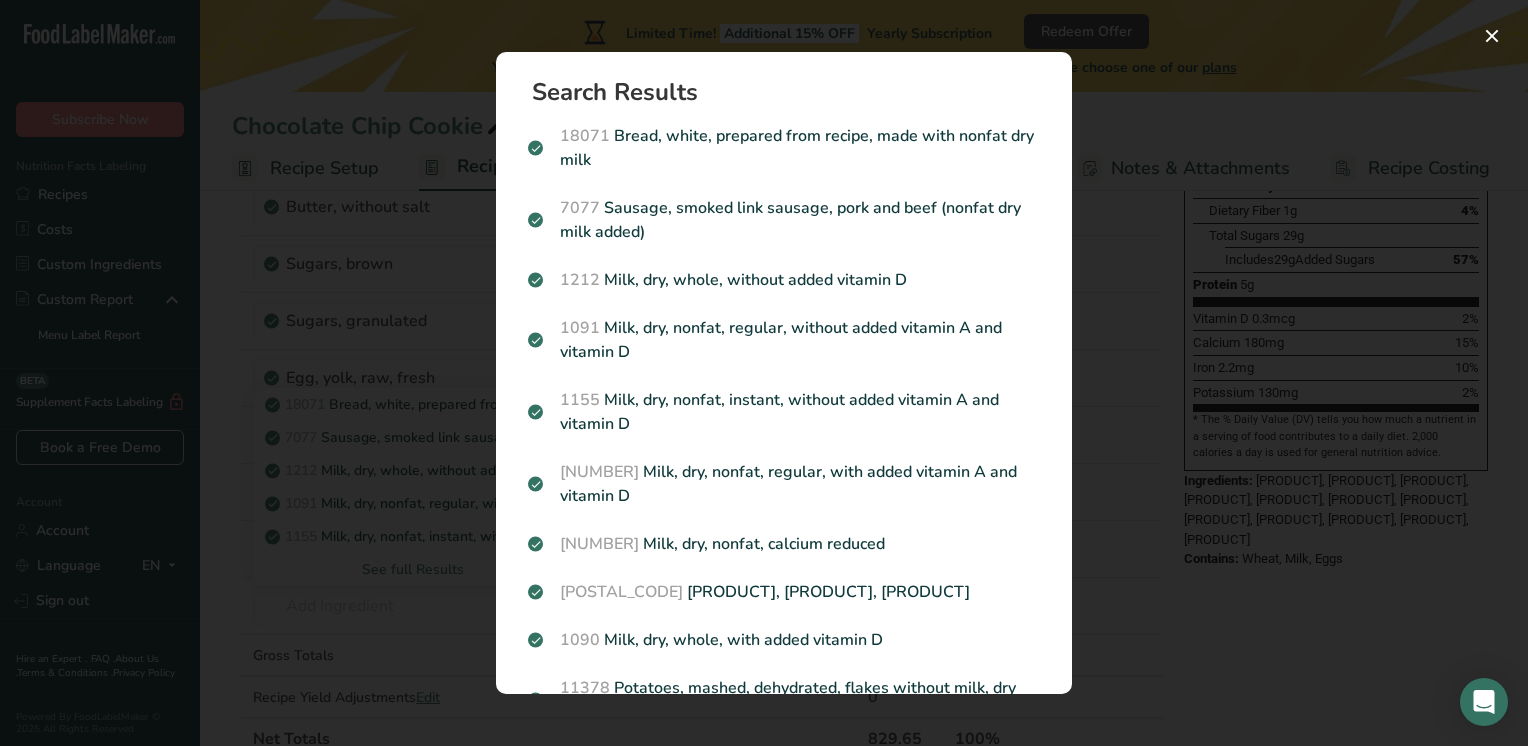 click on "[NUMBER]
Milk, dry, nonfat, regular, with added vitamin A and vitamin D" at bounding box center (784, 484) 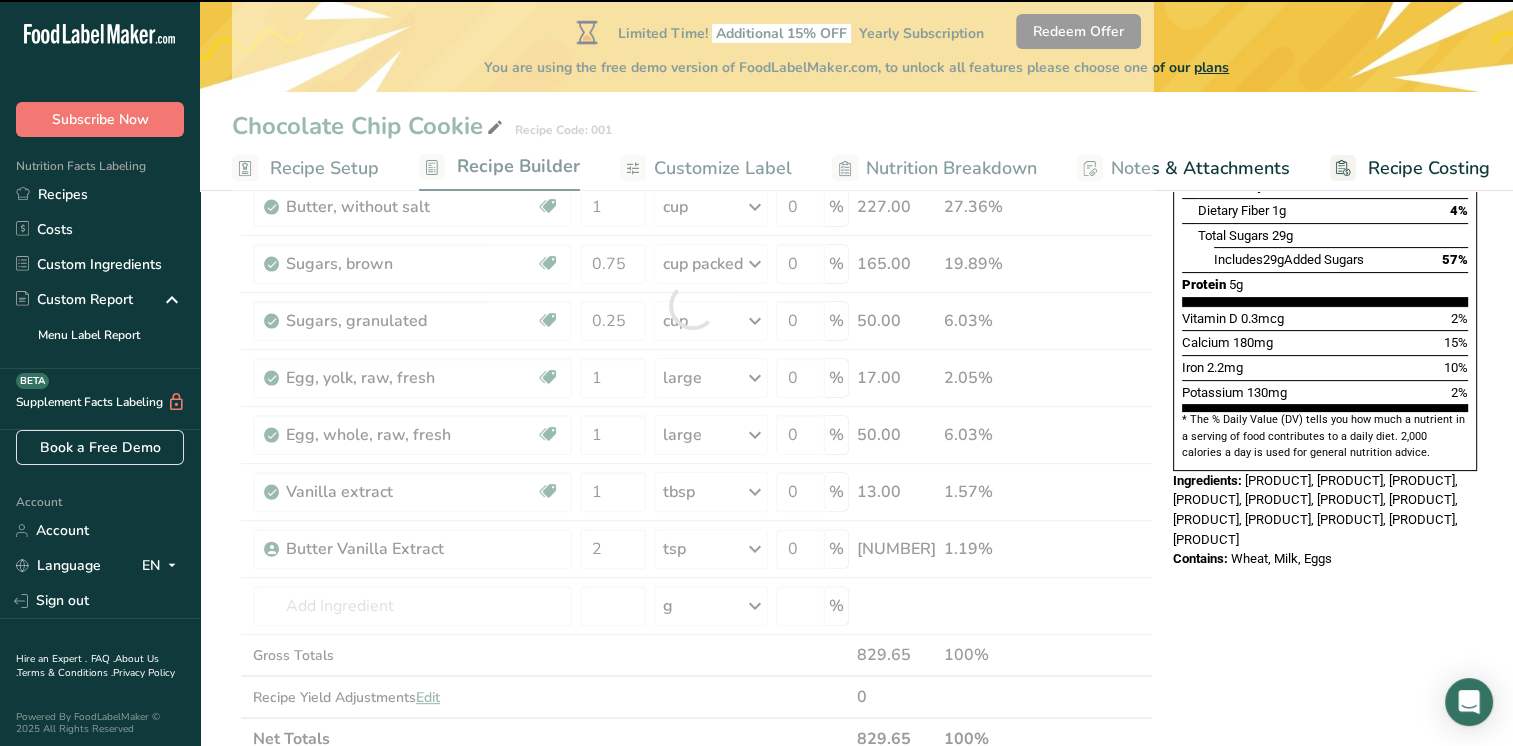 type on "0" 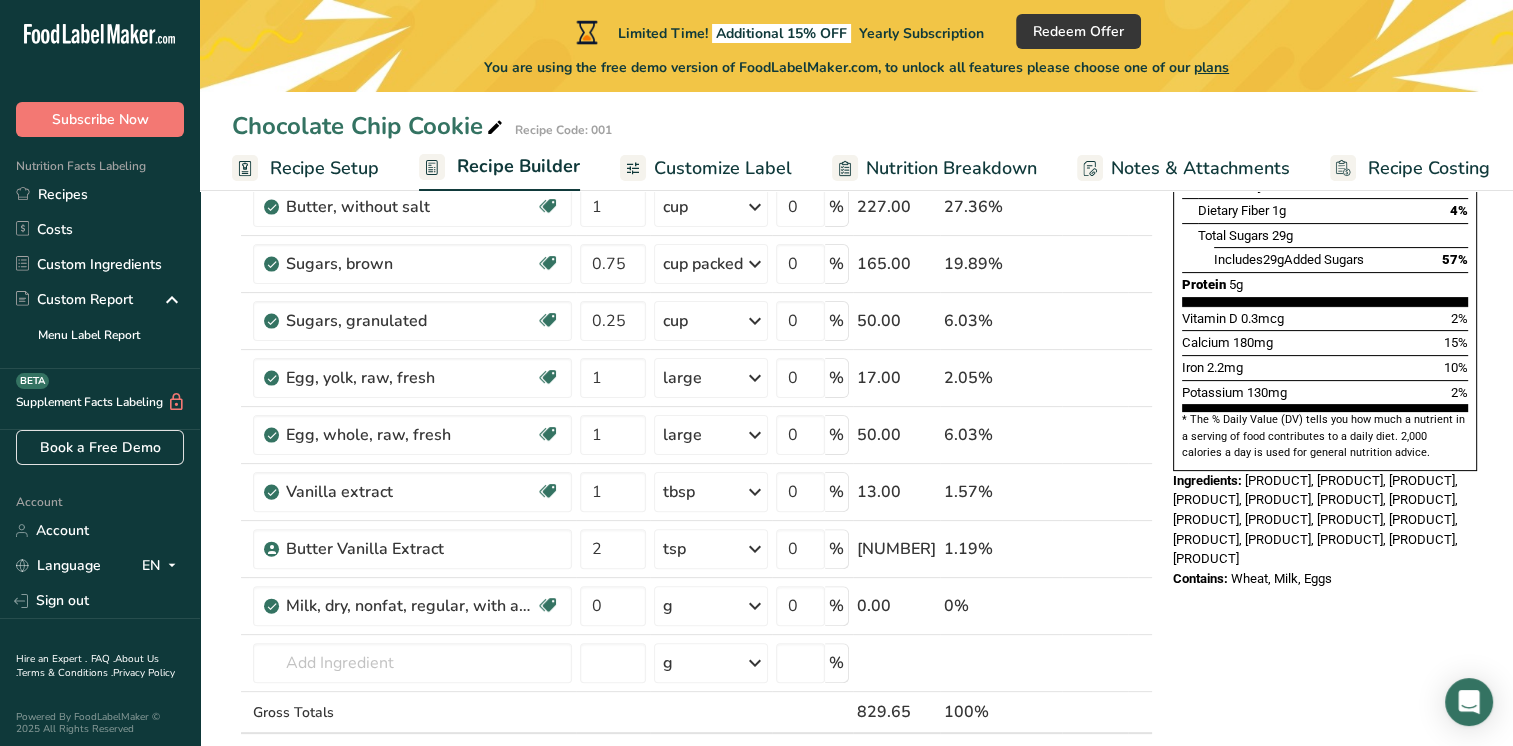 click on "g" at bounding box center [711, 606] 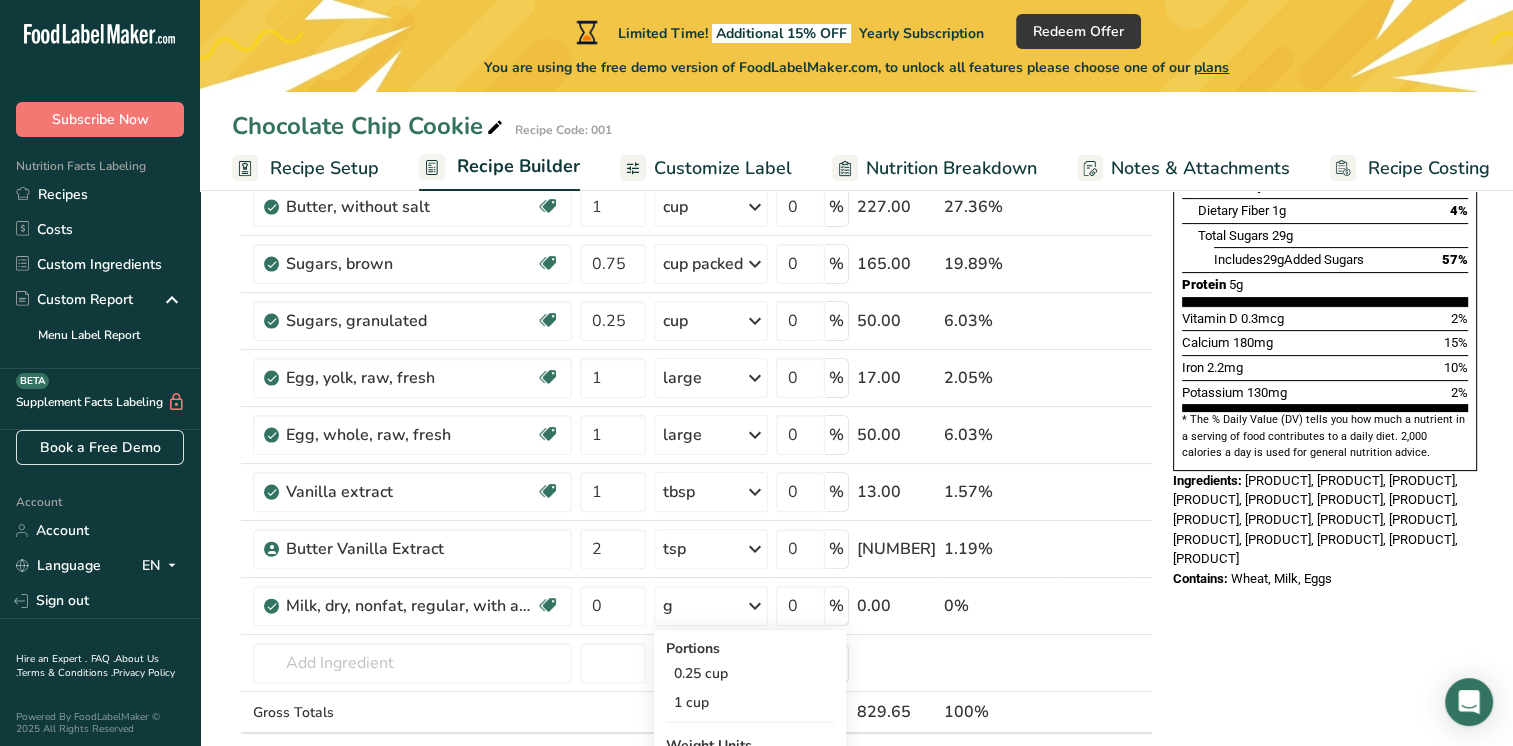 click on "1 cup" at bounding box center [750, 702] 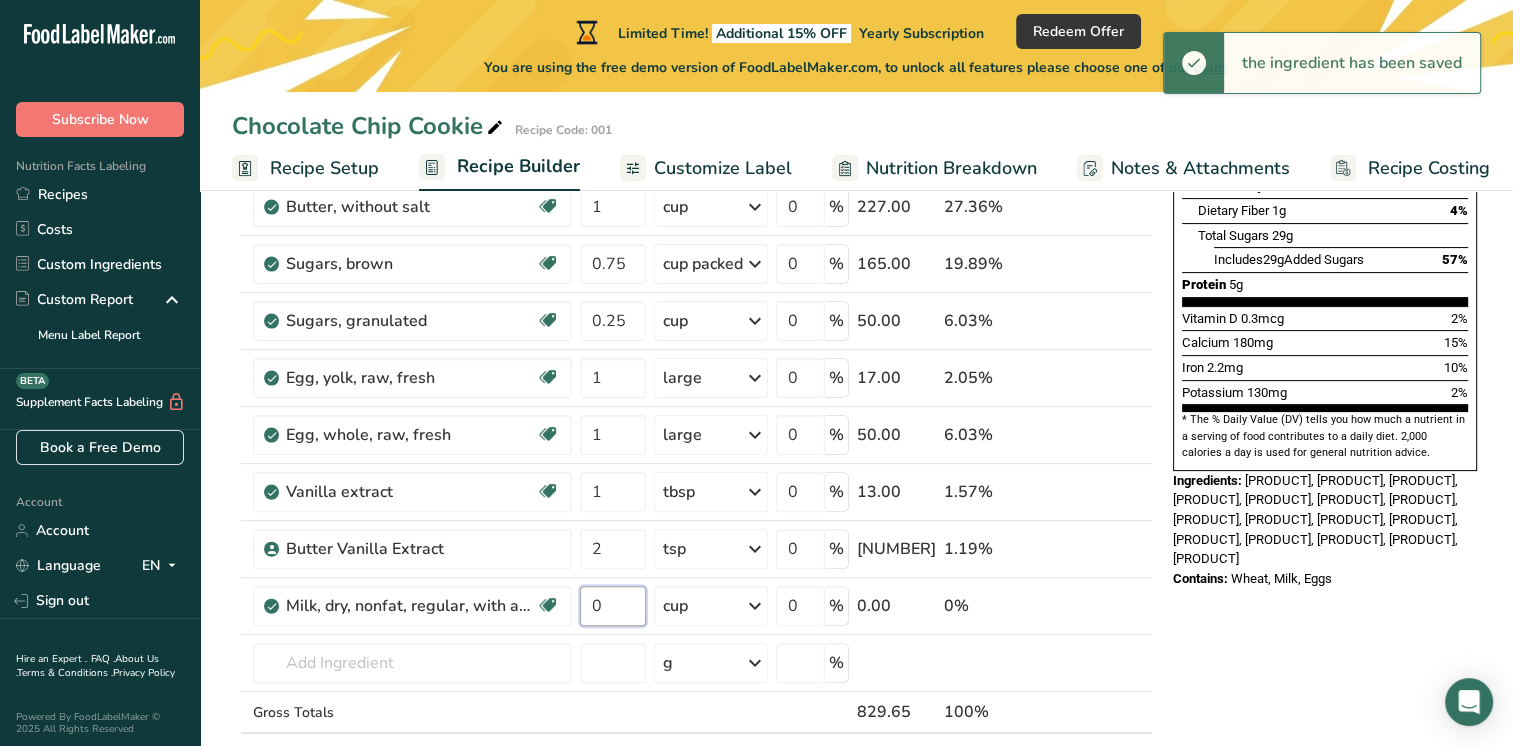 click on "0" at bounding box center (613, 606) 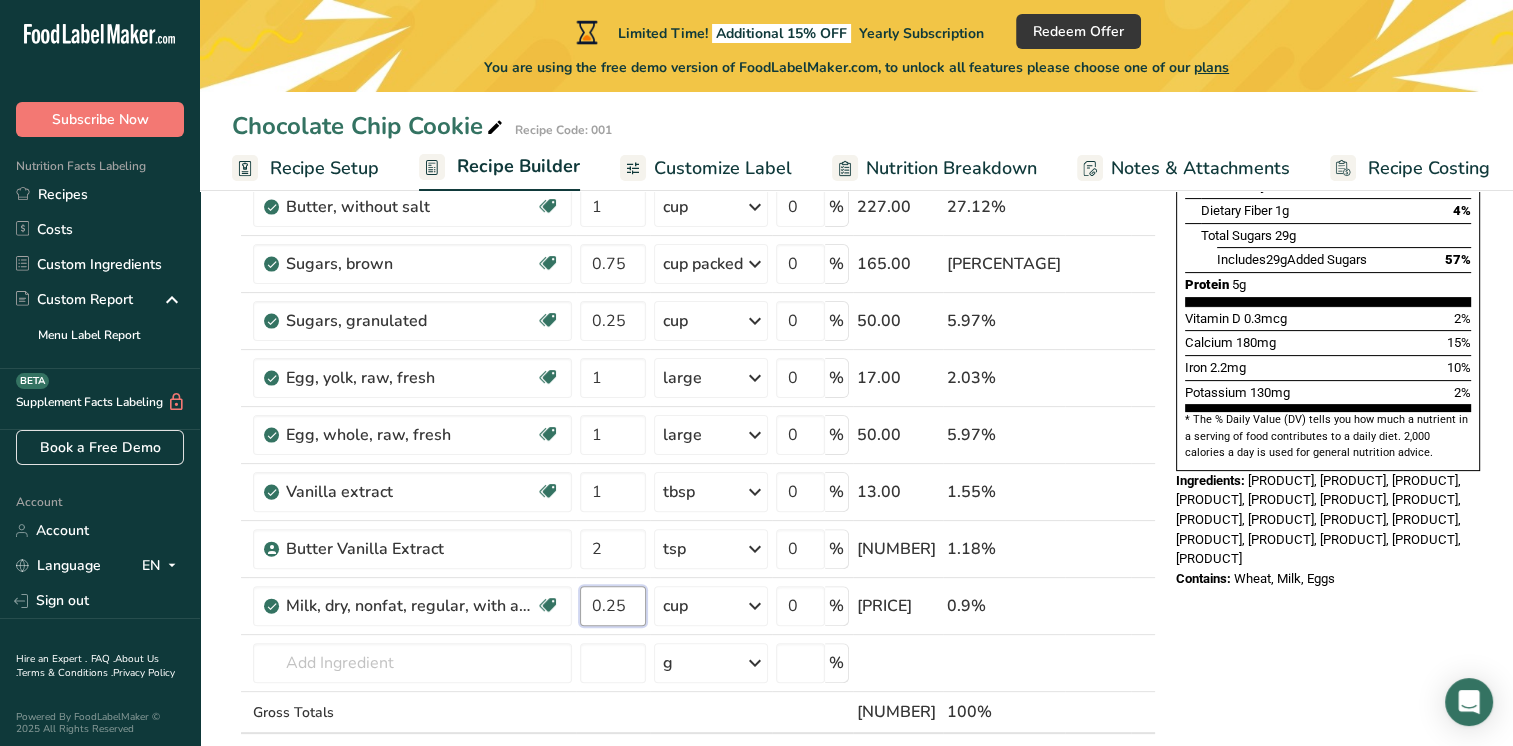type on "0.25" 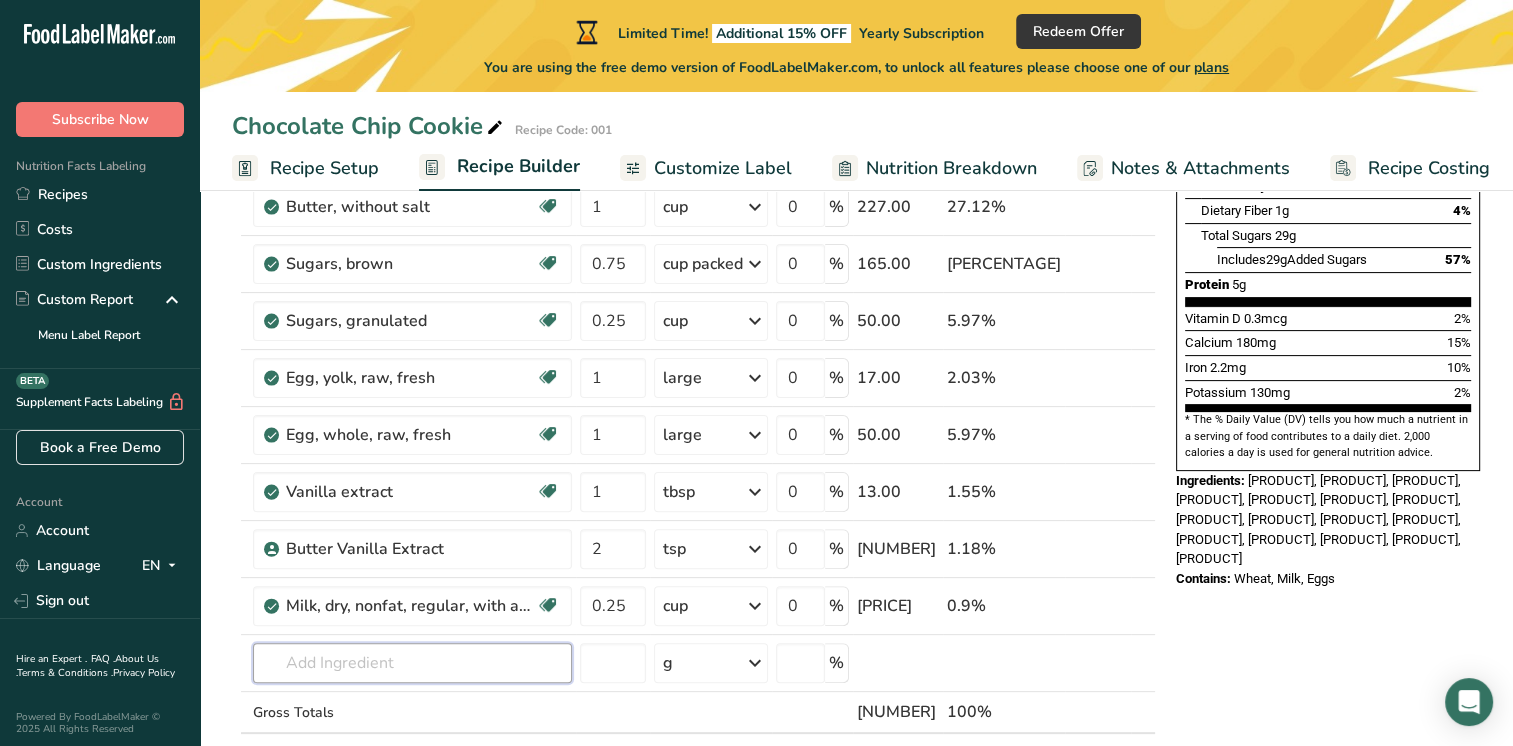 click on "Ingredient *
Amount *
Unit *
Waste *   .a-a{fill:#347362;}.b-a{fill:#fff;}          Grams
Percentage
[PRODUCT], [PRODUCT], [PRODUCT], [PRODUCT]
Dairy free
Vegan
Vegetarian
Soy free
[NUMBER]
cup
Portions
[NUMBER] cup
Weight Units
g
kg
mg
See more
Volume Units
l
Volume units require a density conversion. If you know your ingredient's density enter it below. Otherwise, click on "RIA" our AI Regulatory bot - she will be able to help you
lb/ft3
g/cm3
Confirm
mL
lb/ft3
[NUMBER]" at bounding box center (694, 334) 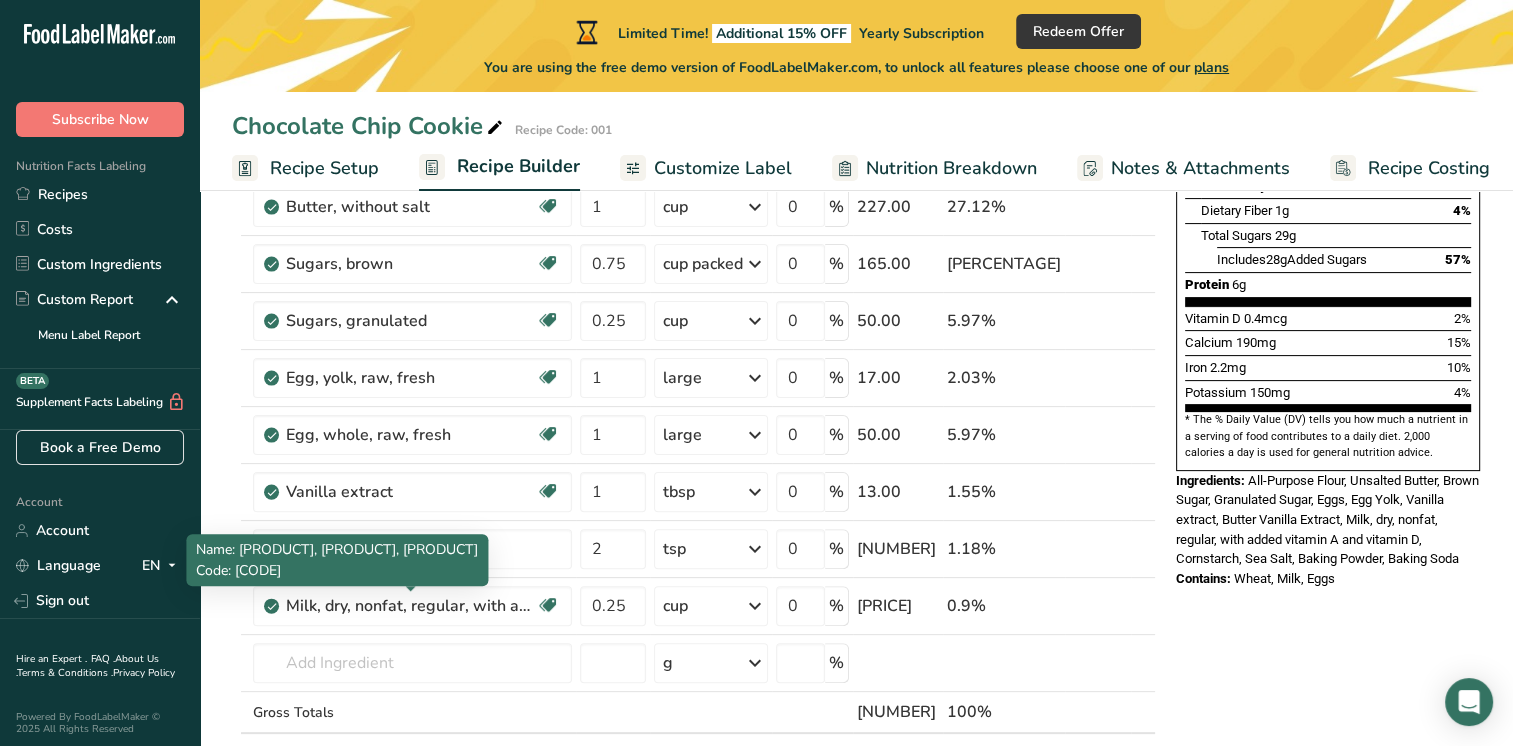 click on "Milk, dry, nonfat, regular, with added vitamin A and vitamin D" at bounding box center (411, 606) 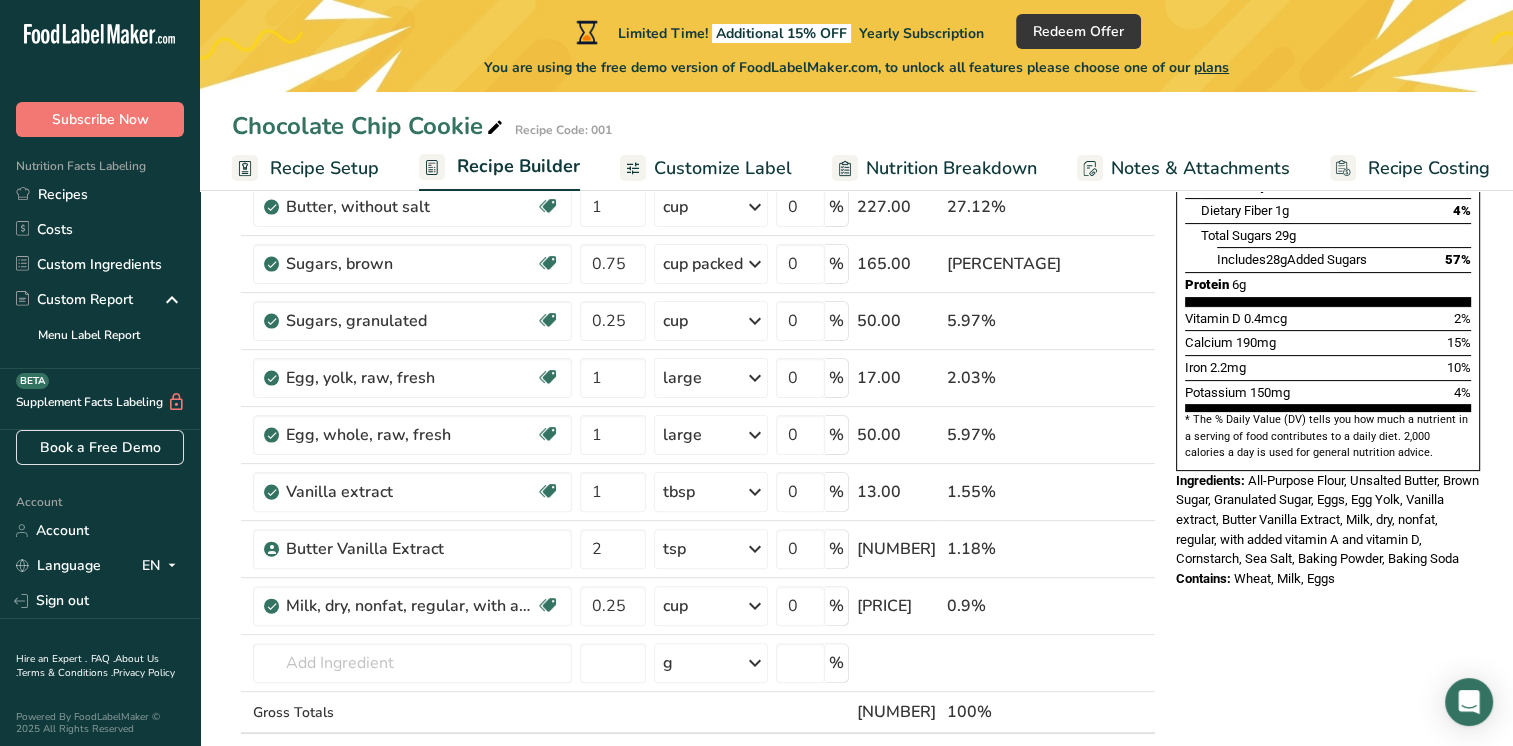 click on "Milk, dry, nonfat, regular, with added vitamin A and vitamin D" at bounding box center [411, 606] 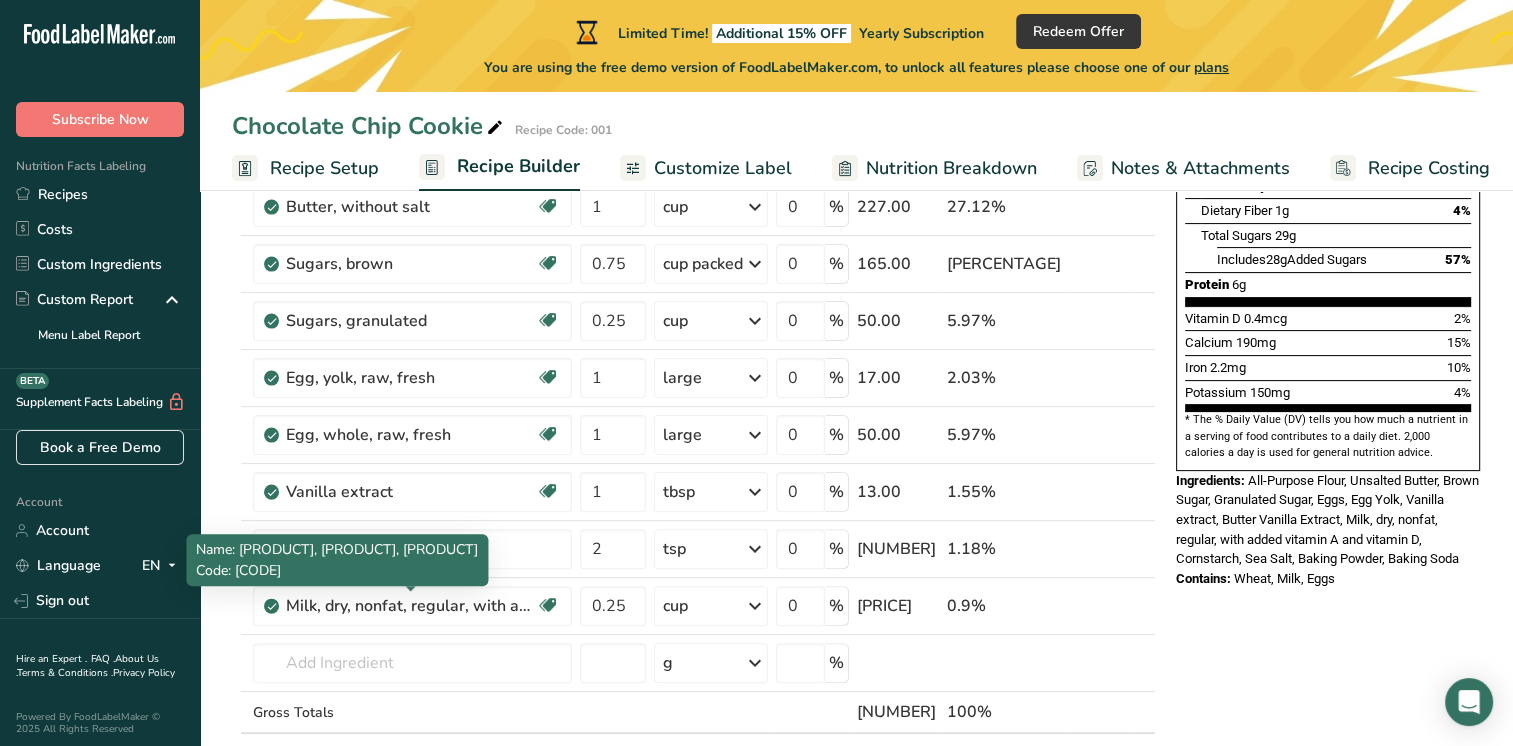 click on "Milk, dry, nonfat, regular, with added vitamin A and vitamin D" at bounding box center (411, 606) 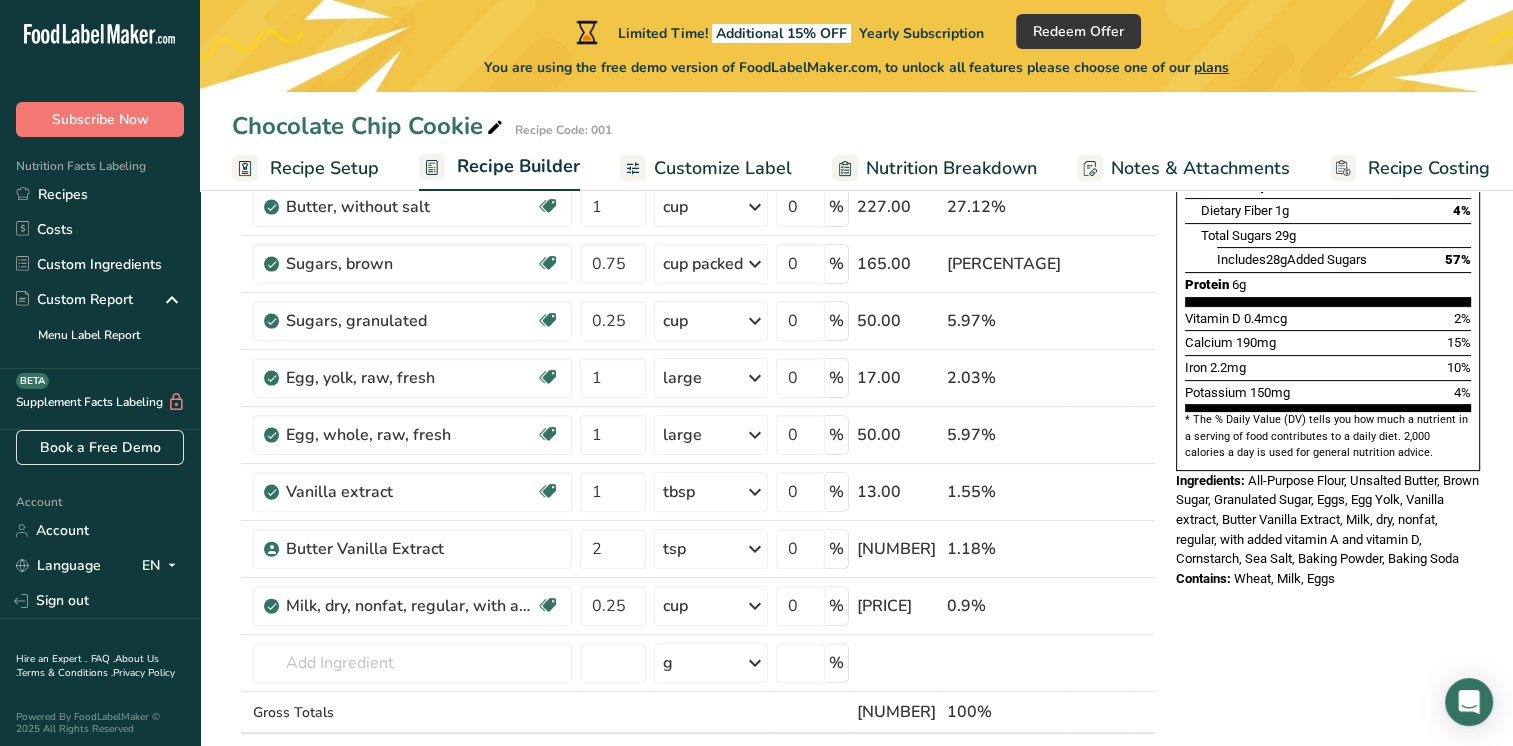 drag, startPoint x: 484, startPoint y: 604, endPoint x: 552, endPoint y: 592, distance: 69.050705 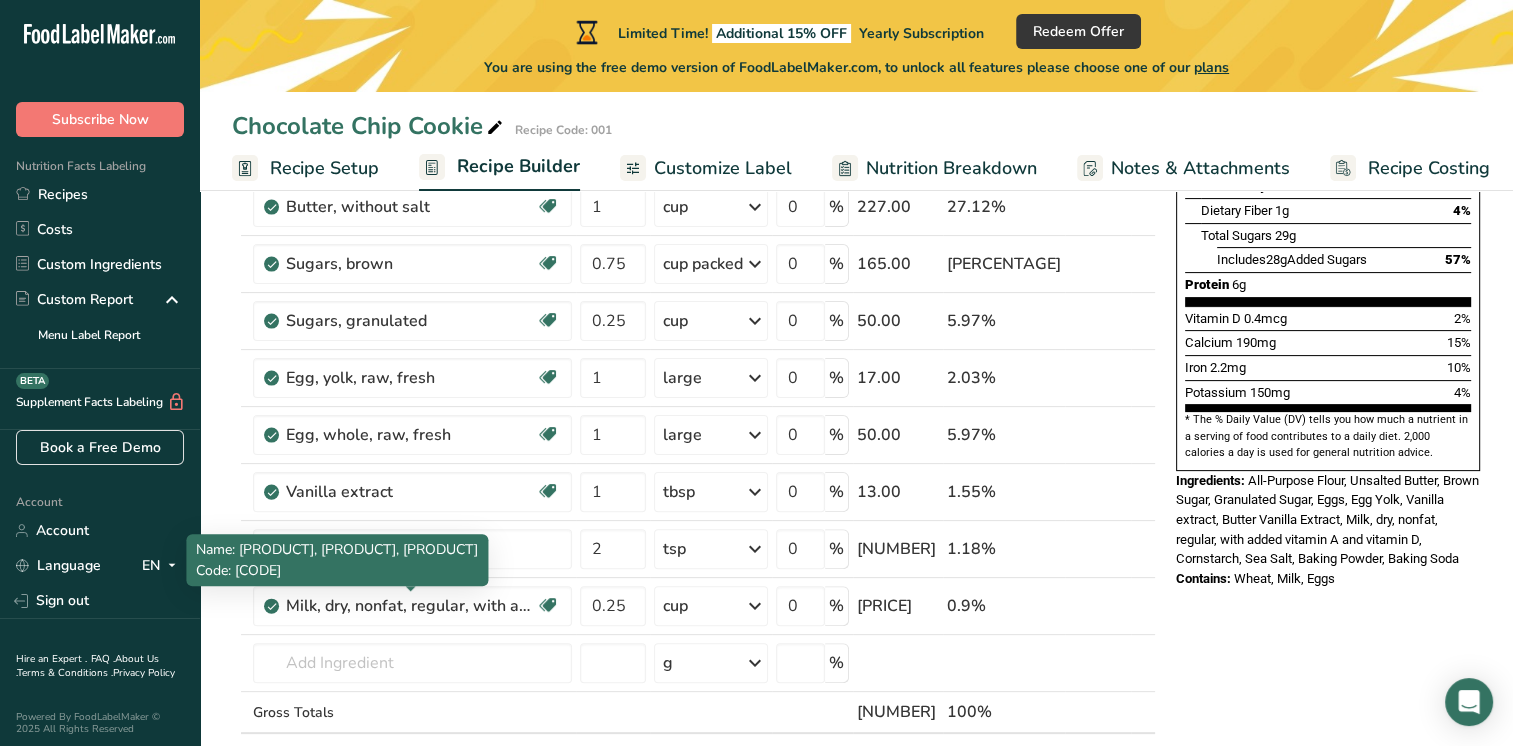 click on "Milk, dry, nonfat, regular, with added vitamin A and vitamin D" at bounding box center [411, 606] 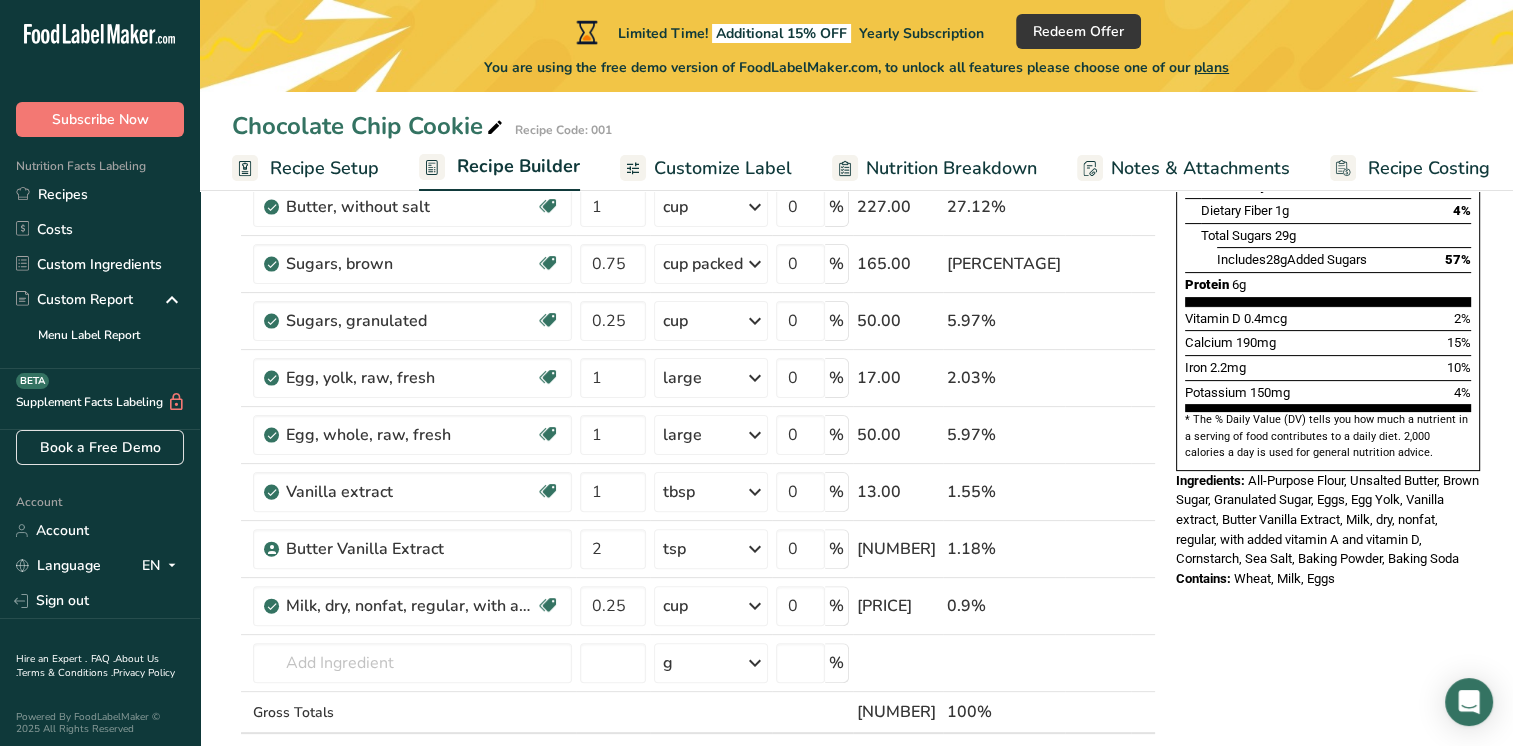 click on "Milk, dry, nonfat, regular, with added vitamin A and vitamin D" at bounding box center [411, 606] 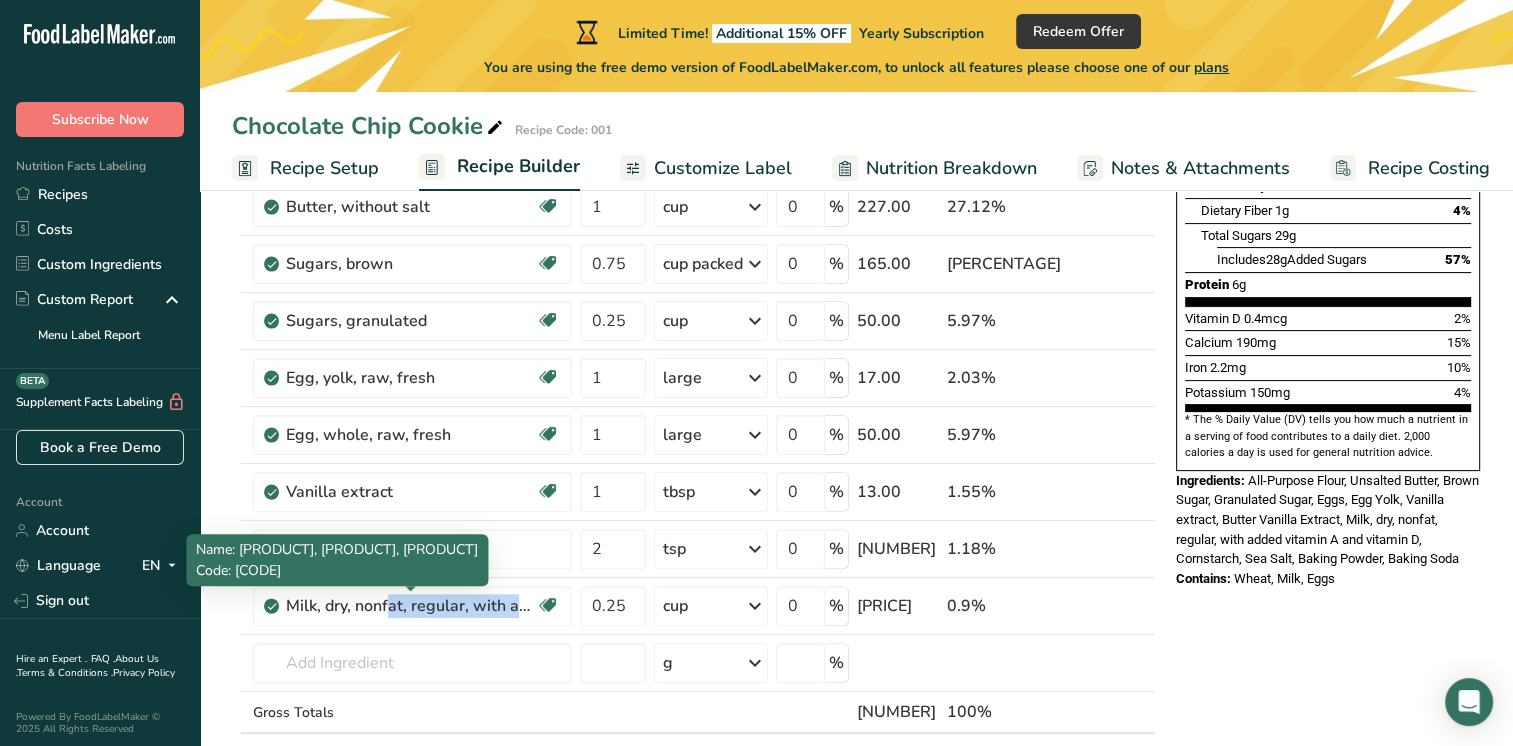 click on "Milk, dry, nonfat, regular, with added vitamin A and vitamin D" at bounding box center (411, 606) 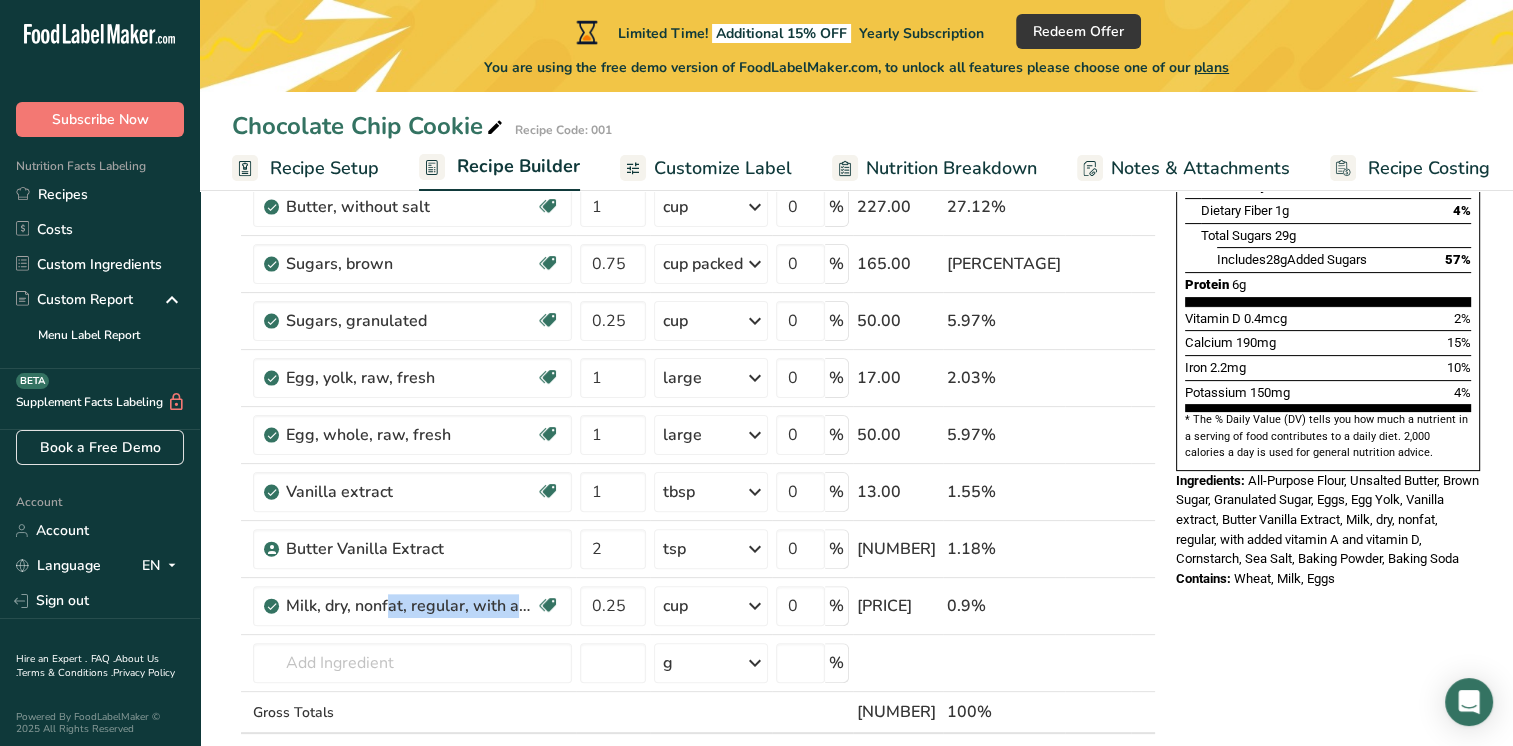 click on "Milk, dry, nonfat, regular, with added vitamin A and vitamin D" at bounding box center [411, 606] 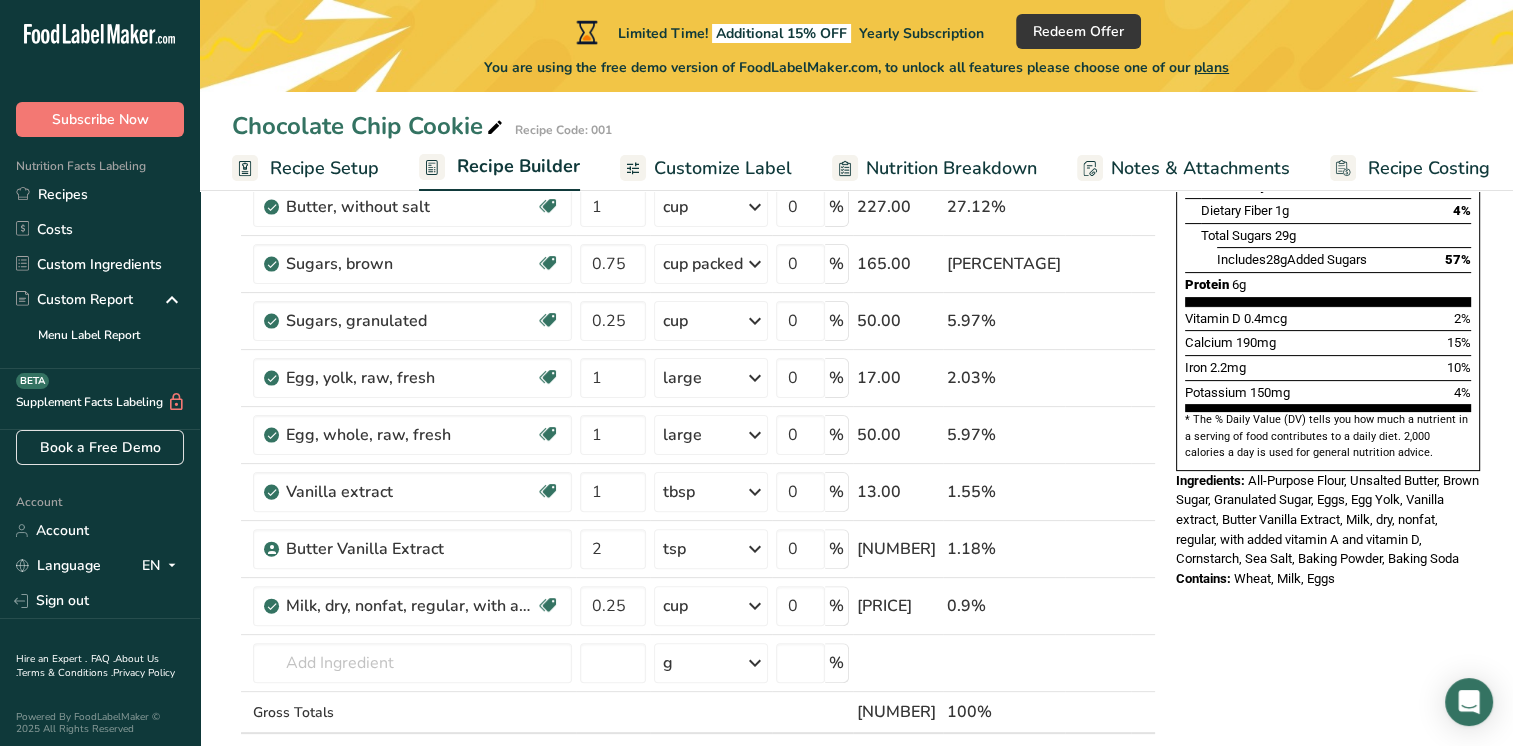 click at bounding box center [245, 663] 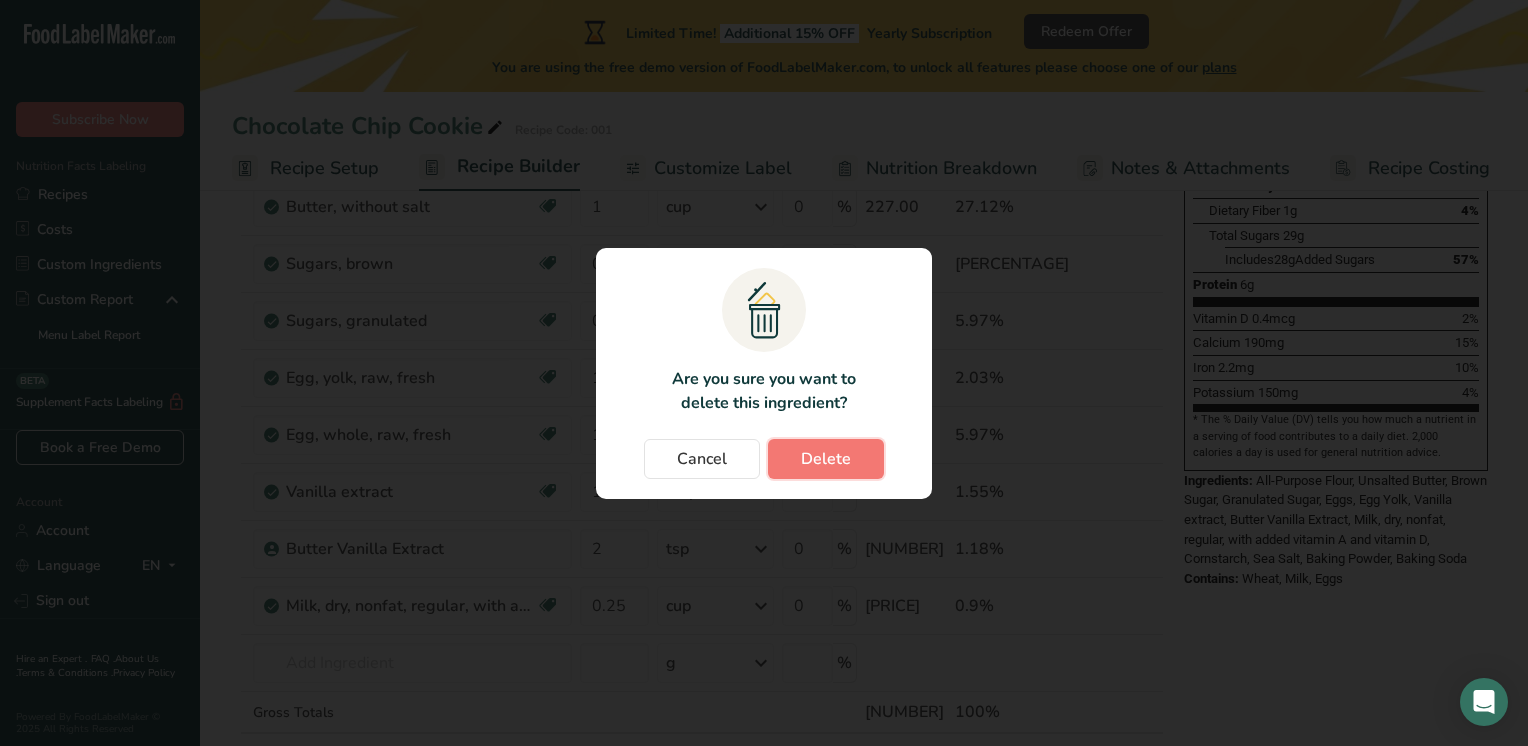 click on "Delete" at bounding box center (826, 459) 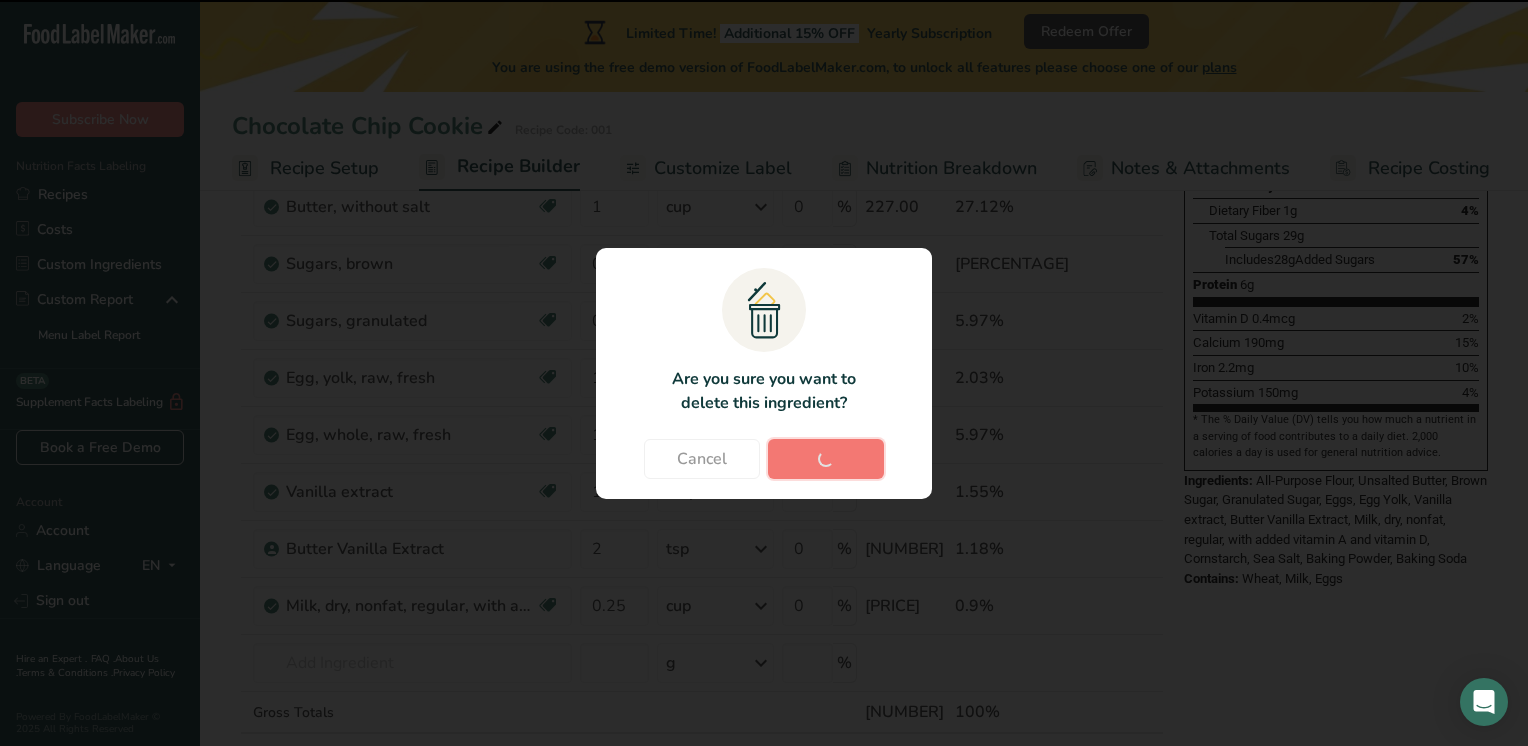type 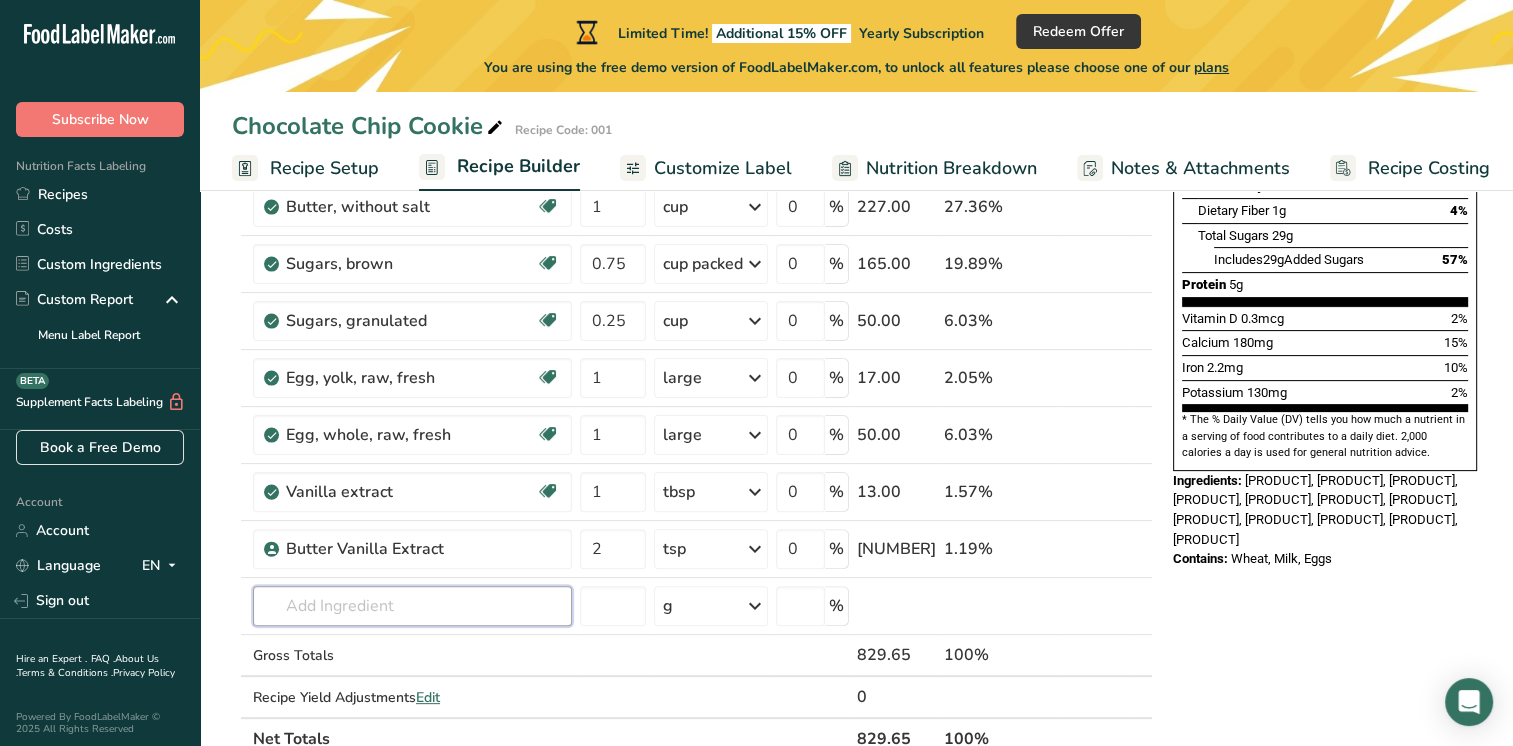 click at bounding box center [412, 606] 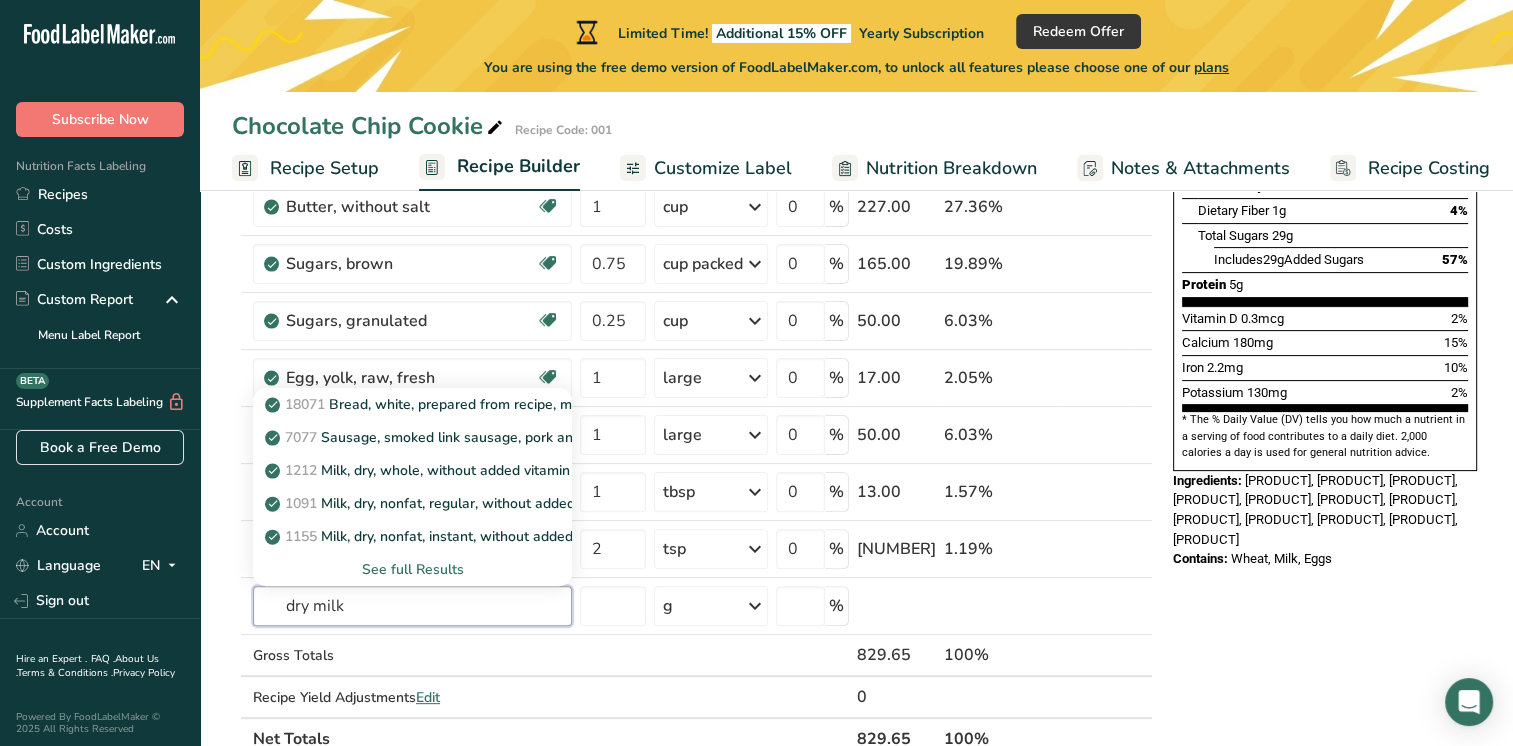 type on "dry milk" 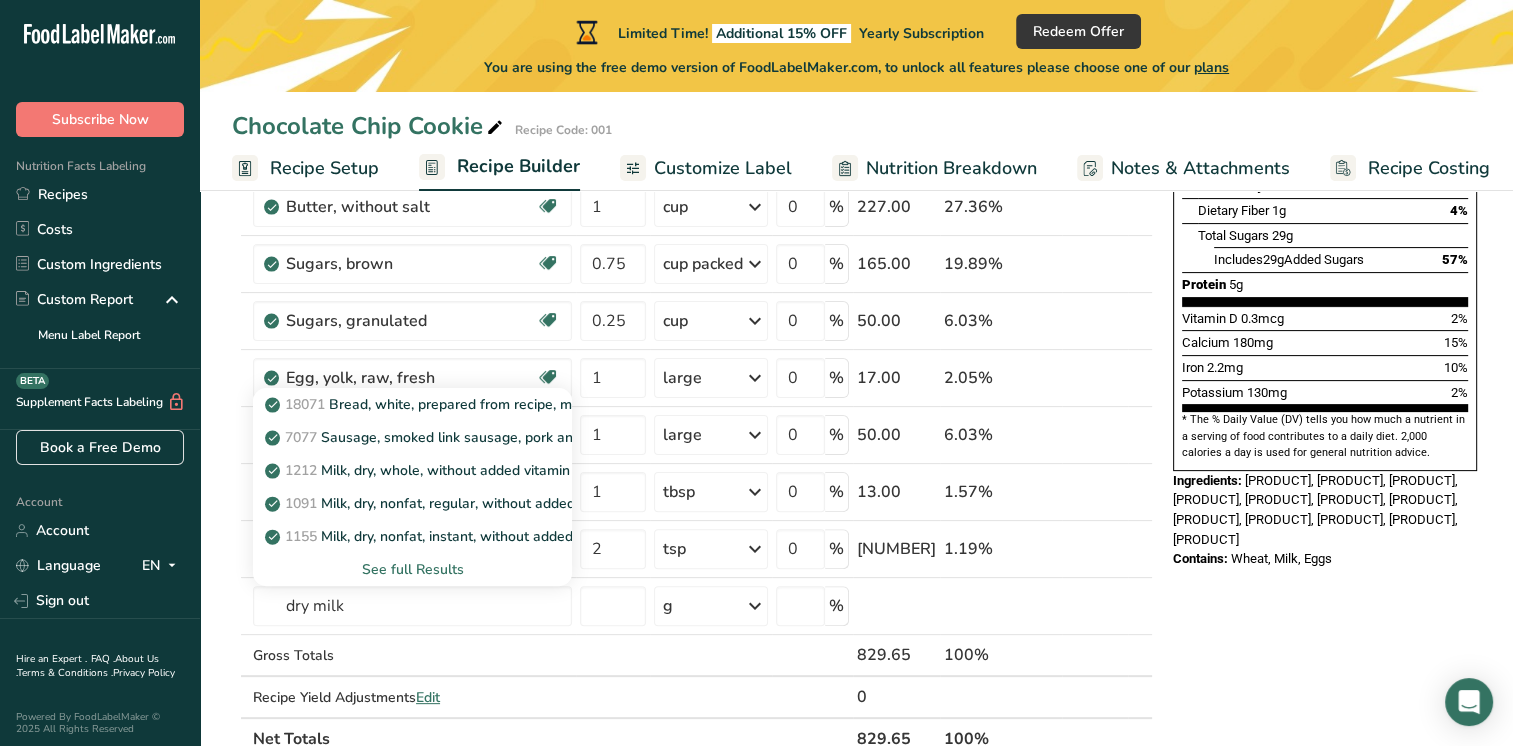 type 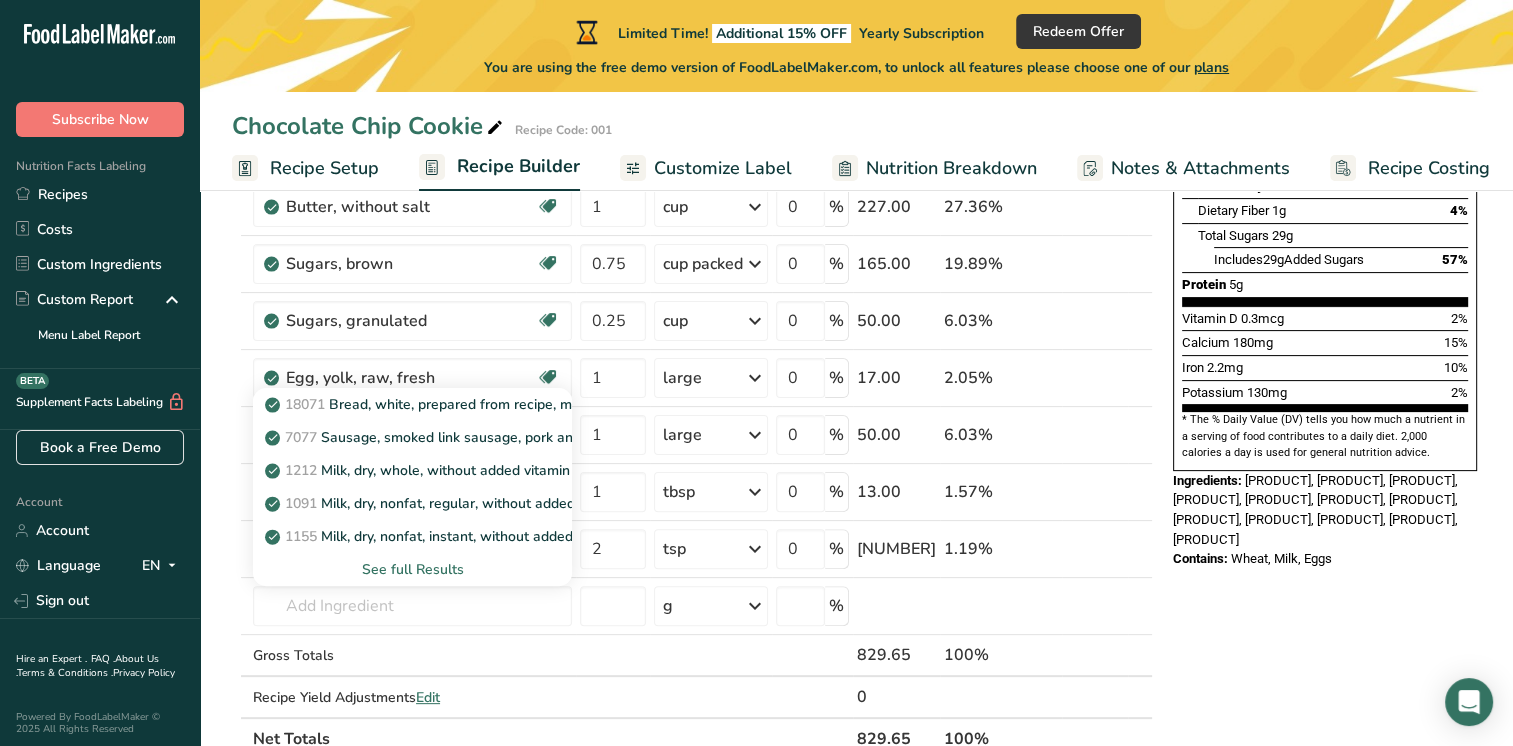 click on "See full Results" at bounding box center [412, 569] 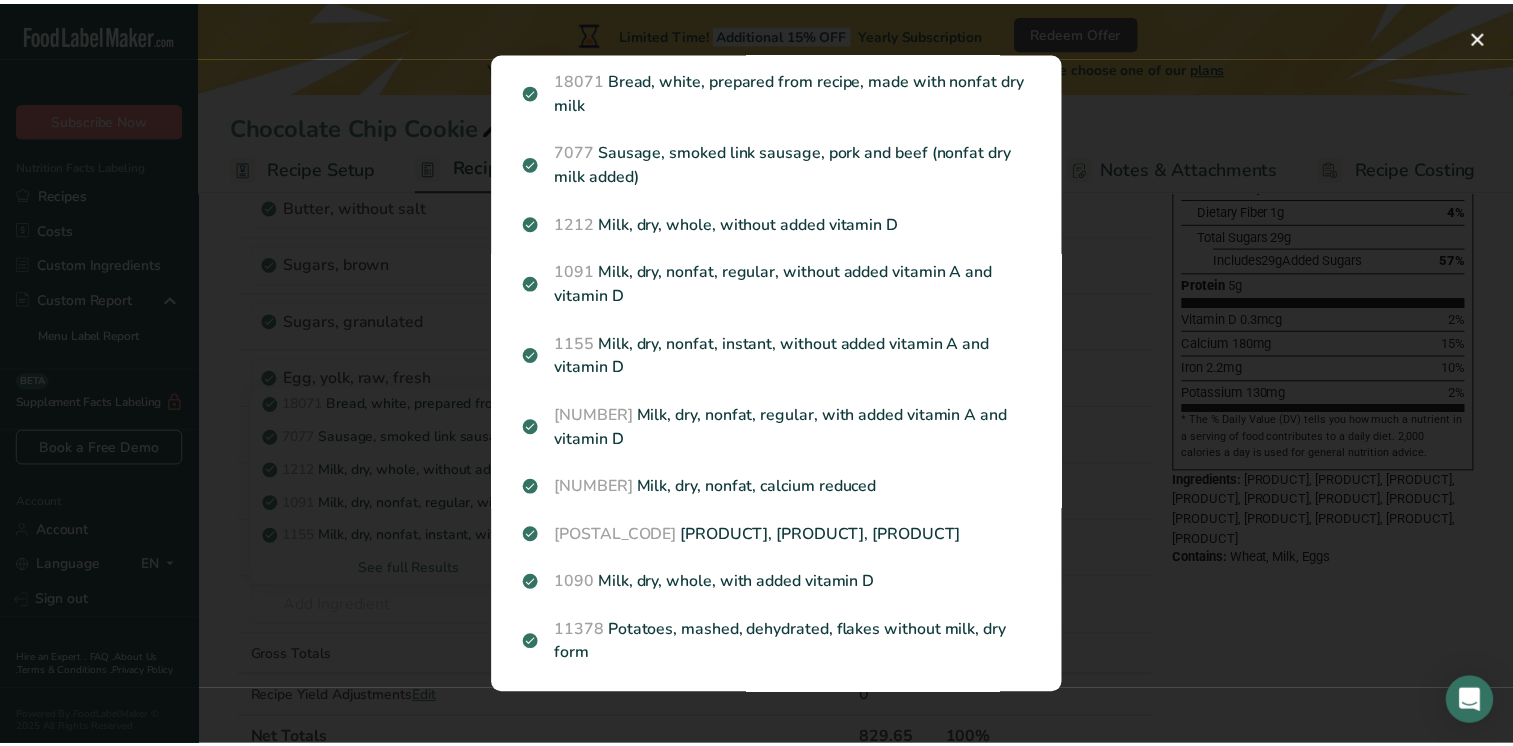 scroll, scrollTop: 58, scrollLeft: 0, axis: vertical 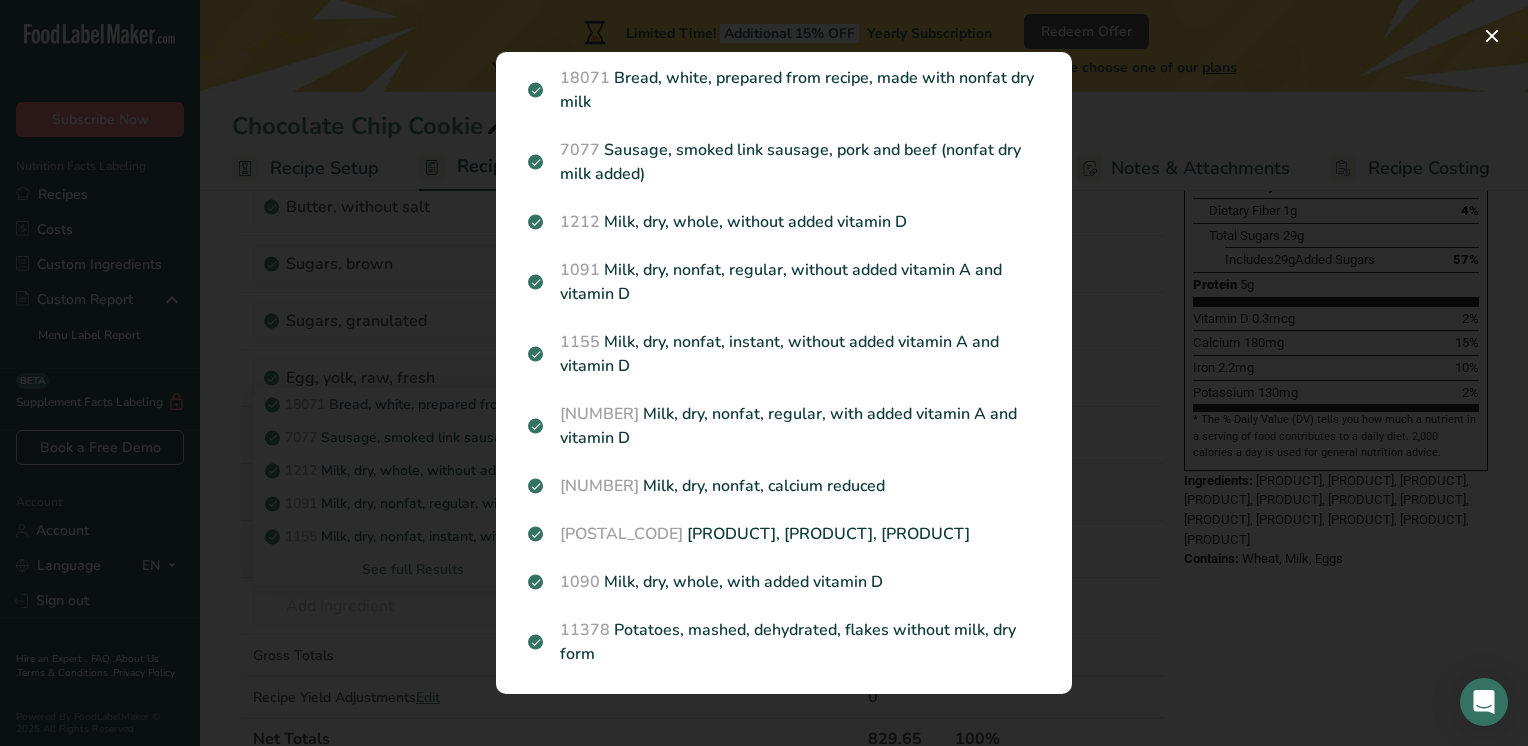 click on "[NUMBER]
Milk, dry, nonfat, instant, with added vitamin A and vitamin D" at bounding box center [784, 534] 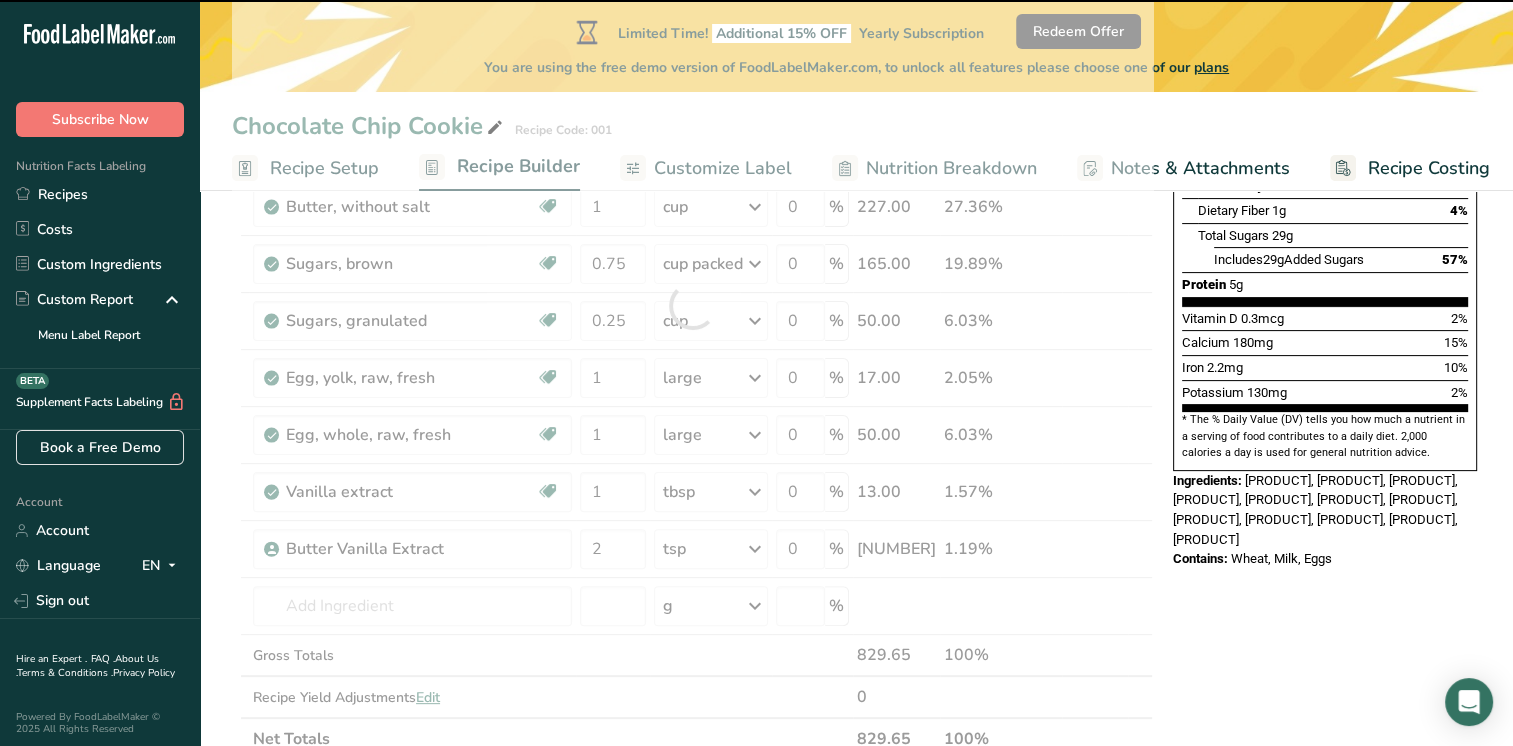click at bounding box center (692, 305) 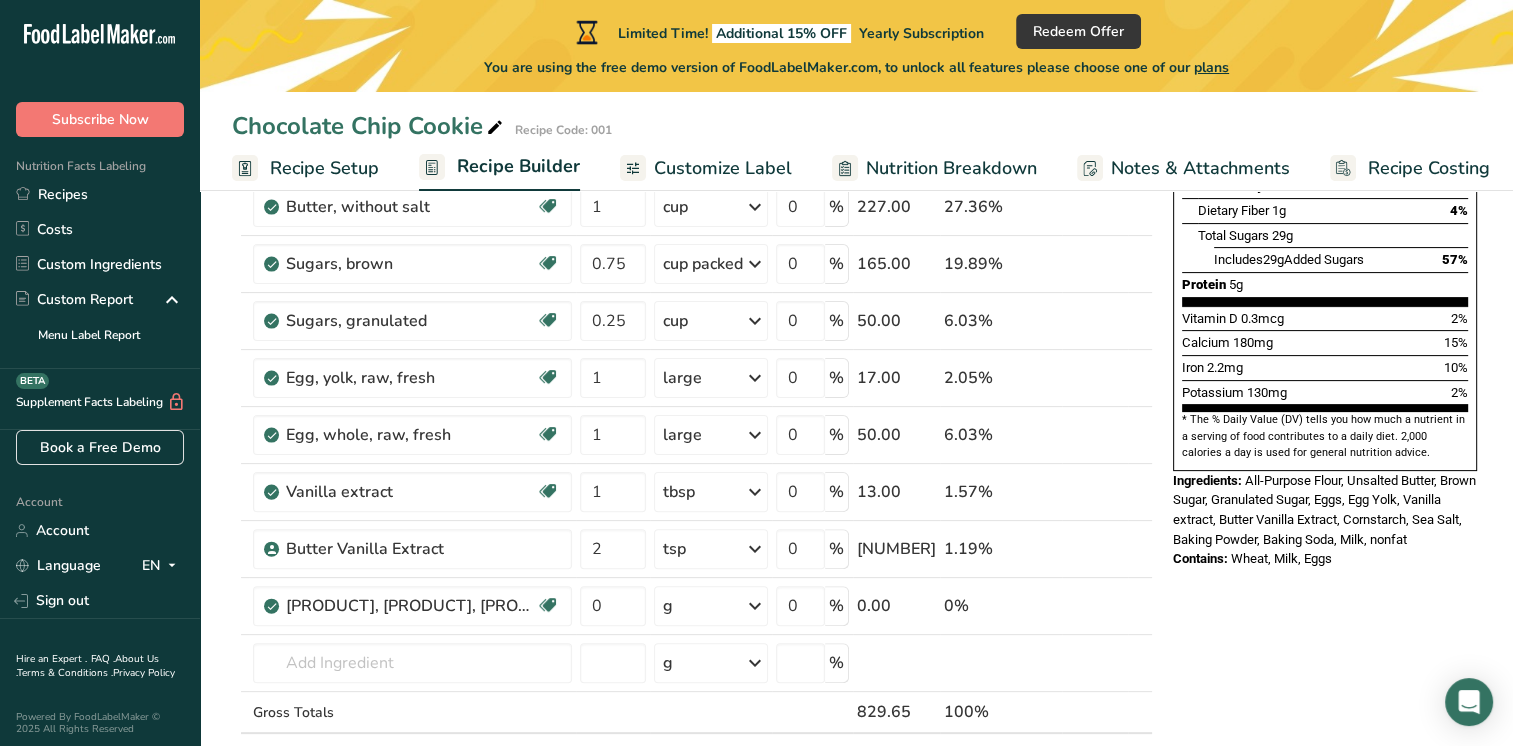 click on "g" at bounding box center (711, 606) 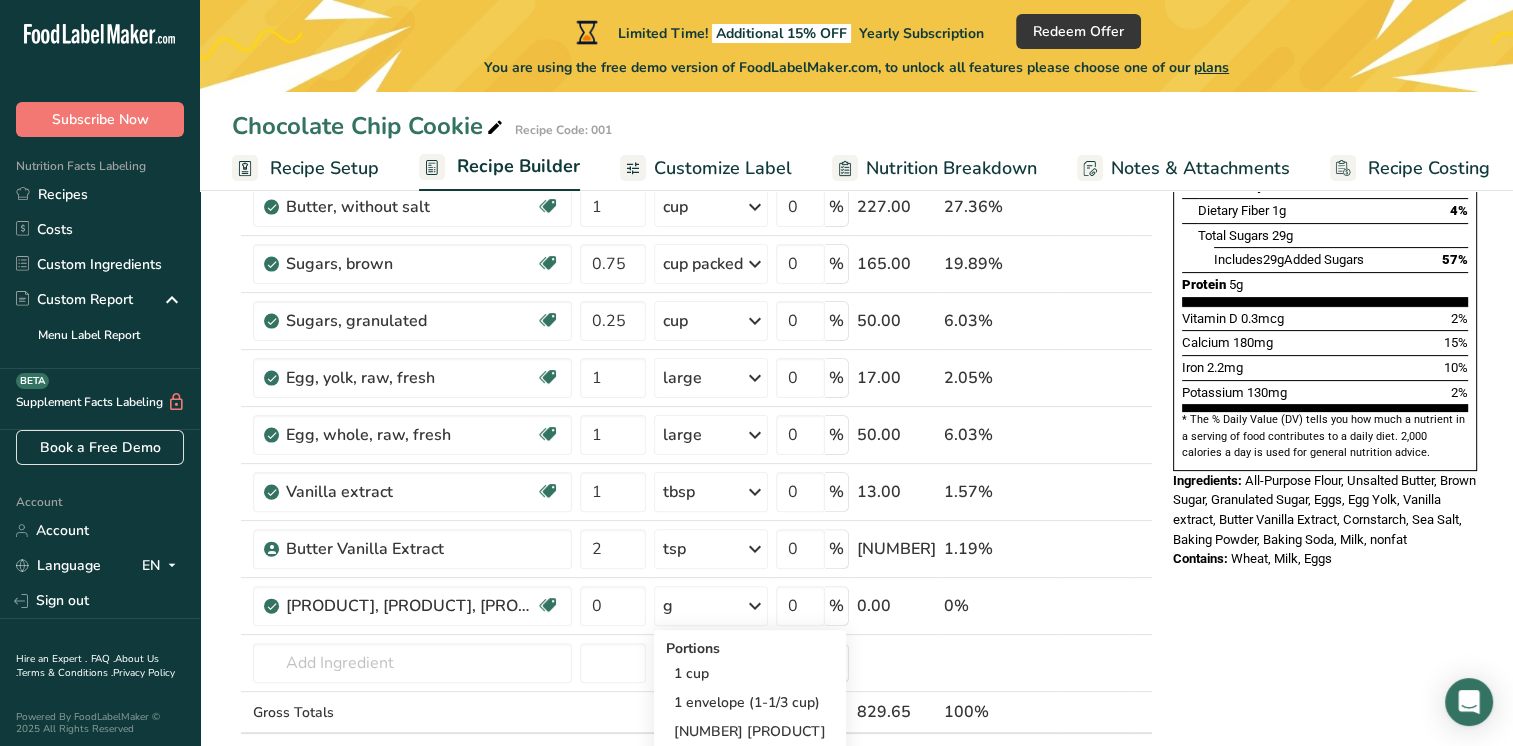 click on "1 cup" at bounding box center [750, 673] 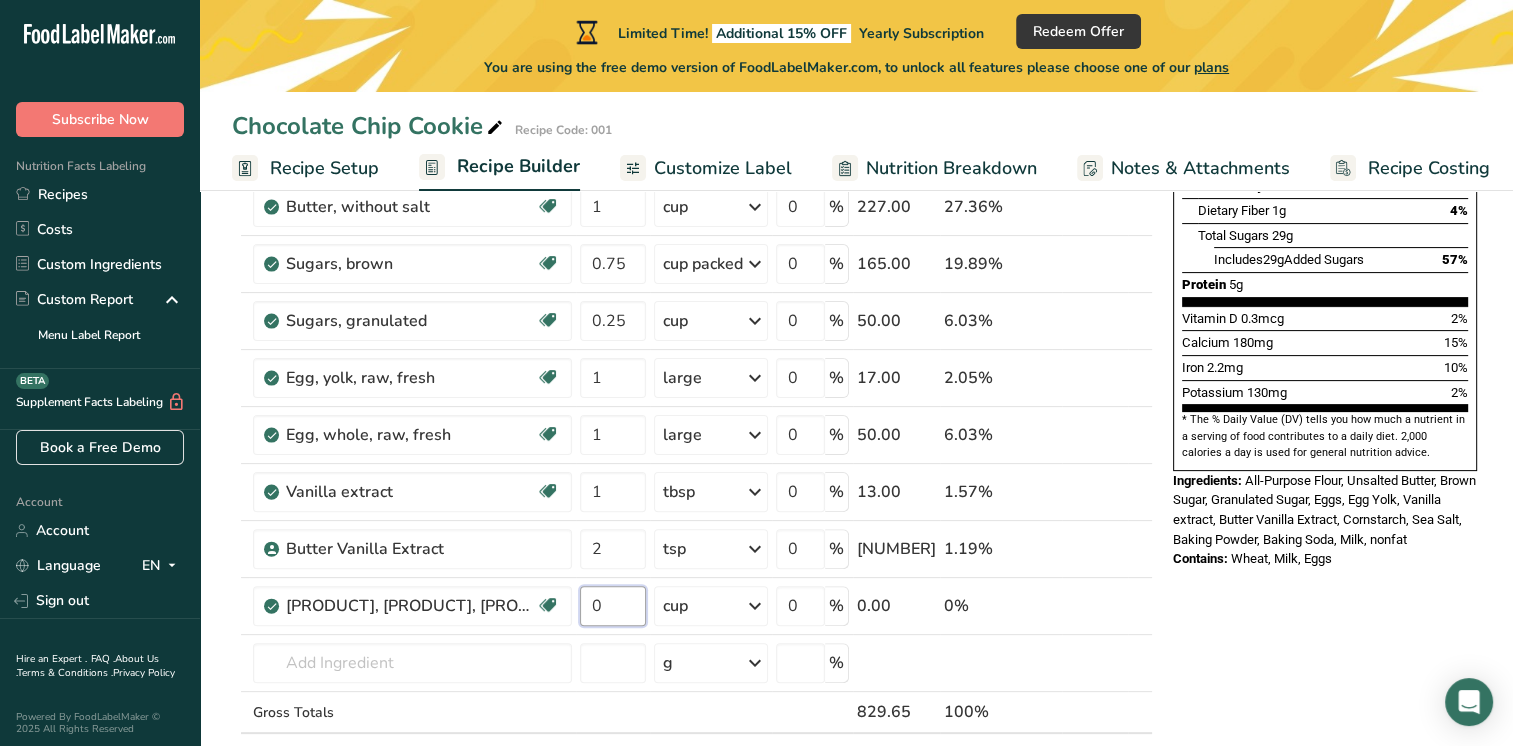 click on "0" at bounding box center (613, 606) 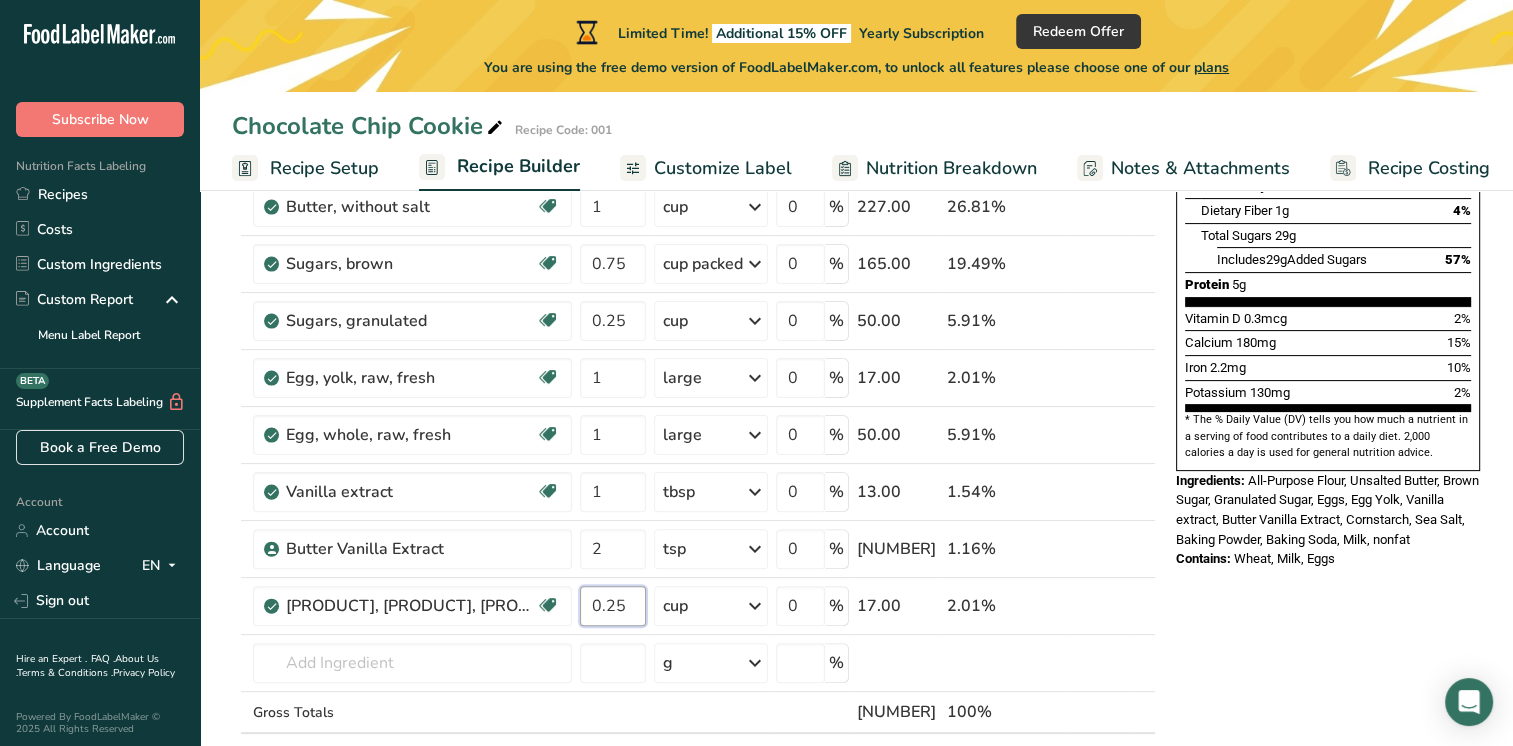 type on "0.25" 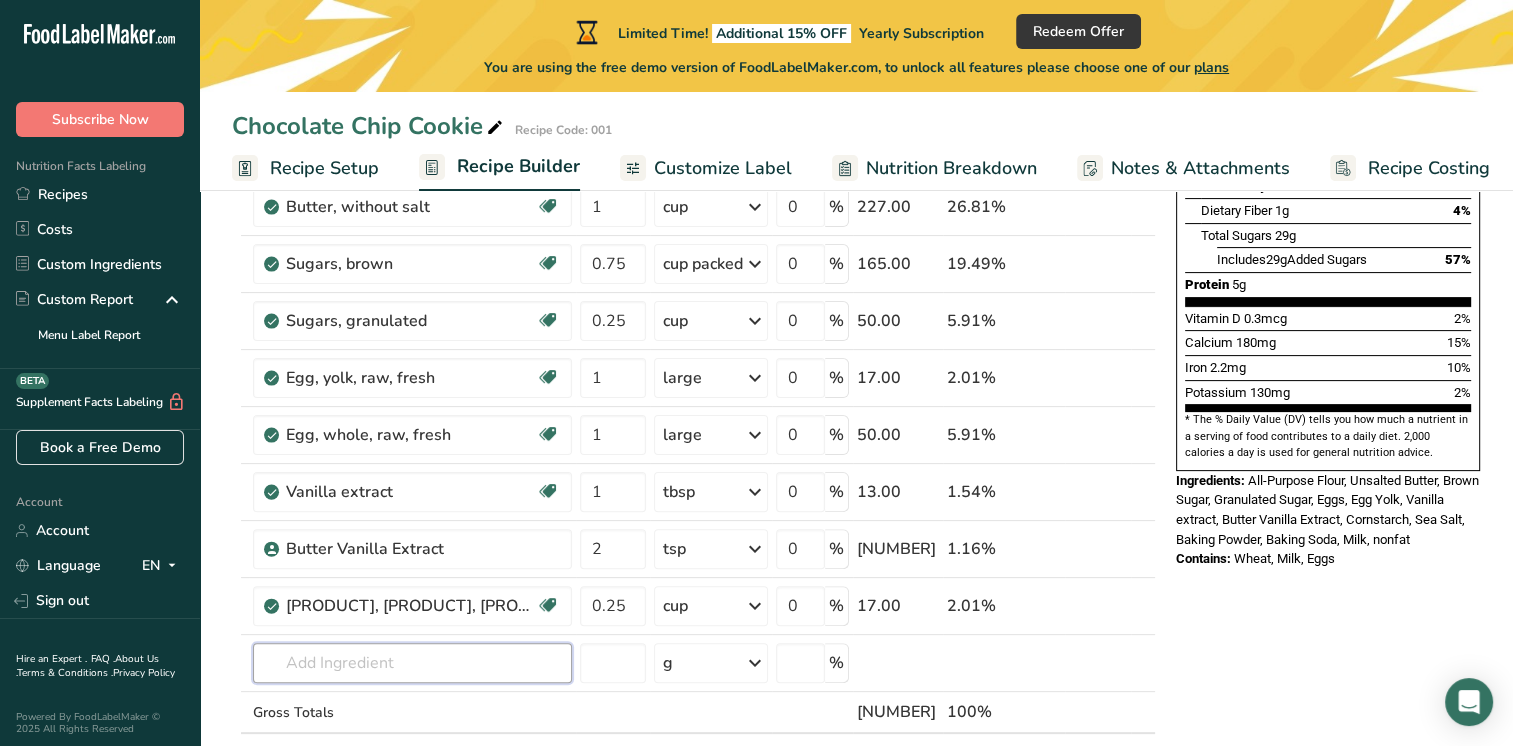 click on "Ingredient *
Amount *
Unit *
Waste *   .a-a{fill:#347362;}.b-a{fill:#fff;}          Grams
Percentage
[PRODUCT], [PRODUCT], [PRODUCT], [PRODUCT]
Dairy free
Vegan
Vegetarian
Soy free
[NUMBER]
cup
Portions
[NUMBER] cup
Weight Units
g
kg
mg
See more
Volume Units
l
Volume units require a density conversion. If you know your ingredient's density enter it below. Otherwise, click on "RIA" our AI Regulatory bot - she will be able to help you
lb/ft3
g/cm3
Confirm
mL
lb/ft3
[NUMBER]" at bounding box center [694, 334] 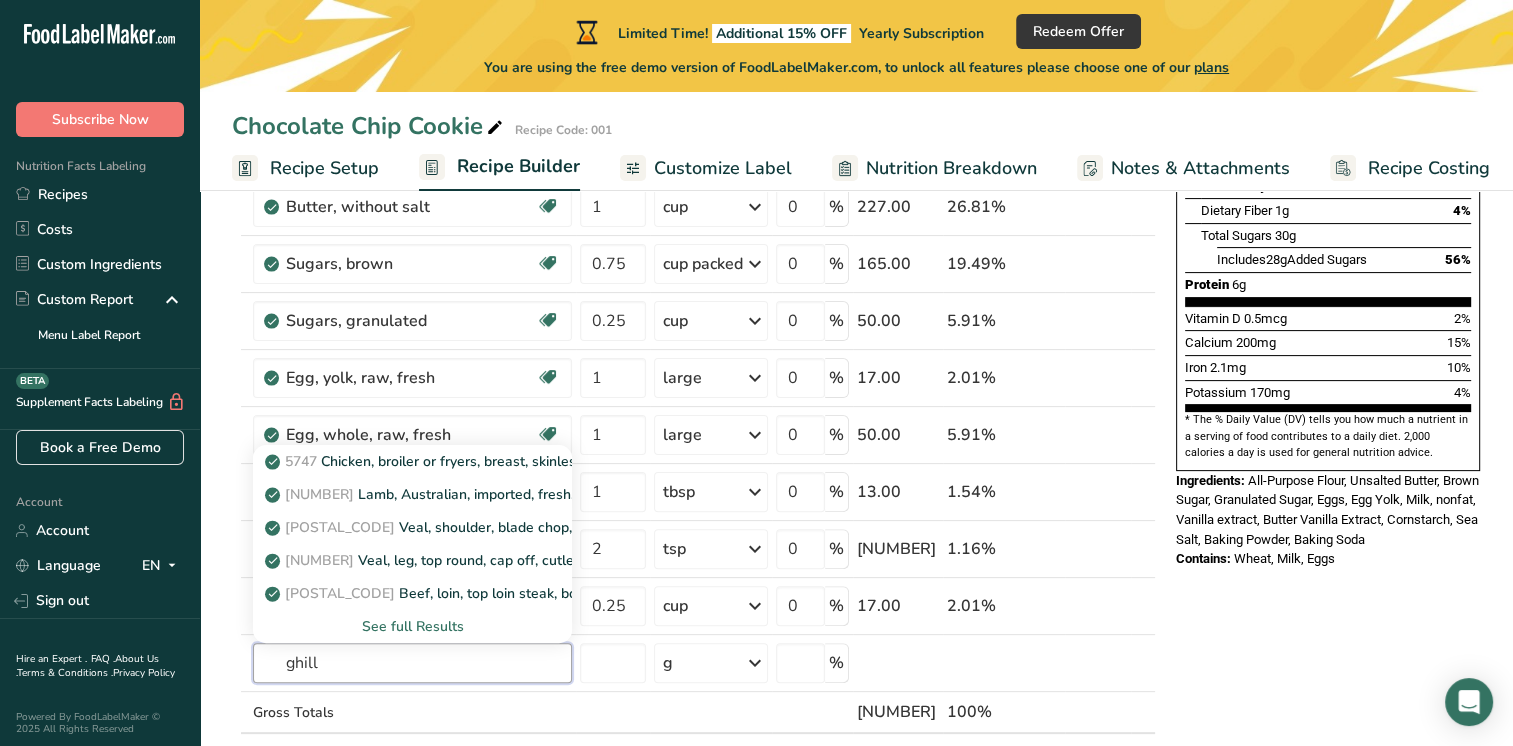 type on "ghill" 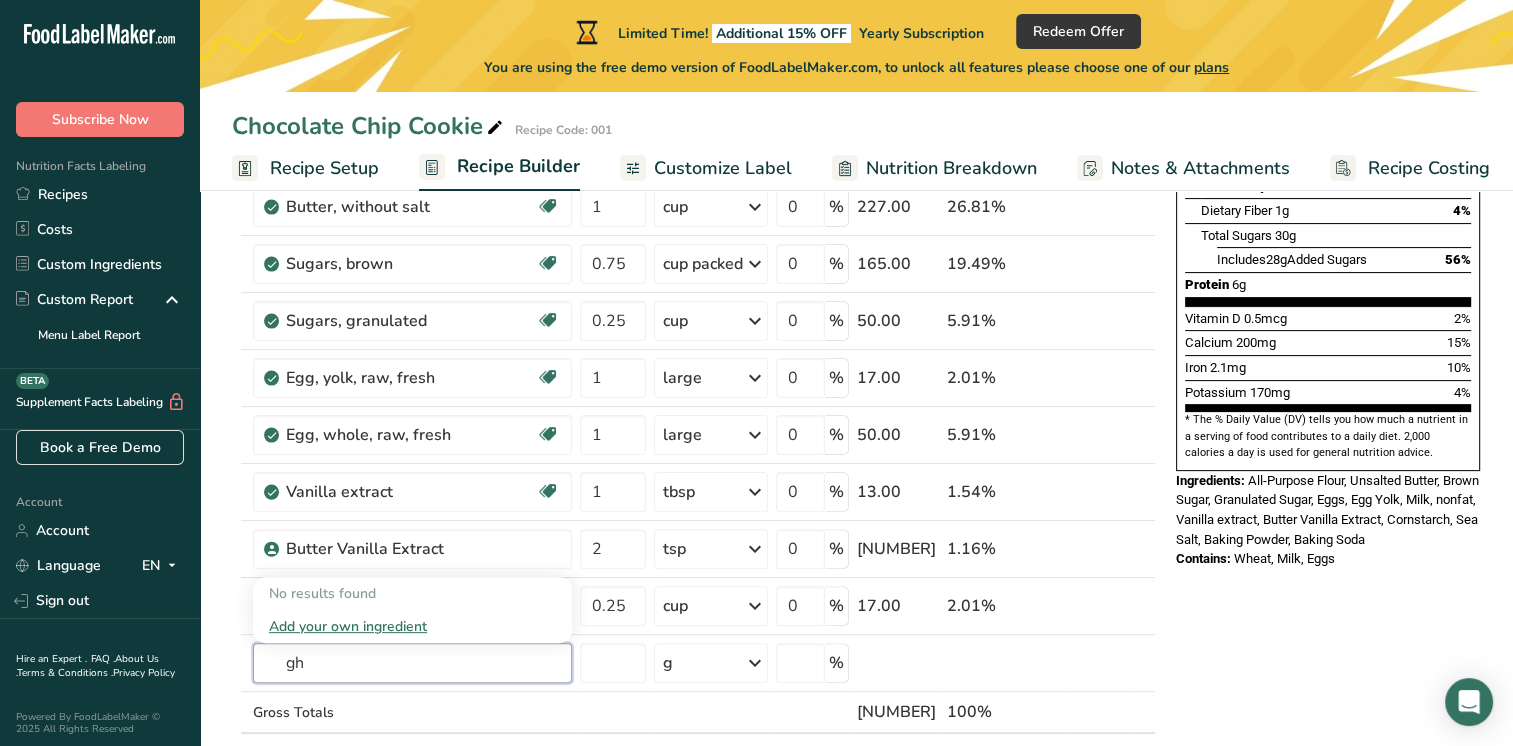 type on "g" 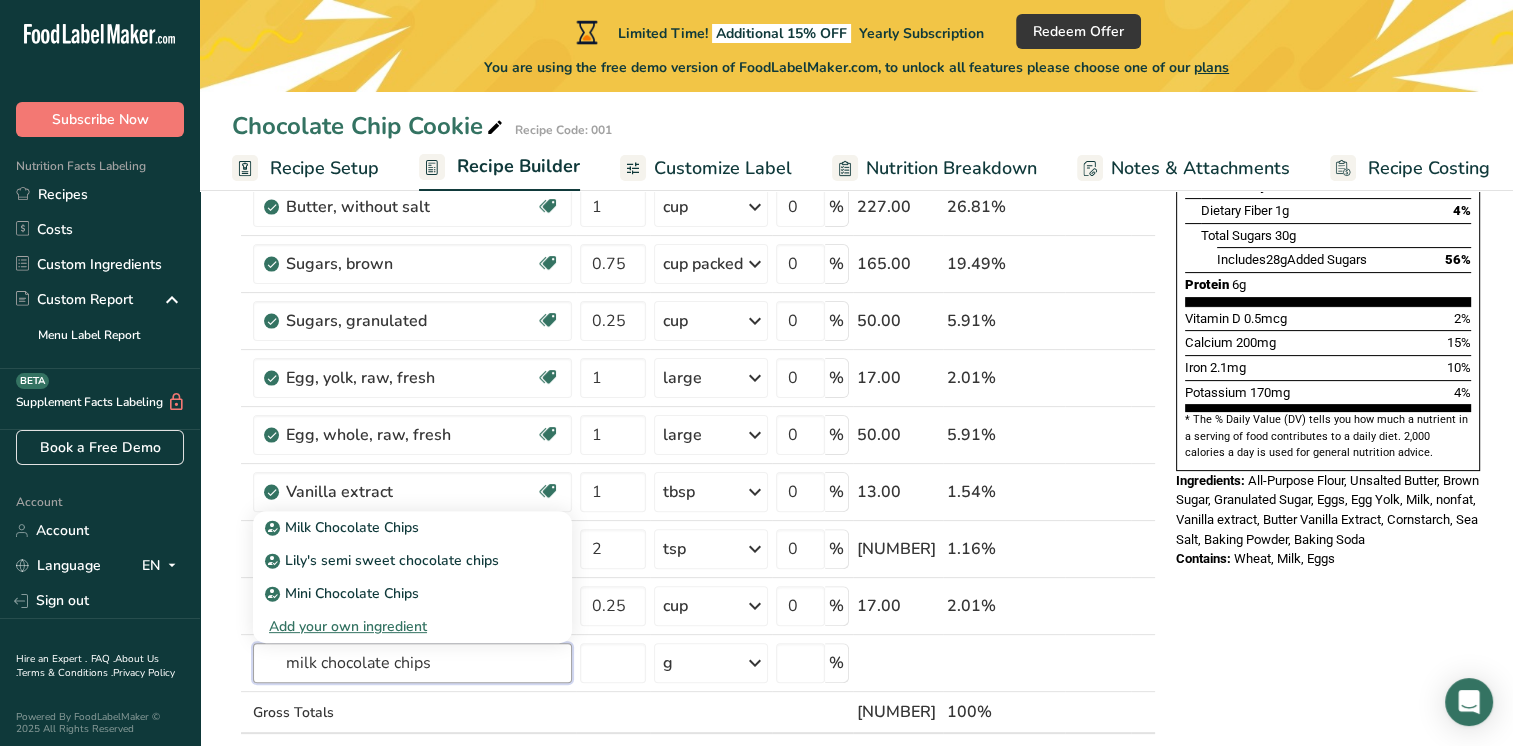 type on "milk chocolate chips" 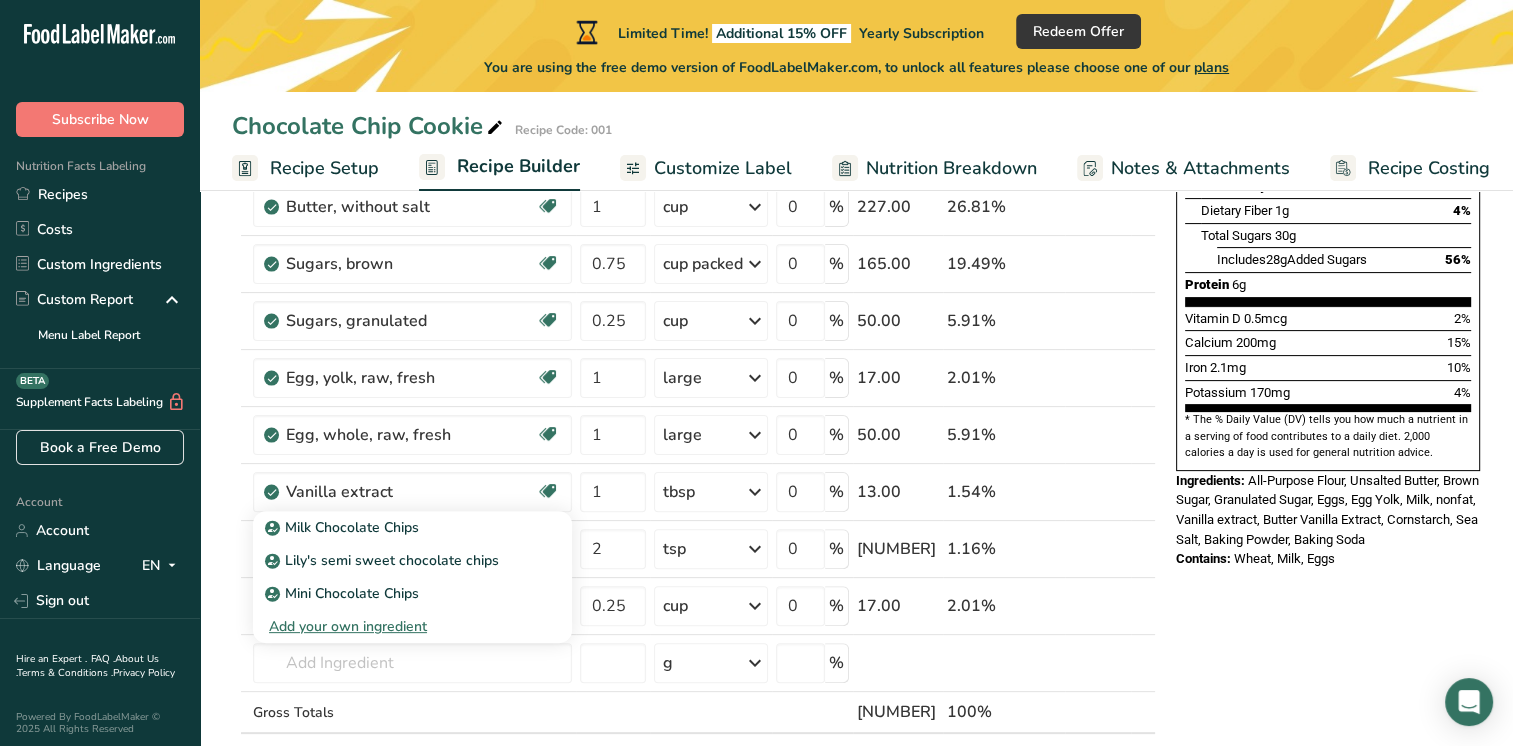 click on "Milk Chocolate Chips" at bounding box center (344, 527) 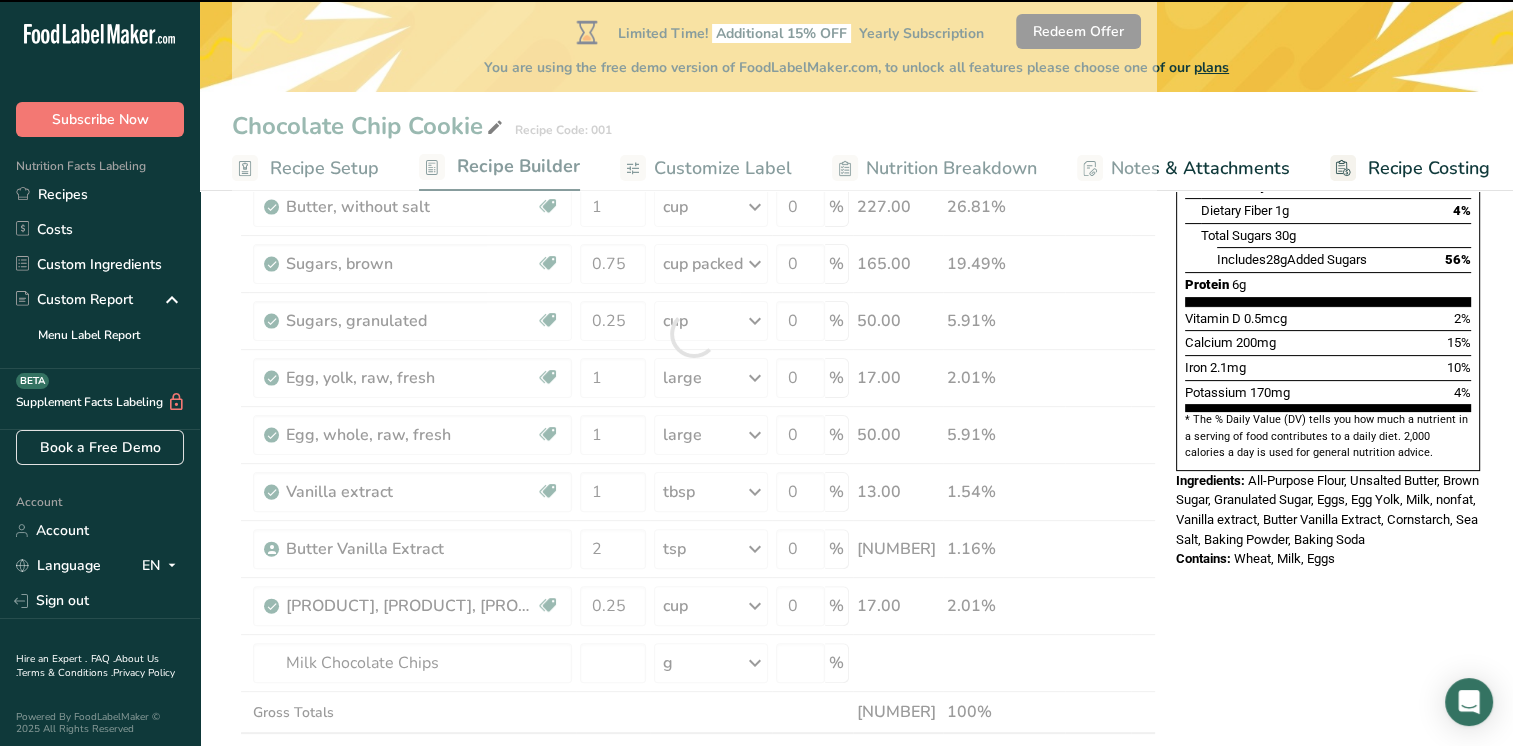 type on "0" 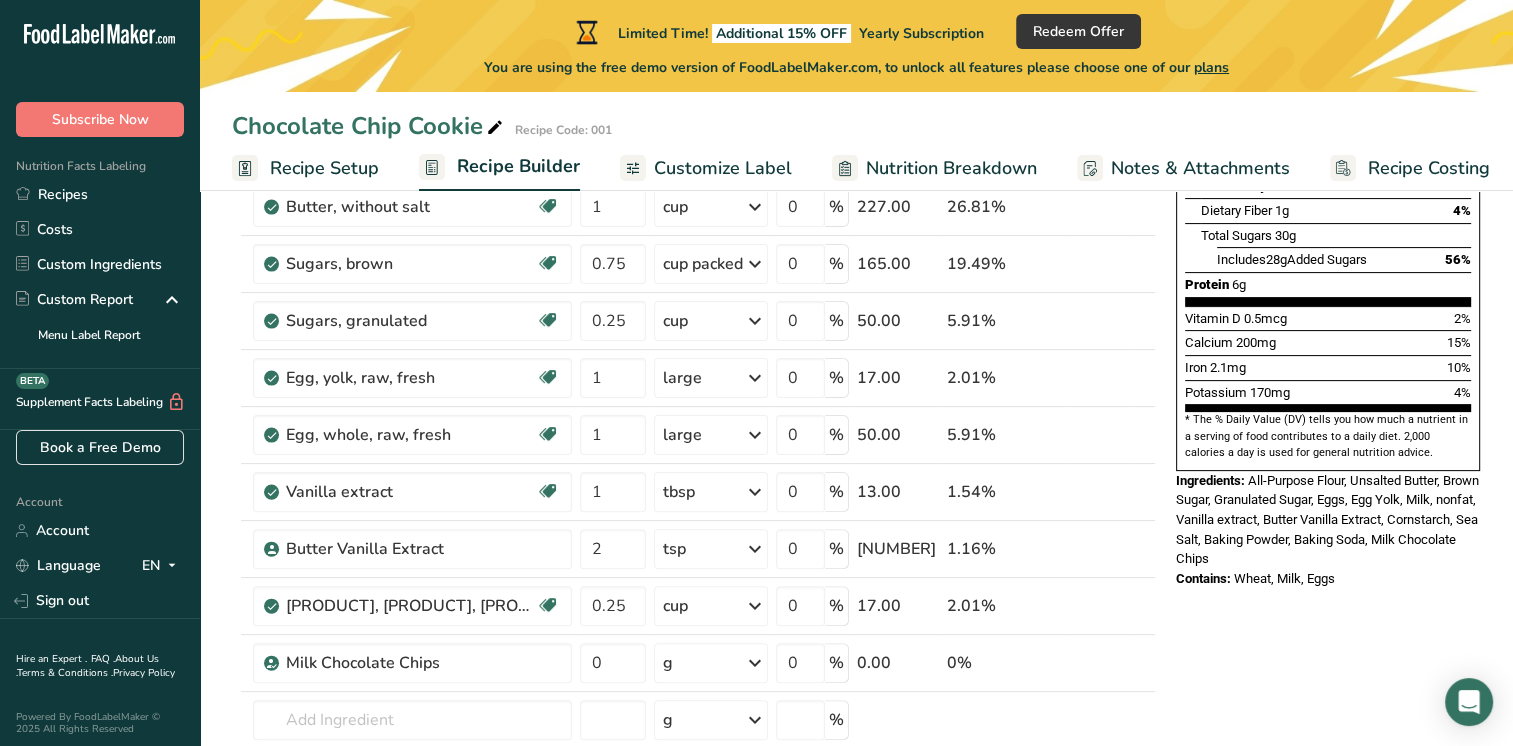 click on "g" at bounding box center [711, 663] 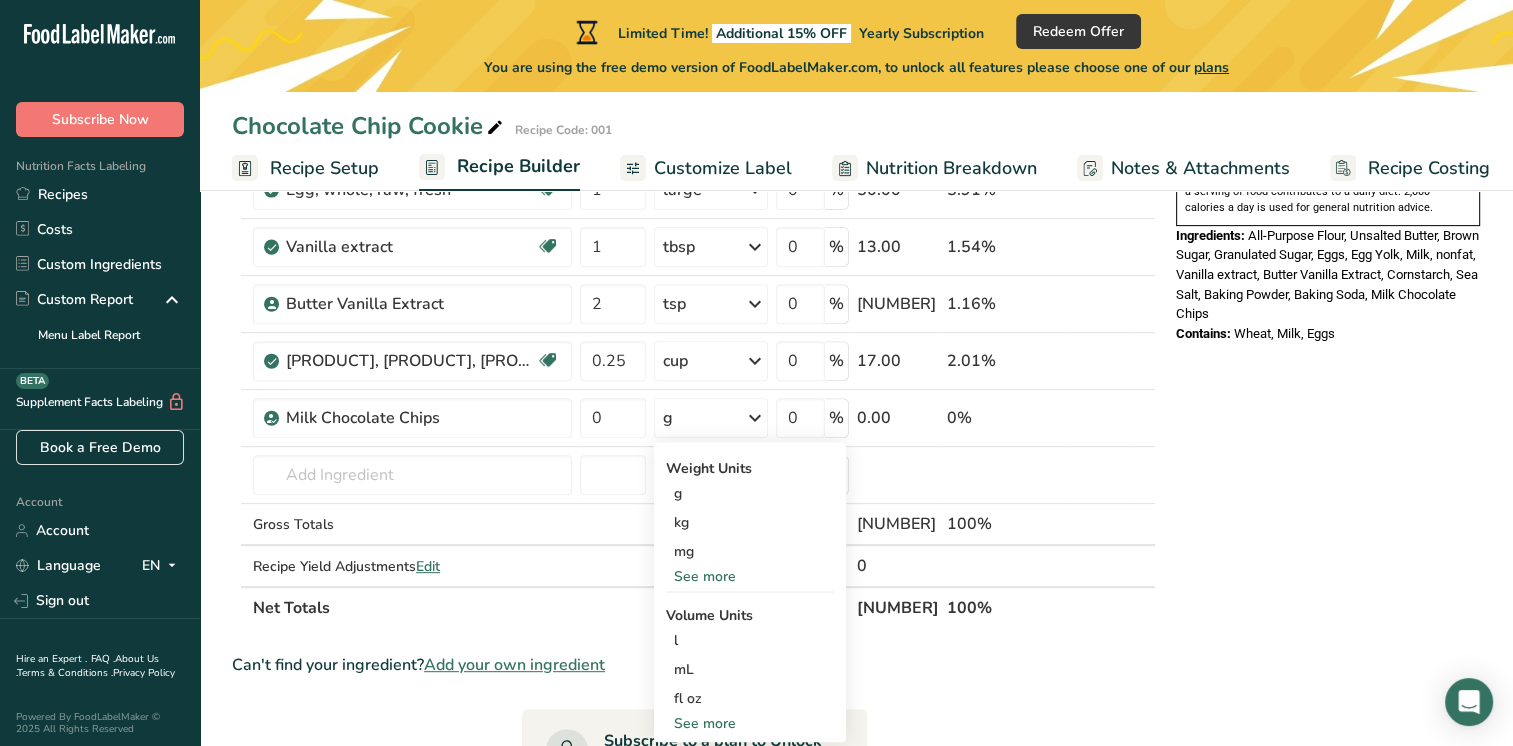 scroll, scrollTop: 714, scrollLeft: 0, axis: vertical 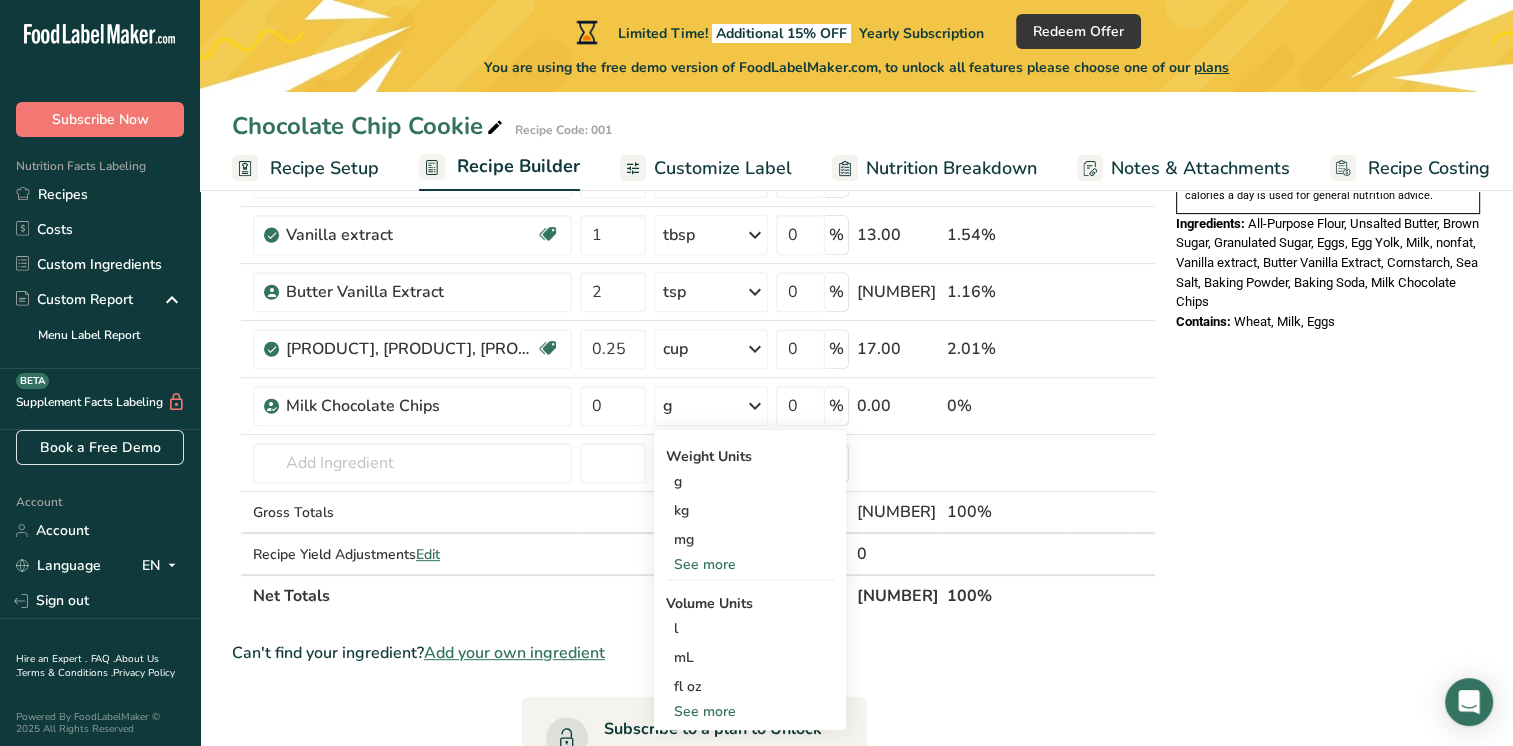 click on "See more" at bounding box center [750, 711] 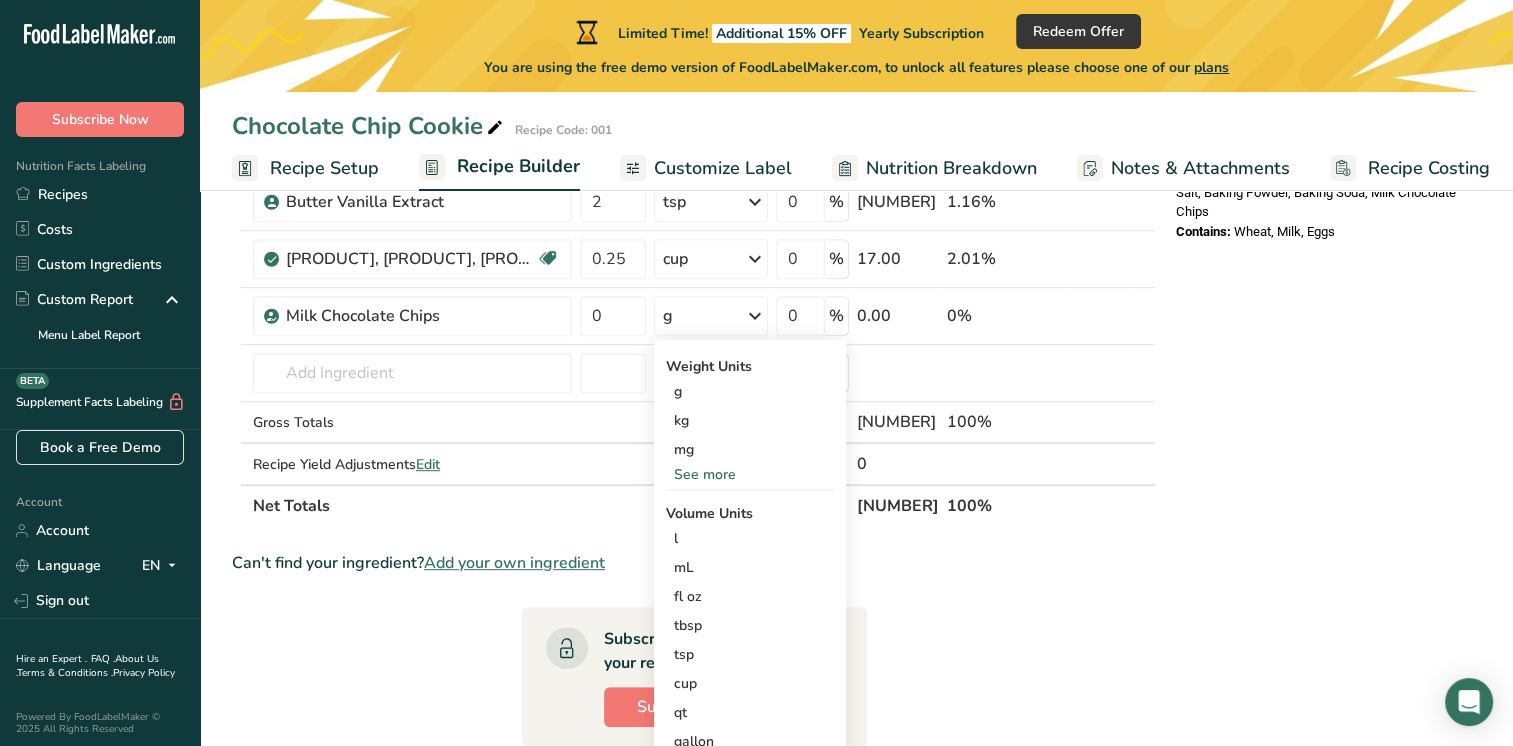 scroll, scrollTop: 867, scrollLeft: 0, axis: vertical 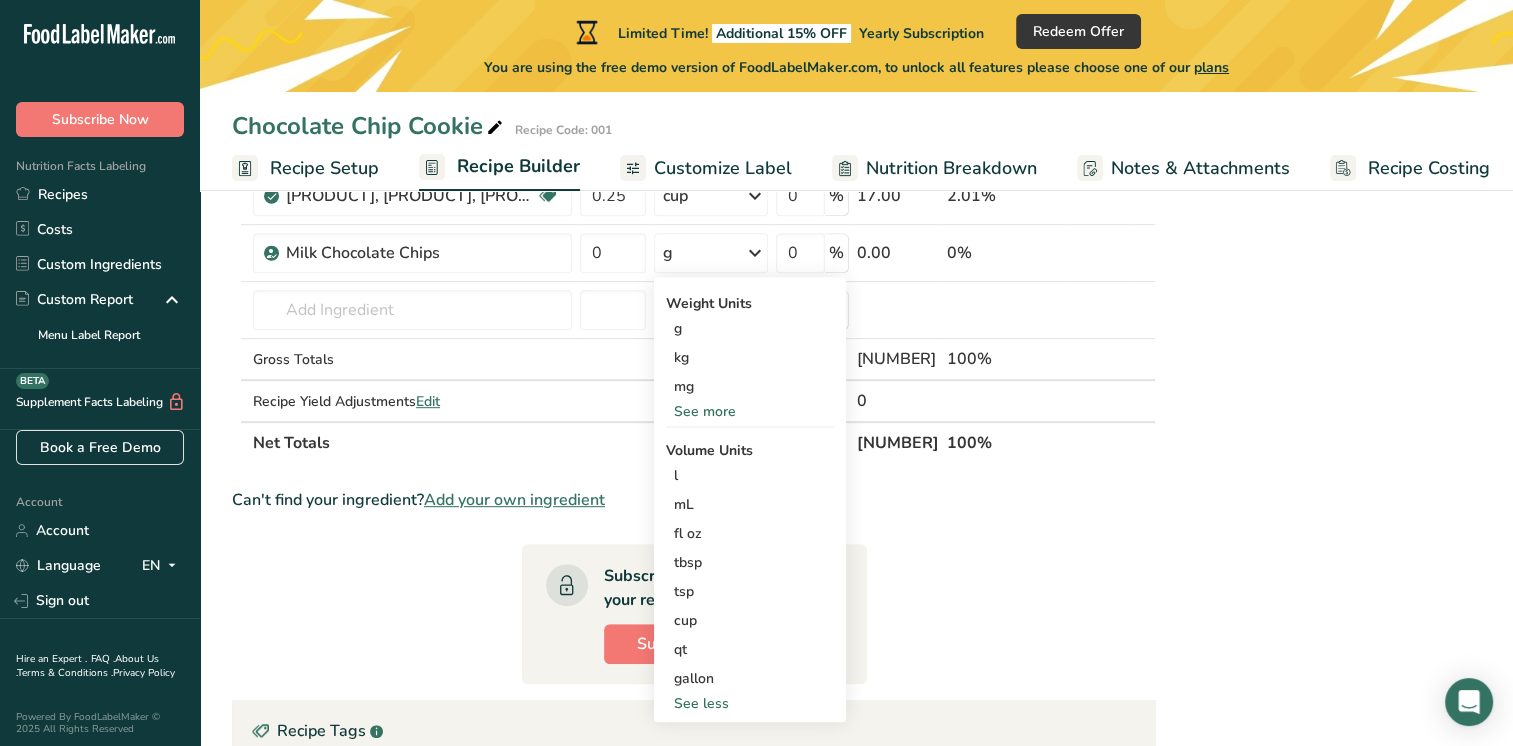 click on "cup" at bounding box center [750, 620] 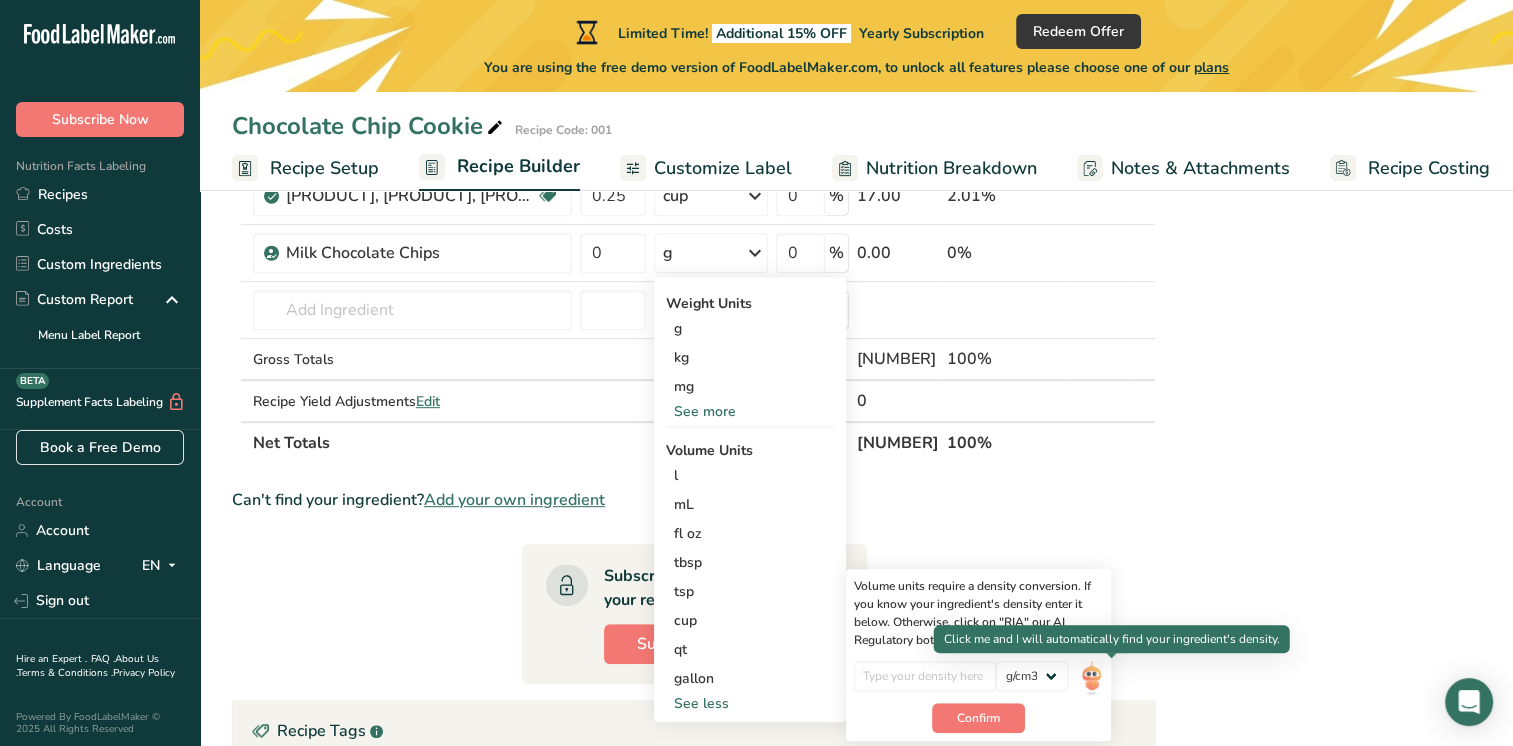 click at bounding box center (1091, 678) 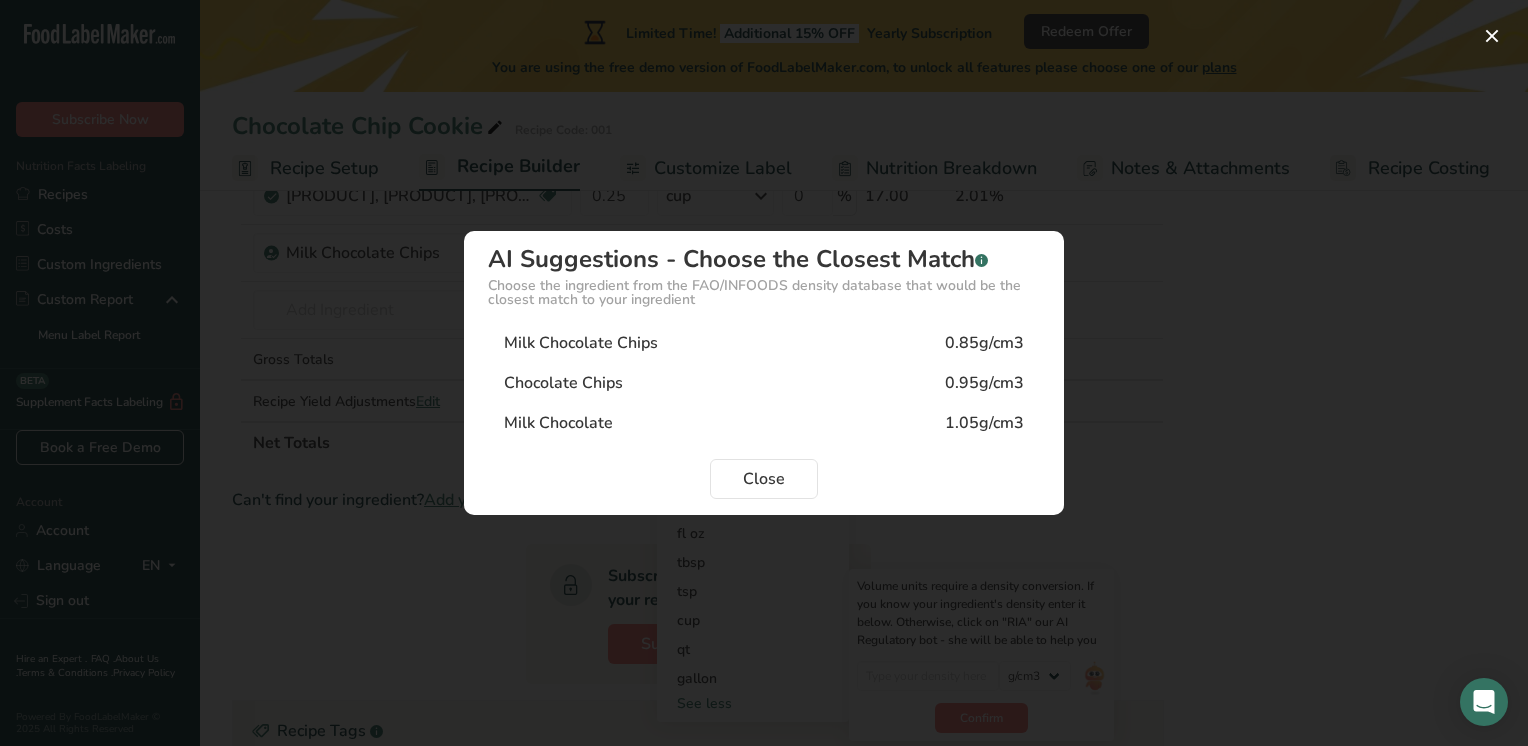 click on "[PRODUCT] [PRODUCT]   [DENSITY]" at bounding box center (764, 343) 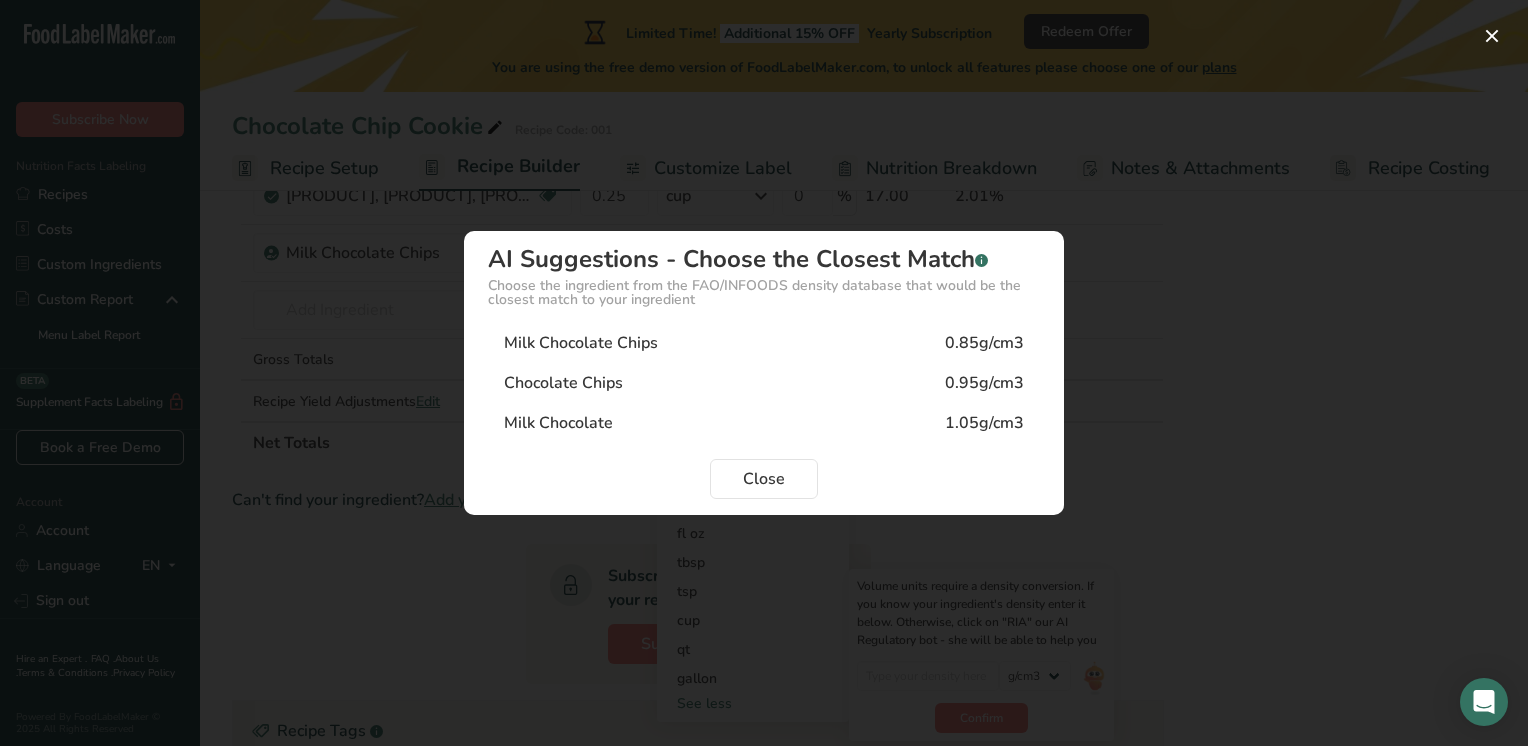 type on "0.85" 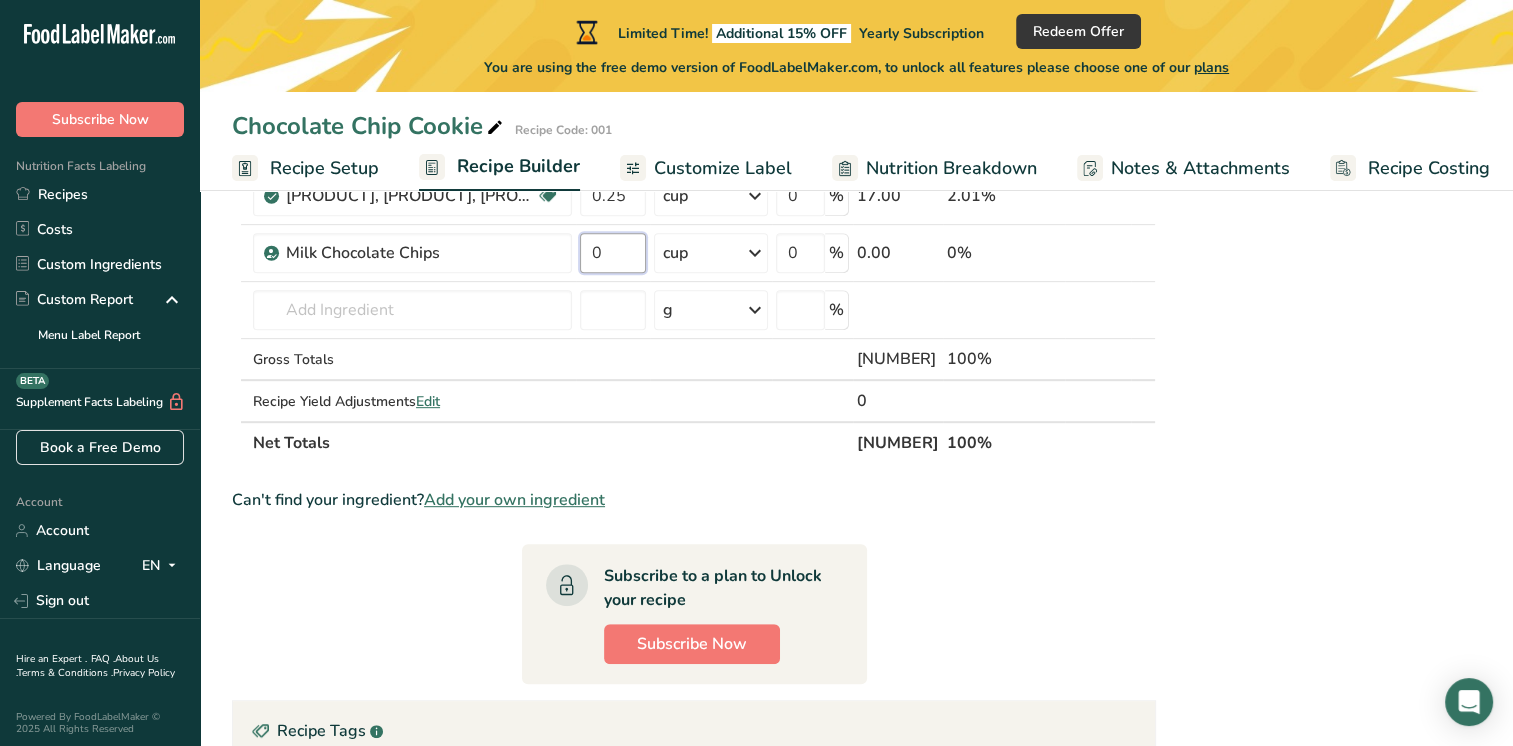 click on "0" at bounding box center (613, 253) 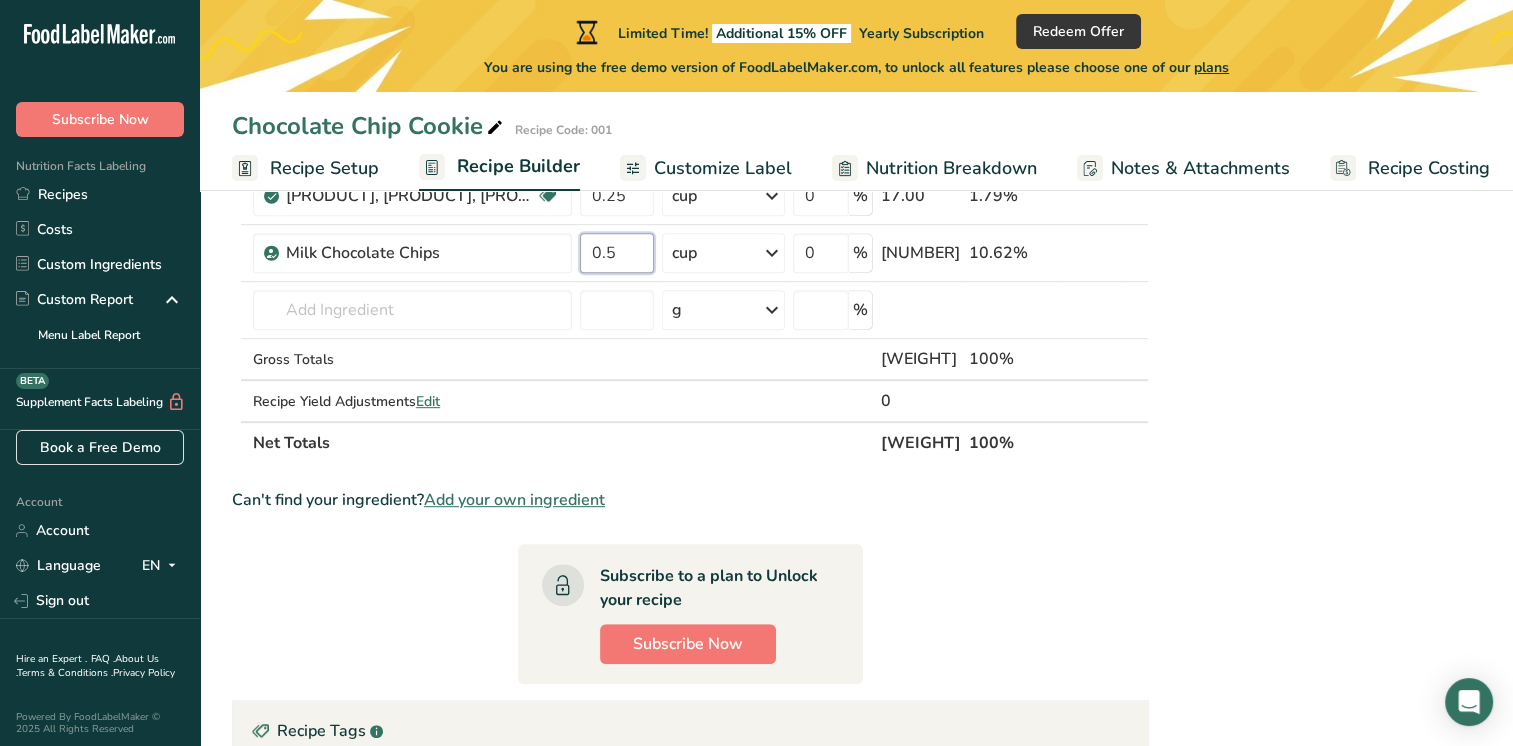 type on "0.5" 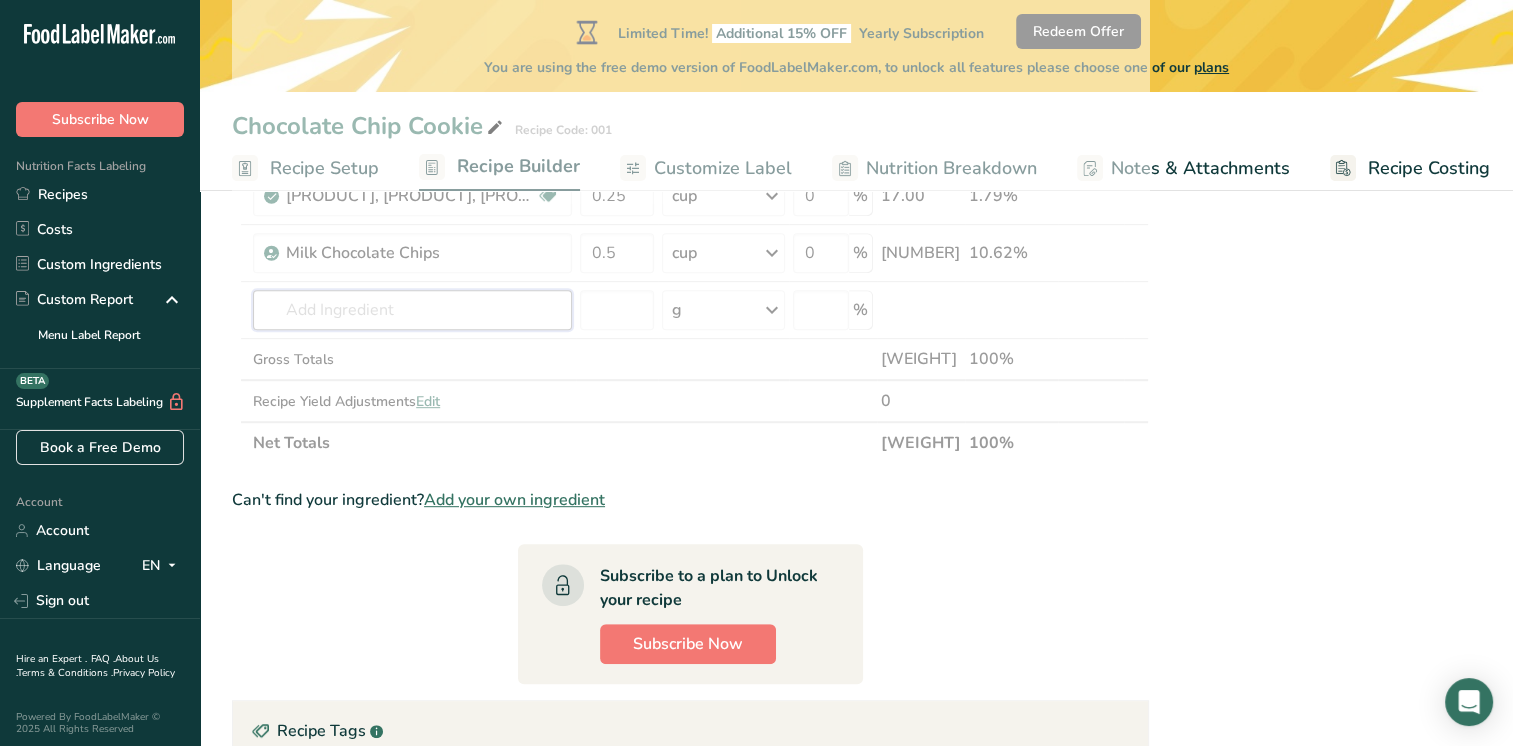 click on "Ingredient *
Amount *
Unit *
Waste *   .a-a{fill:#347362;}.b-a{fill:#fff;}          Grams
Percentage
[PRODUCT], [PRODUCT], [PRODUCT], [PRODUCT]
Dairy free
Vegan
Vegetarian
Soy free
[NUMBER]
cup
Portions
[NUMBER] cup
Weight Units
g
kg
mg
See more
Volume Units
l
Volume units require a density conversion. If you know your ingredient's density enter it below. Otherwise, click on "RIA" our AI Regulatory bot - she will be able to help you
lb/ft3
g/cm3
Confirm
mL
lb/ft3
[NUMBER]" at bounding box center [690, -48] 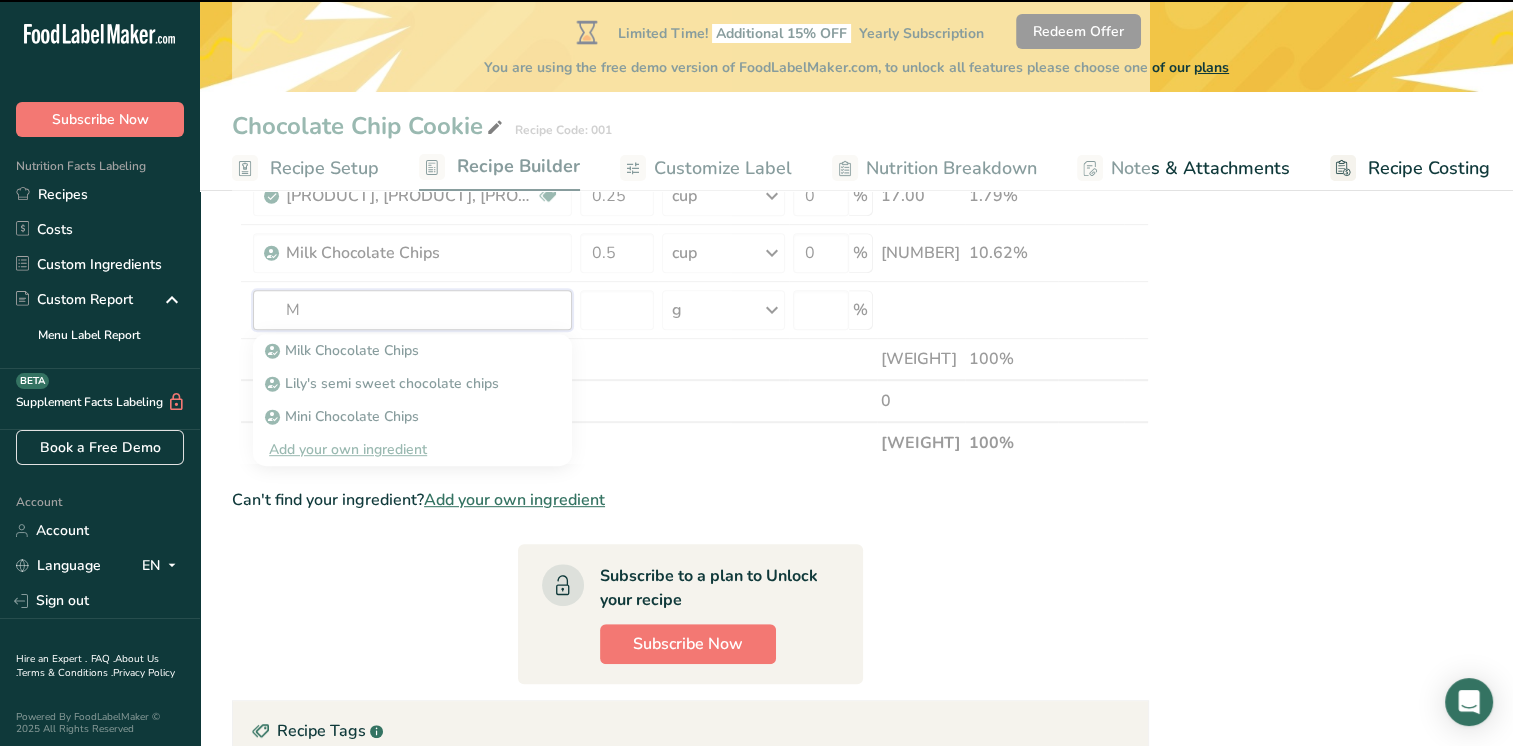 type on "Mi" 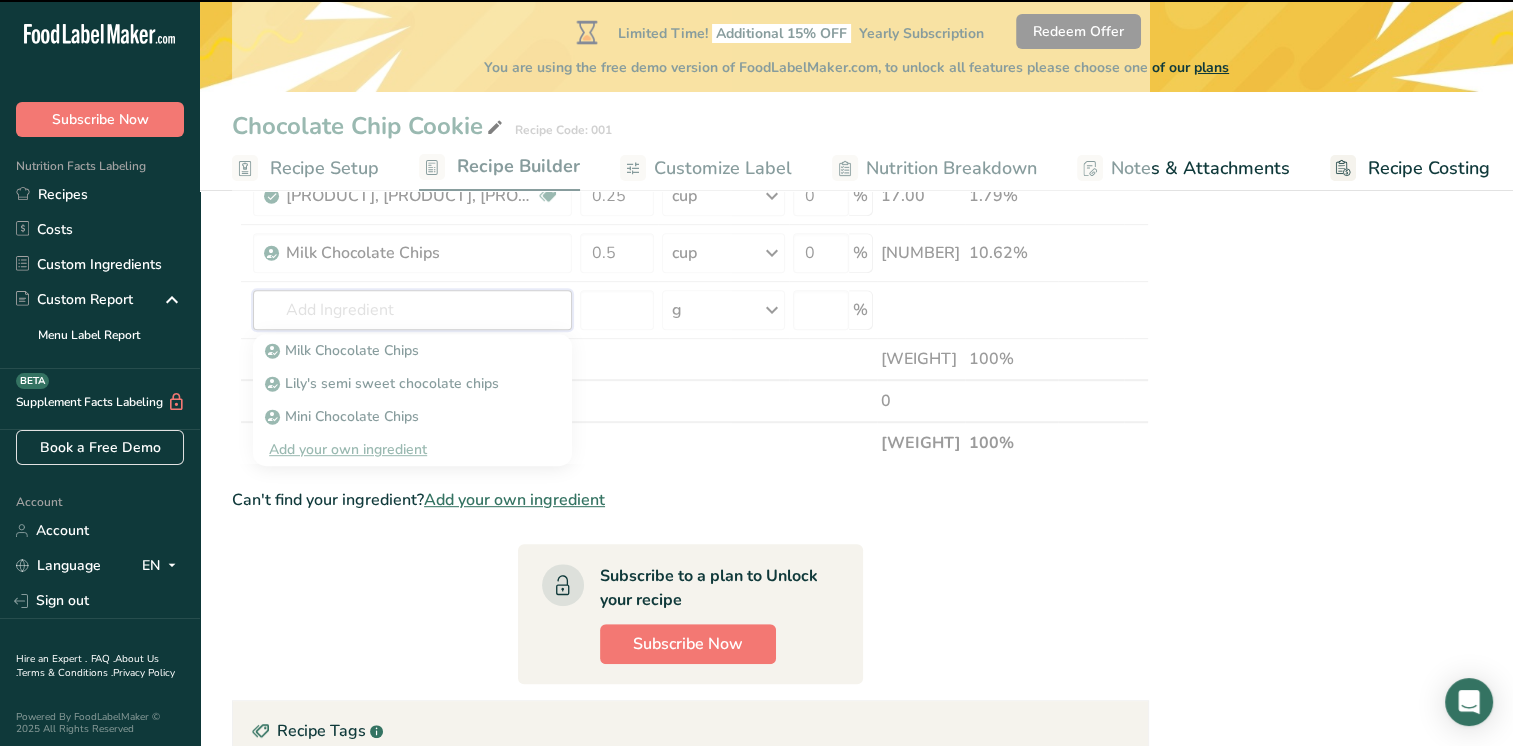type on "i" 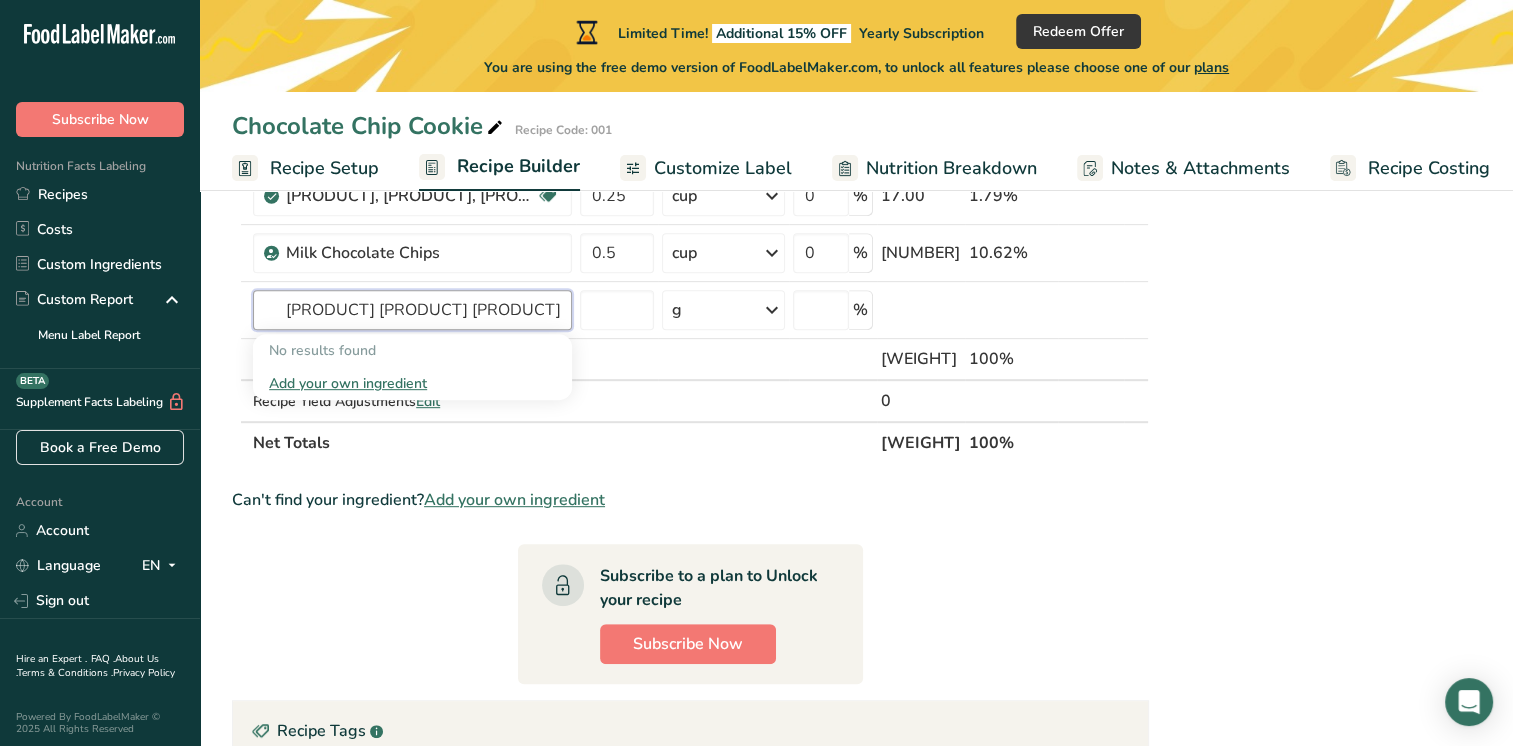click on "[PRODUCT] [PRODUCT] [PRODUCT]" at bounding box center (412, 310) 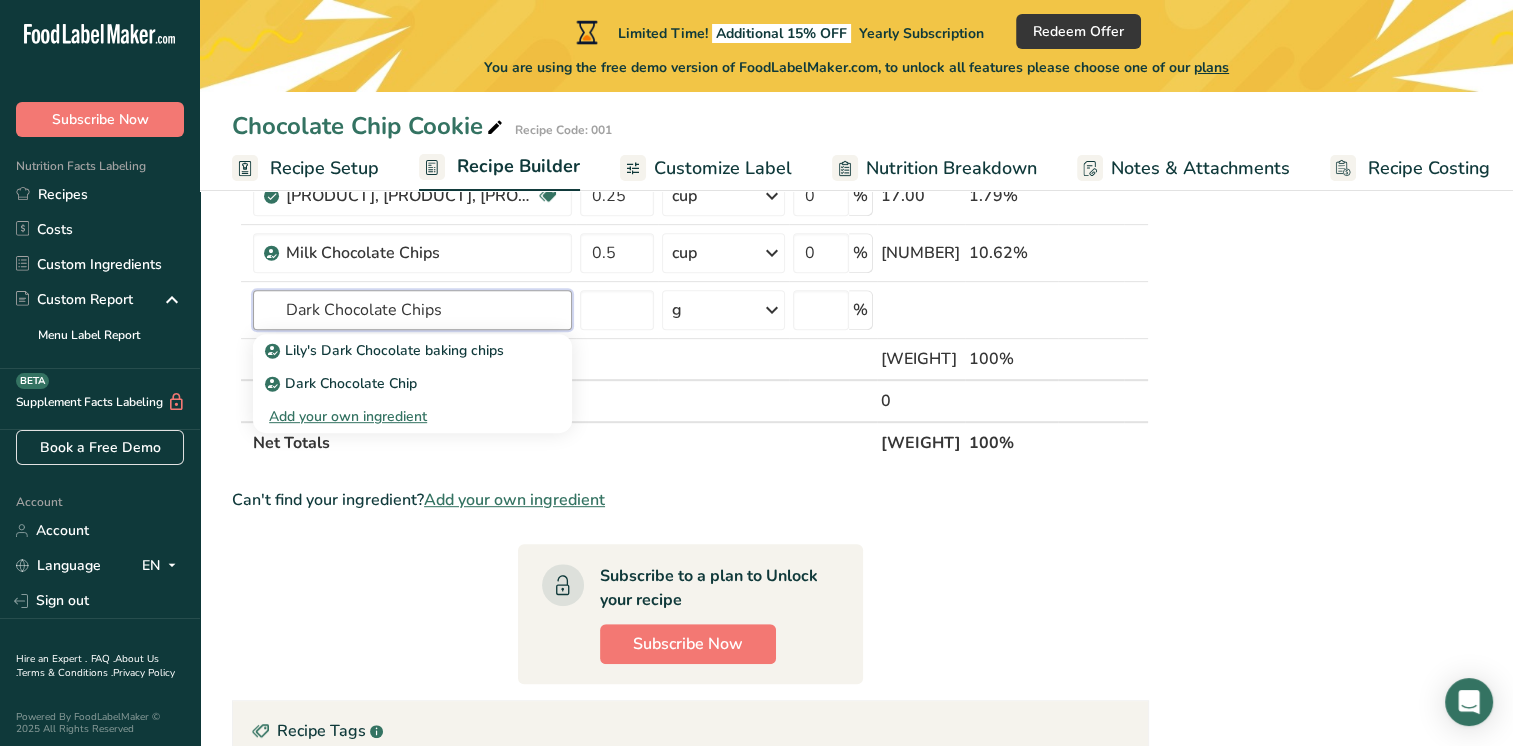 type on "Dark Chocolate Chips" 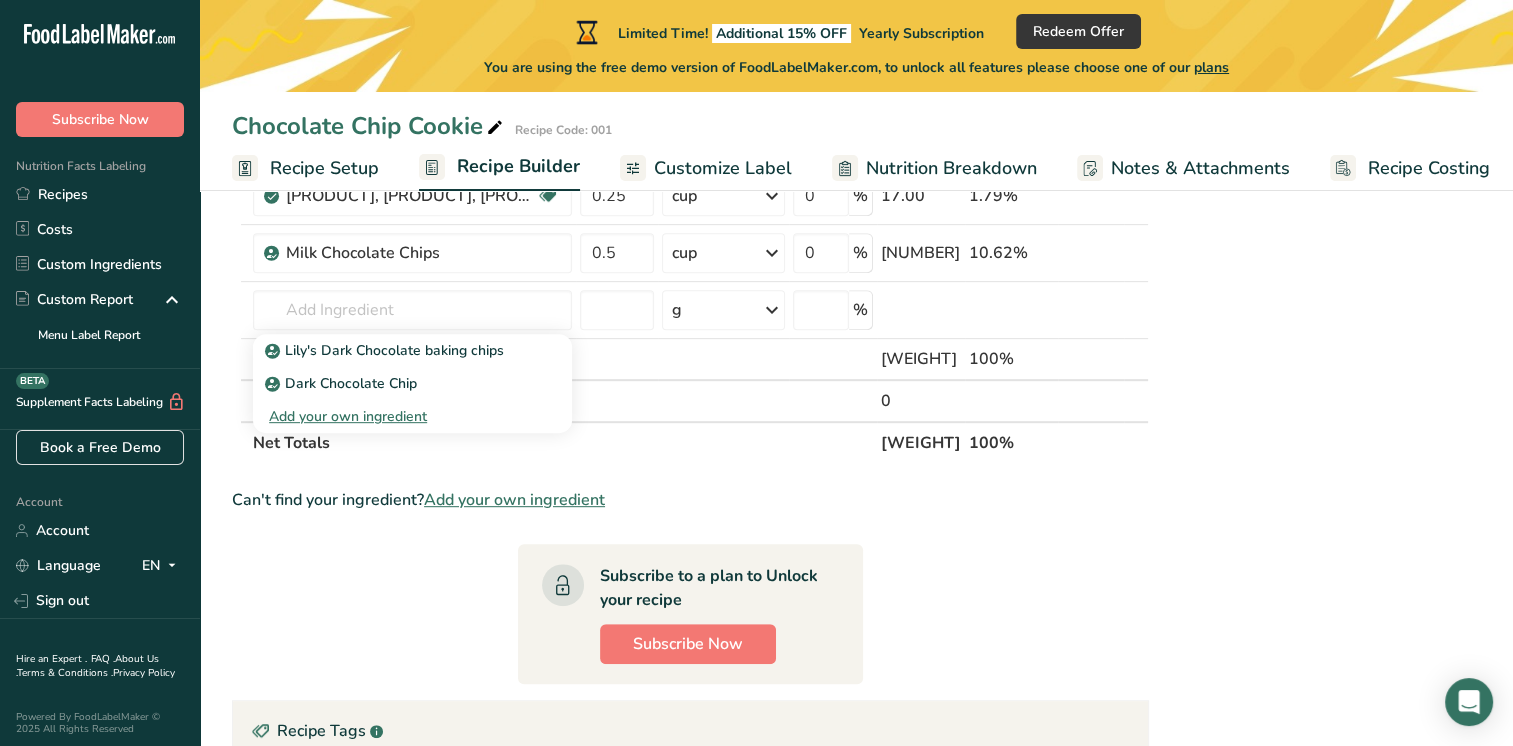 click on "Dark Chocolate Chip" at bounding box center [343, 383] 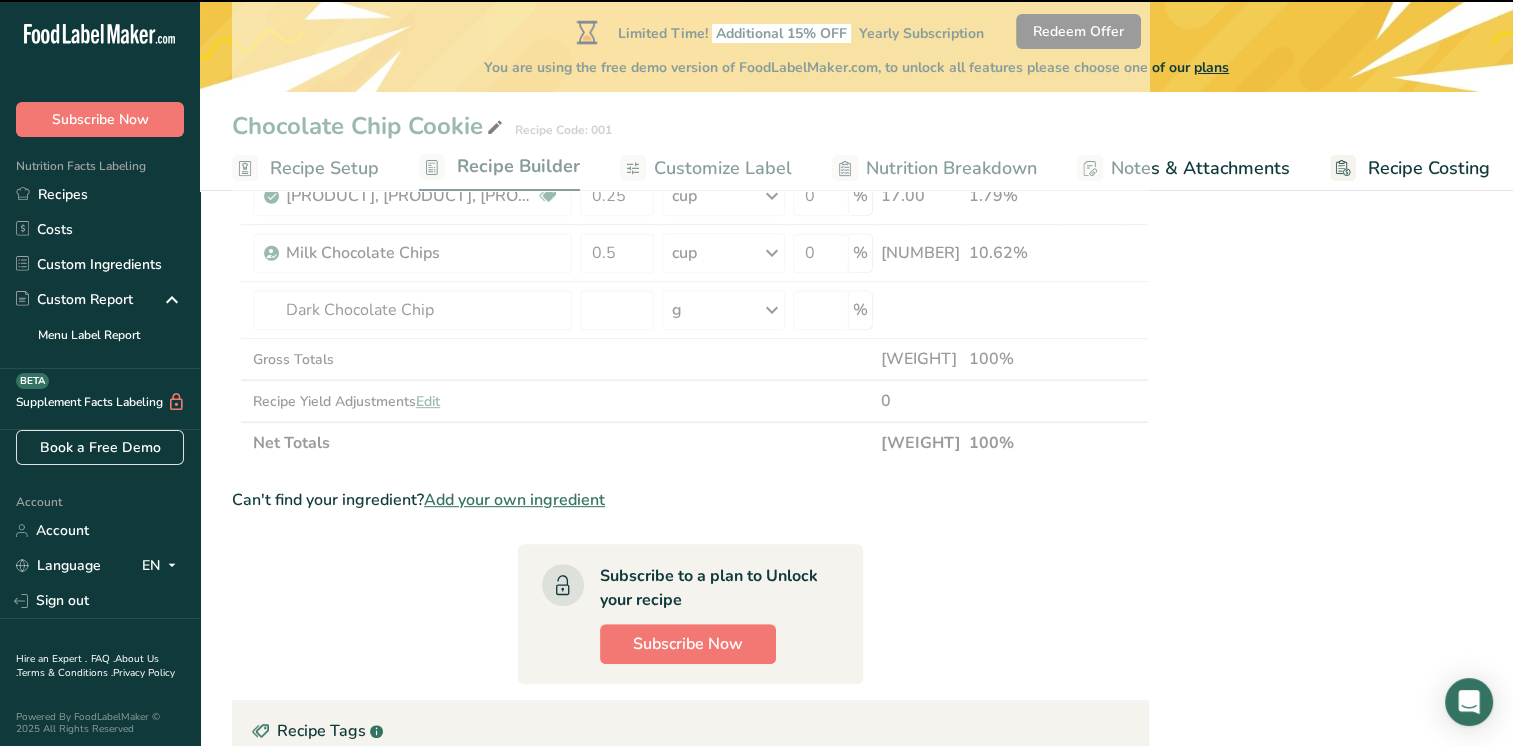 type on "0" 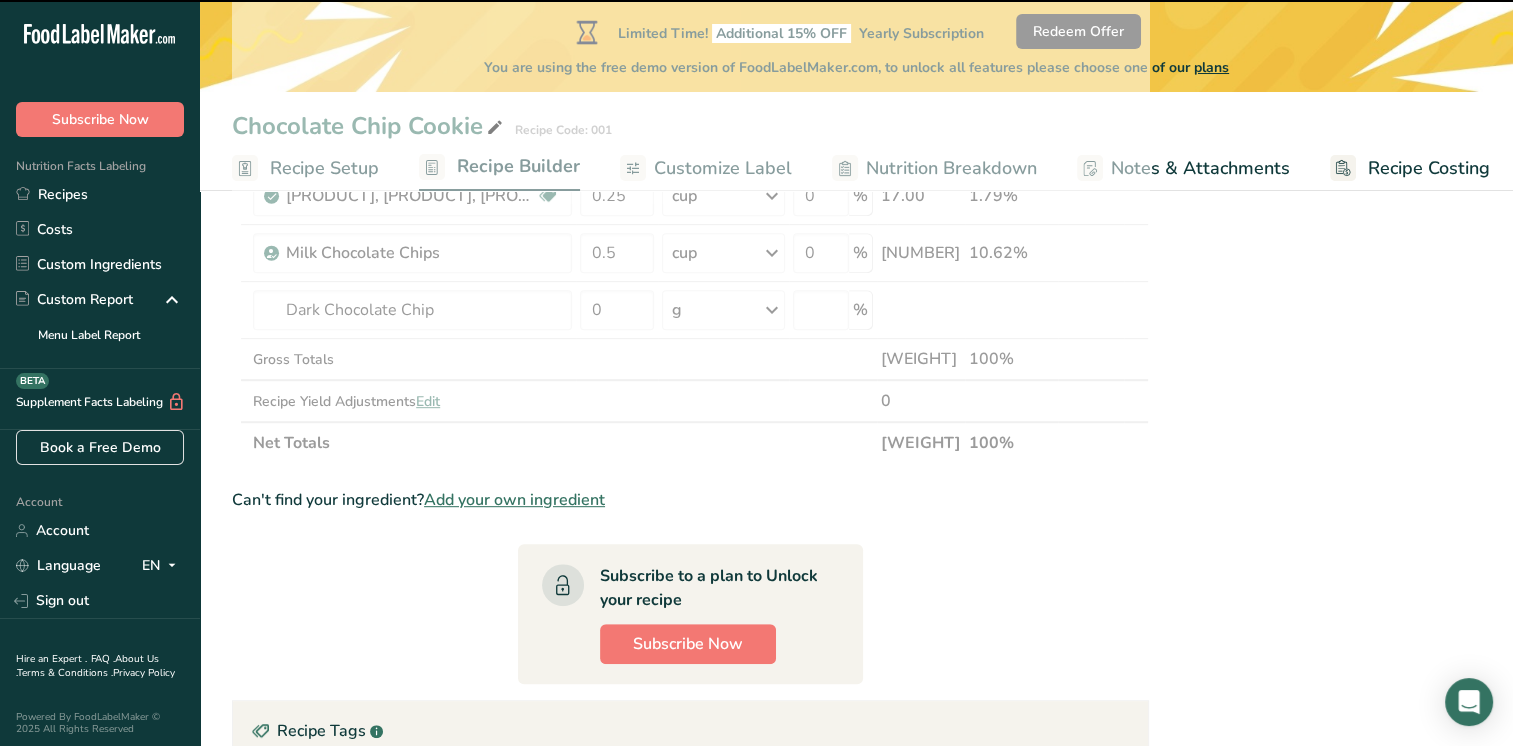type on "0" 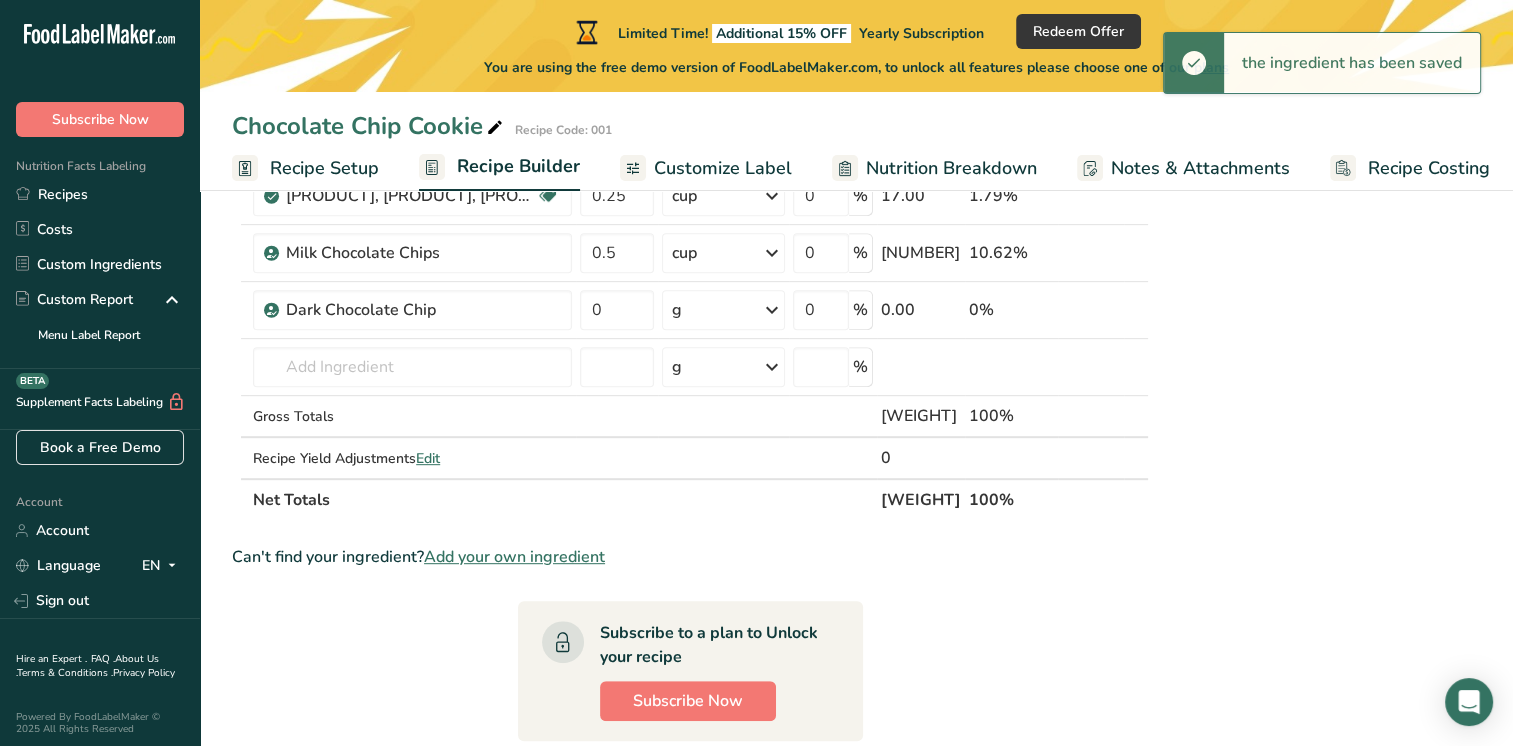click on "g" at bounding box center [723, 310] 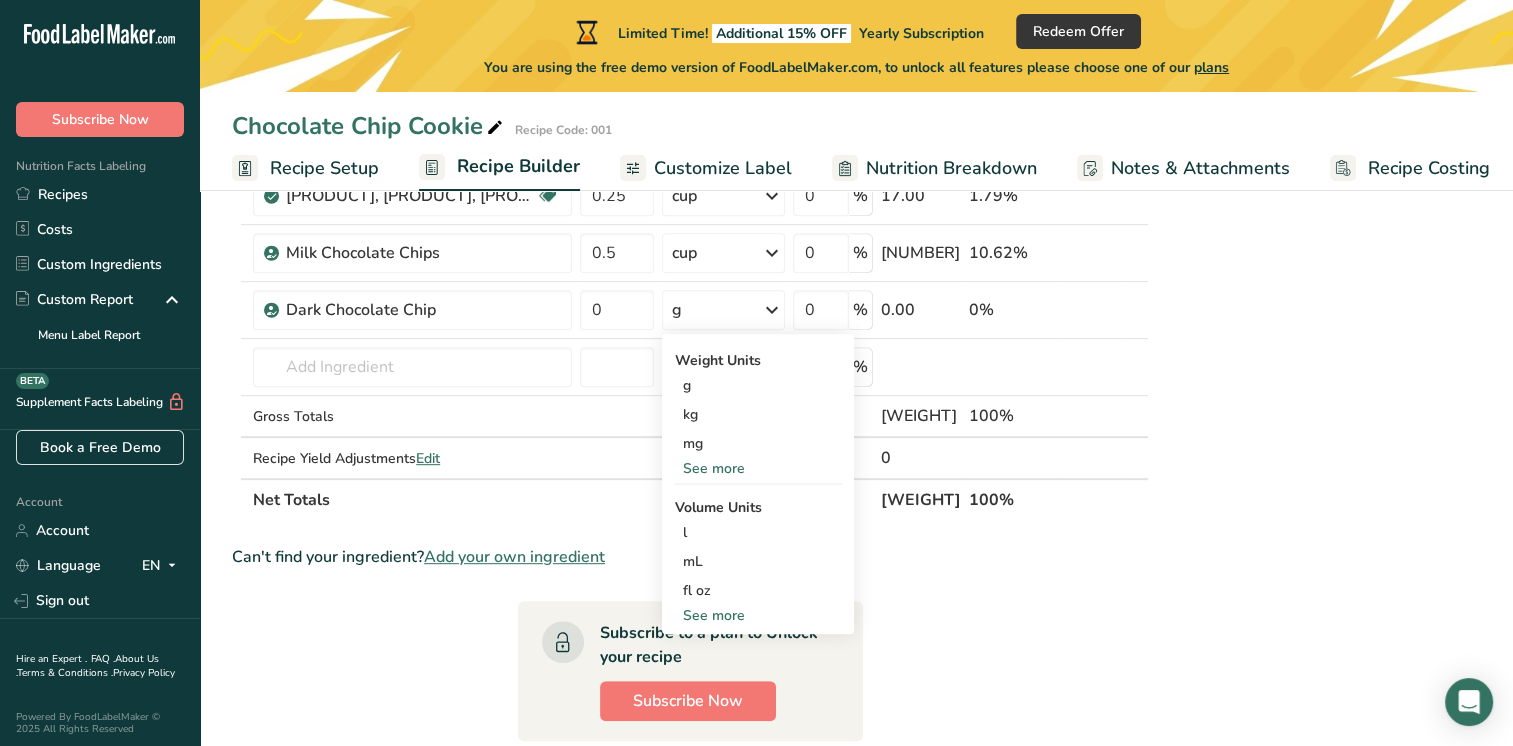 click on "See more" at bounding box center (758, 615) 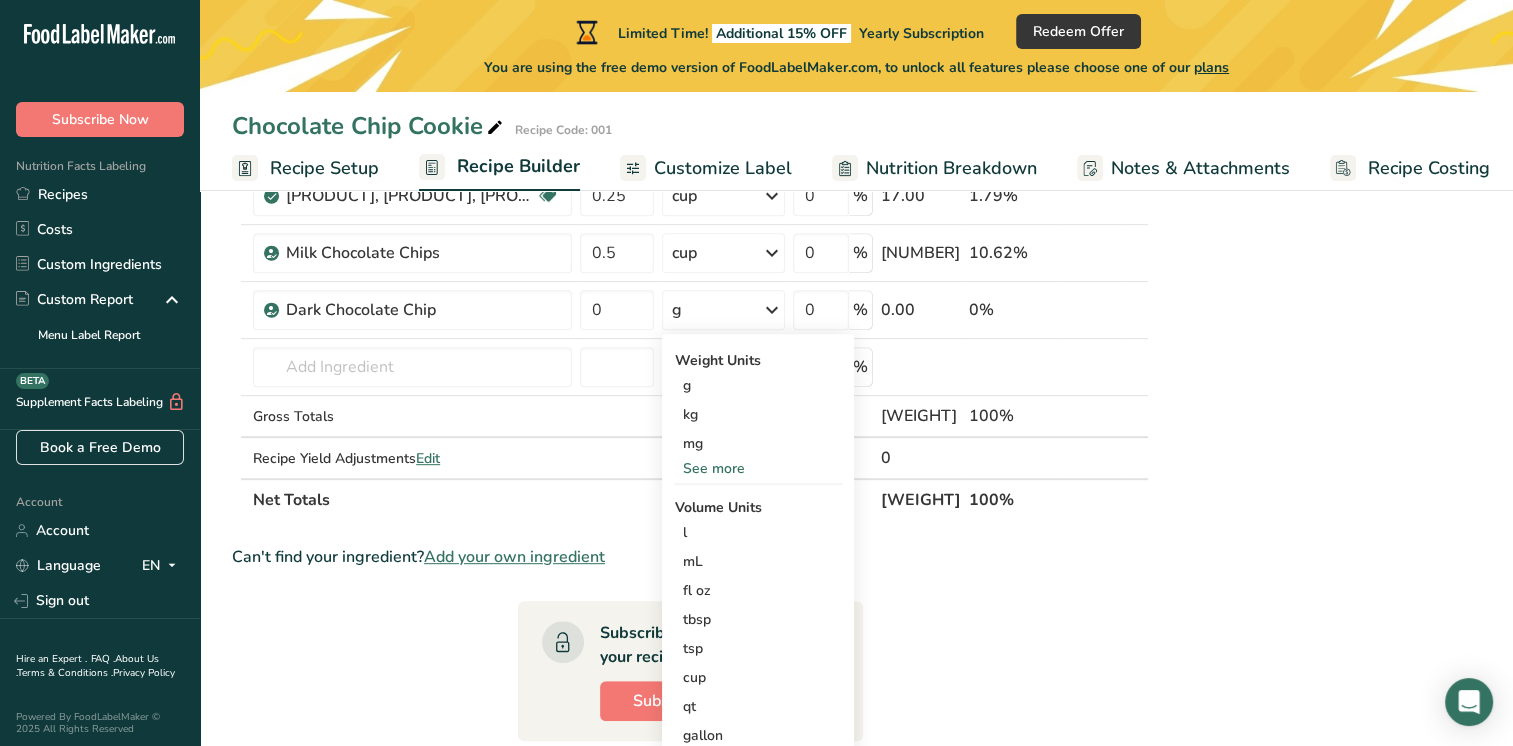 click on "cup" at bounding box center (758, 677) 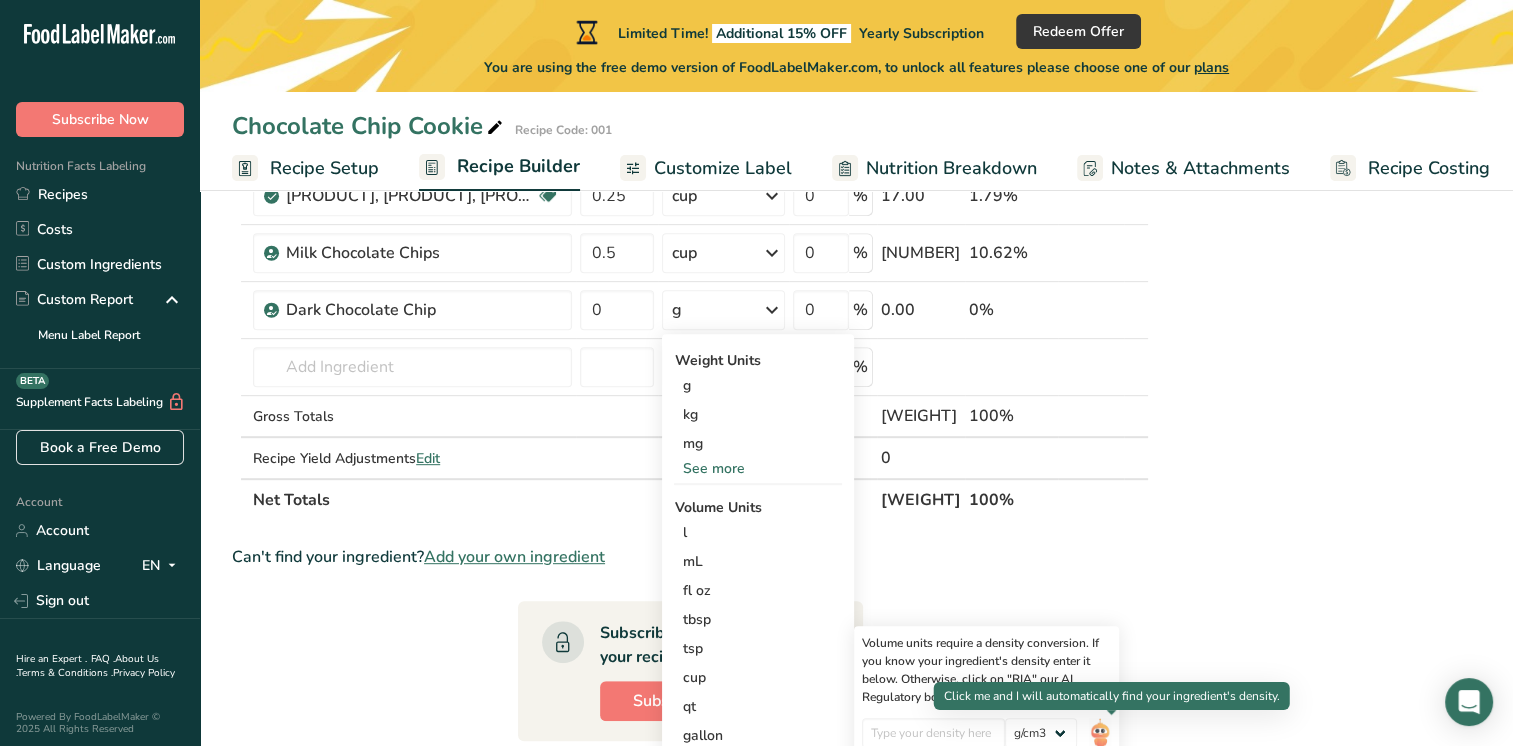 click on ".a-20{fill:#fff;}
Subscribe Now
Nutrition Facts Labeling
Recipes
Costs
Custom Ingredients
Custom Report
Menu Label Report
Supplement Facts Labeling
BETA
Book a Free Demo
Account
Account
Language
EN
English
Spanish
Sign out
Hire an Expert .
FAQ .
About Us .
Terms & Conditions .
Privacy Policy
Powered By FoodLabelMaker ©   2025 All Rights Reserved
Additional 15% OFF" at bounding box center [756, 188] 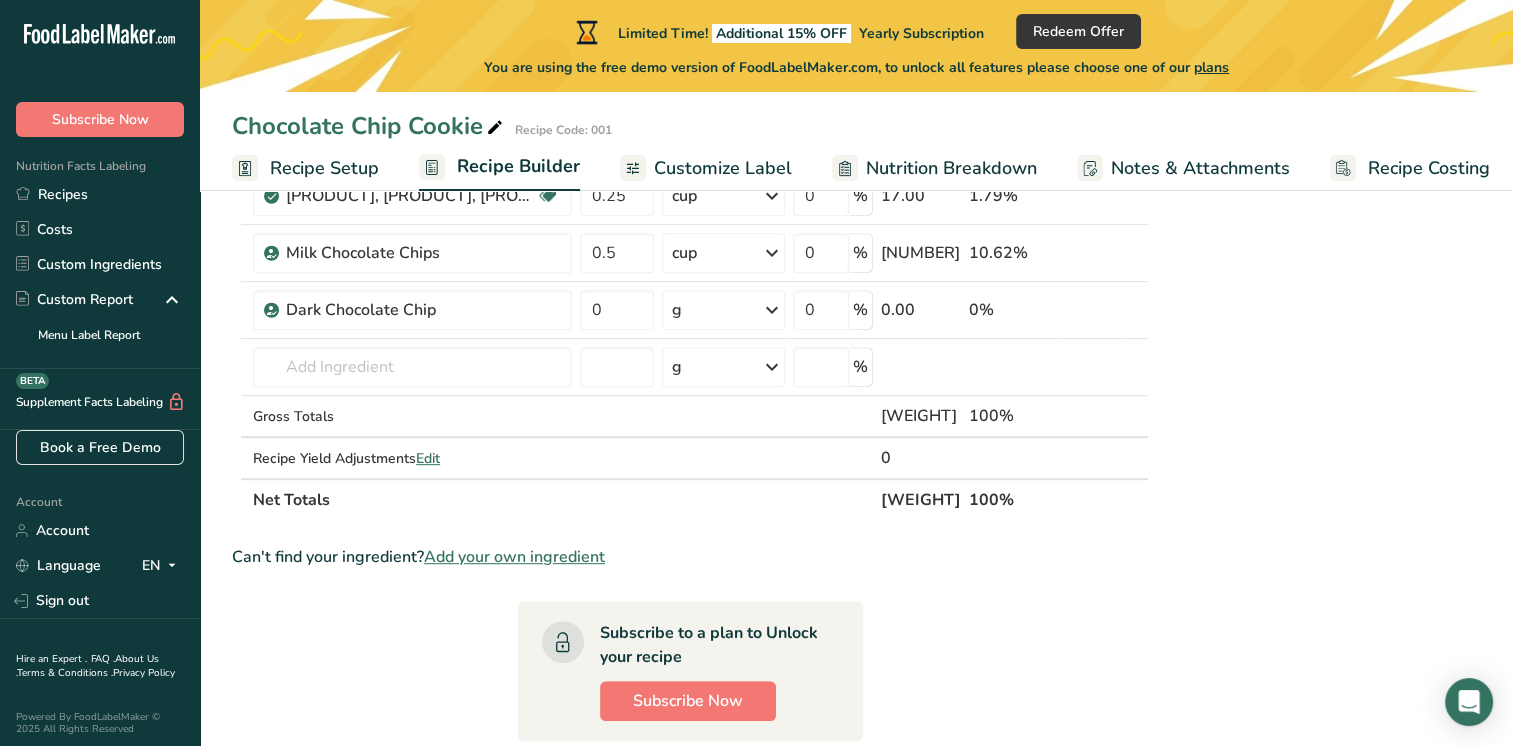 click on "g" at bounding box center (723, 310) 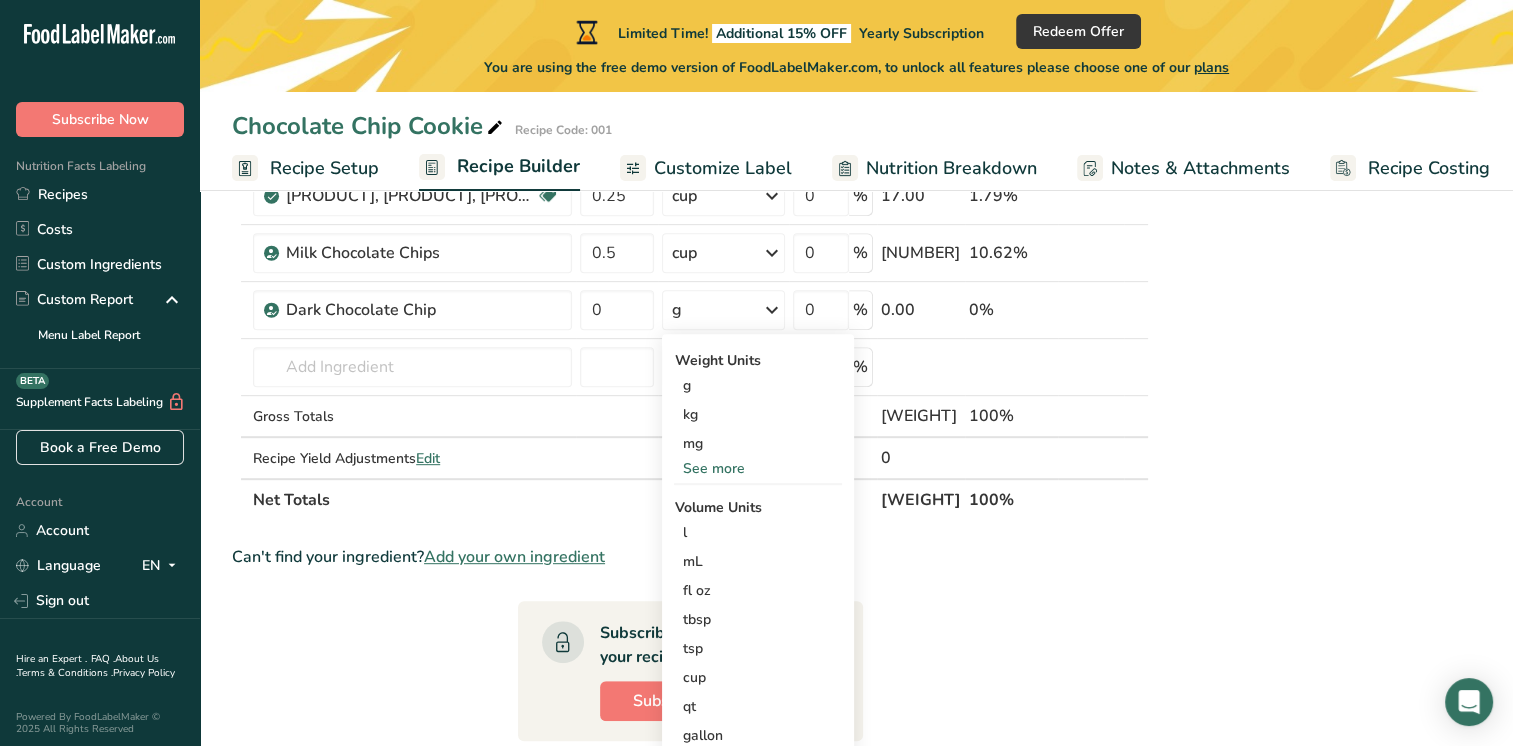 click on "cup" at bounding box center (758, 677) 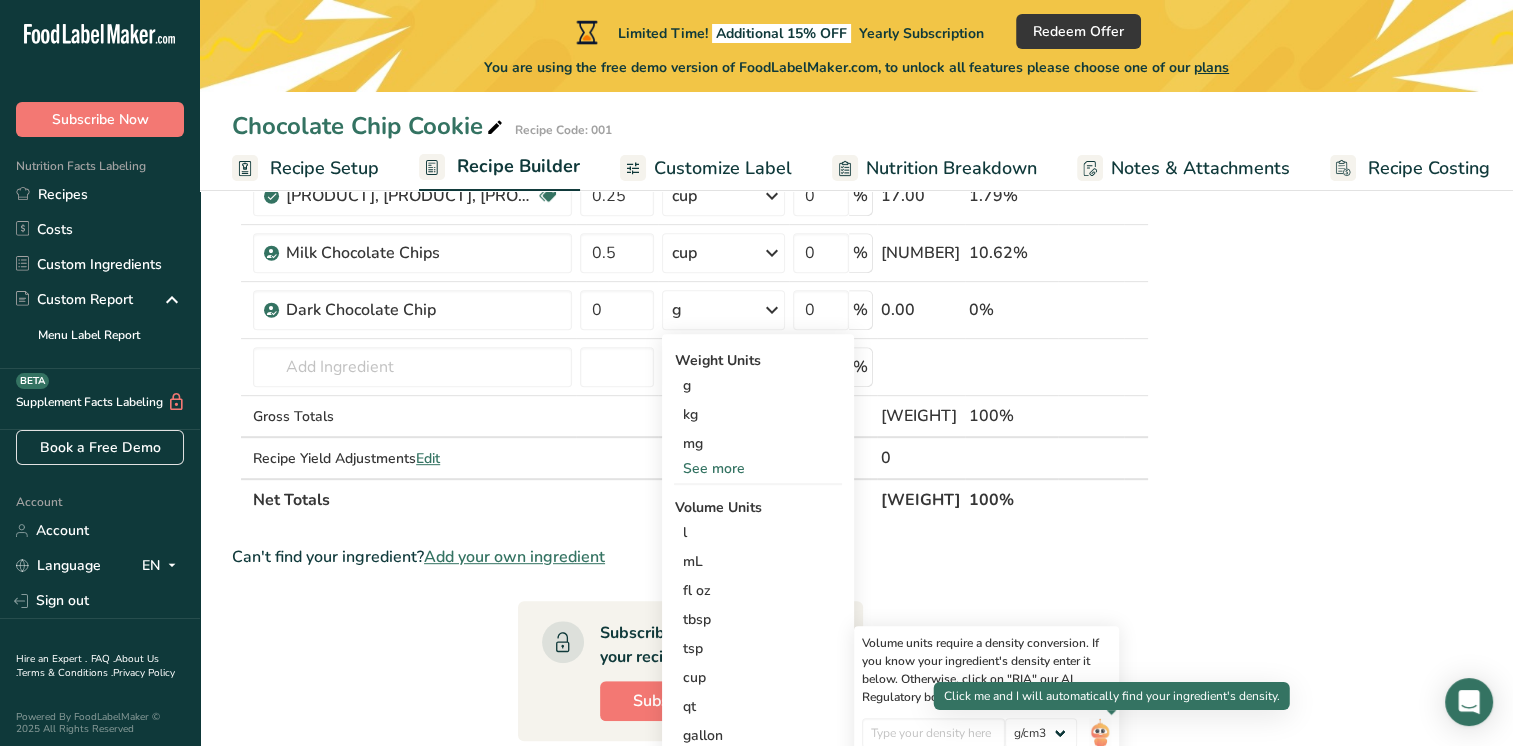click at bounding box center (1100, 735) 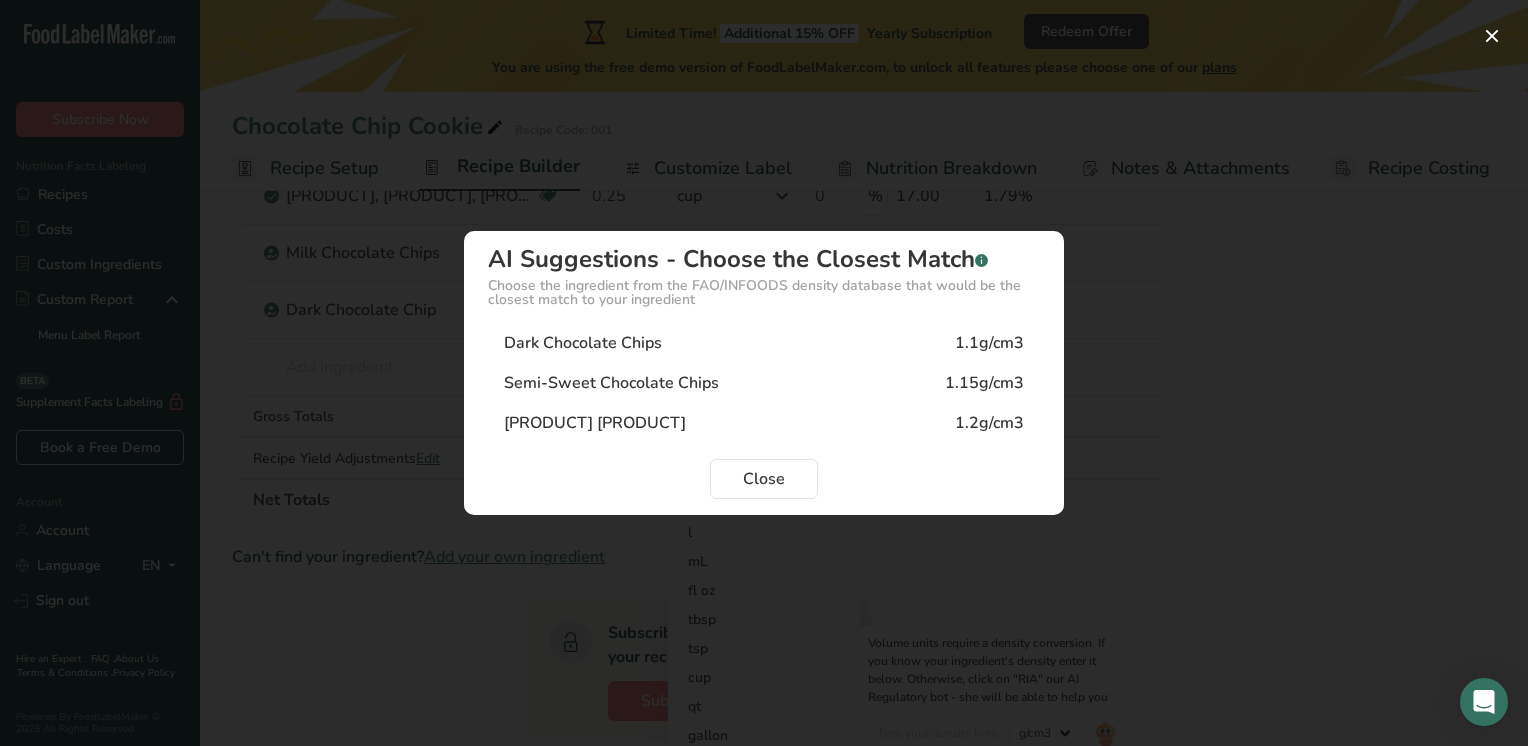 click on "Dark Chocolate Chips" at bounding box center (583, 343) 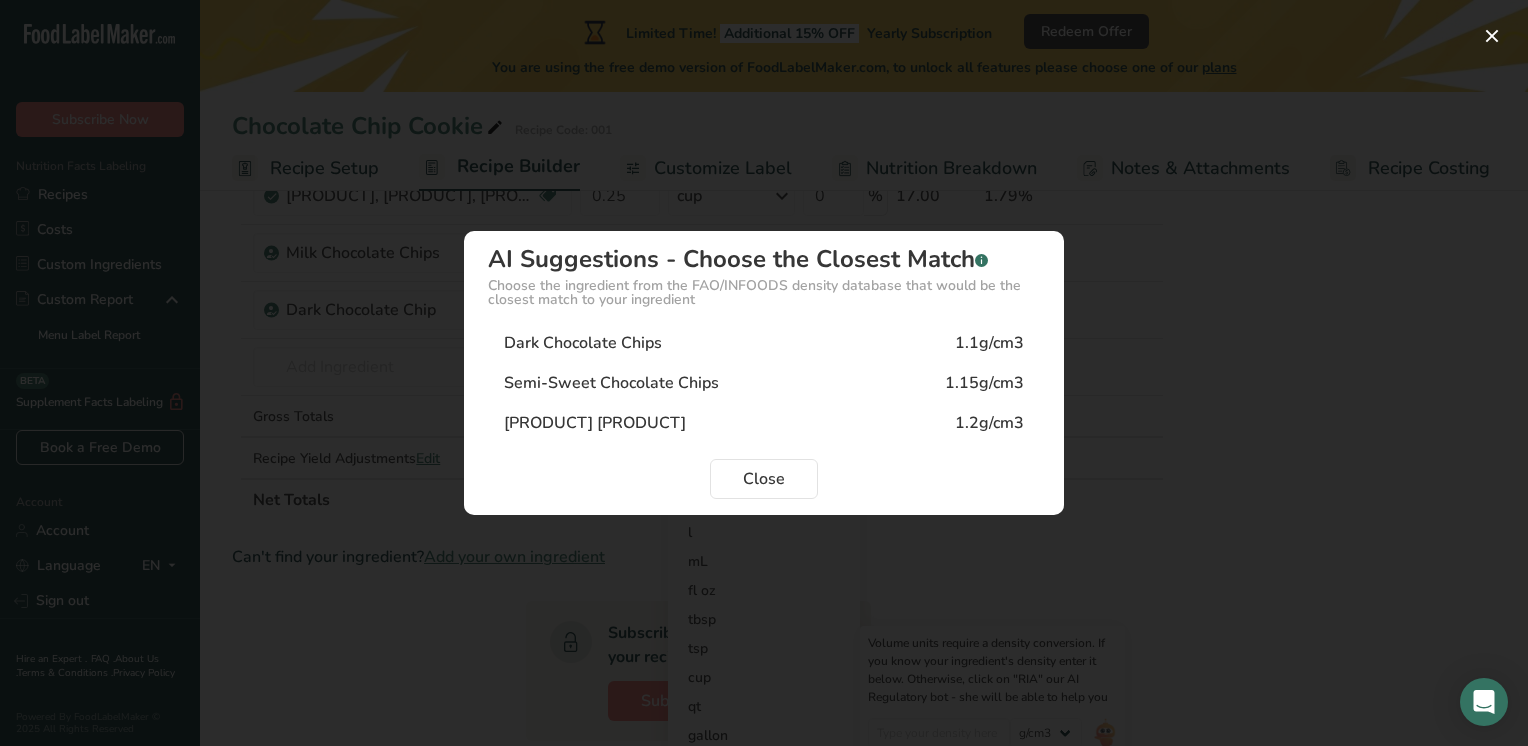 type on "1.1" 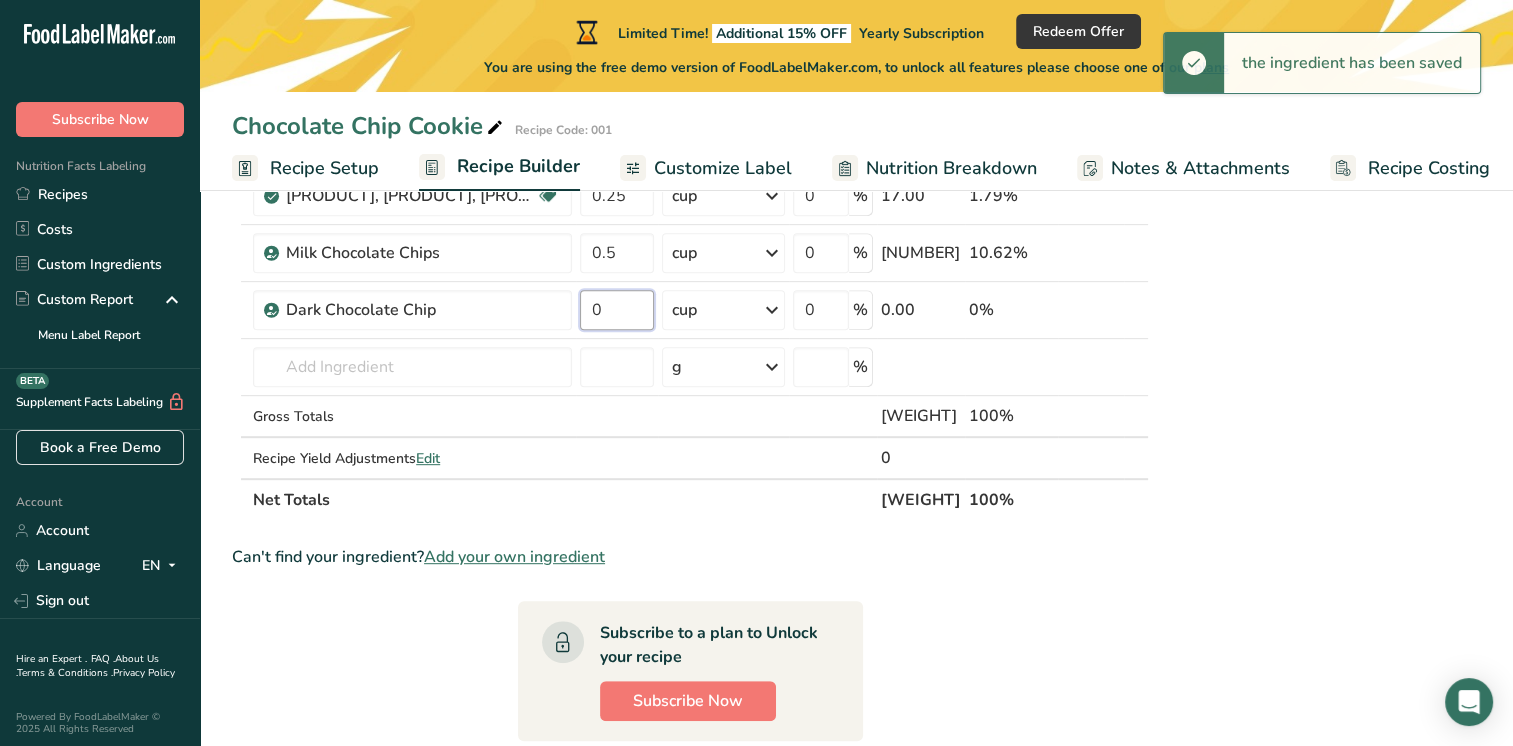 click on "0" at bounding box center [617, 310] 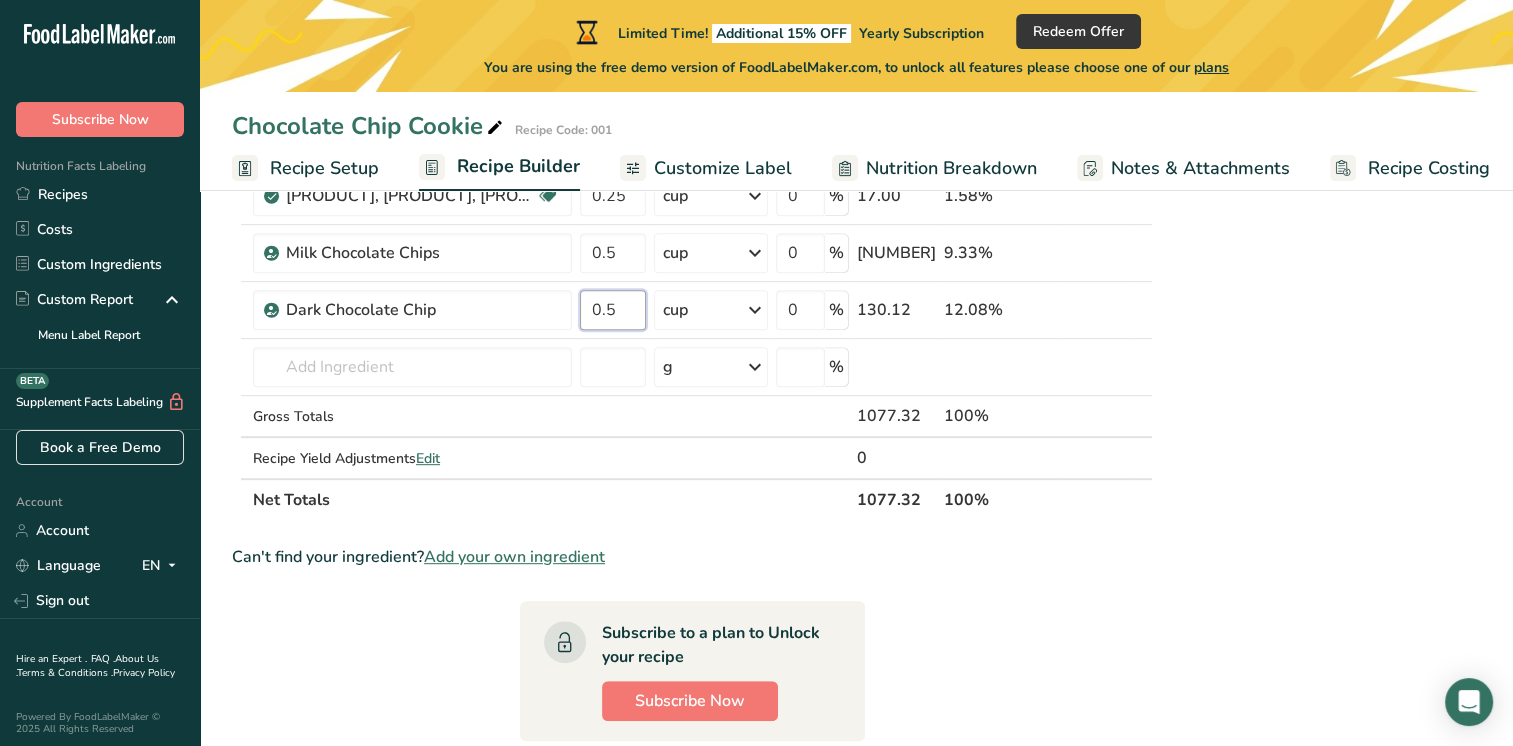 type on "0.5" 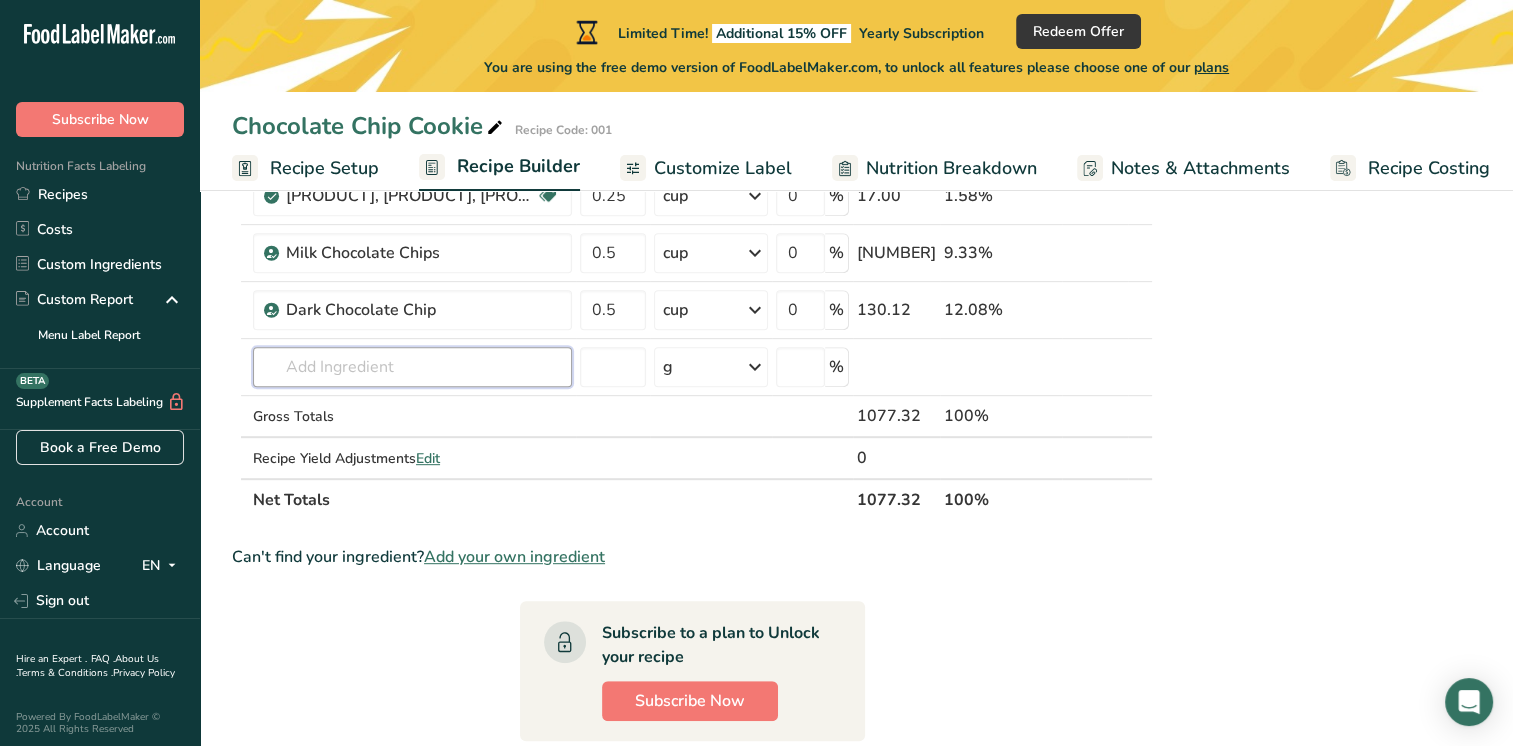 click on "Ingredient *
Amount *
Unit *
Waste *   .a-a{fill:#347362;}.b-a{fill:#fff;}          Grams
Percentage
[PRODUCT], [PRODUCT], [PRODUCT], [PRODUCT]
Dairy free
Vegan
Vegetarian
Soy free
[NUMBER]
cup
Portions
[NUMBER] cup
Weight Units
g
kg
mg
See more
Volume Units
l
Volume units require a density conversion. If you know your ingredient's density enter it below. Otherwise, click on "RIA" our AI Regulatory bot - she will be able to help you
lb/ft3
g/cm3
Confirm
mL
lb/ft3
[NUMBER]" at bounding box center (692, -19) 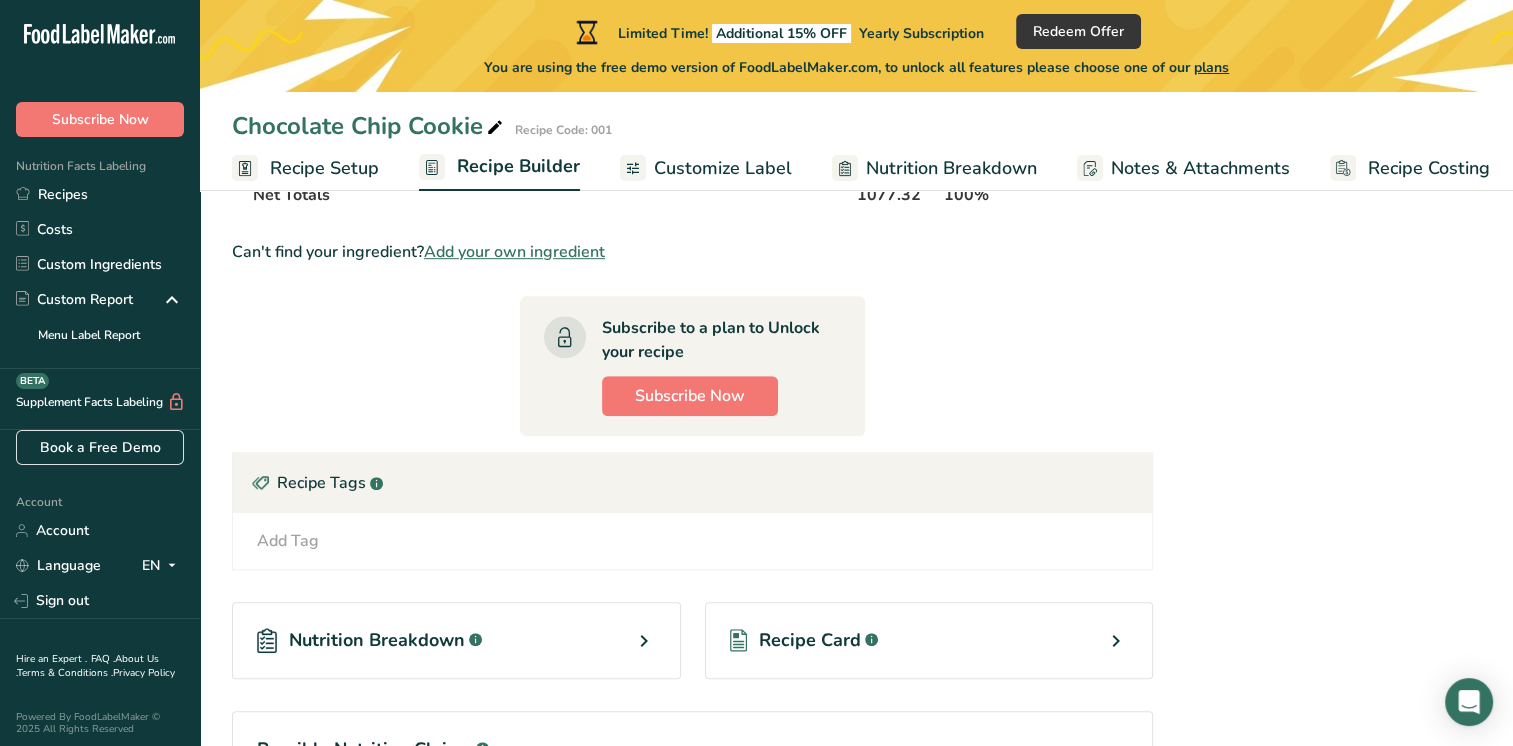 scroll, scrollTop: 1171, scrollLeft: 0, axis: vertical 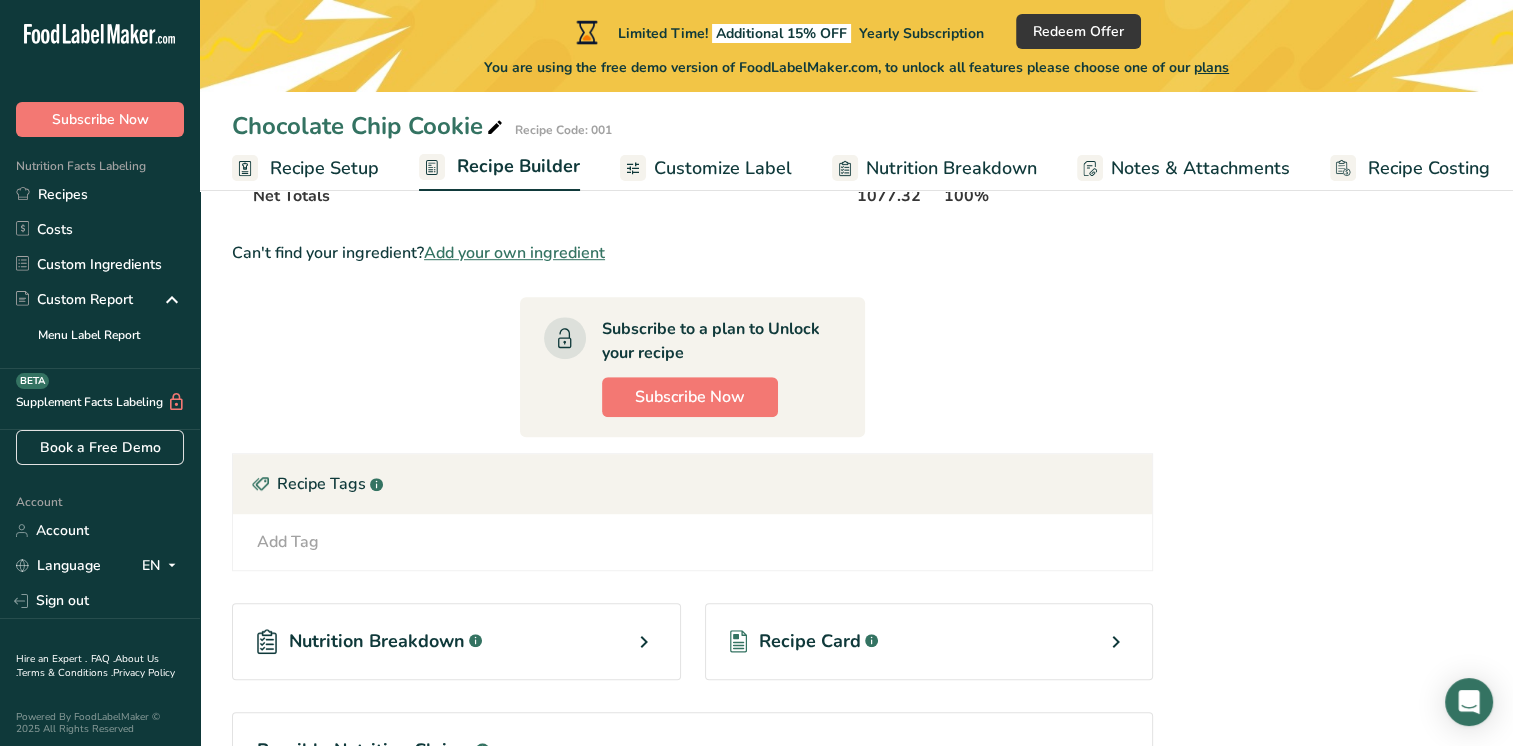 click at bounding box center [644, 642] 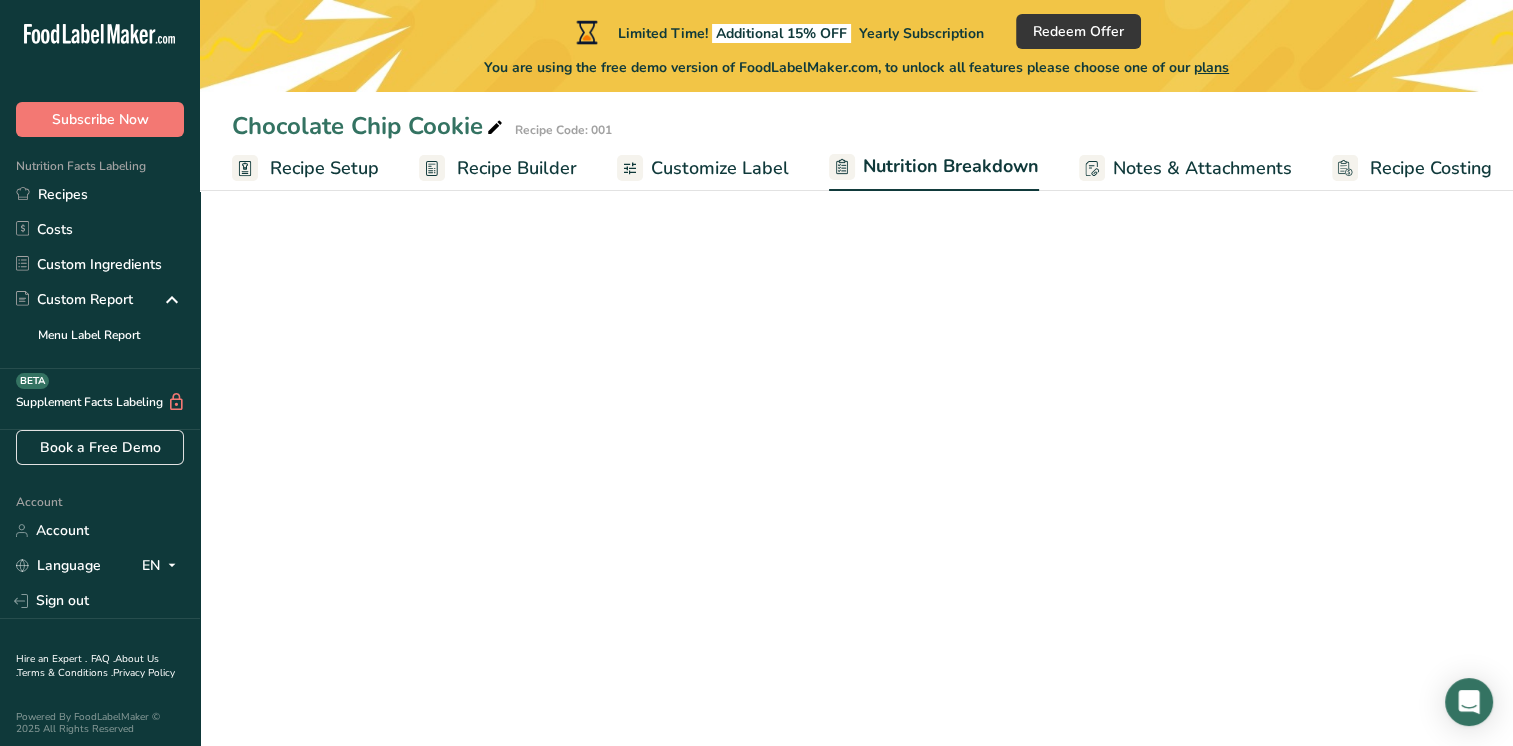 select on "Calories" 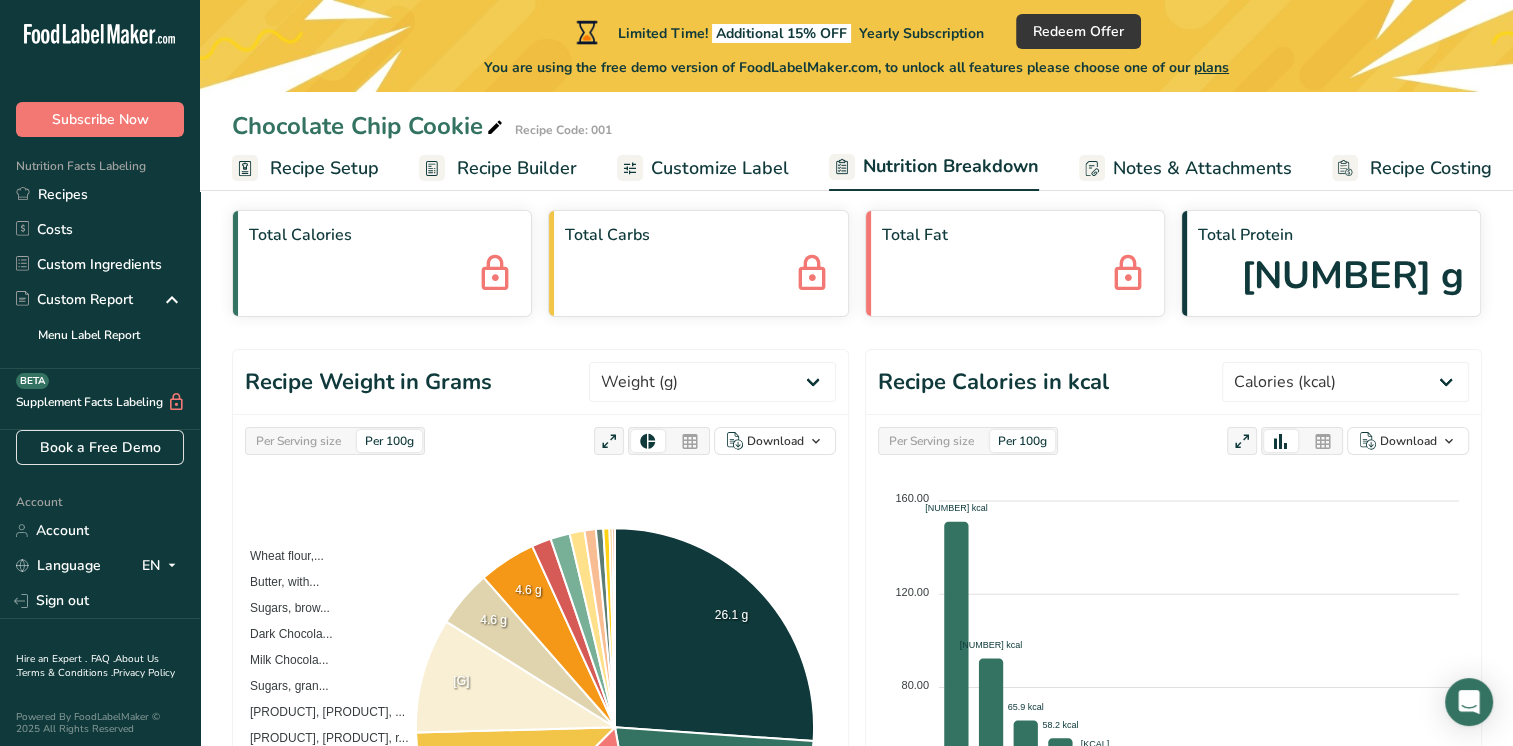 scroll, scrollTop: 20, scrollLeft: 0, axis: vertical 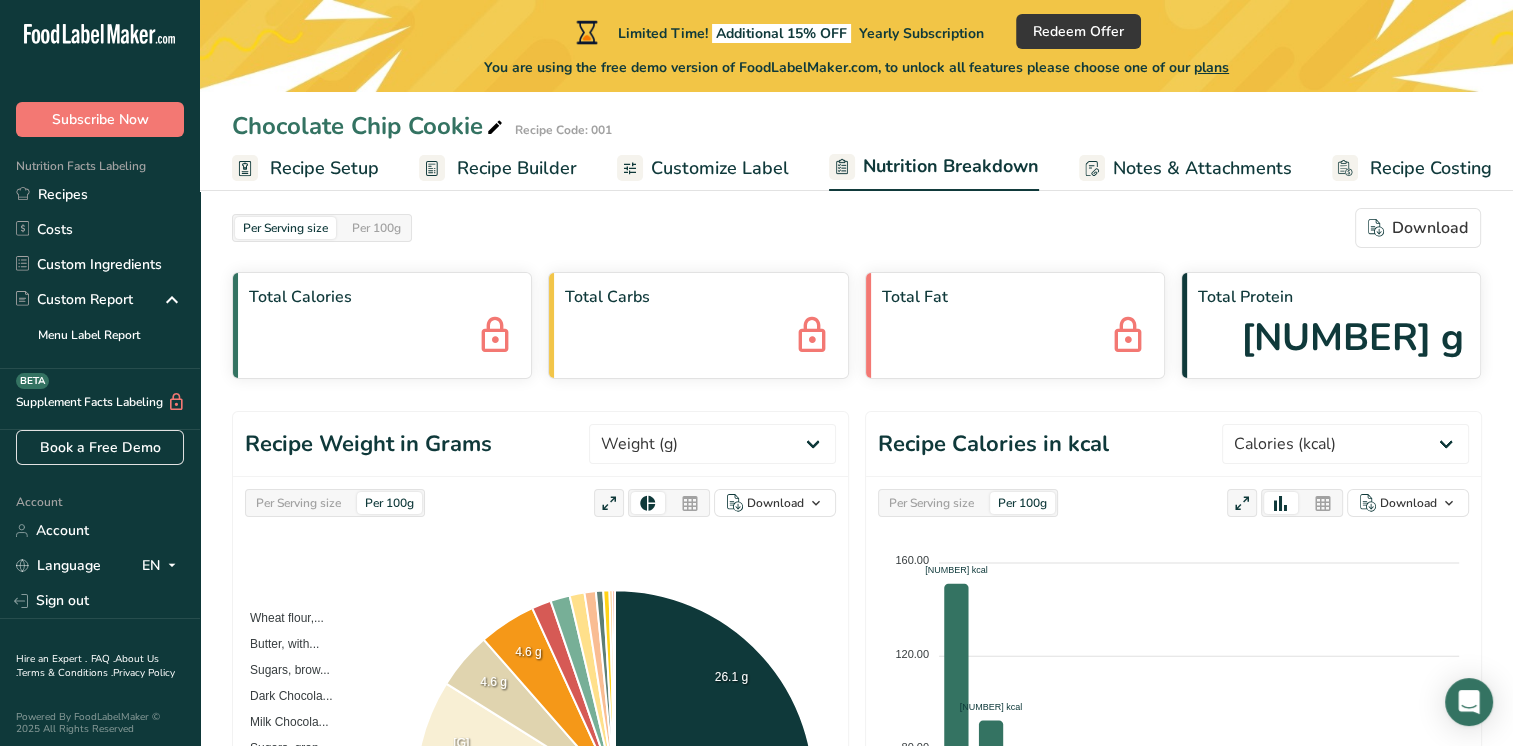 click on "Recipe Setup" at bounding box center [324, 168] 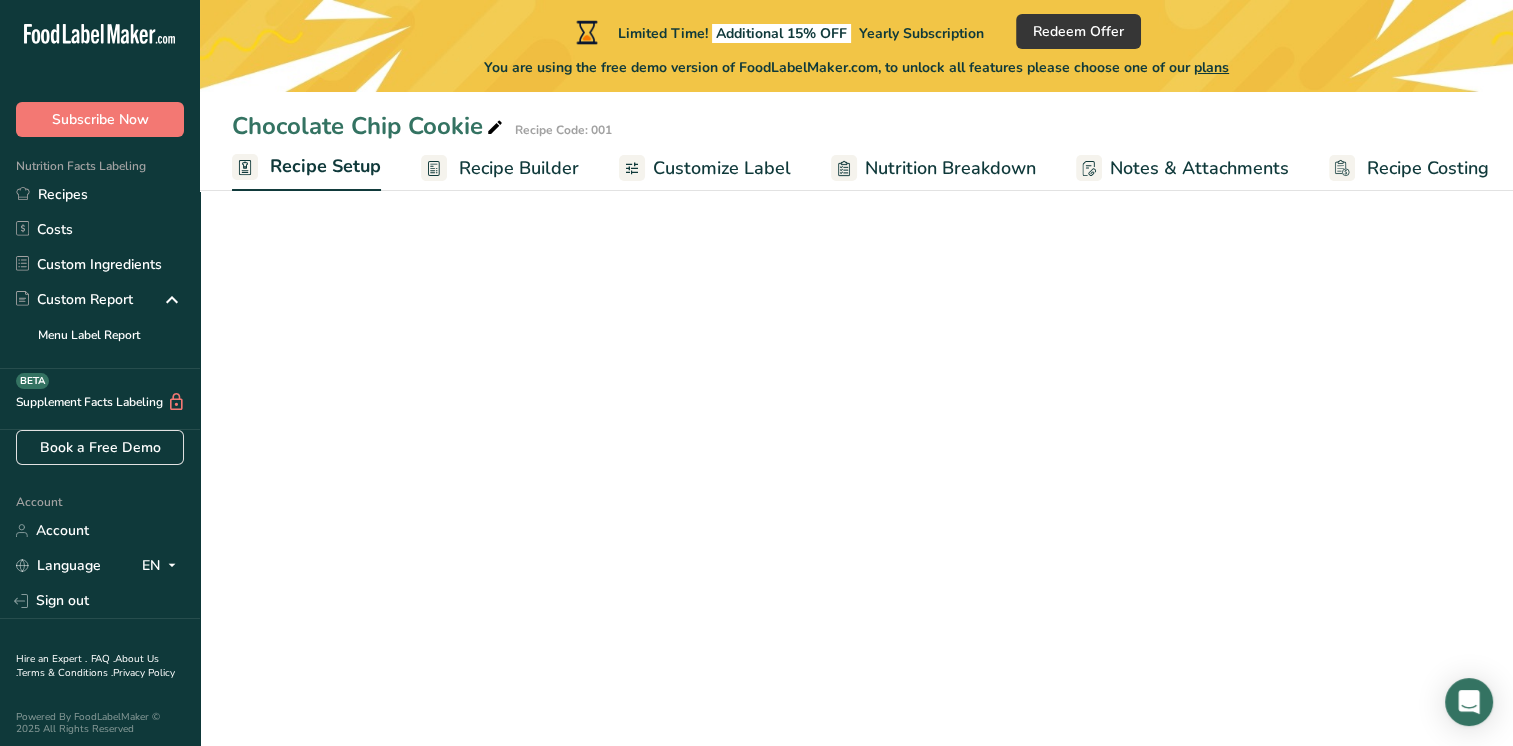 scroll, scrollTop: 0, scrollLeft: 7, axis: horizontal 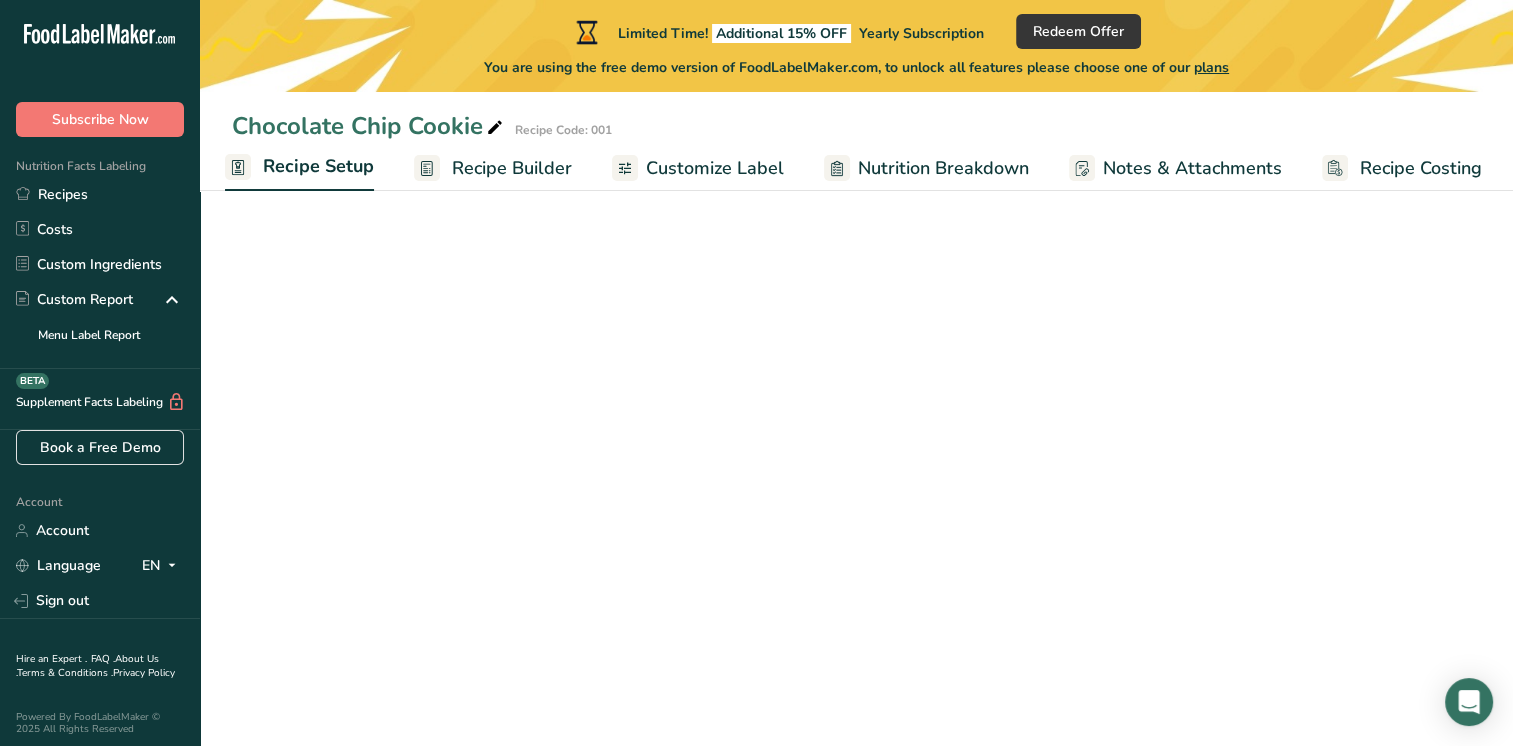select on "5" 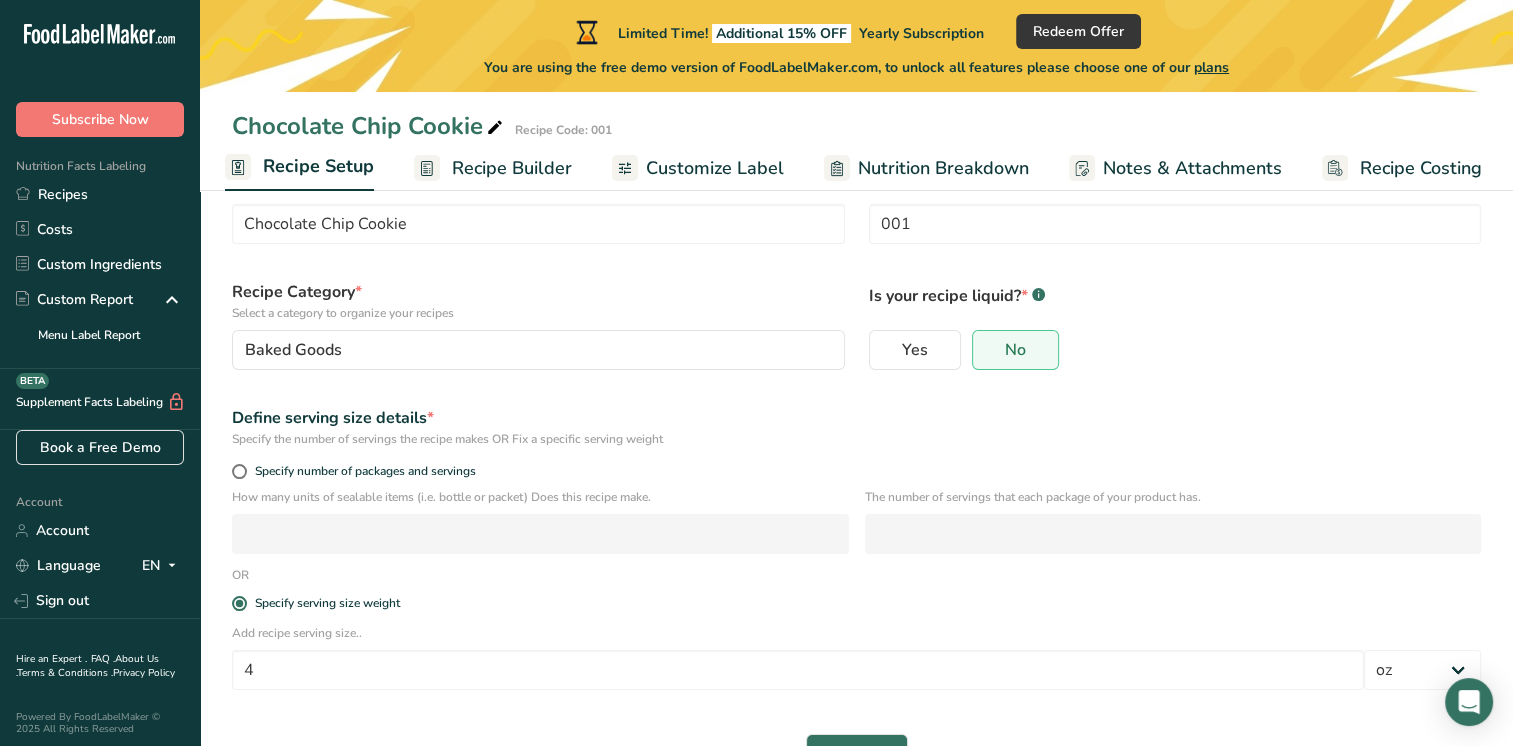 scroll, scrollTop: 136, scrollLeft: 0, axis: vertical 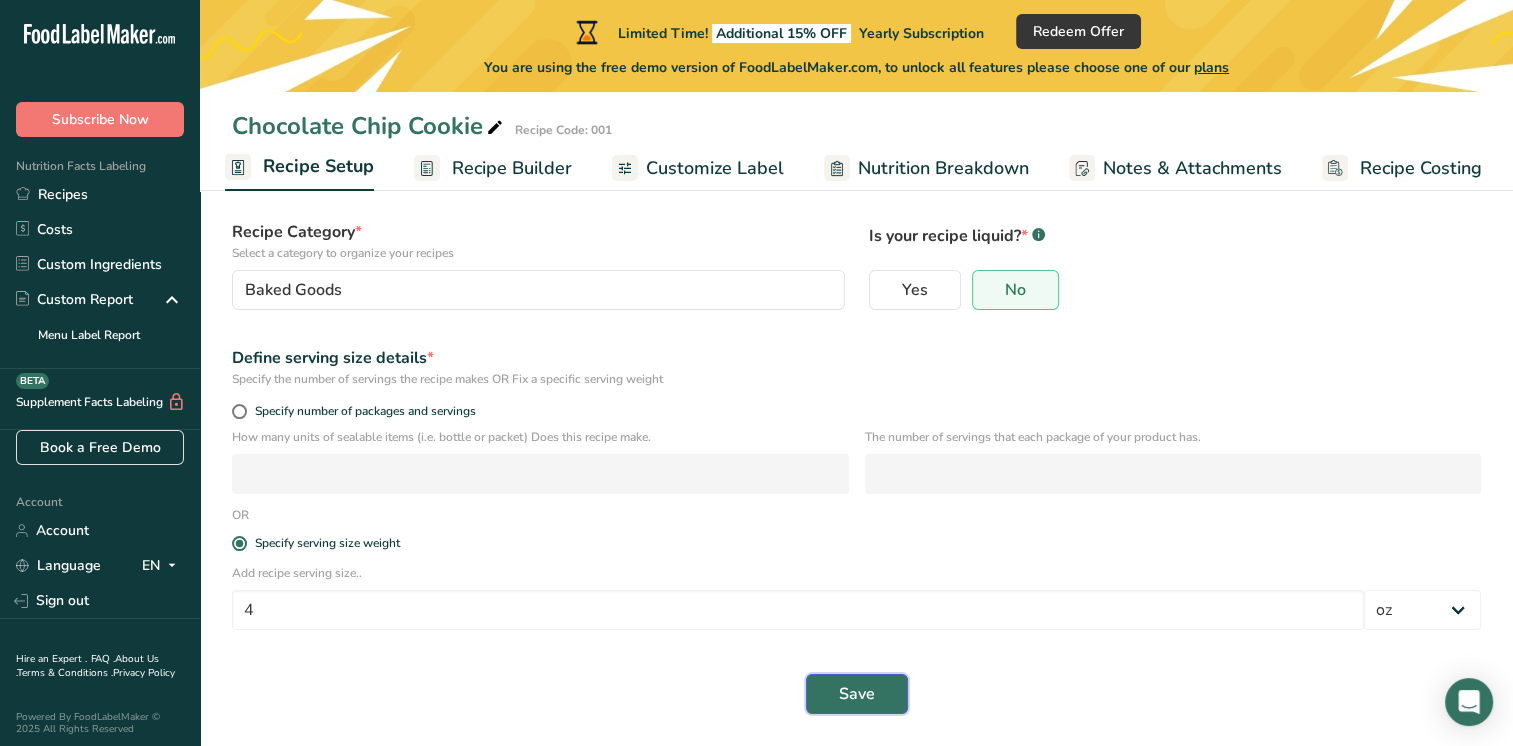 click on "Save" at bounding box center [857, 694] 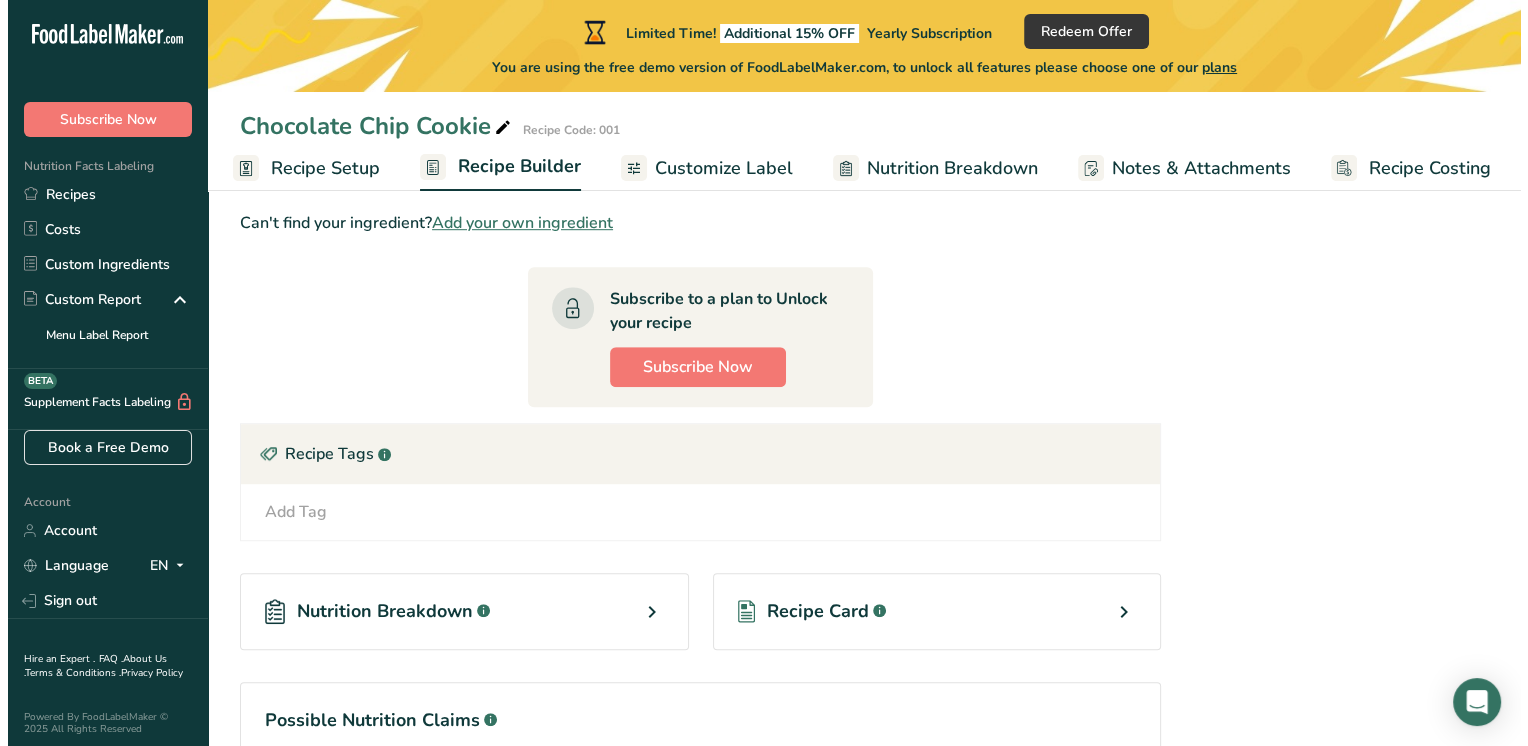 scroll, scrollTop: 1200, scrollLeft: 0, axis: vertical 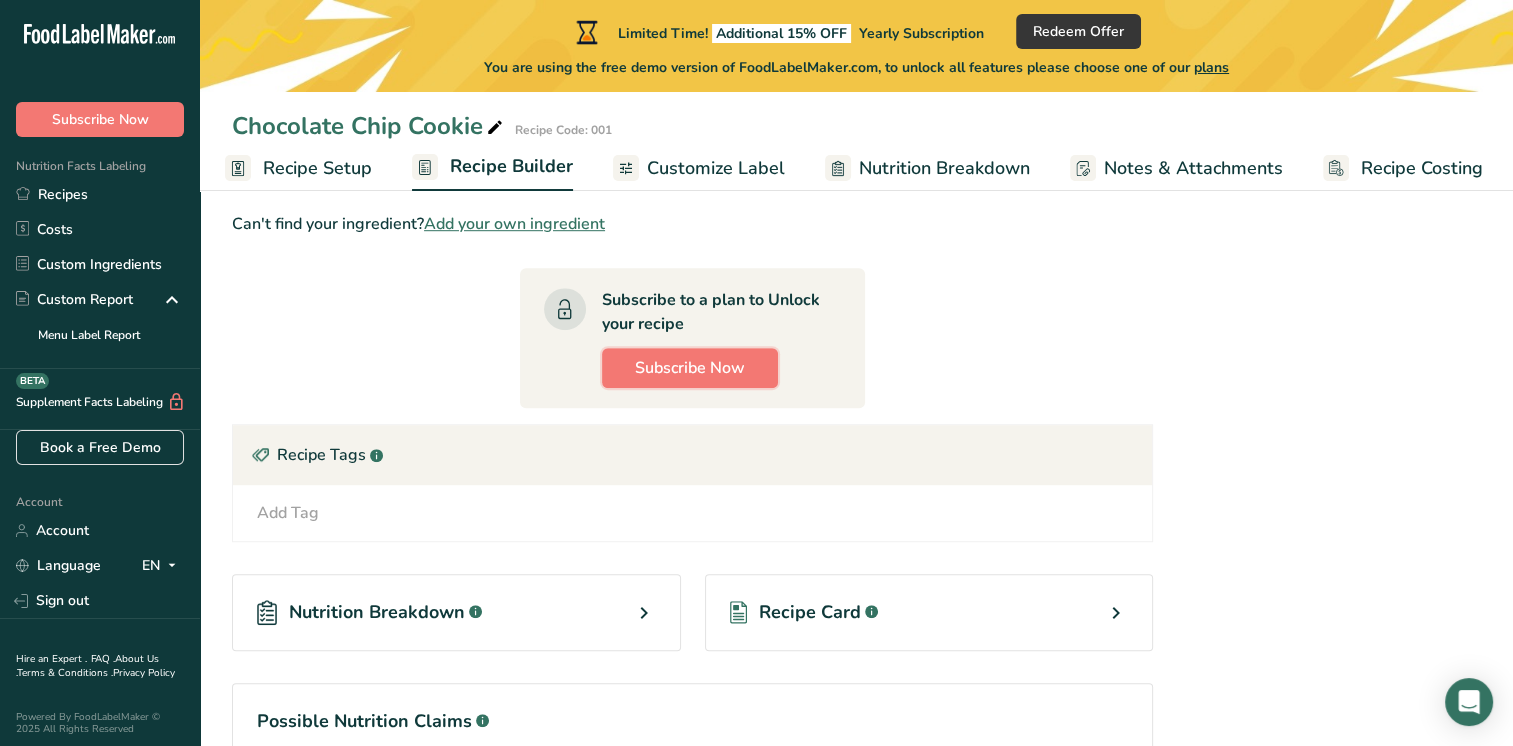 click on "Subscribe Now" at bounding box center (690, 368) 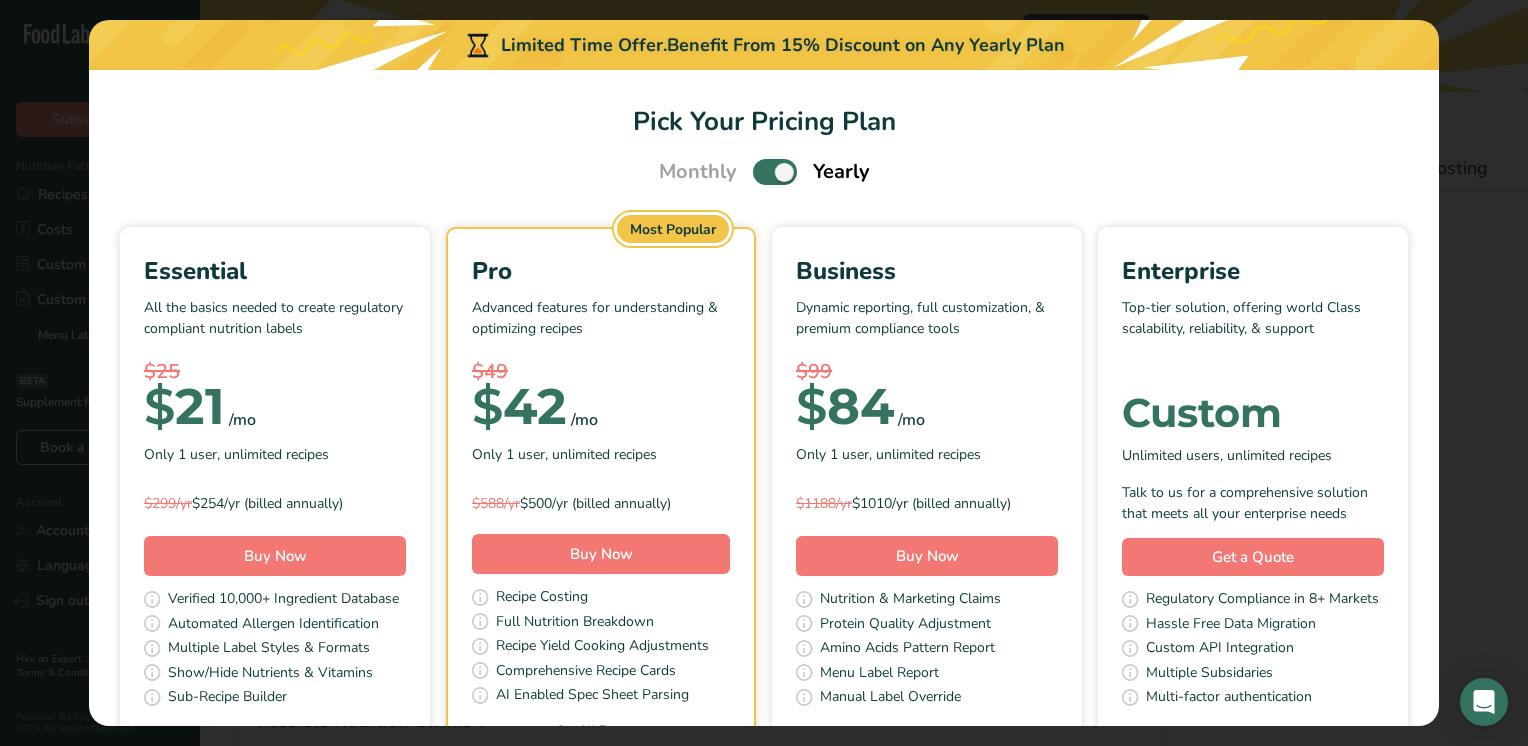 scroll, scrollTop: 0, scrollLeft: 0, axis: both 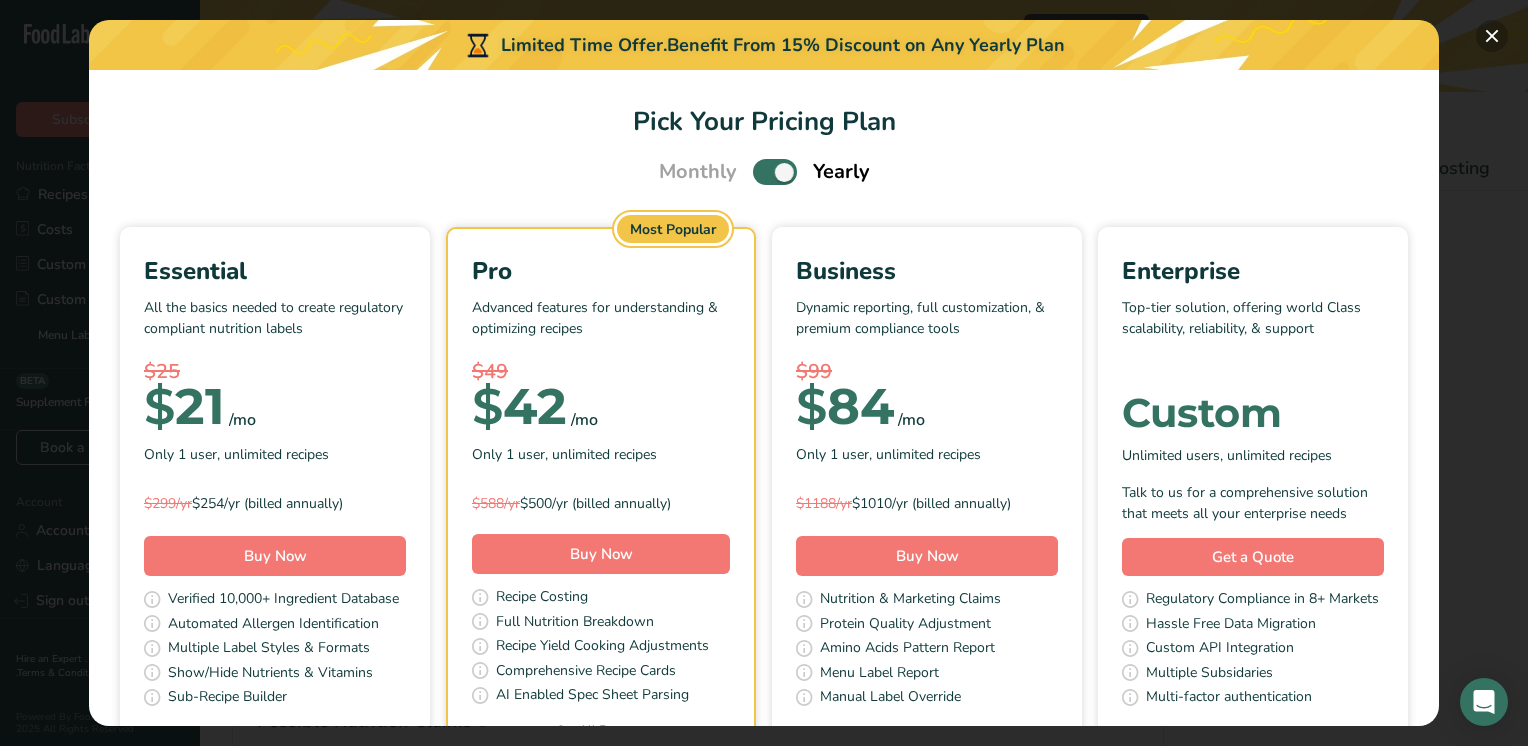click at bounding box center [1492, 36] 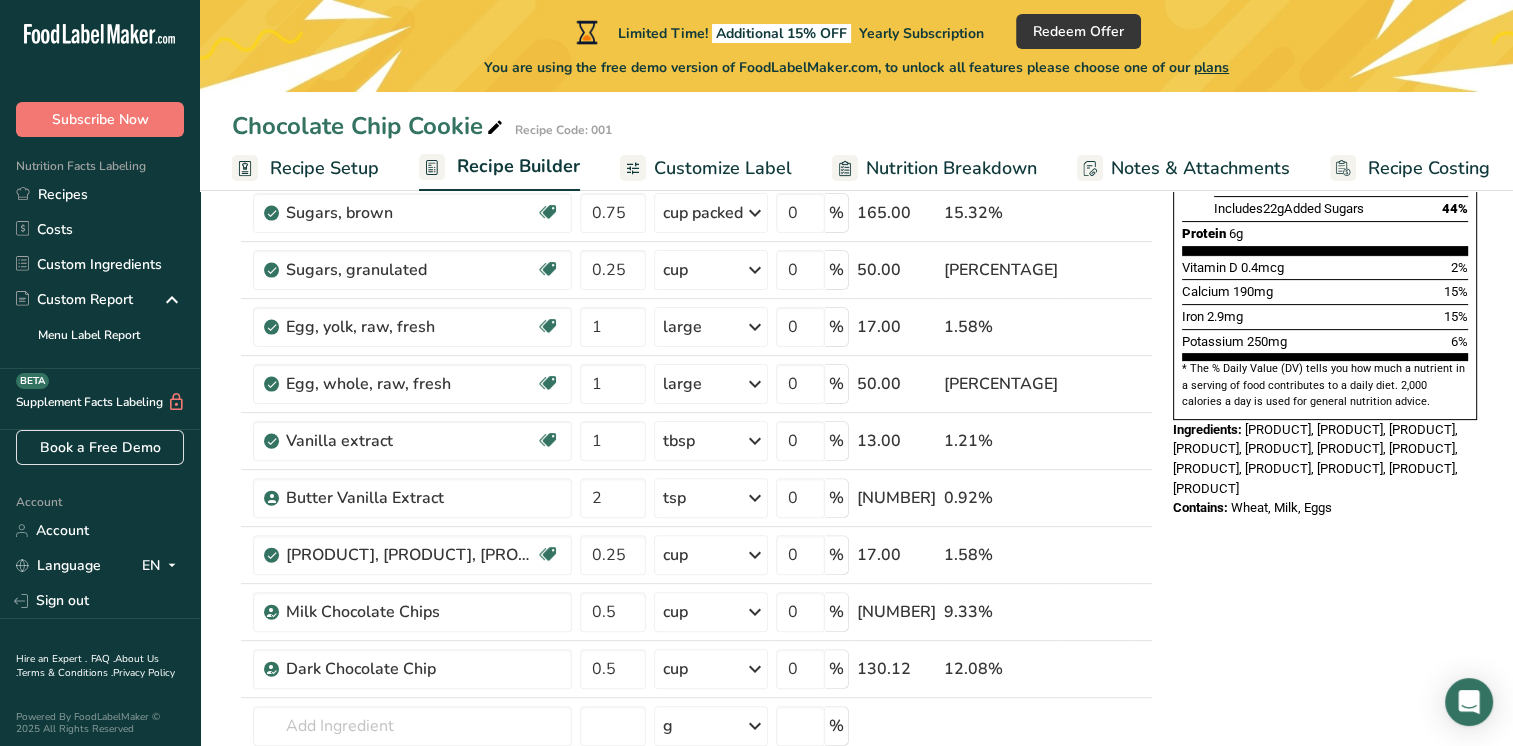 scroll, scrollTop: 533, scrollLeft: 0, axis: vertical 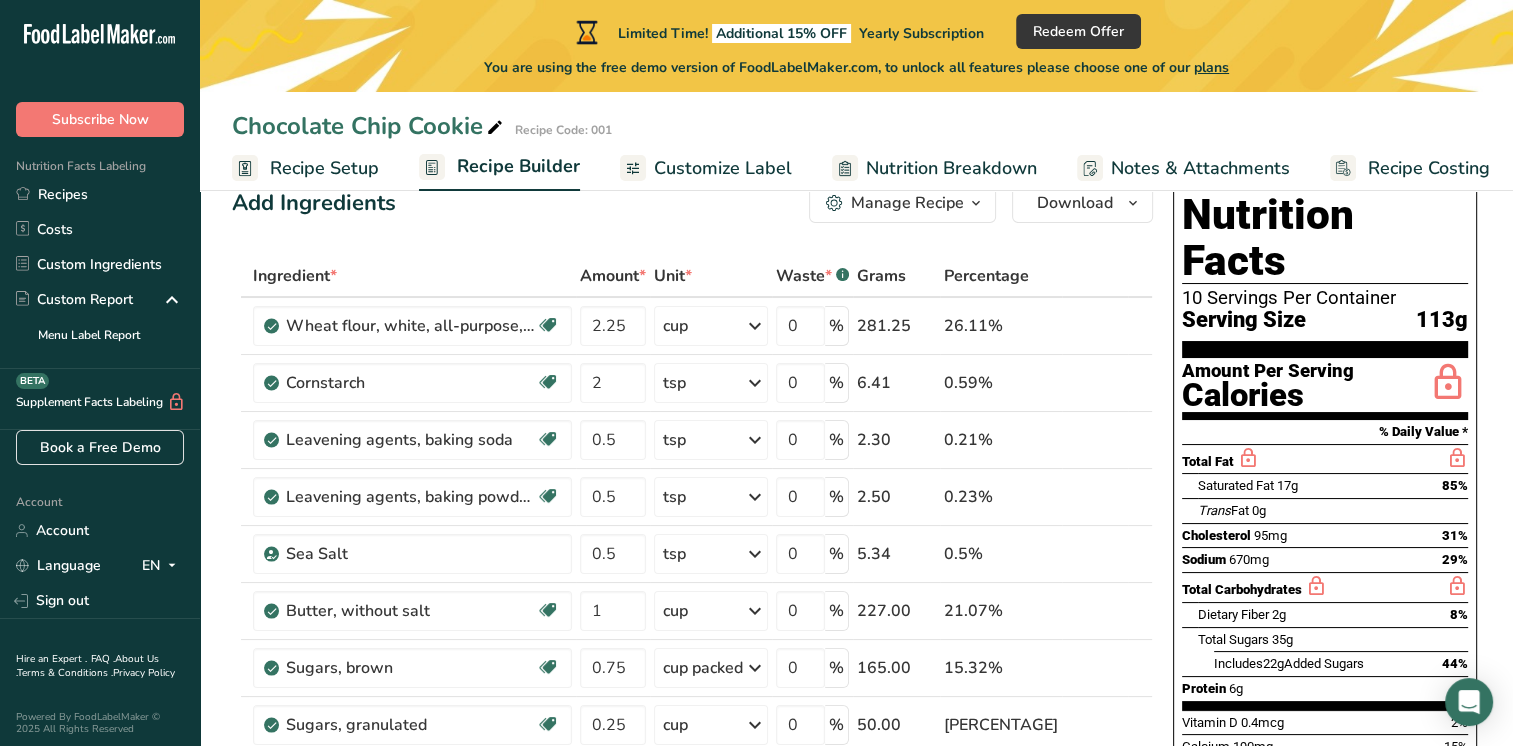 drag, startPoint x: 1050, startPoint y: 650, endPoint x: 246, endPoint y: 275, distance: 887.1533 